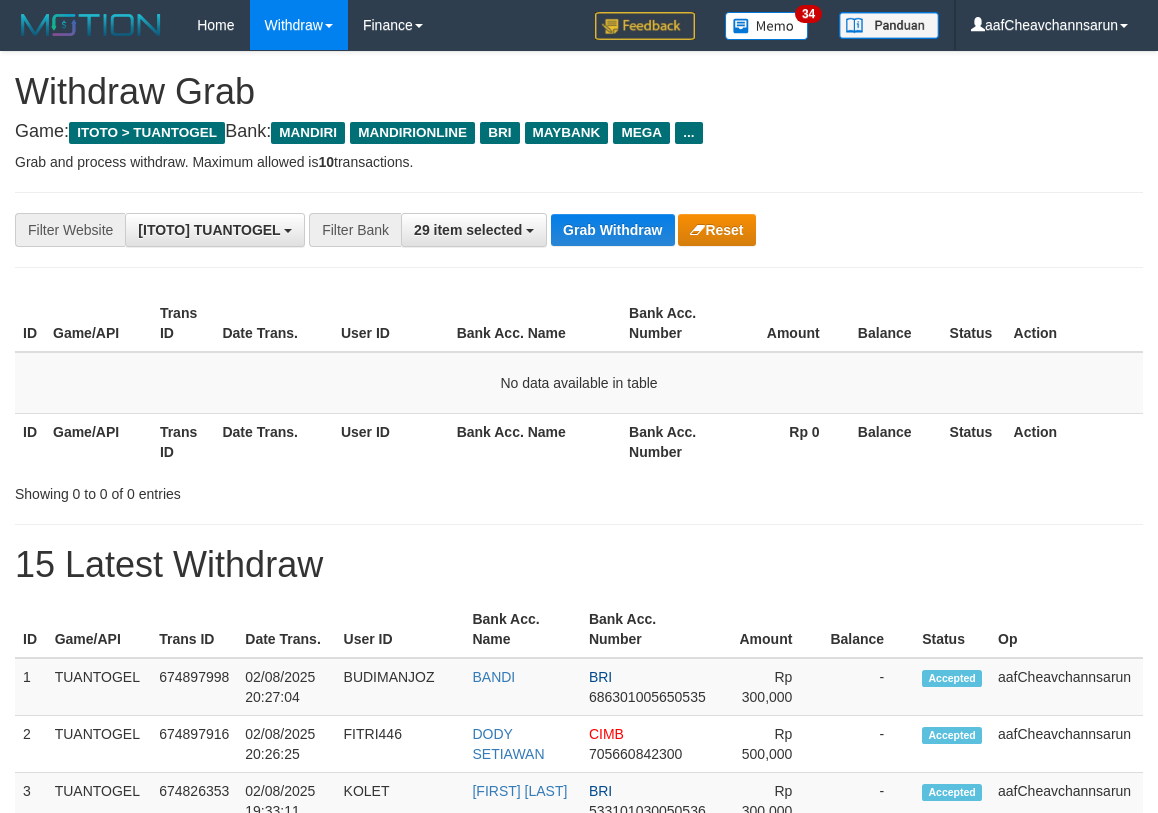 scroll, scrollTop: 0, scrollLeft: 0, axis: both 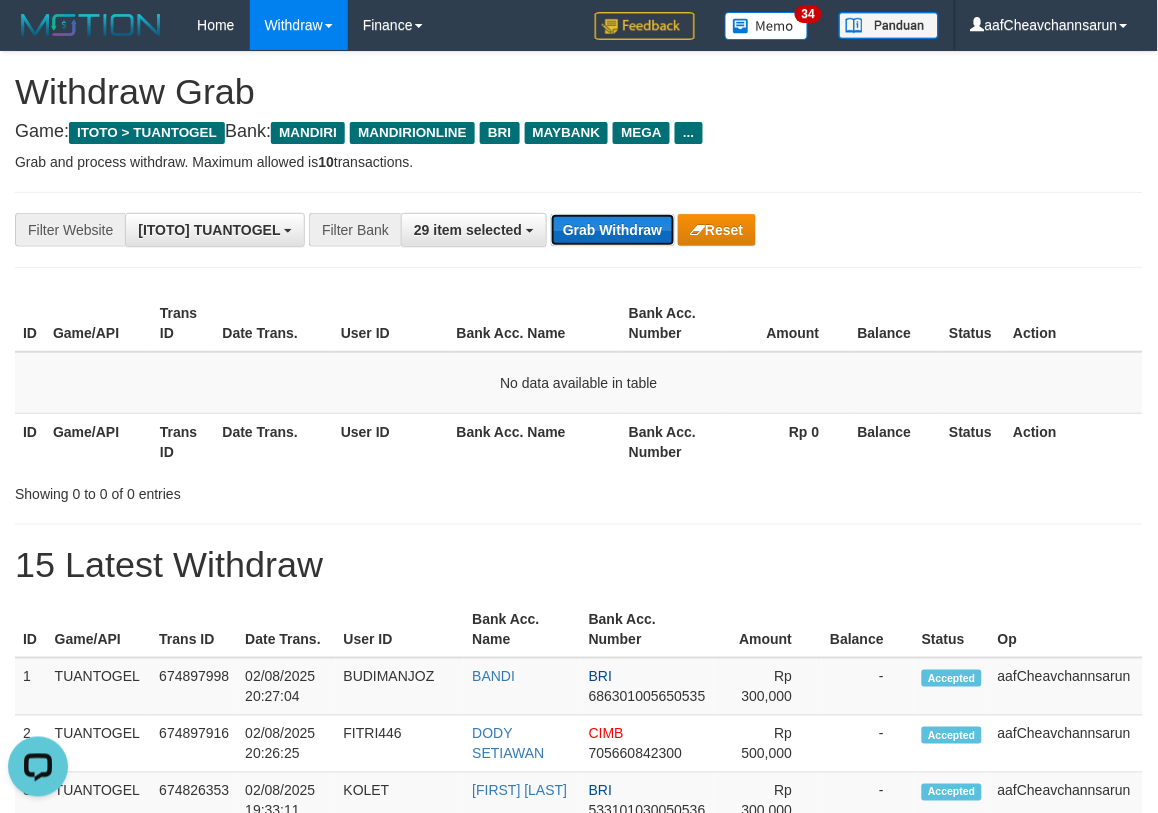 click on "Grab Withdraw" at bounding box center (612, 230) 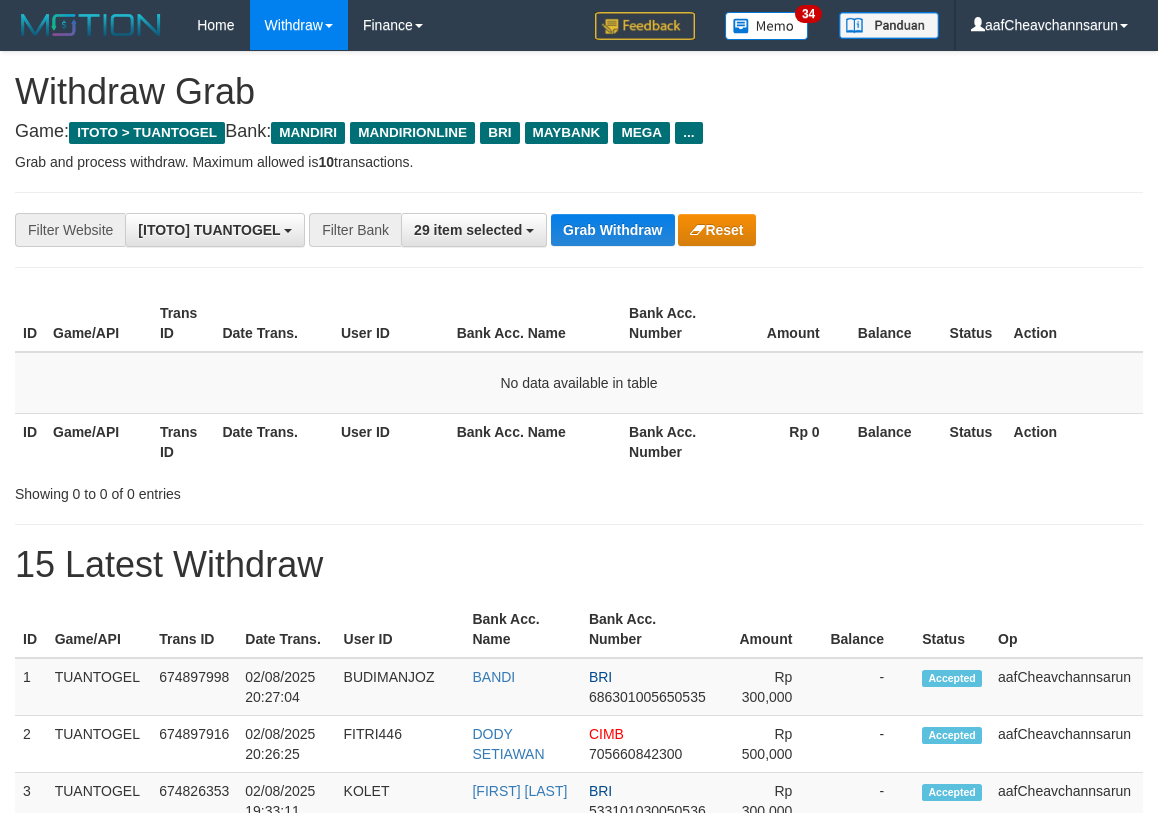 scroll, scrollTop: 0, scrollLeft: 0, axis: both 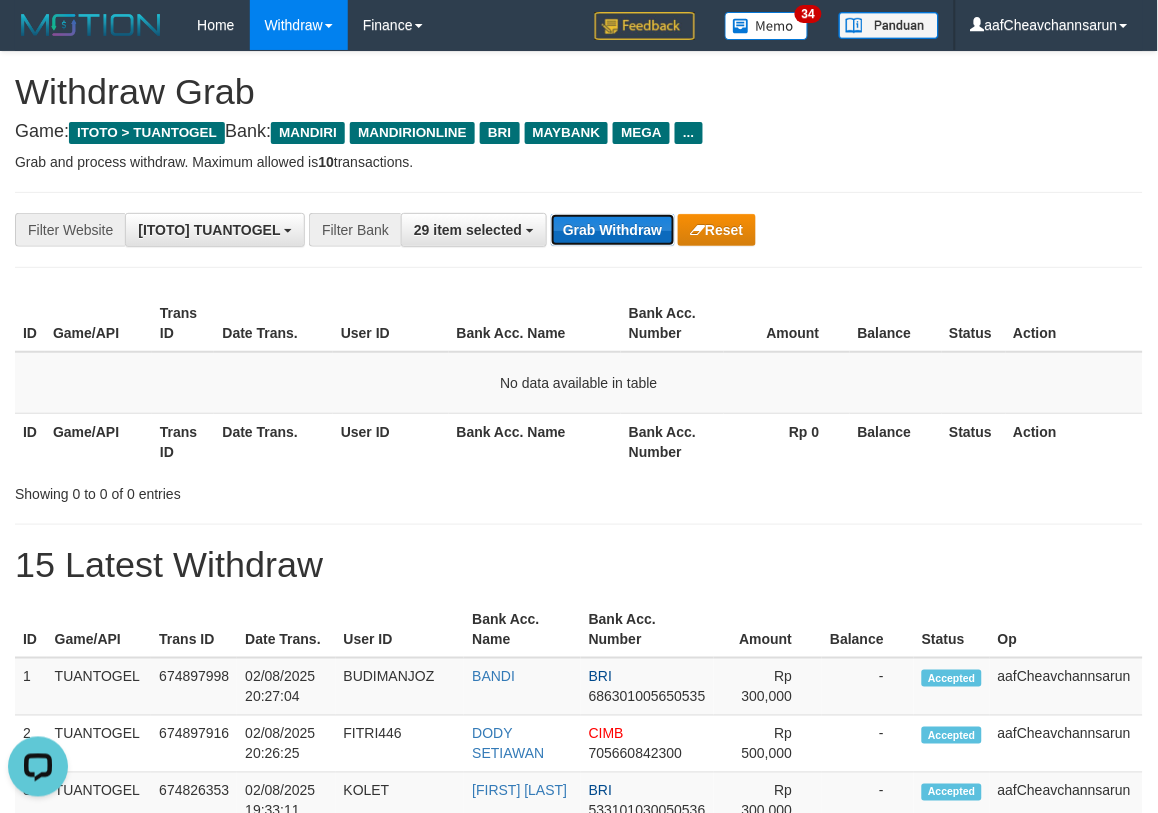 click on "Grab Withdraw" at bounding box center [612, 230] 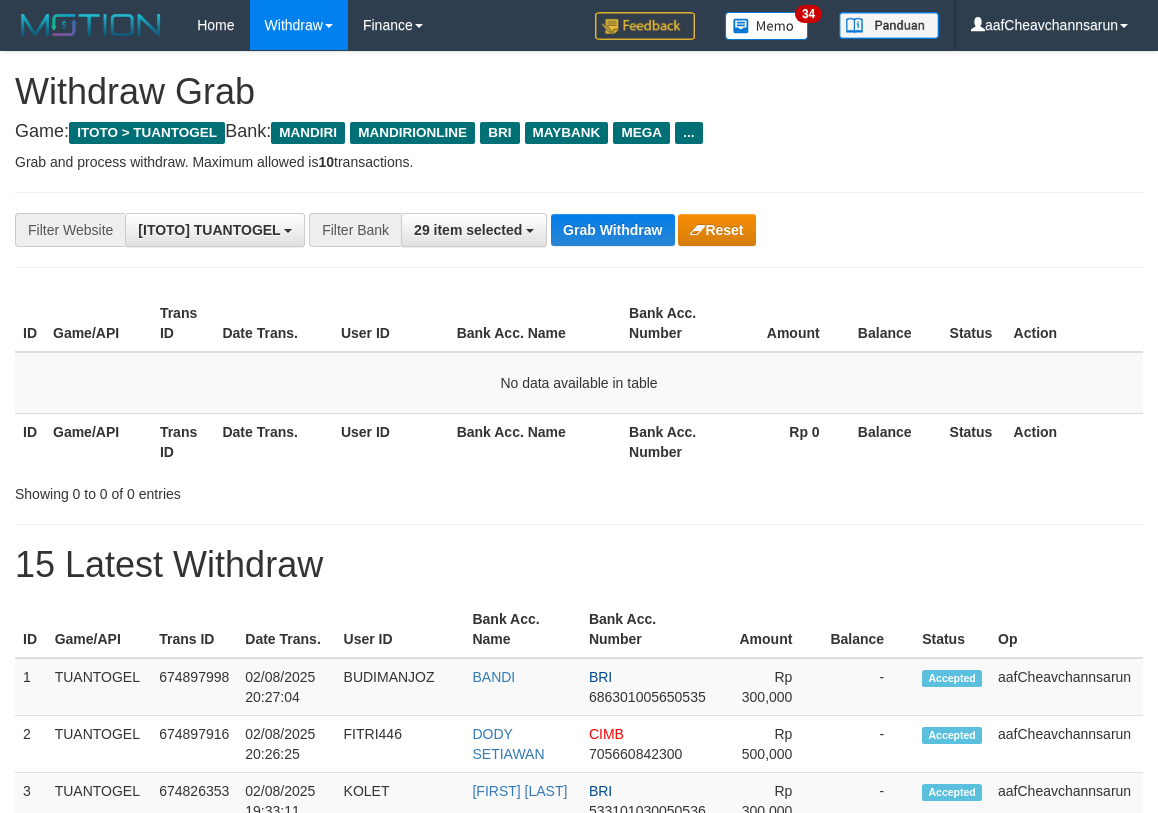 scroll, scrollTop: 0, scrollLeft: 0, axis: both 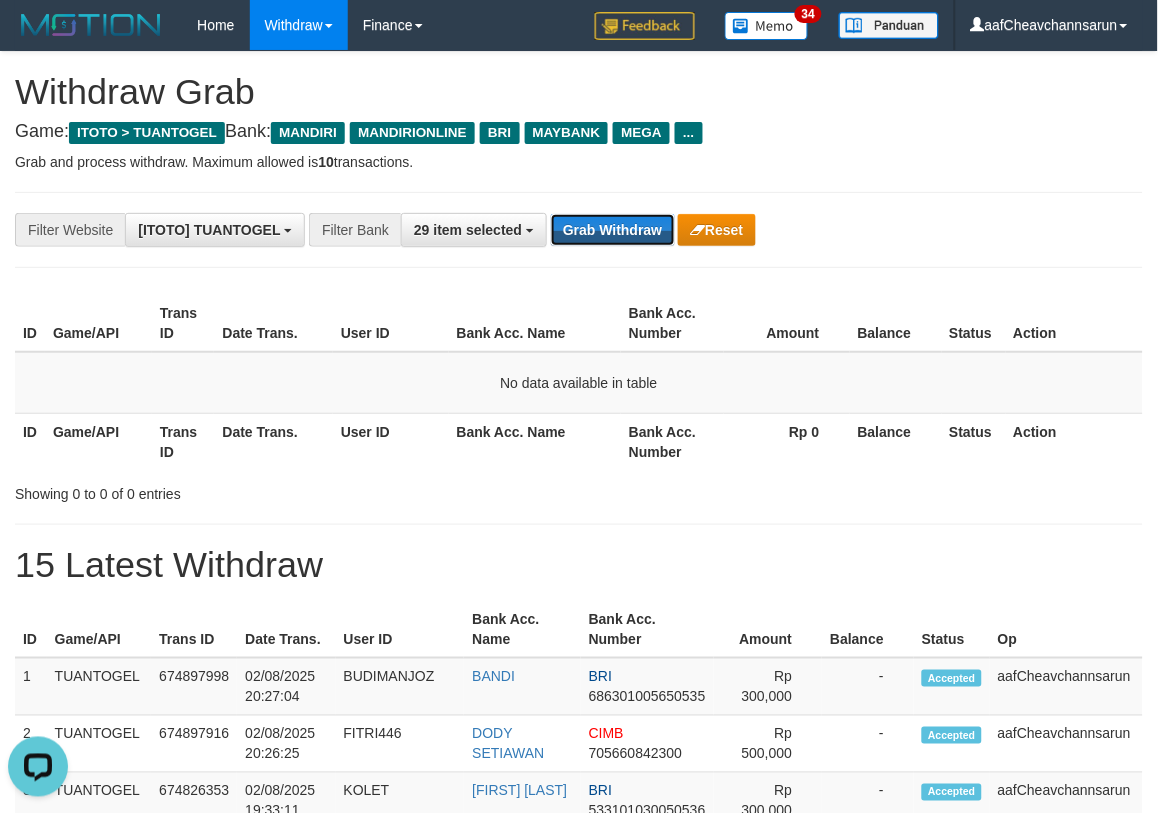 drag, startPoint x: 582, startPoint y: 230, endPoint x: 822, endPoint y: 181, distance: 244.95102 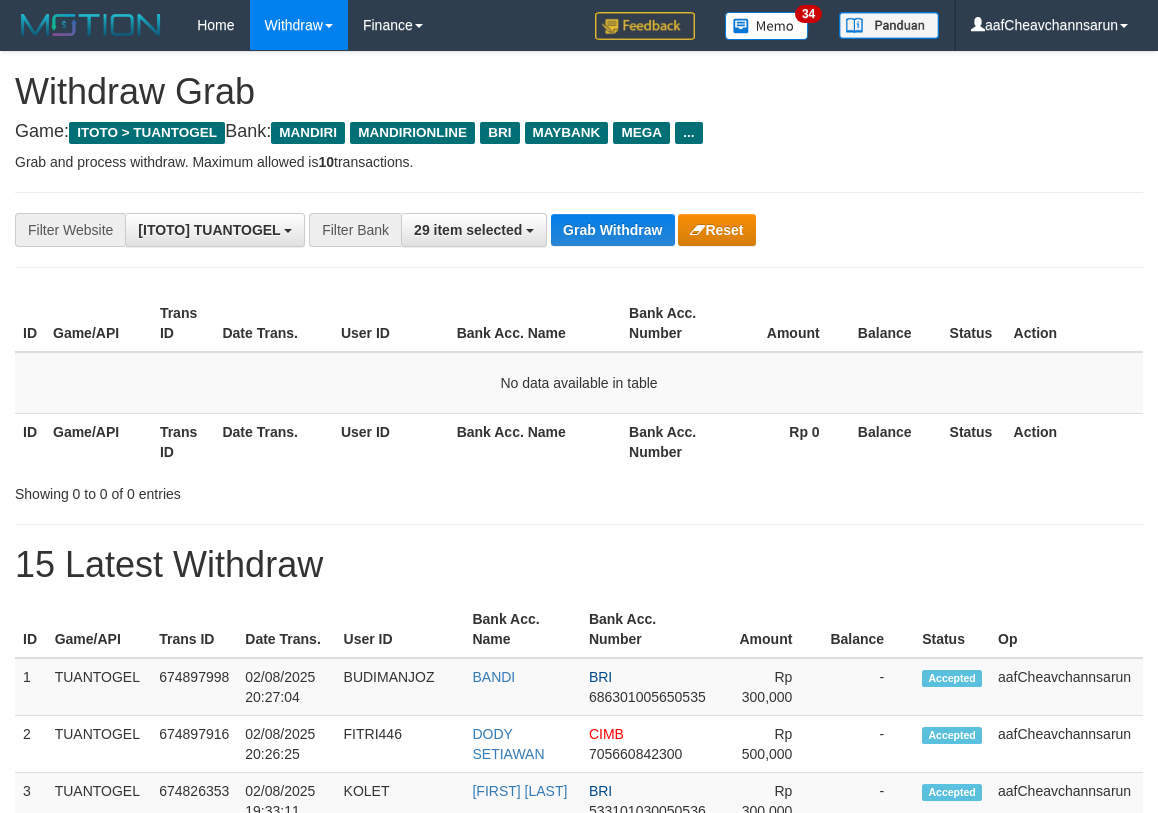 scroll, scrollTop: 0, scrollLeft: 0, axis: both 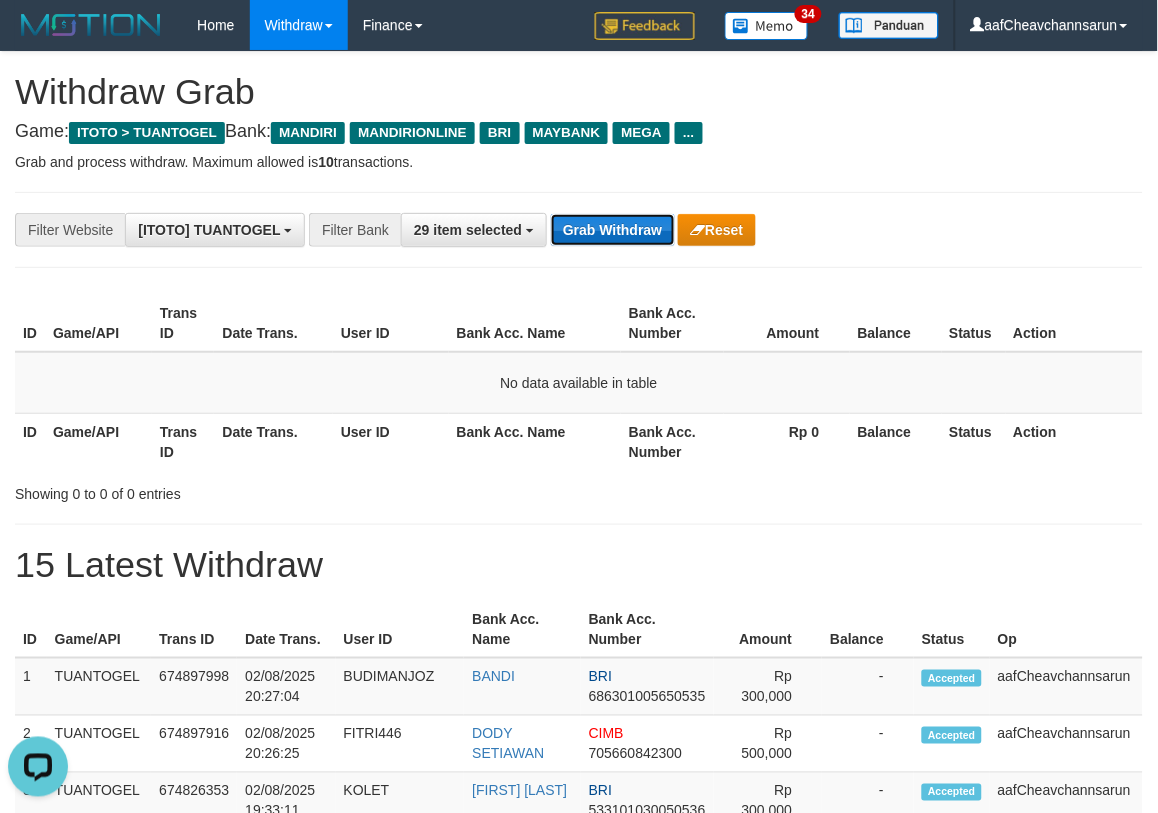 click on "Grab Withdraw" at bounding box center (612, 230) 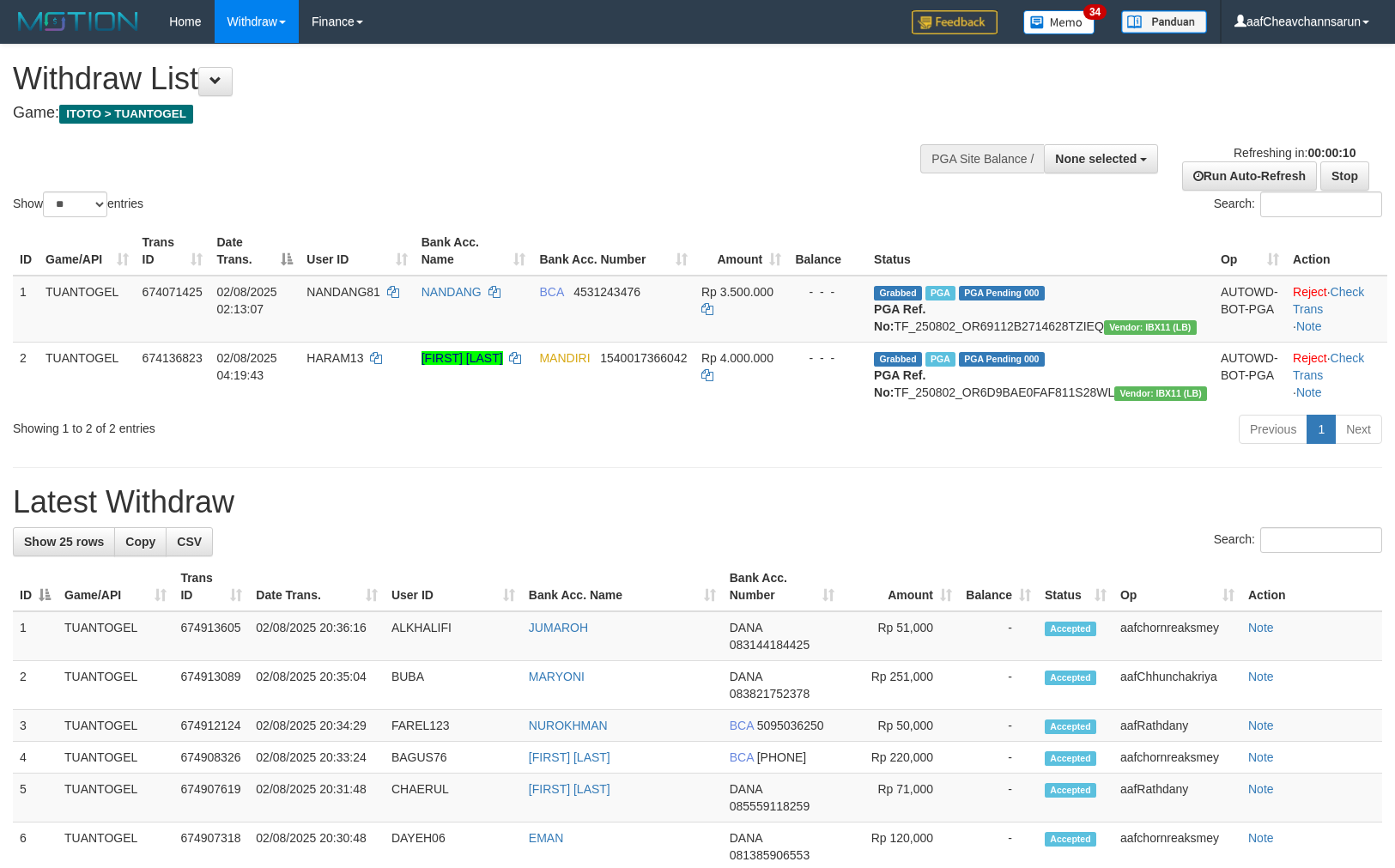 select 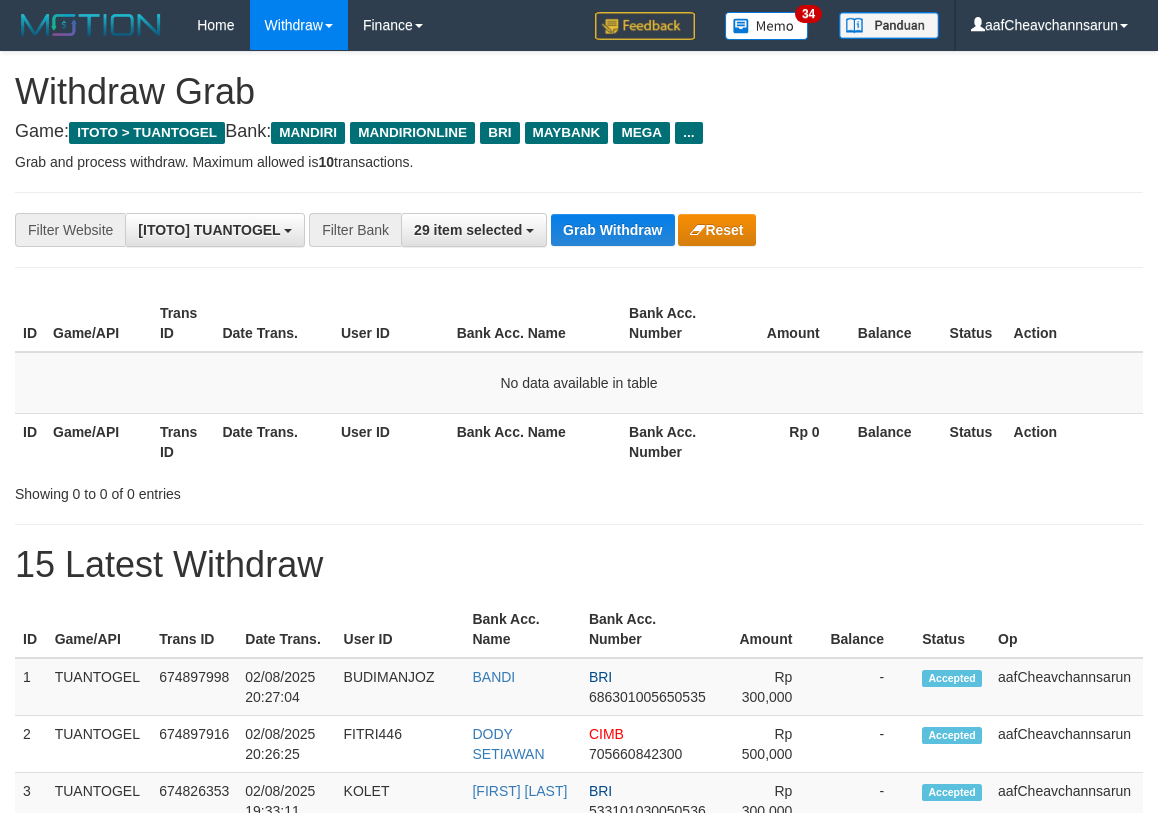scroll, scrollTop: 0, scrollLeft: 0, axis: both 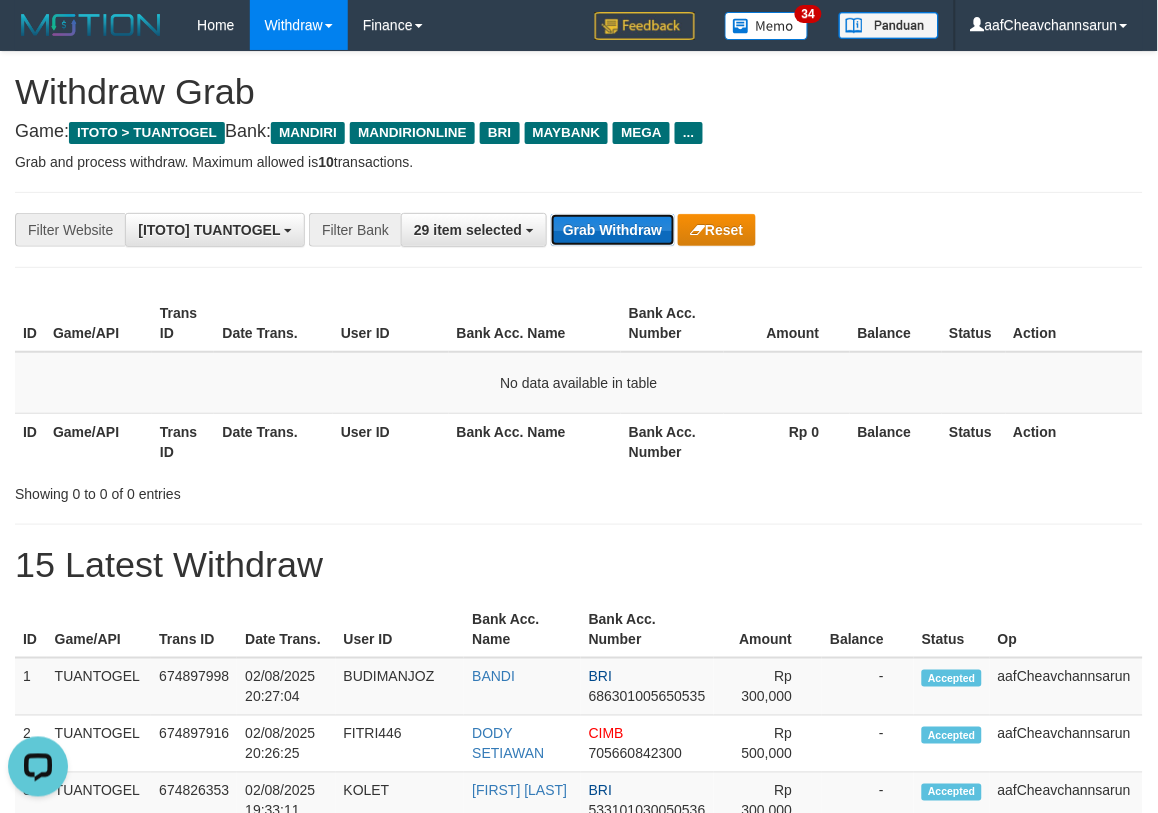 click on "Grab Withdraw" at bounding box center (612, 230) 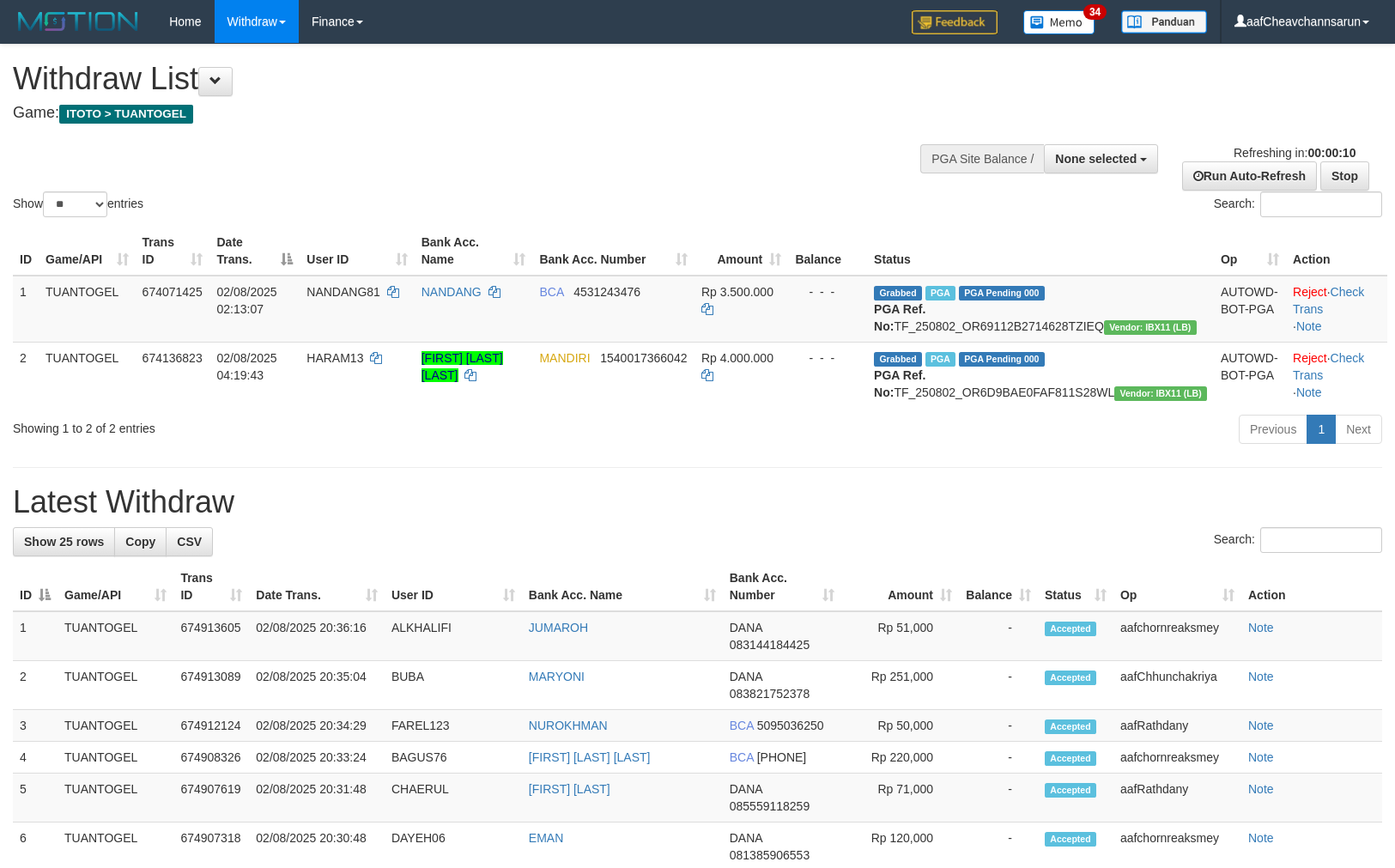 select 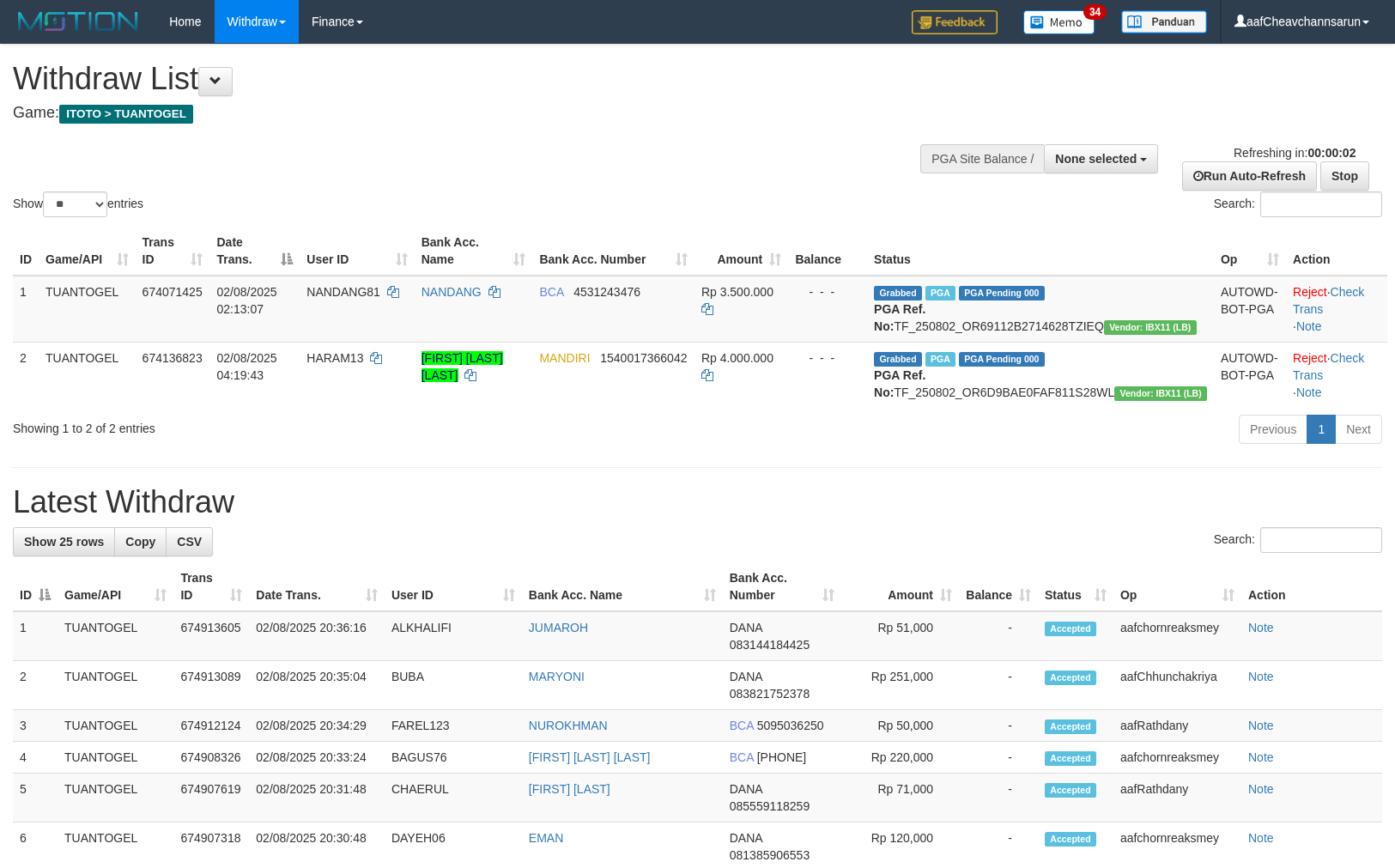 scroll, scrollTop: 0, scrollLeft: 0, axis: both 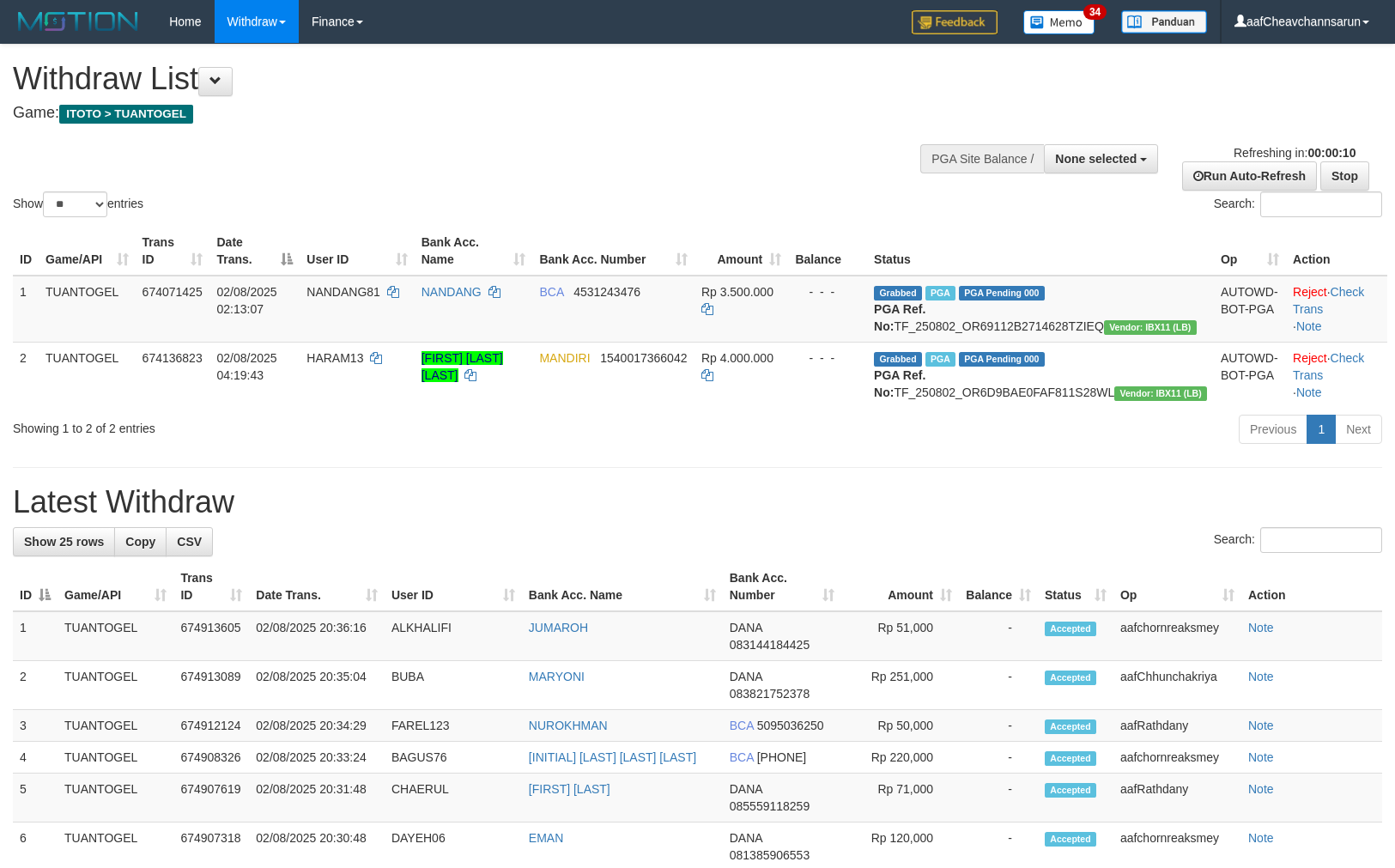 select 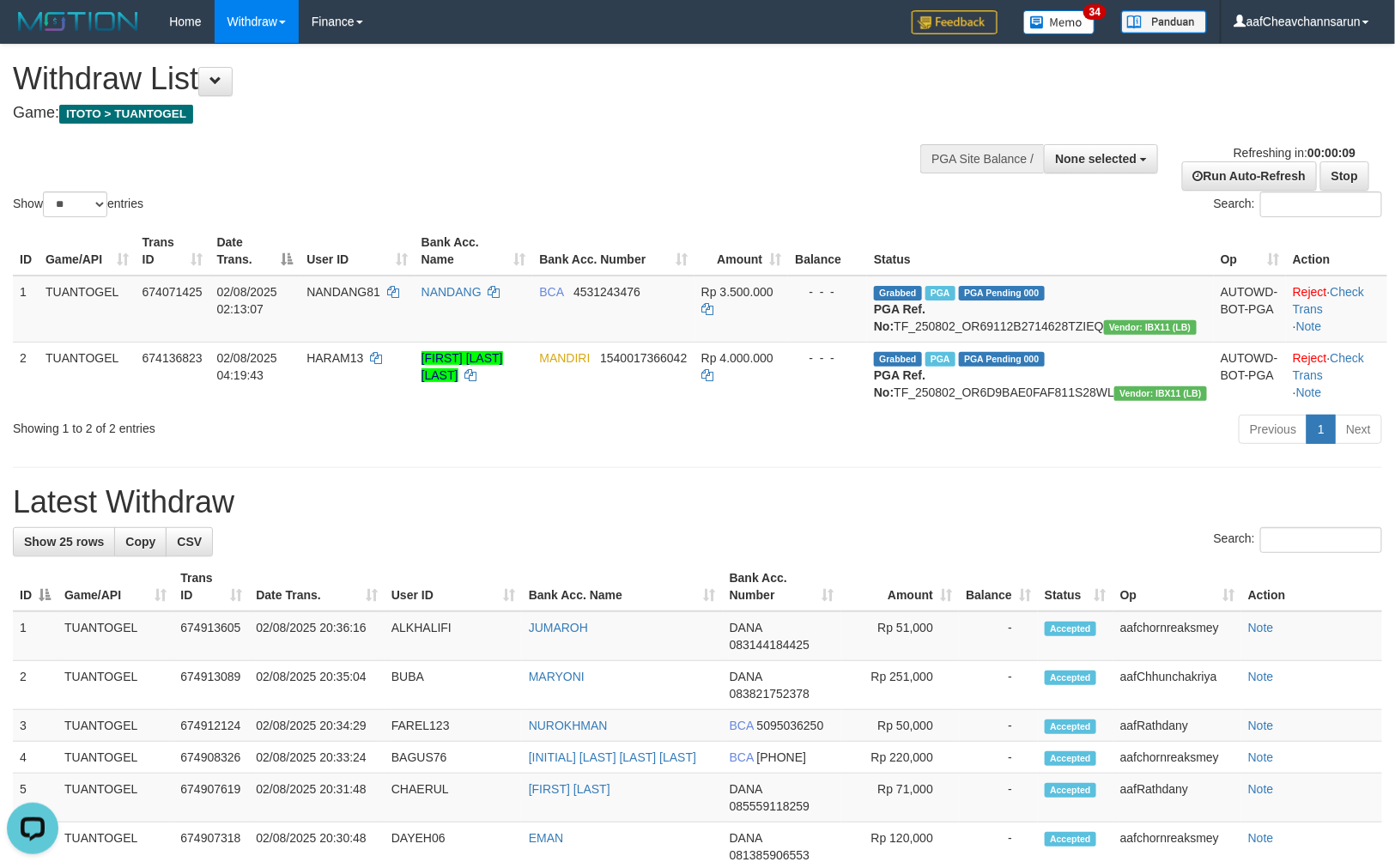 scroll, scrollTop: 0, scrollLeft: 0, axis: both 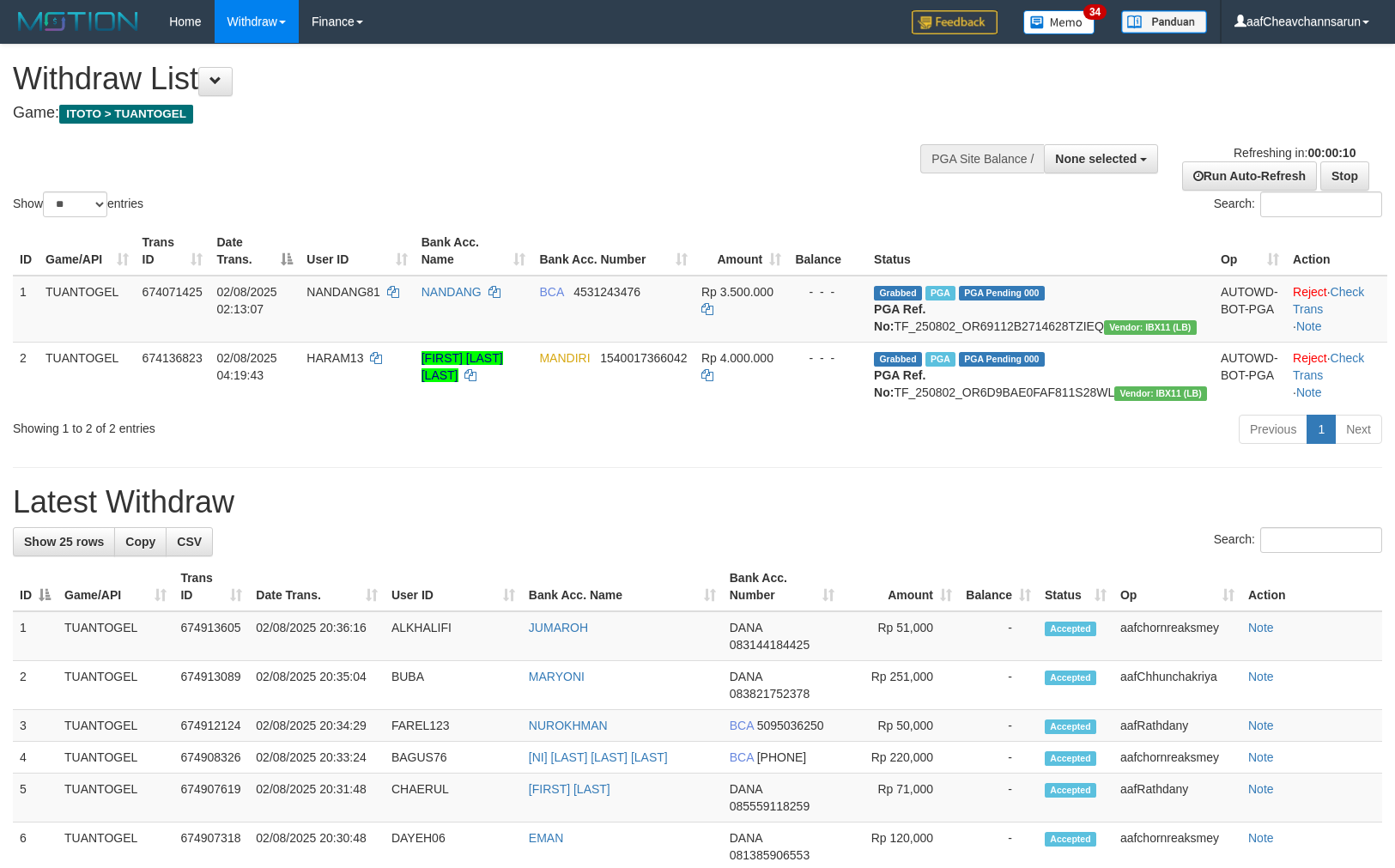 select 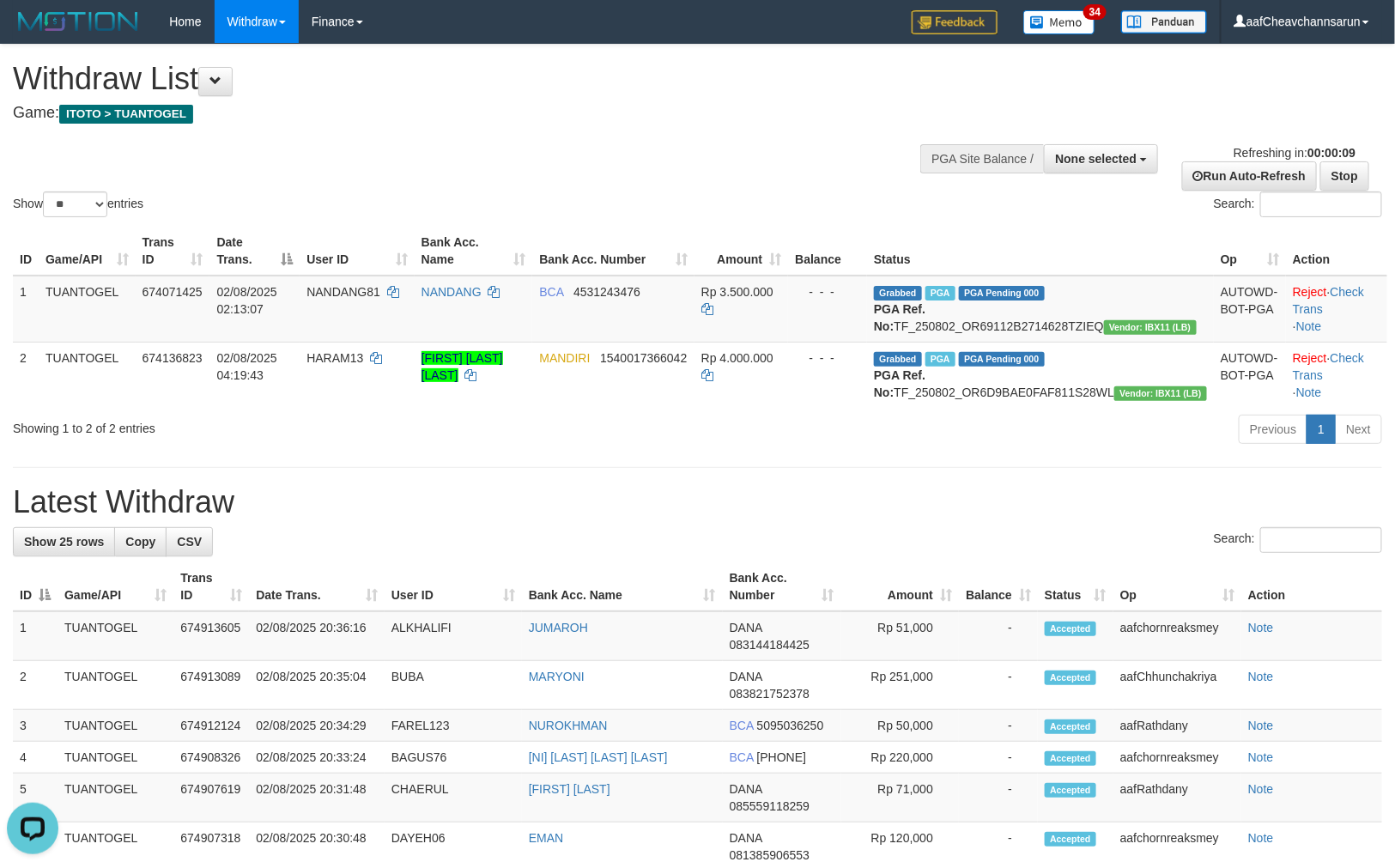 scroll, scrollTop: 0, scrollLeft: 0, axis: both 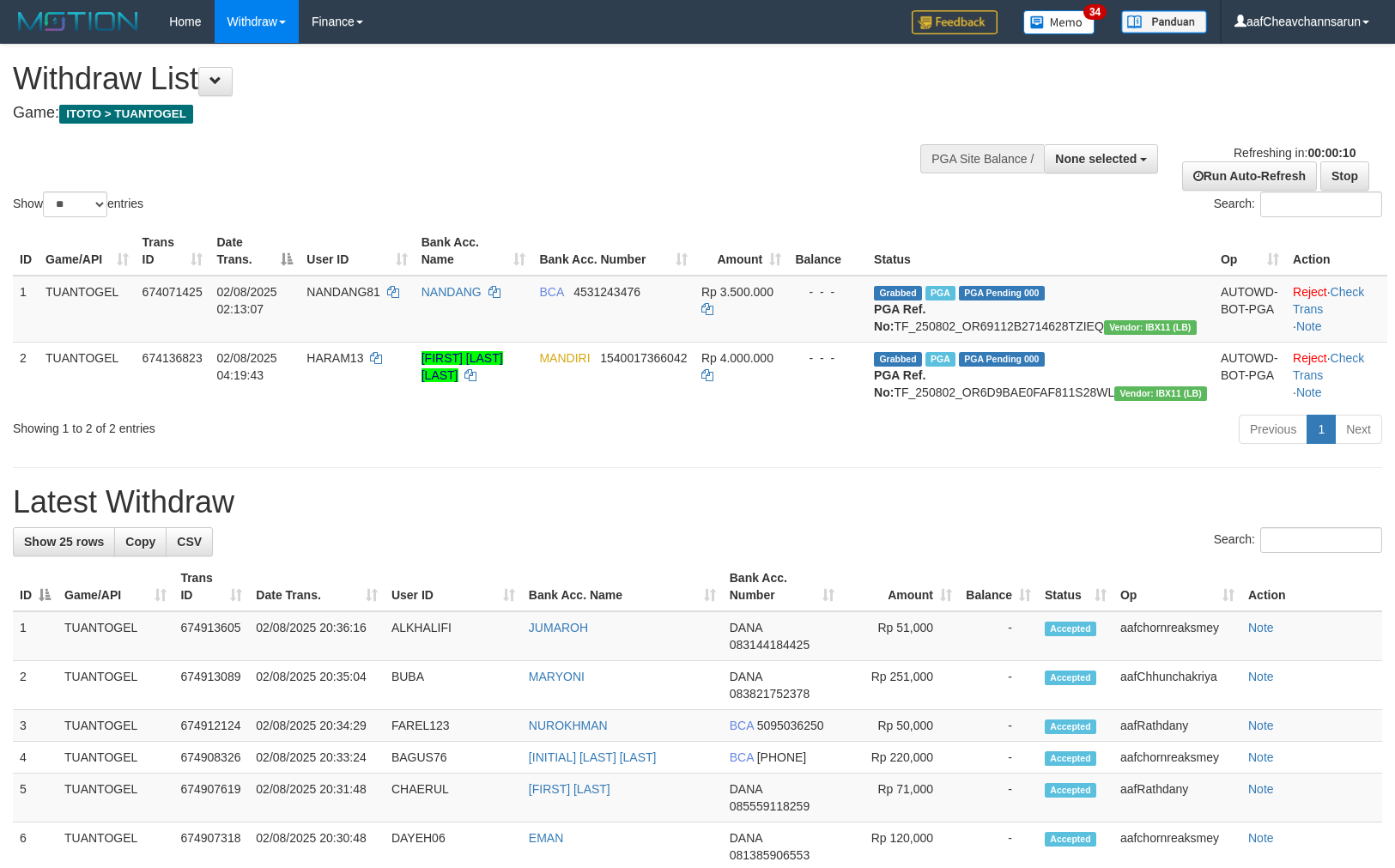 select 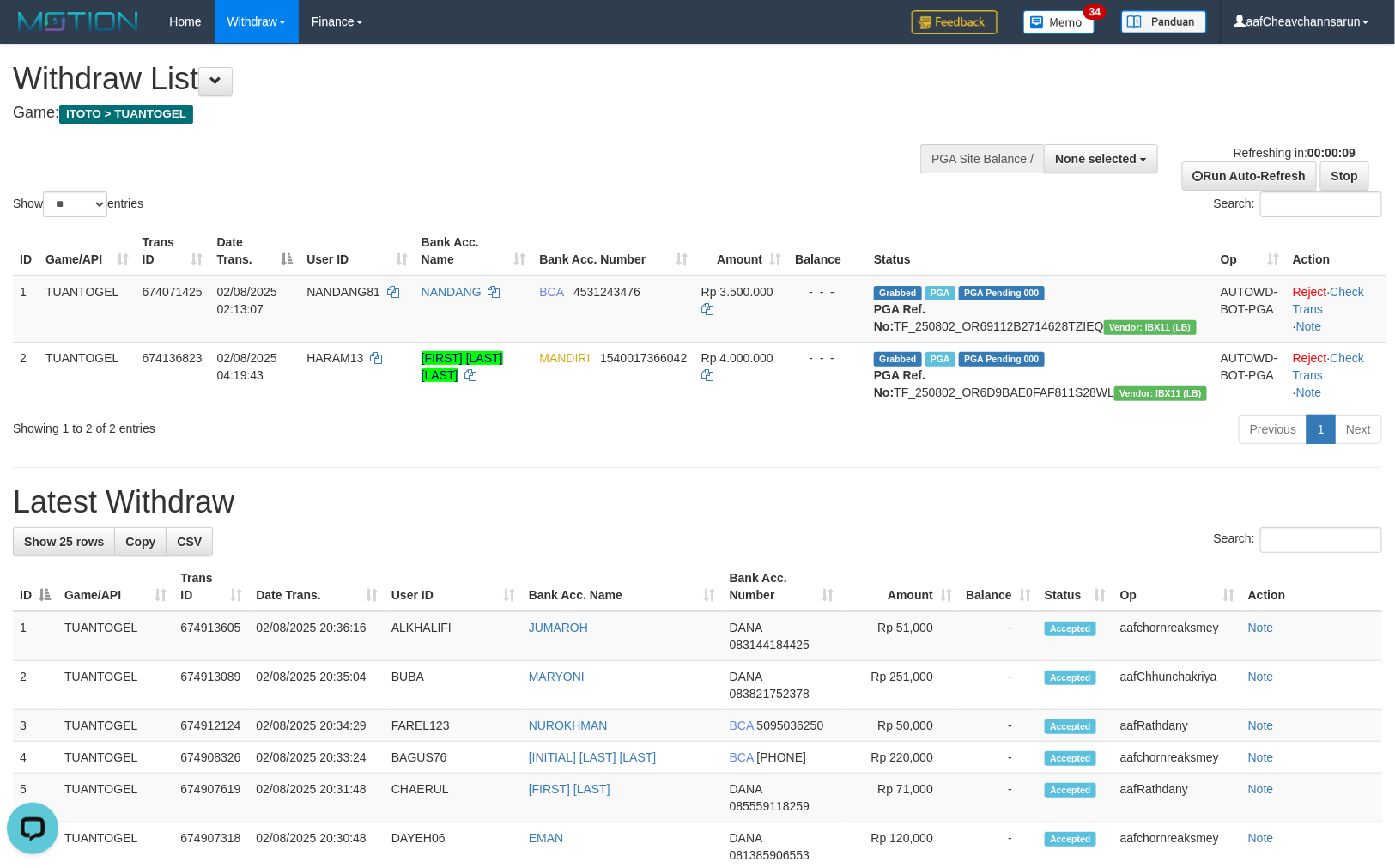 scroll, scrollTop: 0, scrollLeft: 0, axis: both 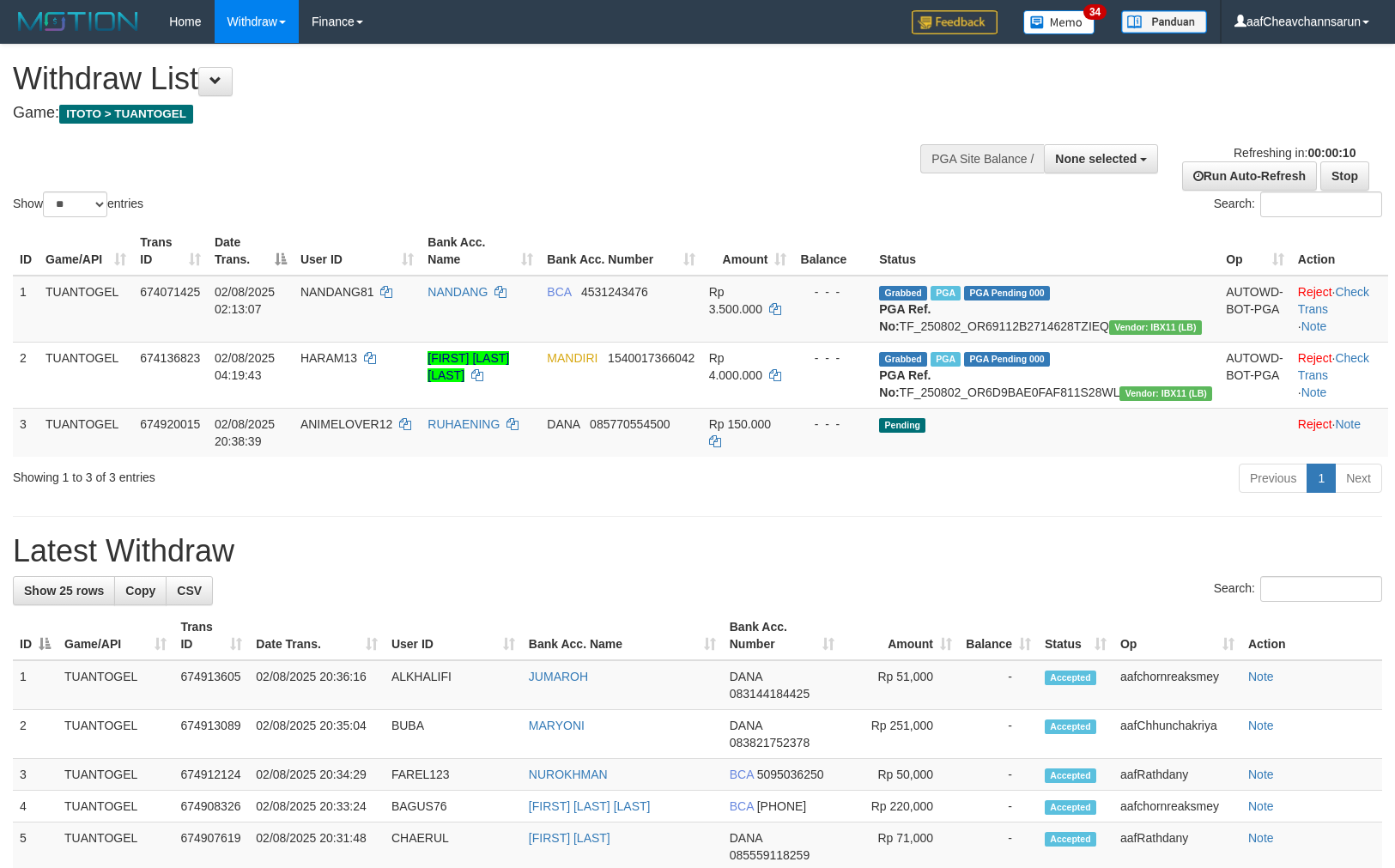 select 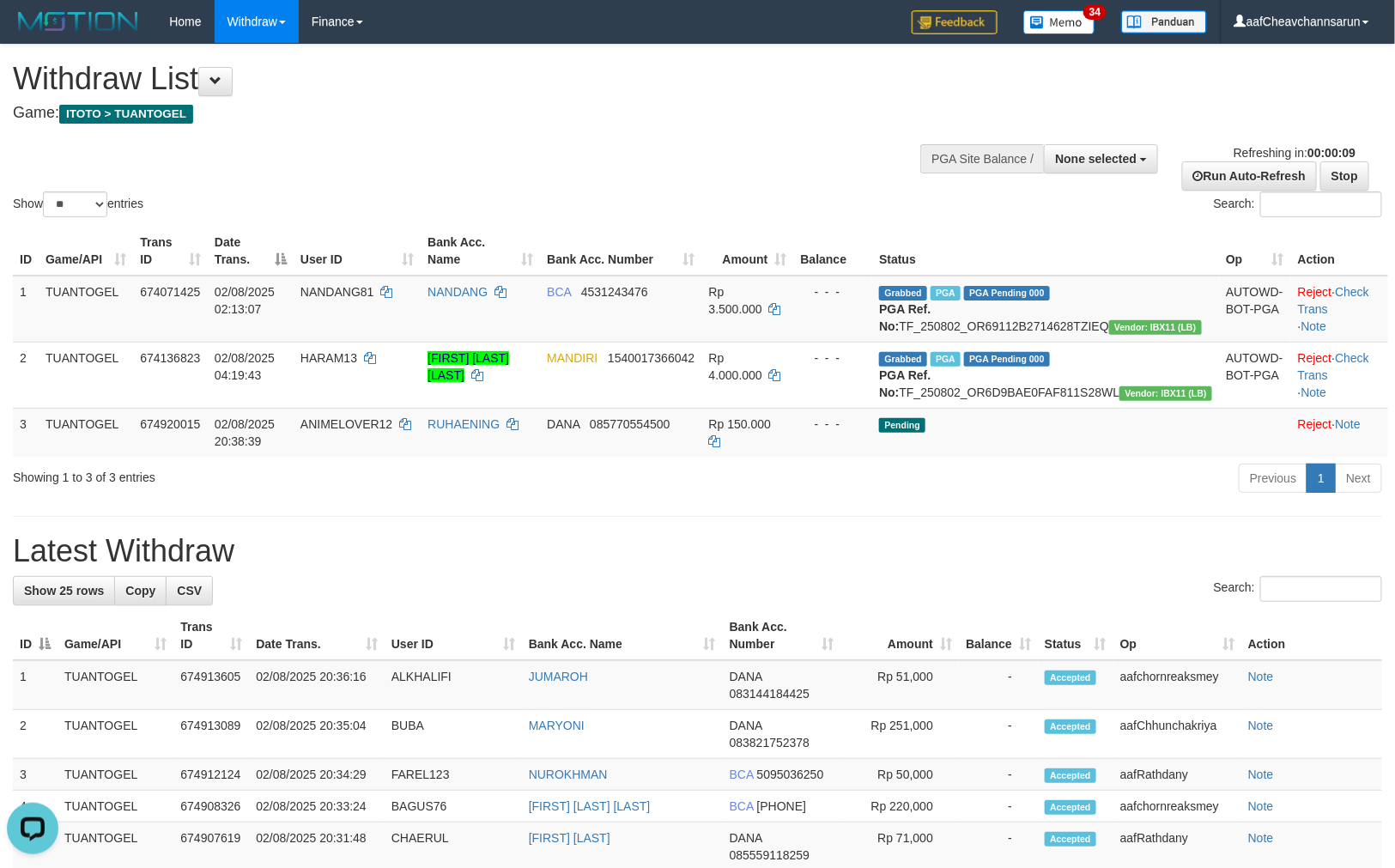 scroll, scrollTop: 0, scrollLeft: 0, axis: both 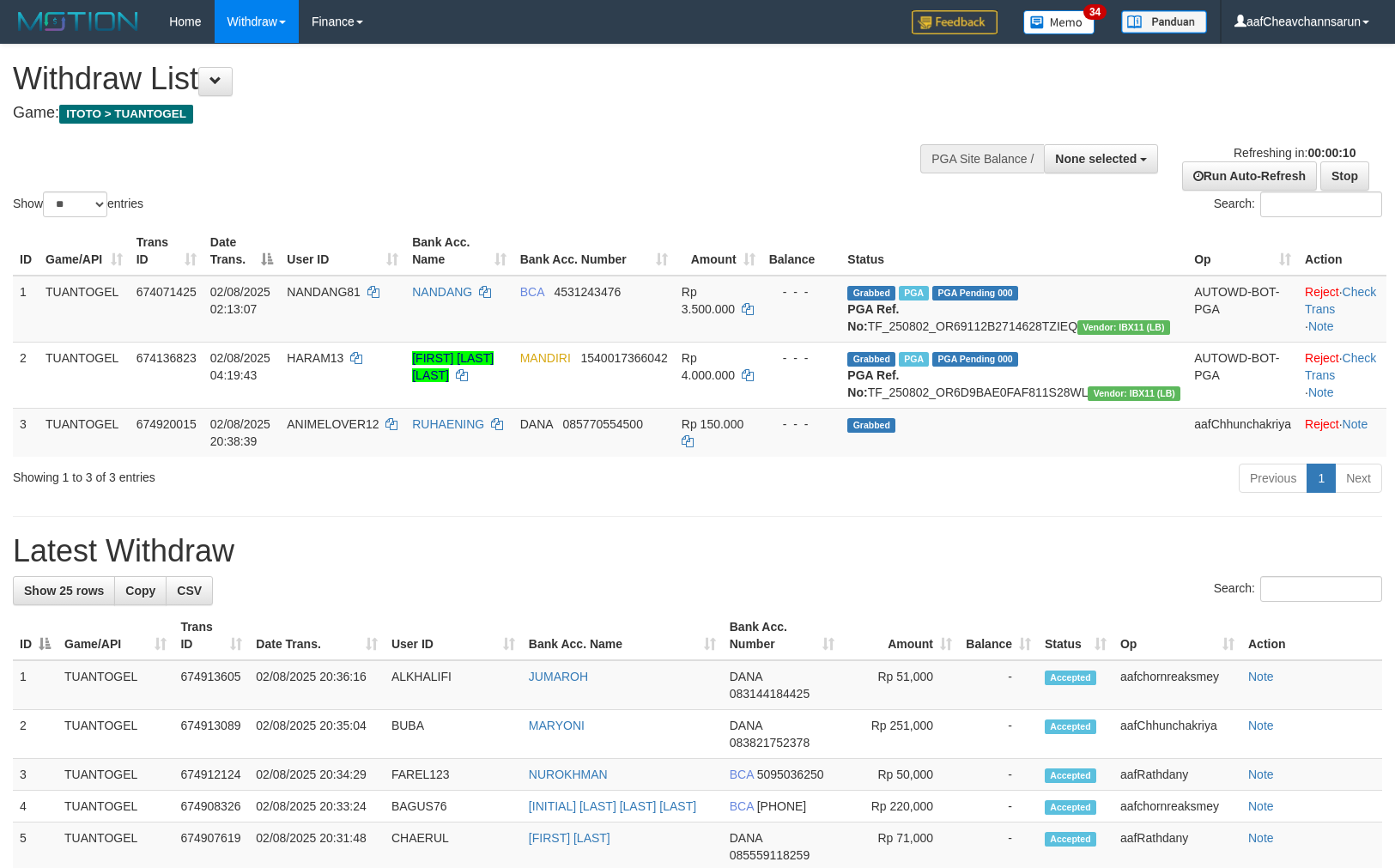 select 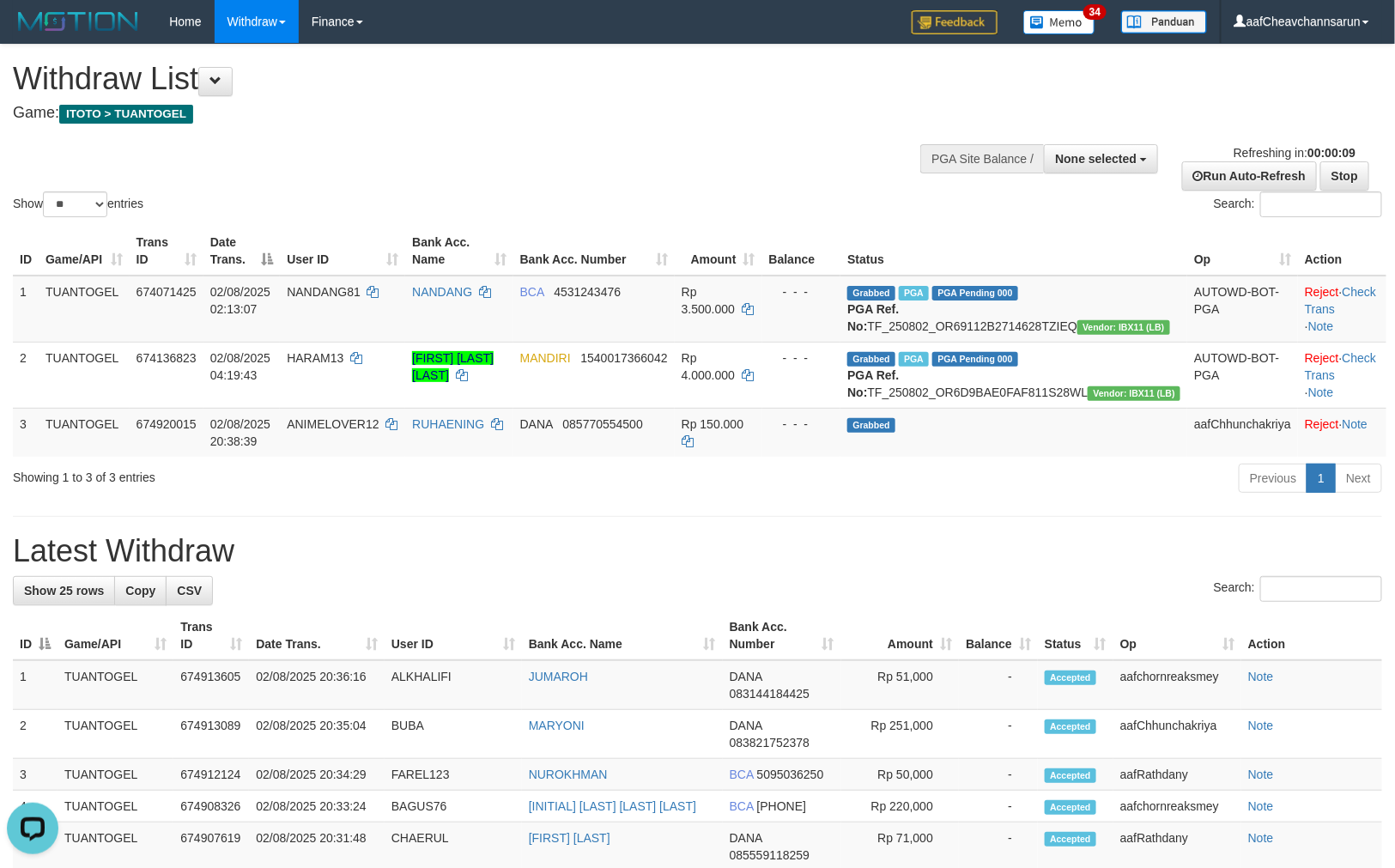scroll, scrollTop: 0, scrollLeft: 0, axis: both 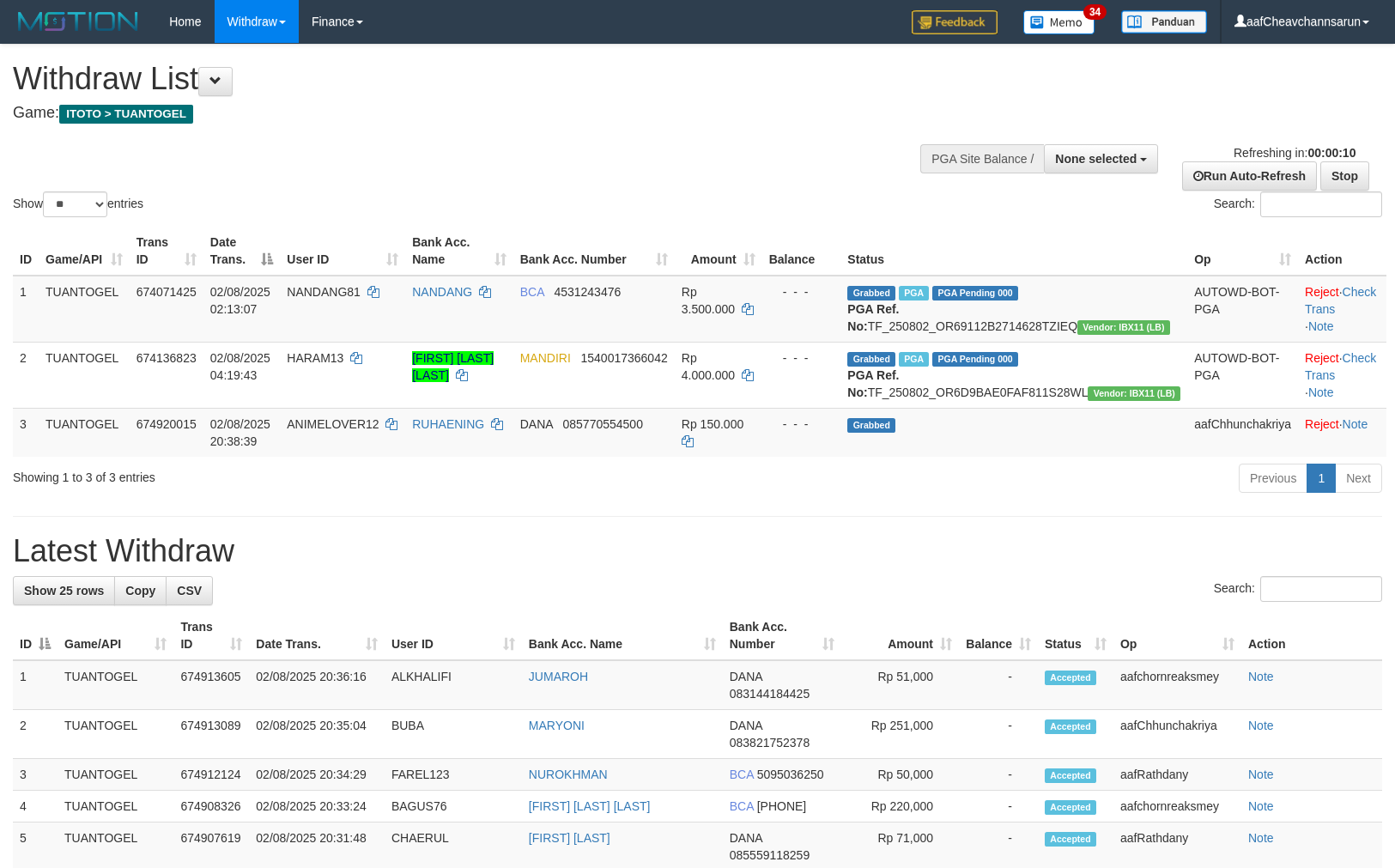 select 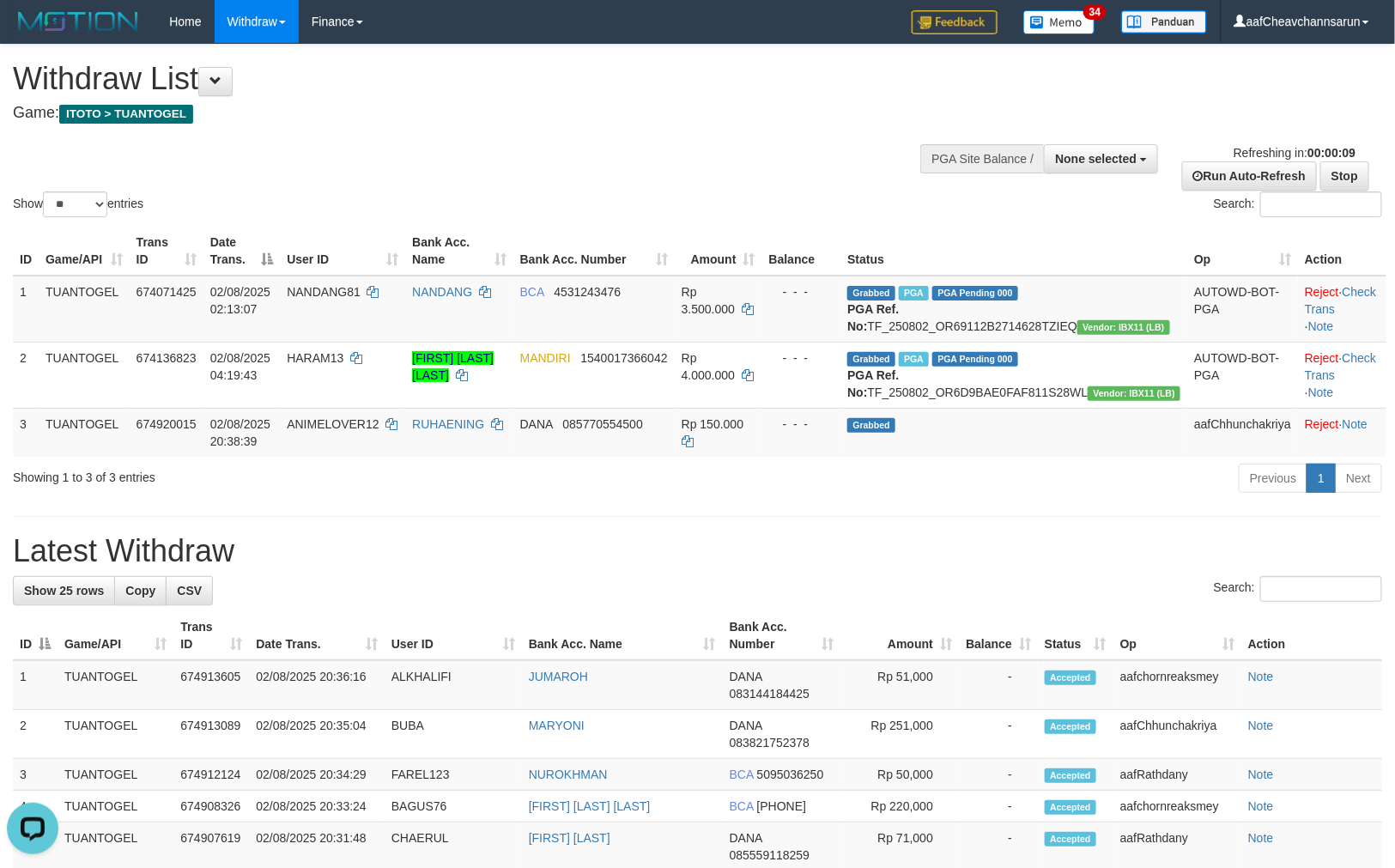 scroll, scrollTop: 0, scrollLeft: 0, axis: both 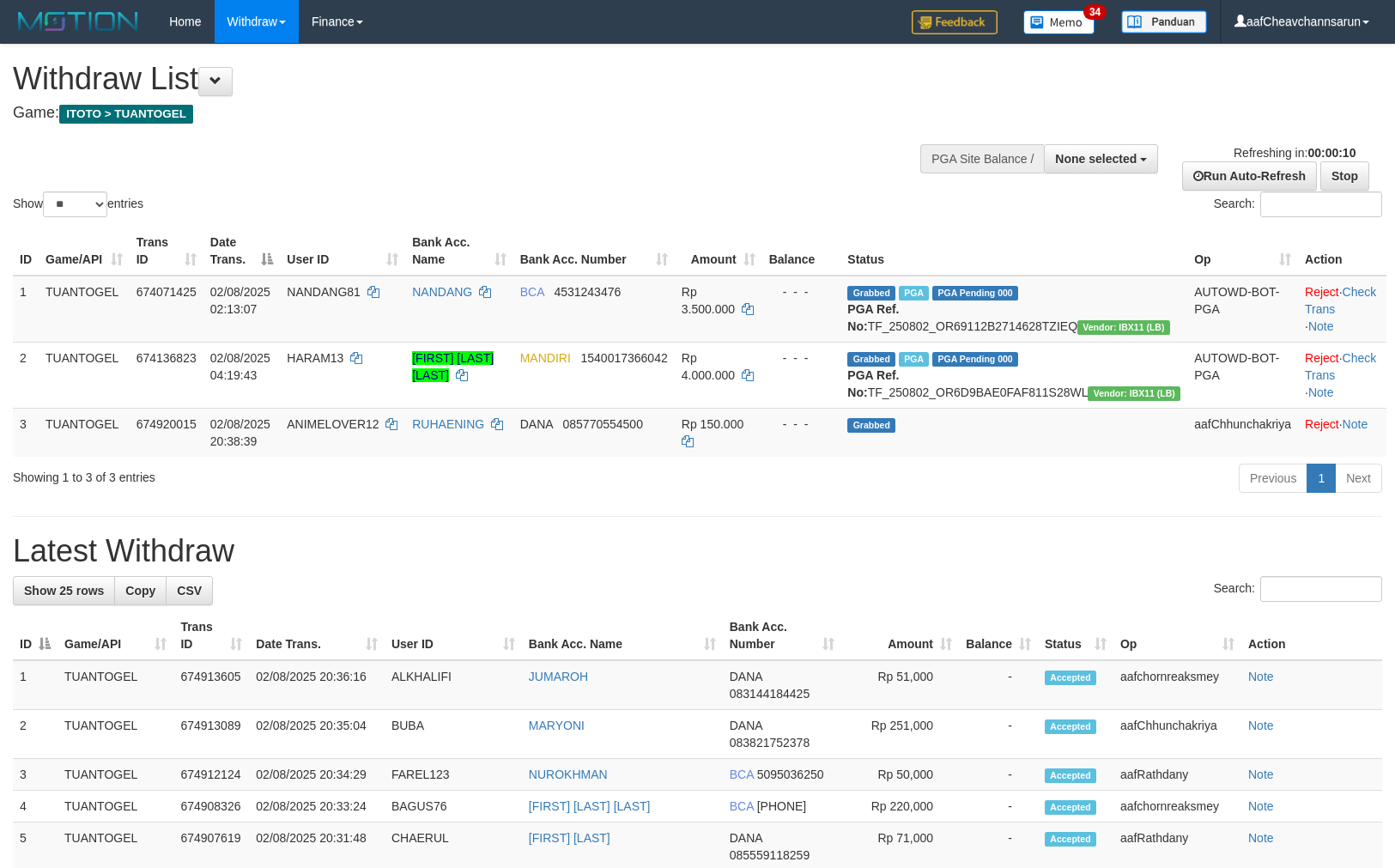 select 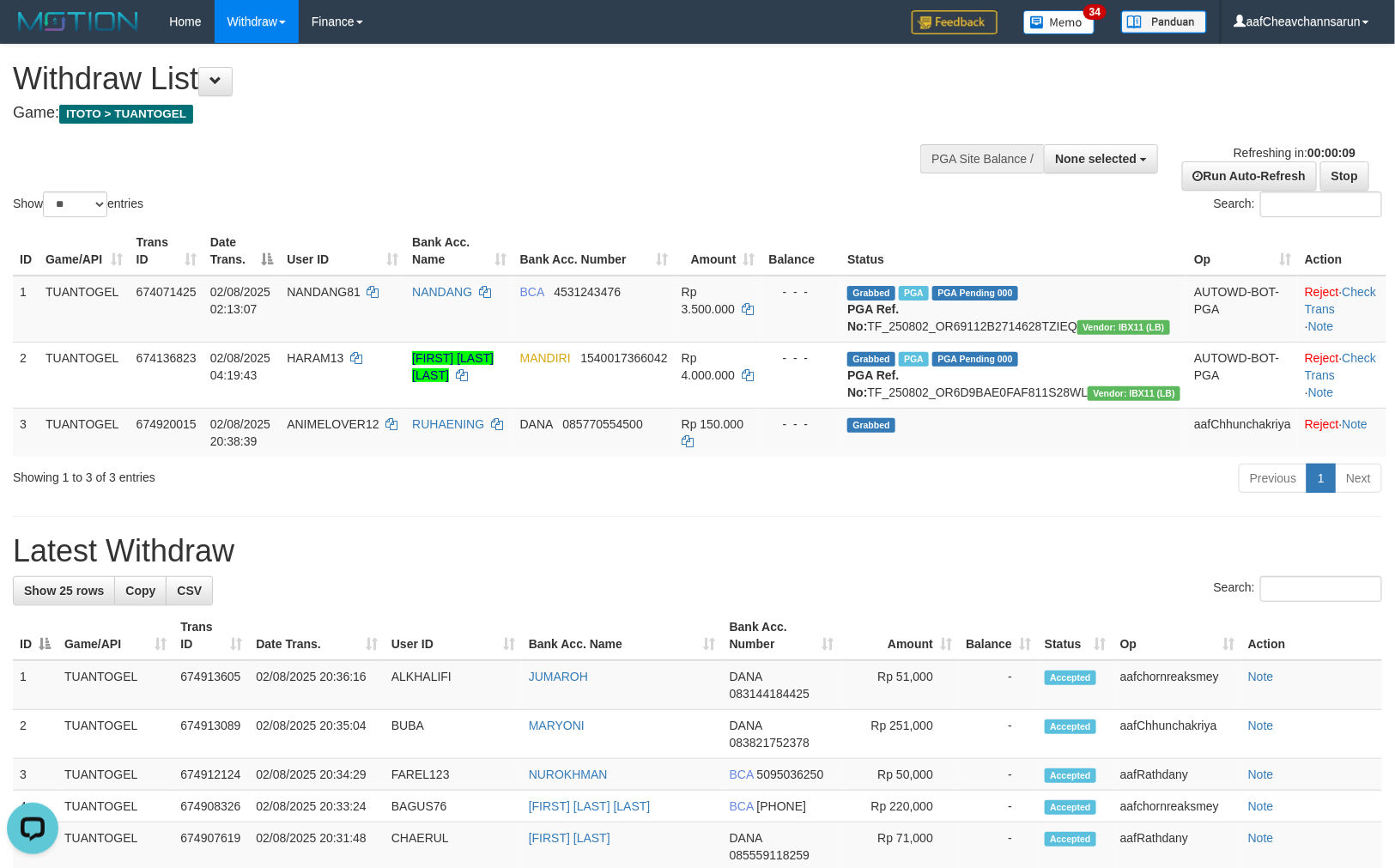 scroll, scrollTop: 0, scrollLeft: 0, axis: both 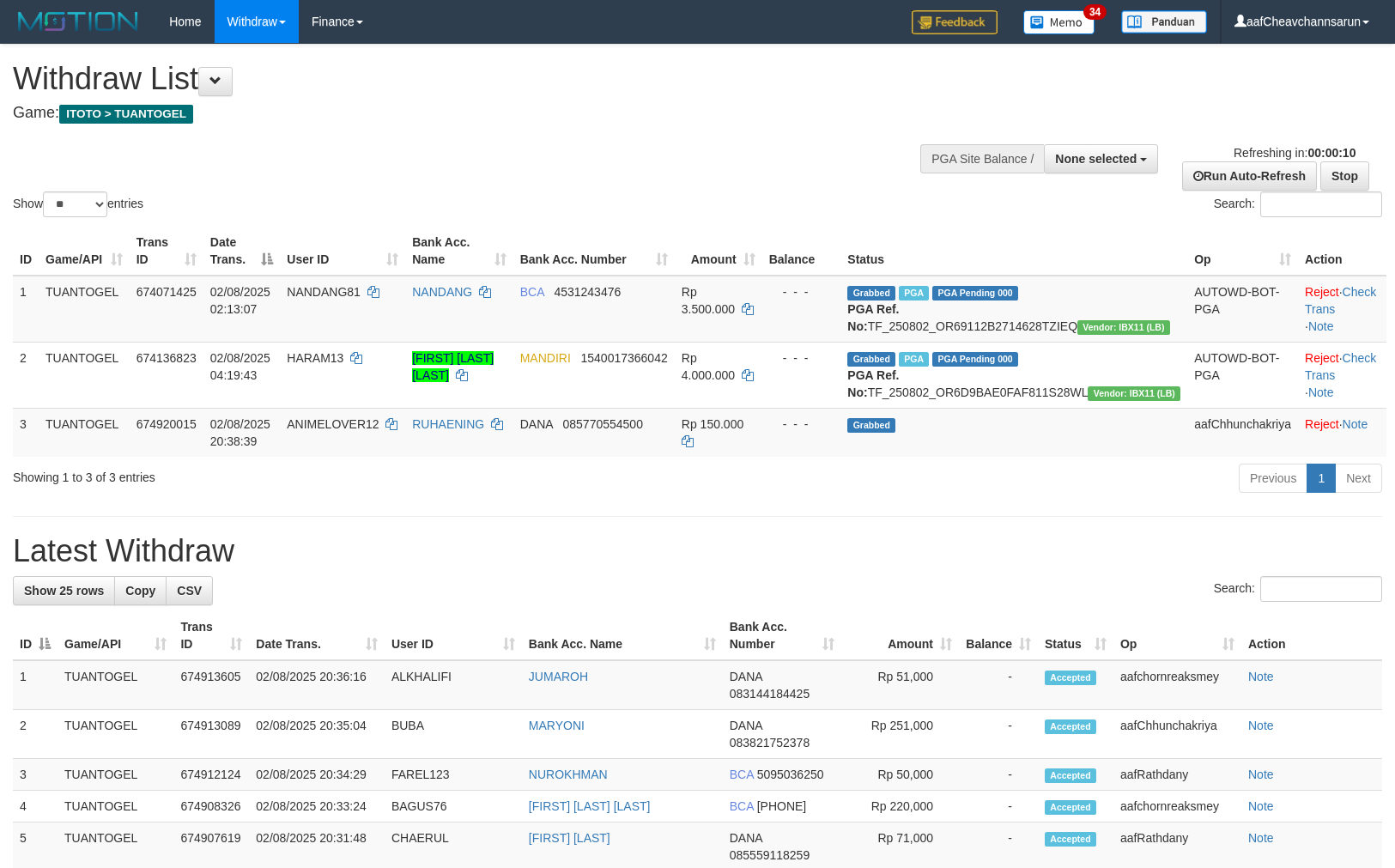 select 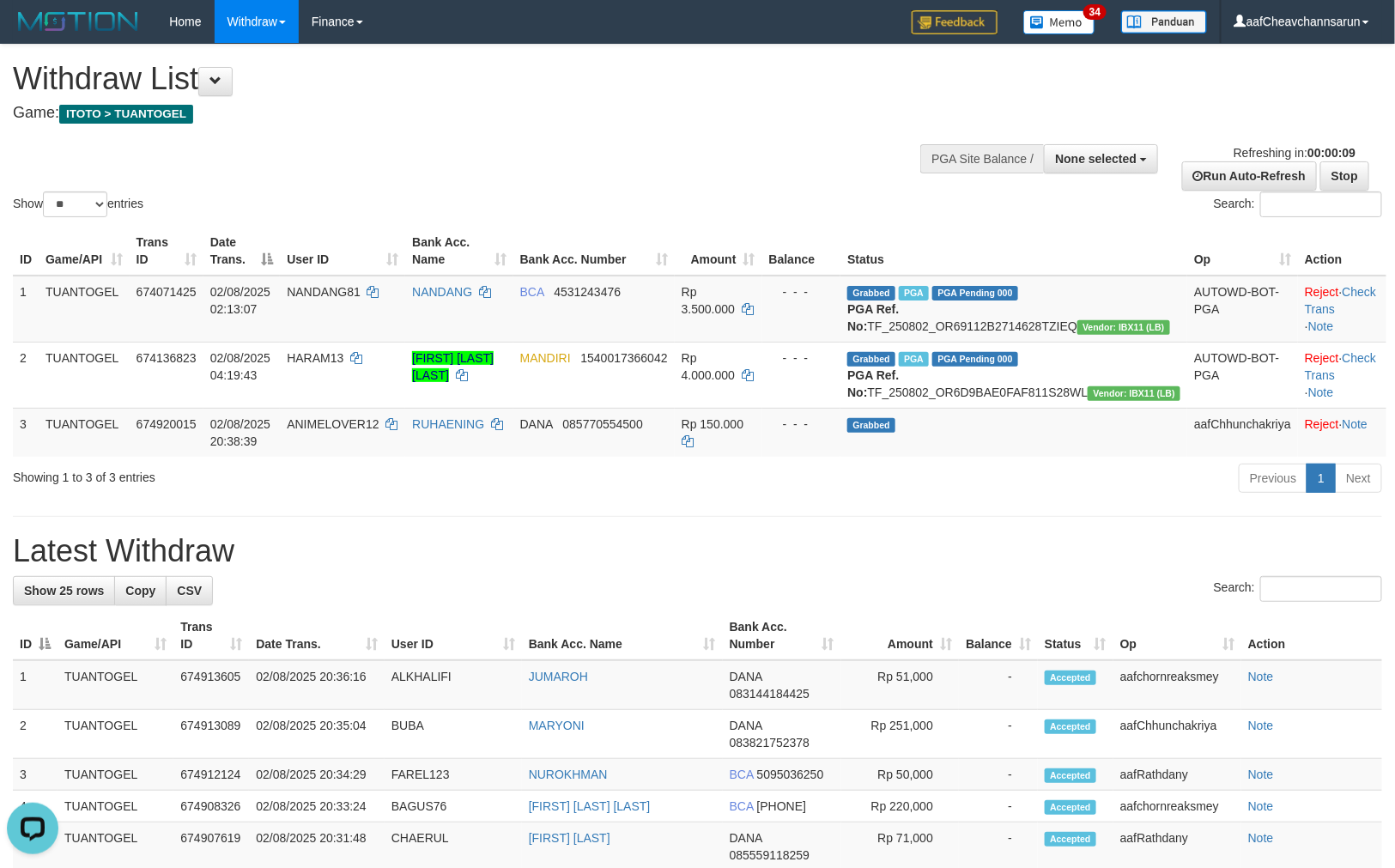 scroll, scrollTop: 0, scrollLeft: 0, axis: both 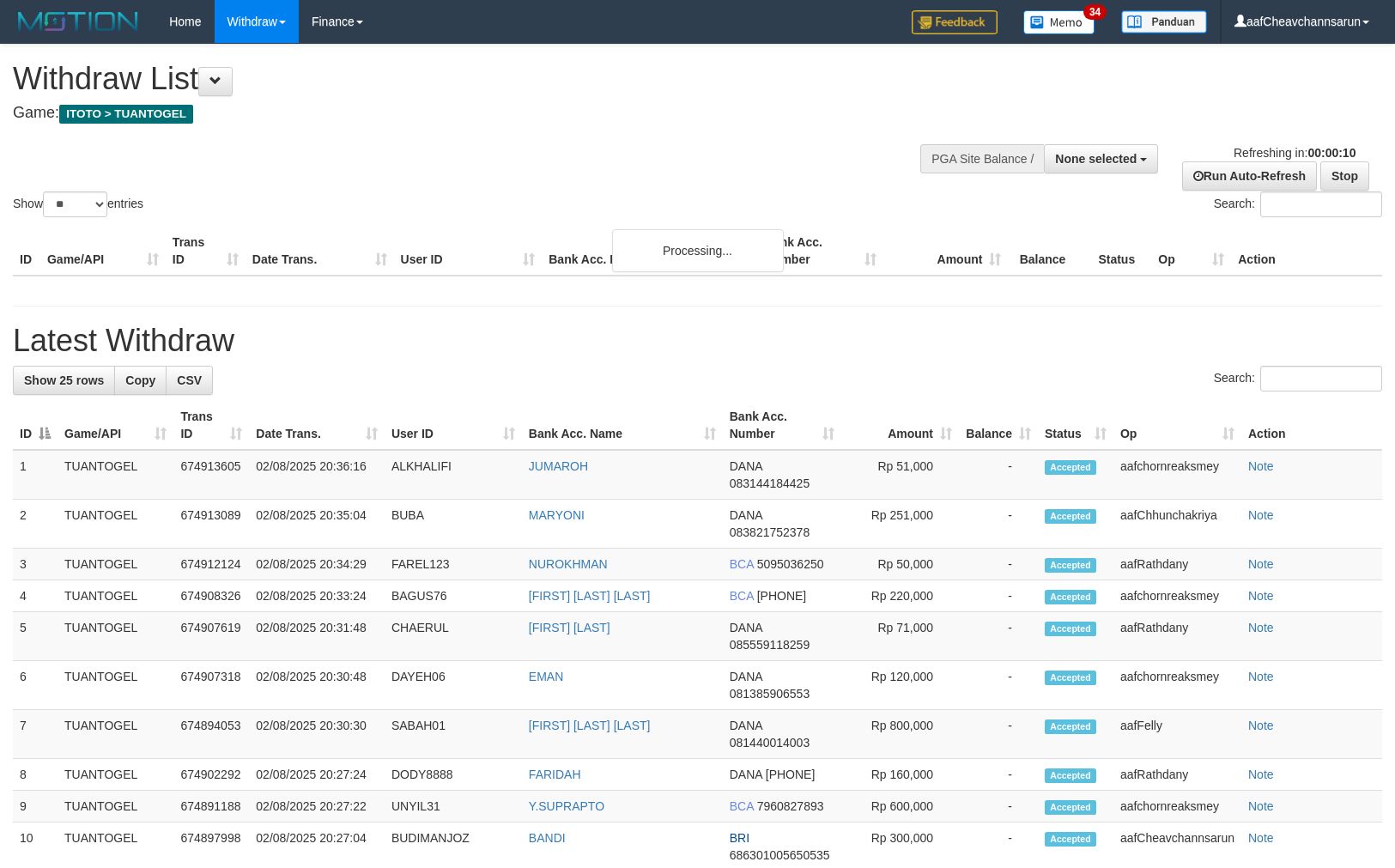 select 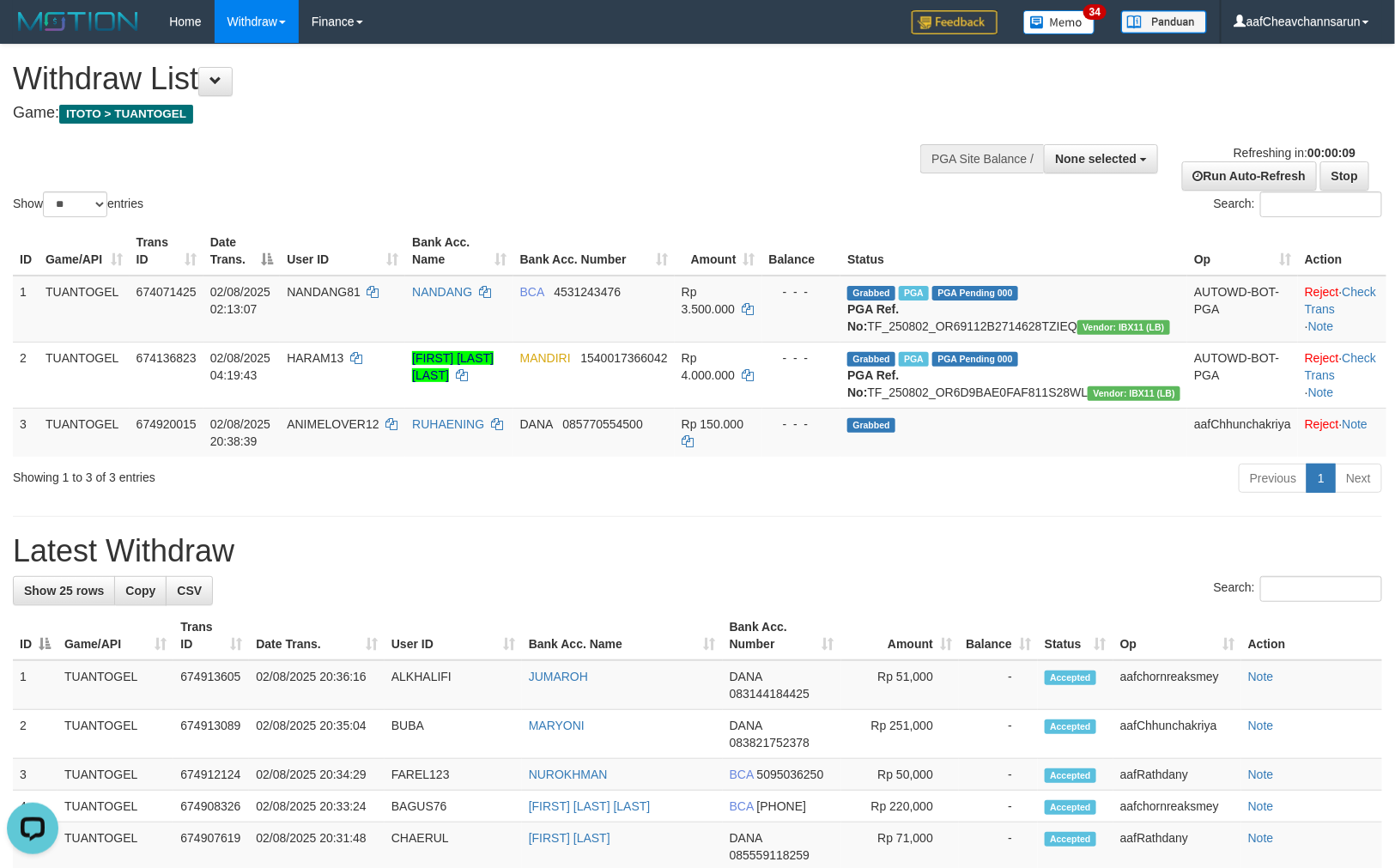 scroll, scrollTop: 0, scrollLeft: 0, axis: both 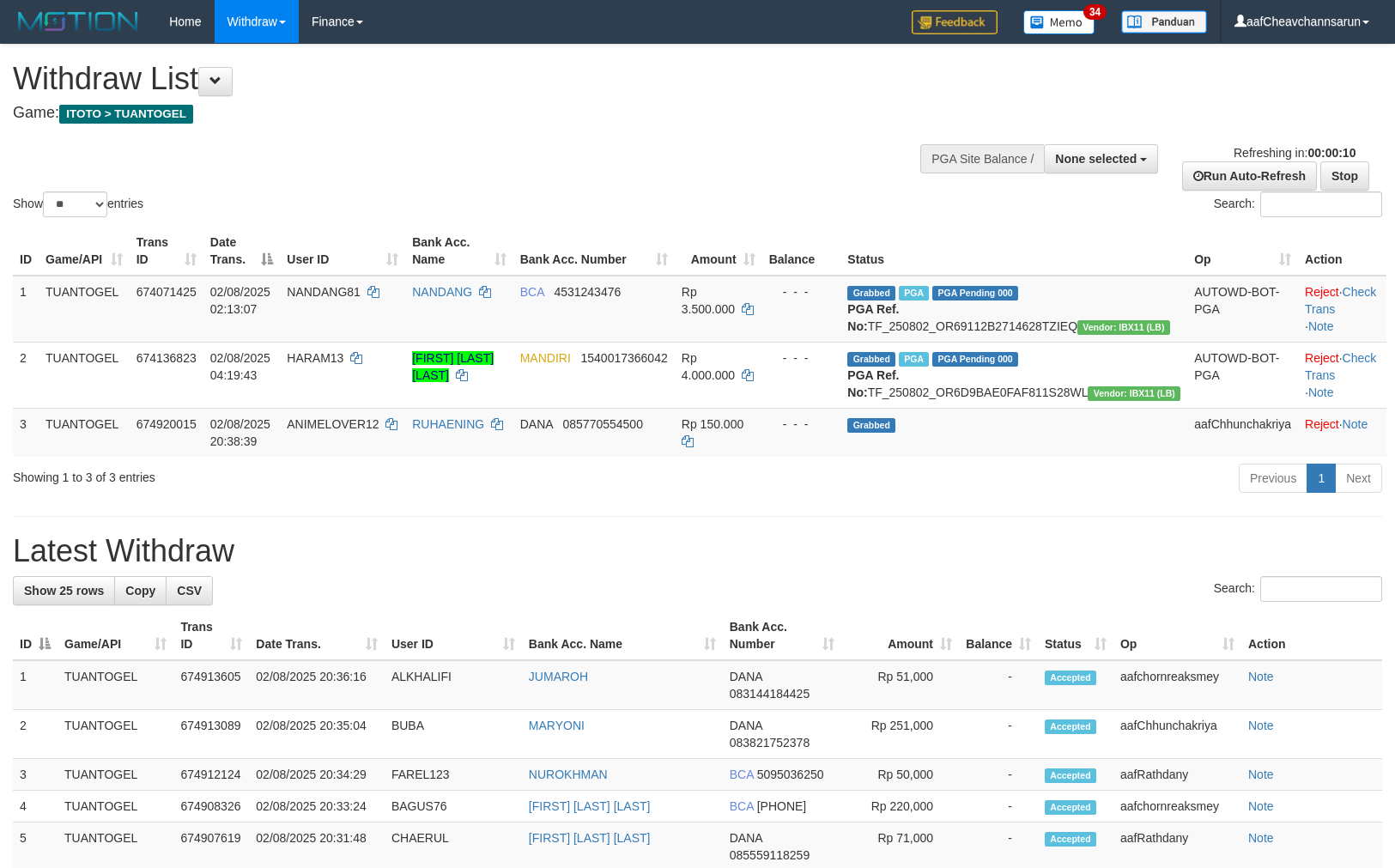 select 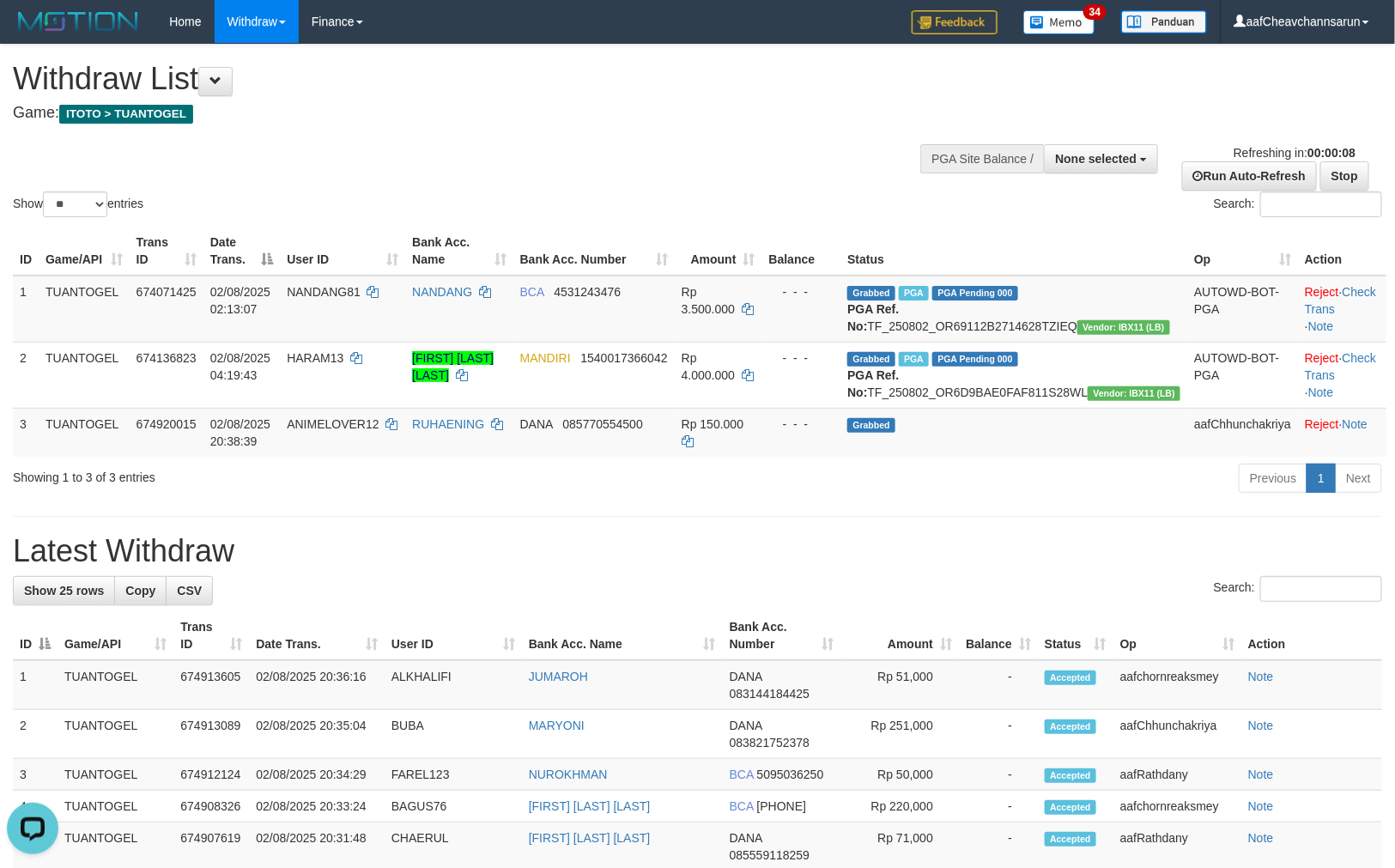 scroll, scrollTop: 0, scrollLeft: 0, axis: both 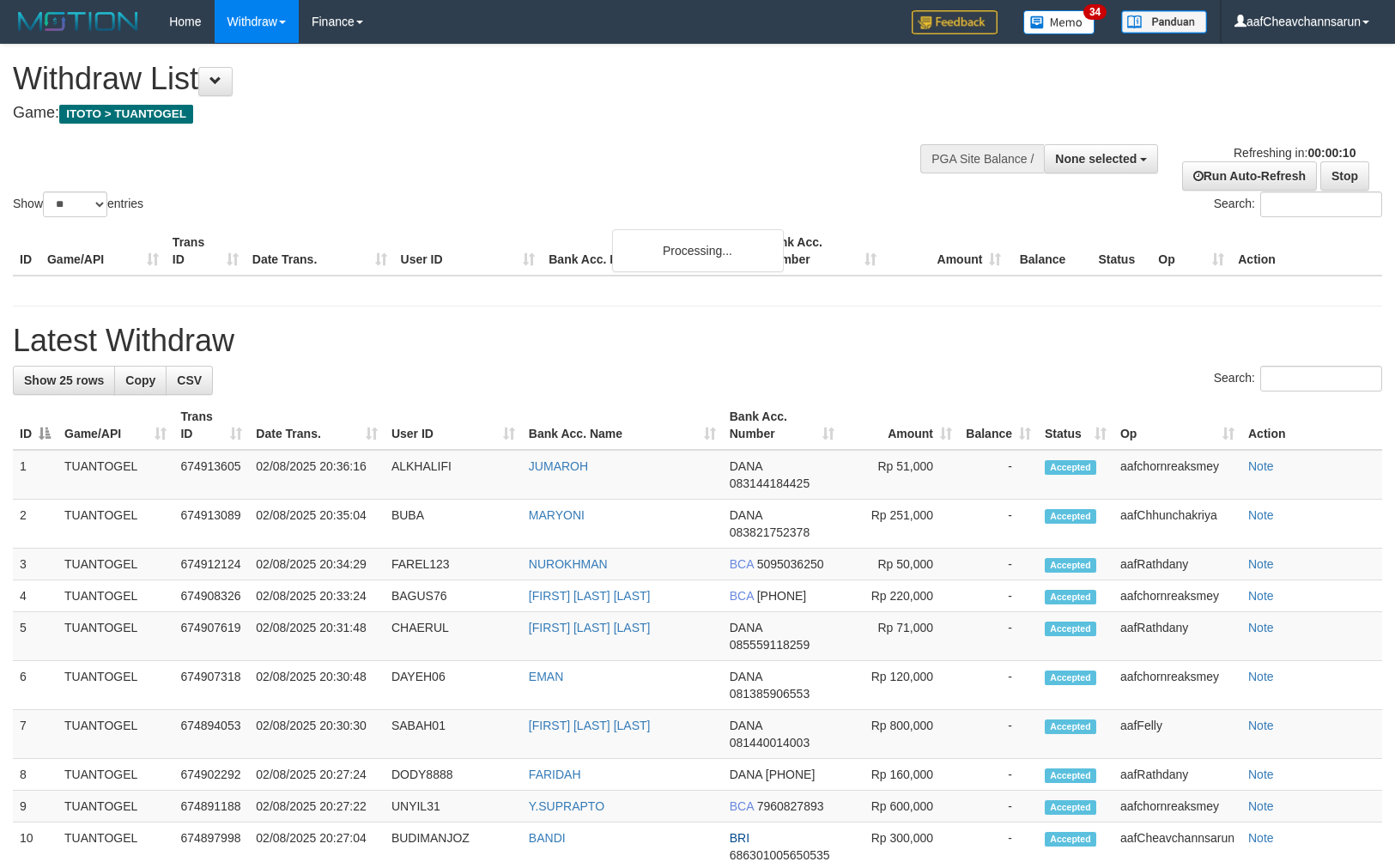 select 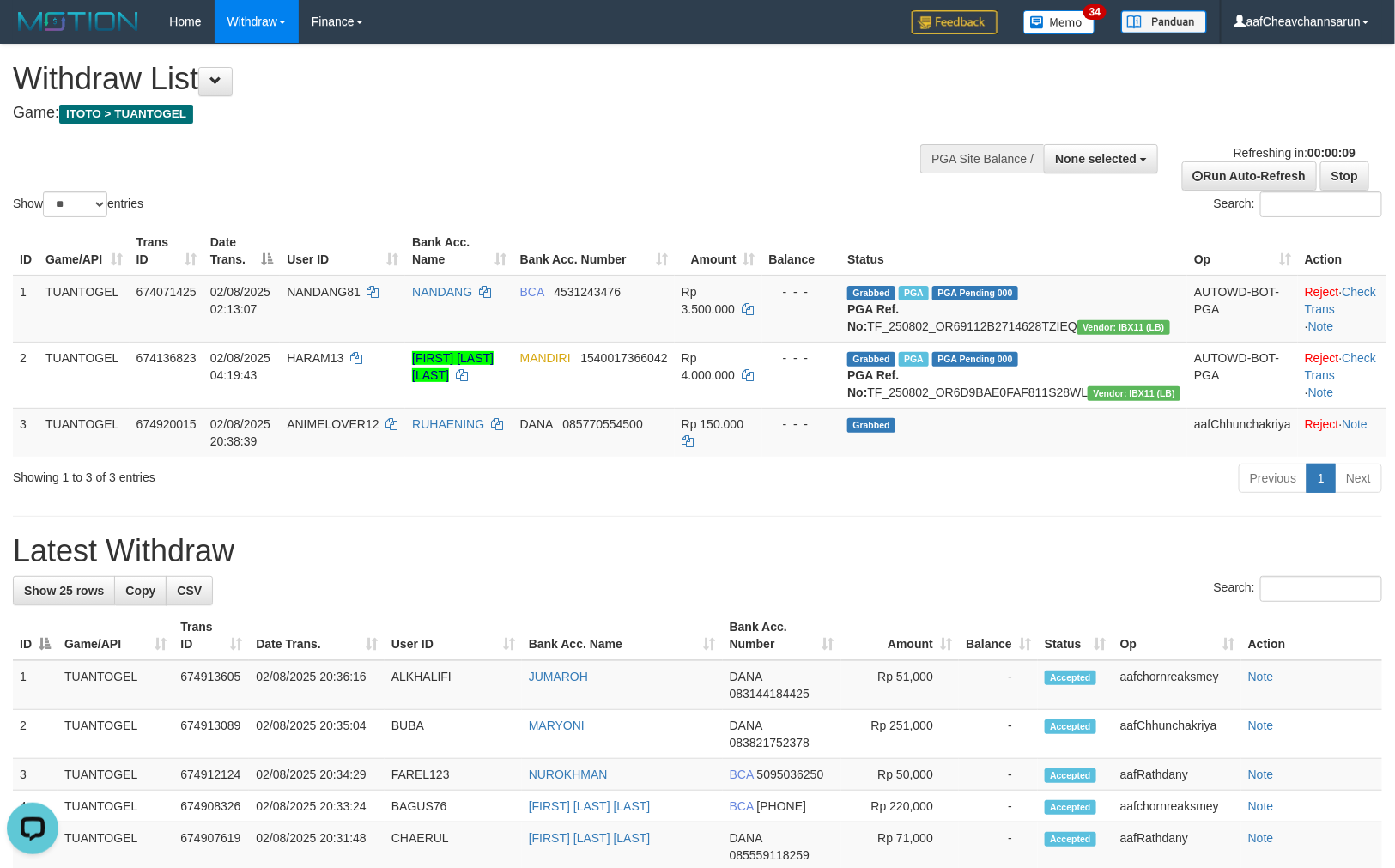 scroll, scrollTop: 0, scrollLeft: 0, axis: both 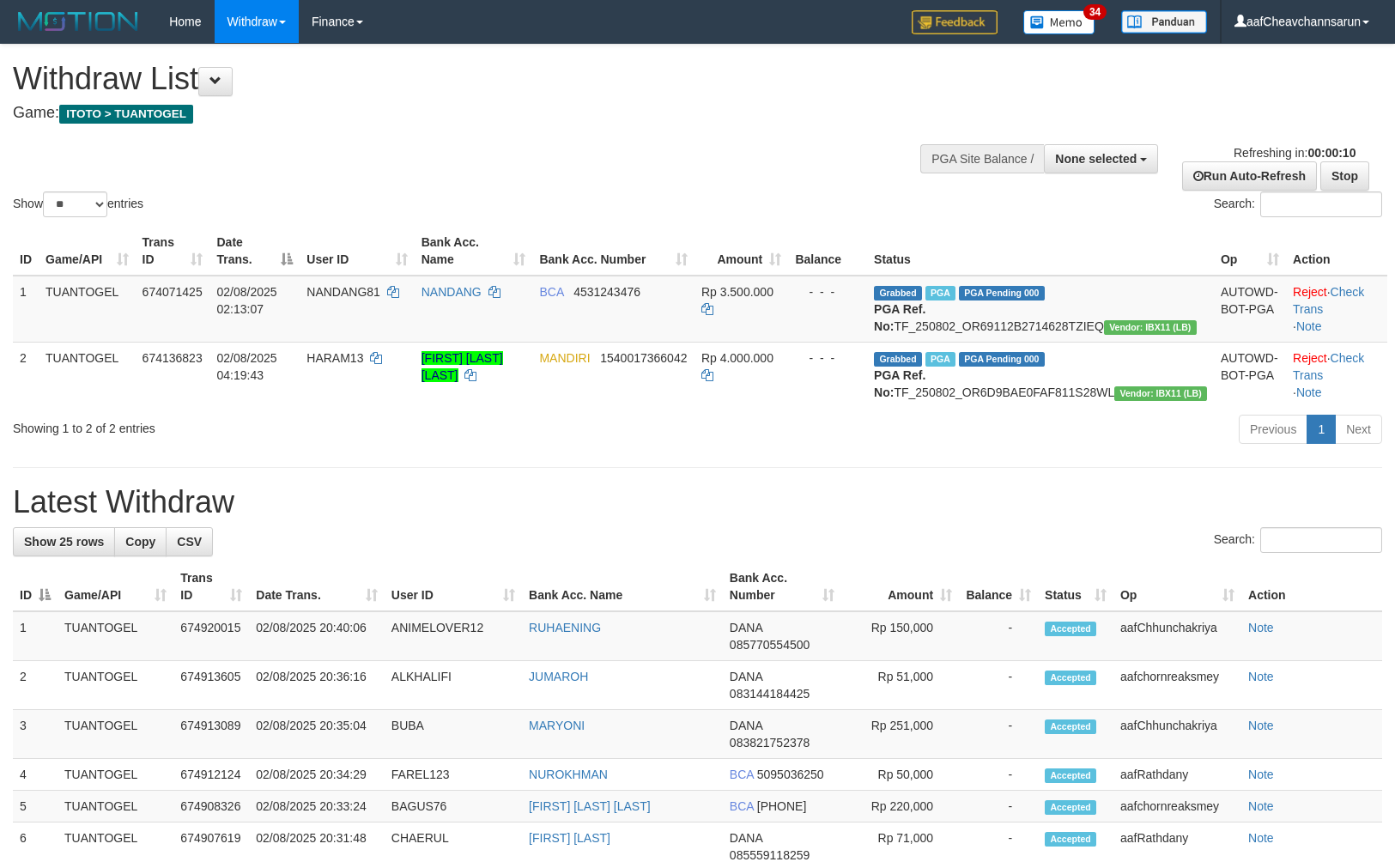 select 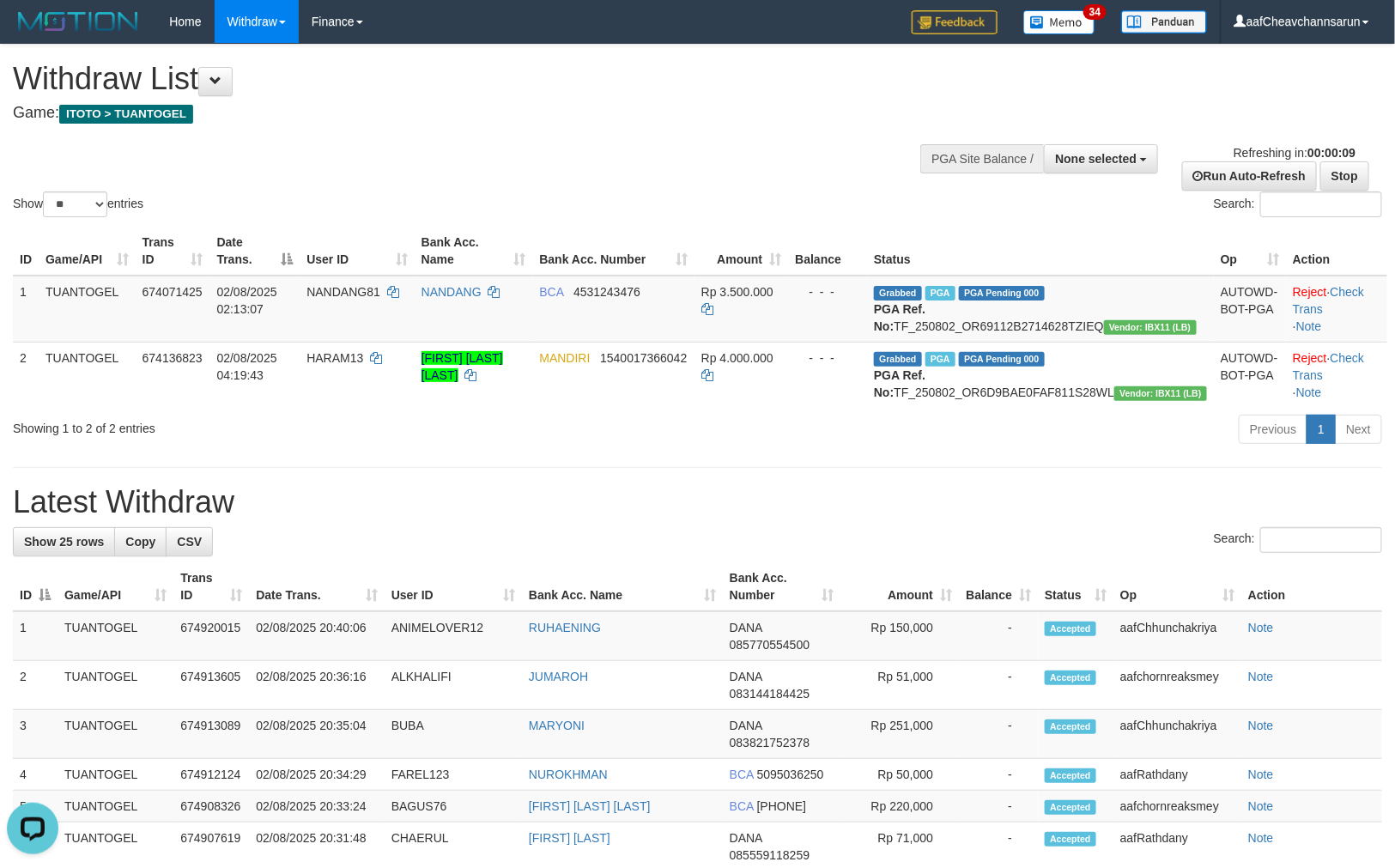 scroll, scrollTop: 0, scrollLeft: 0, axis: both 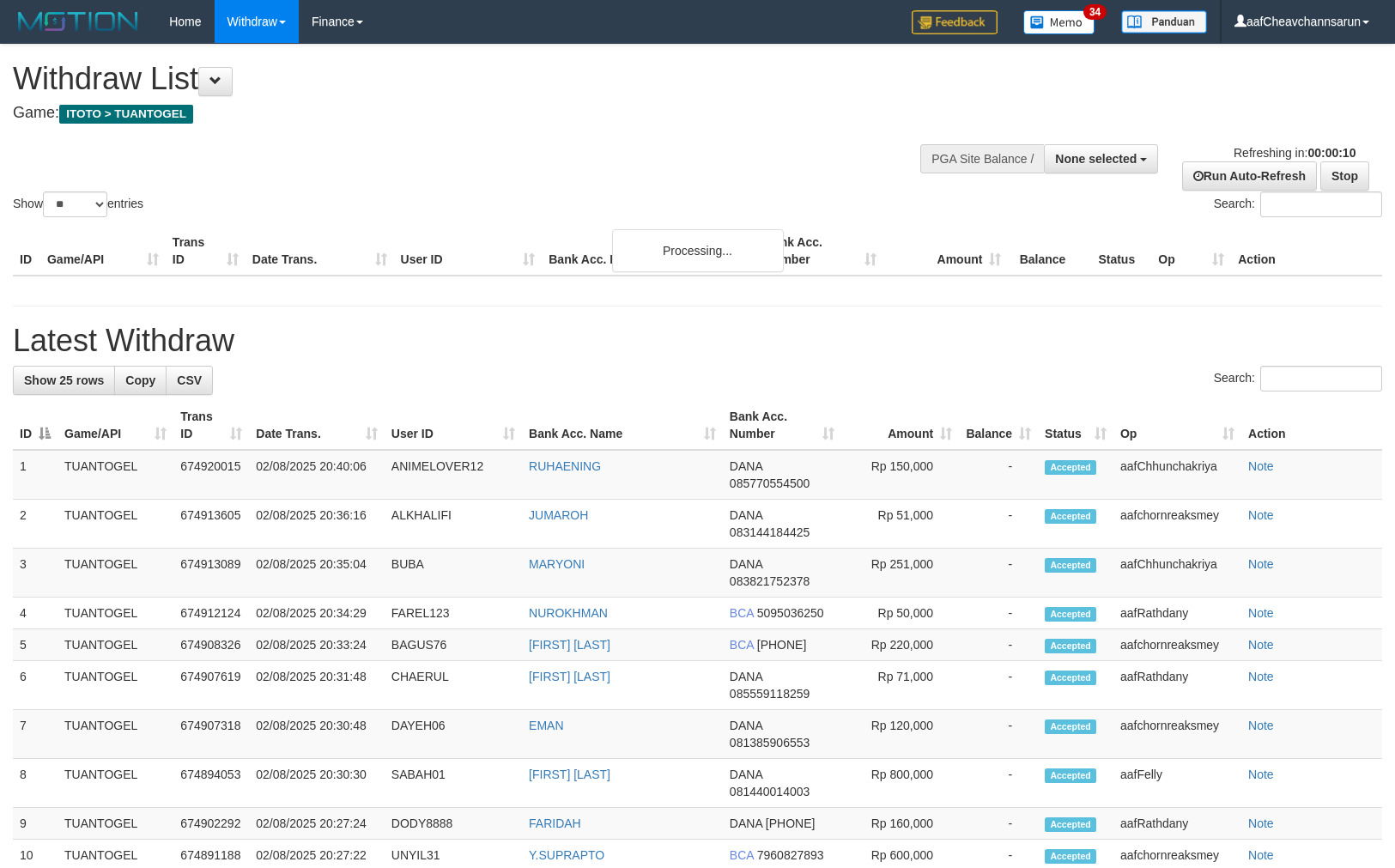 select 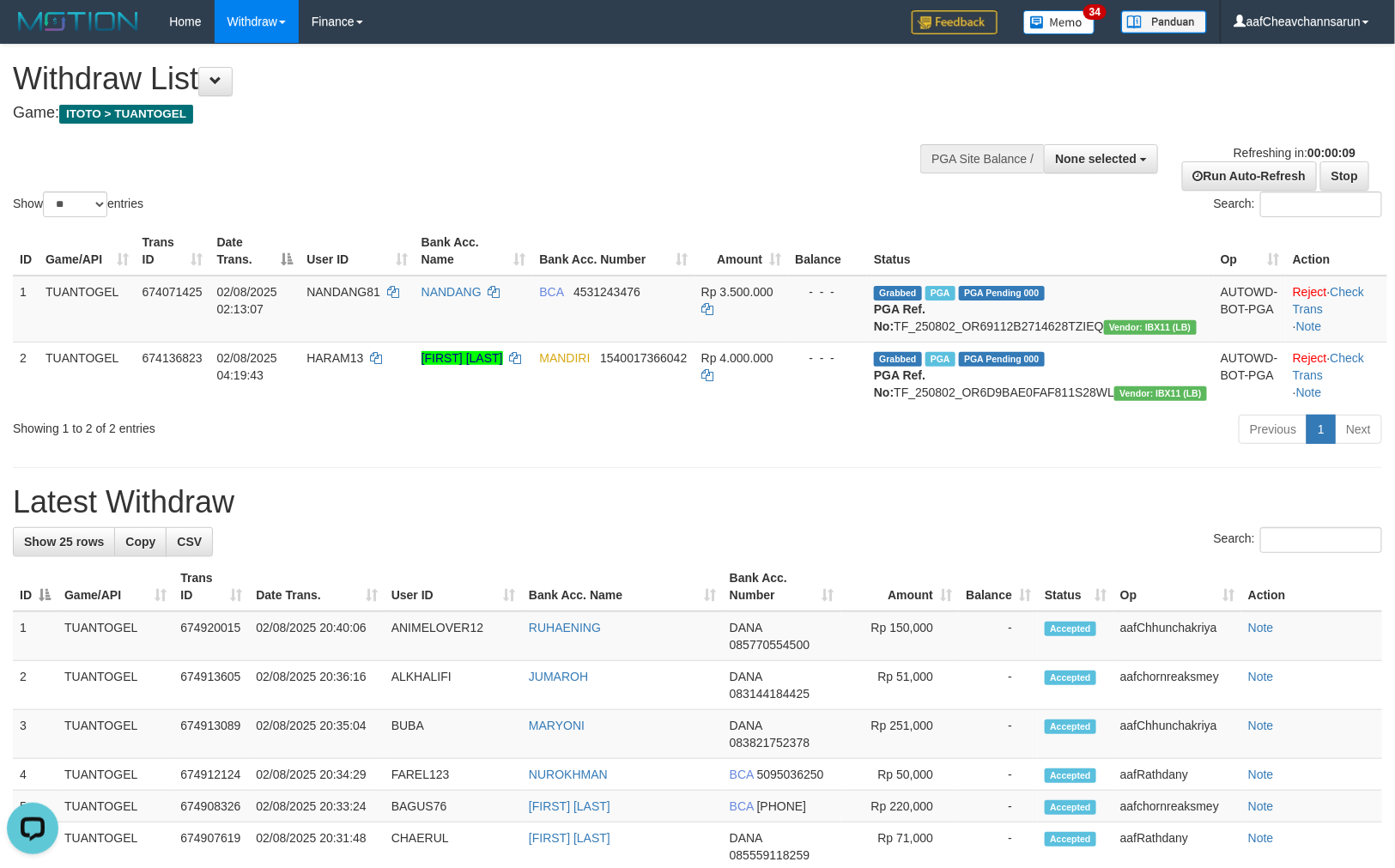 scroll, scrollTop: 0, scrollLeft: 0, axis: both 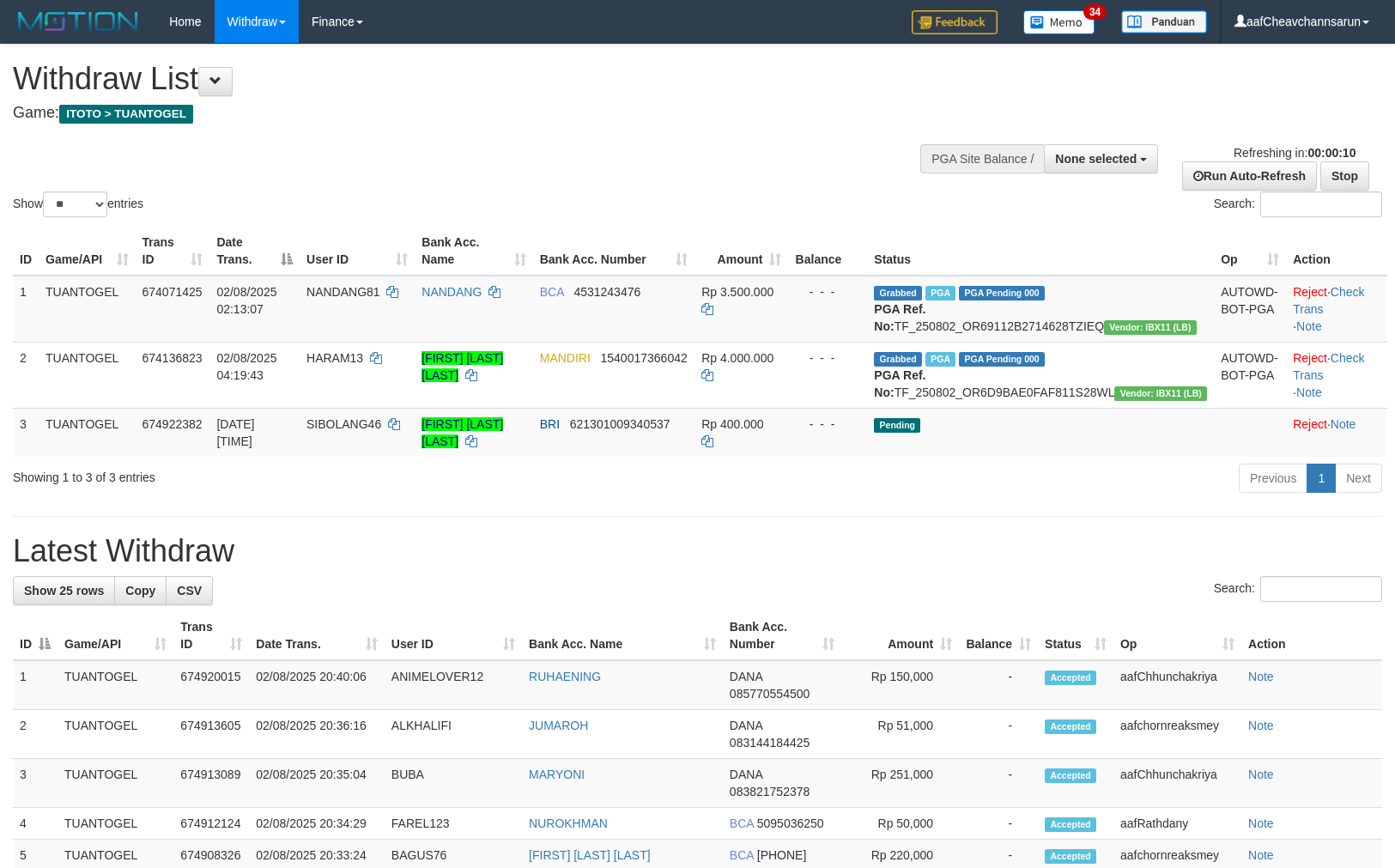 select 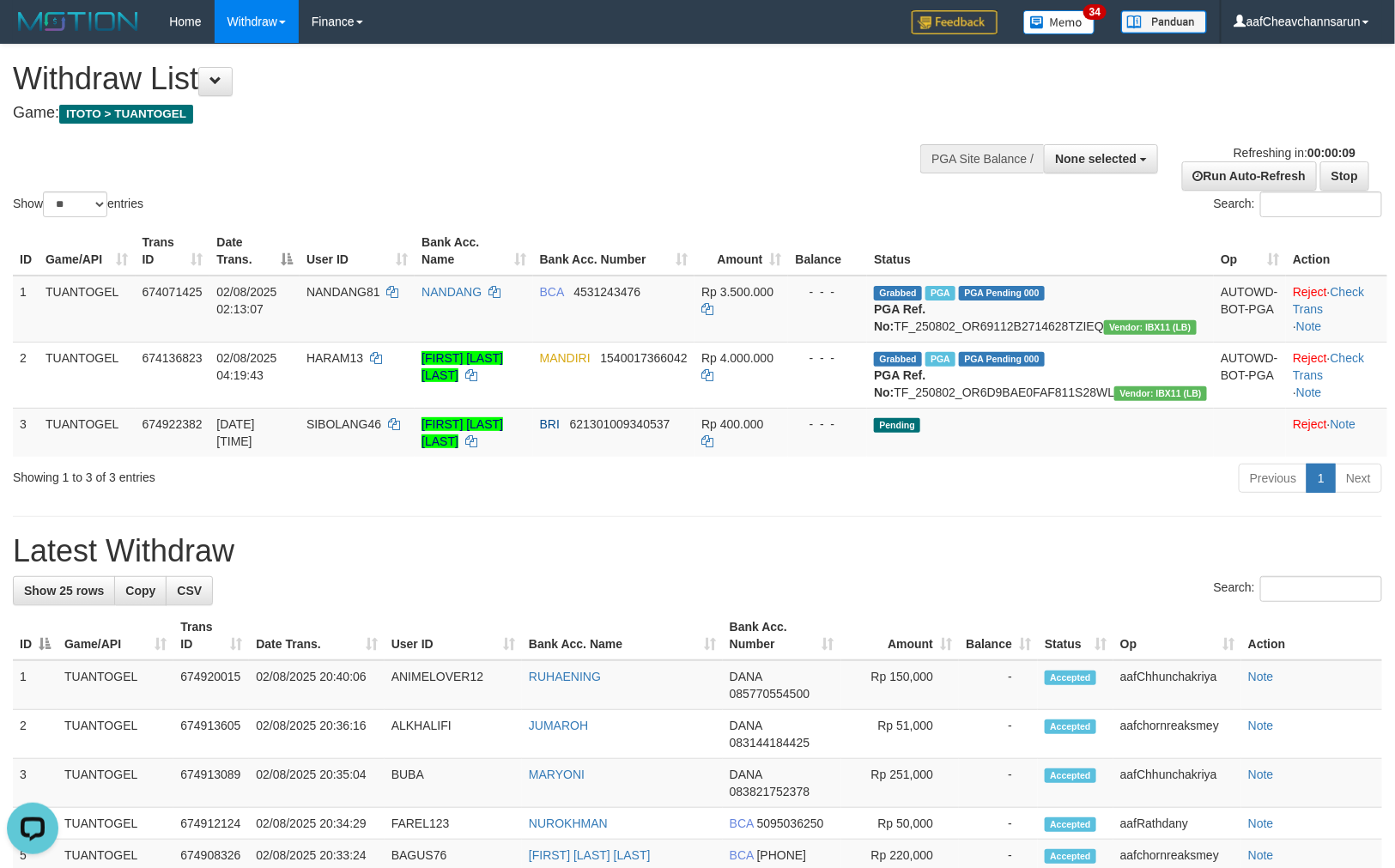 scroll, scrollTop: 0, scrollLeft: 0, axis: both 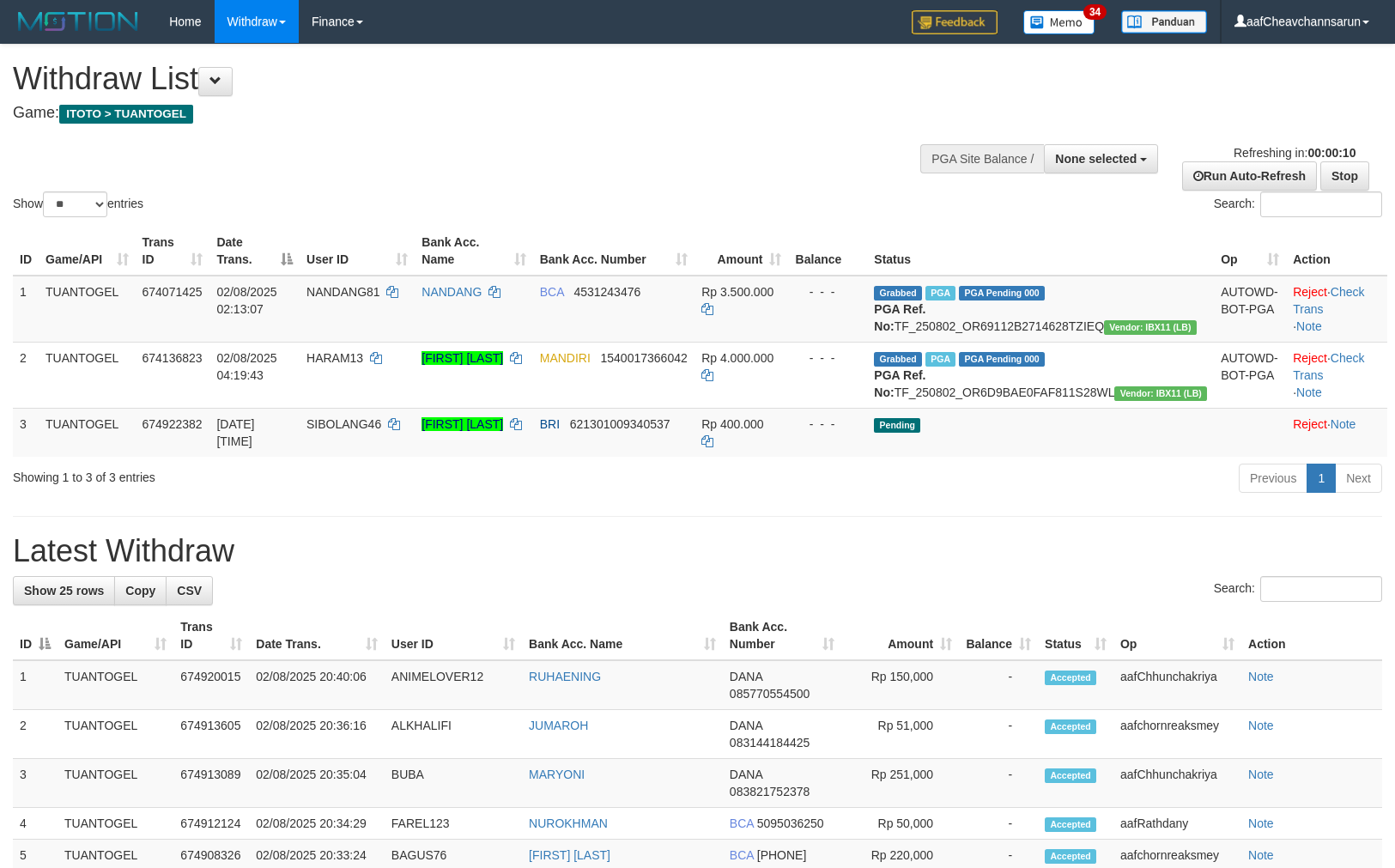 select 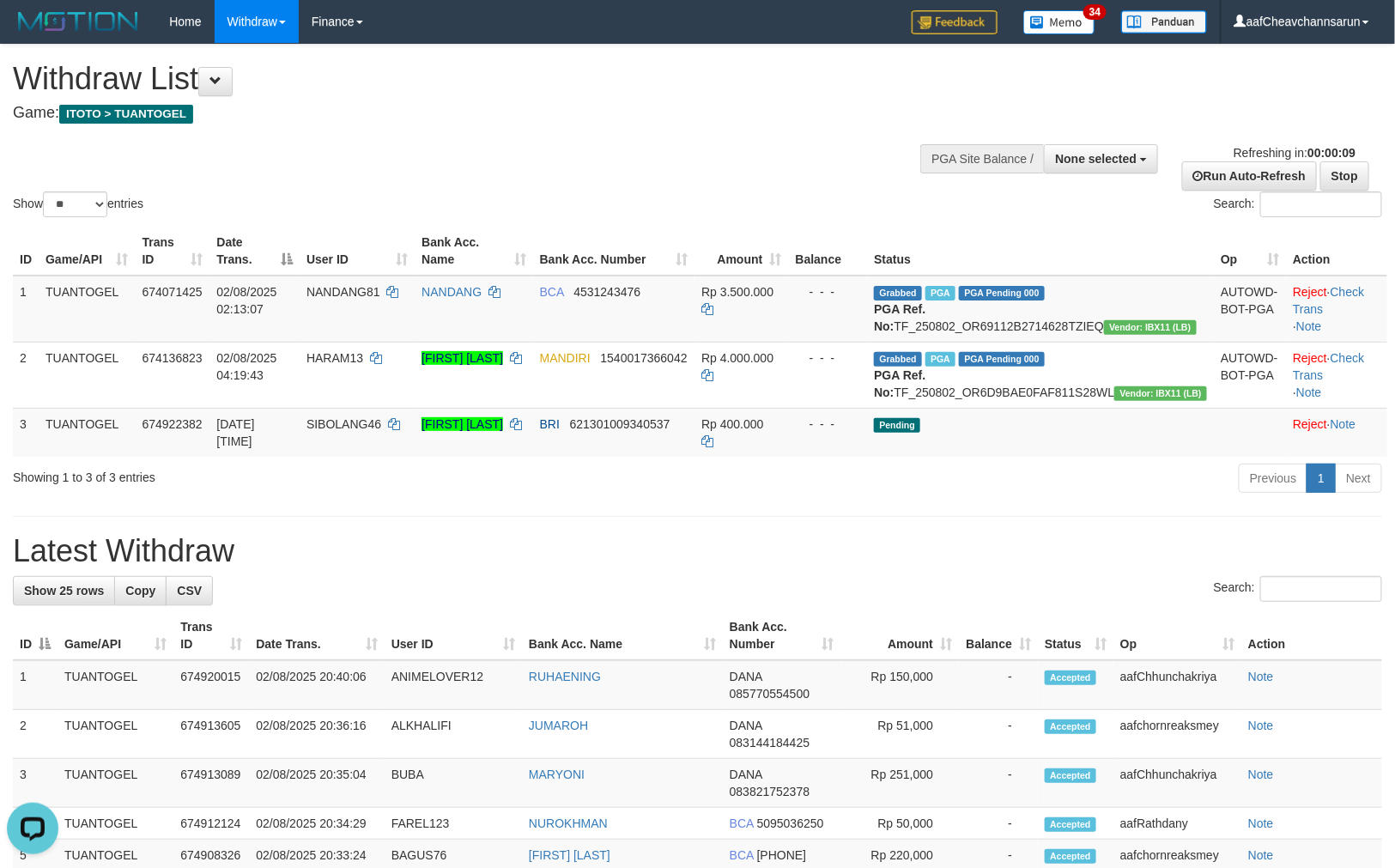 scroll, scrollTop: 0, scrollLeft: 0, axis: both 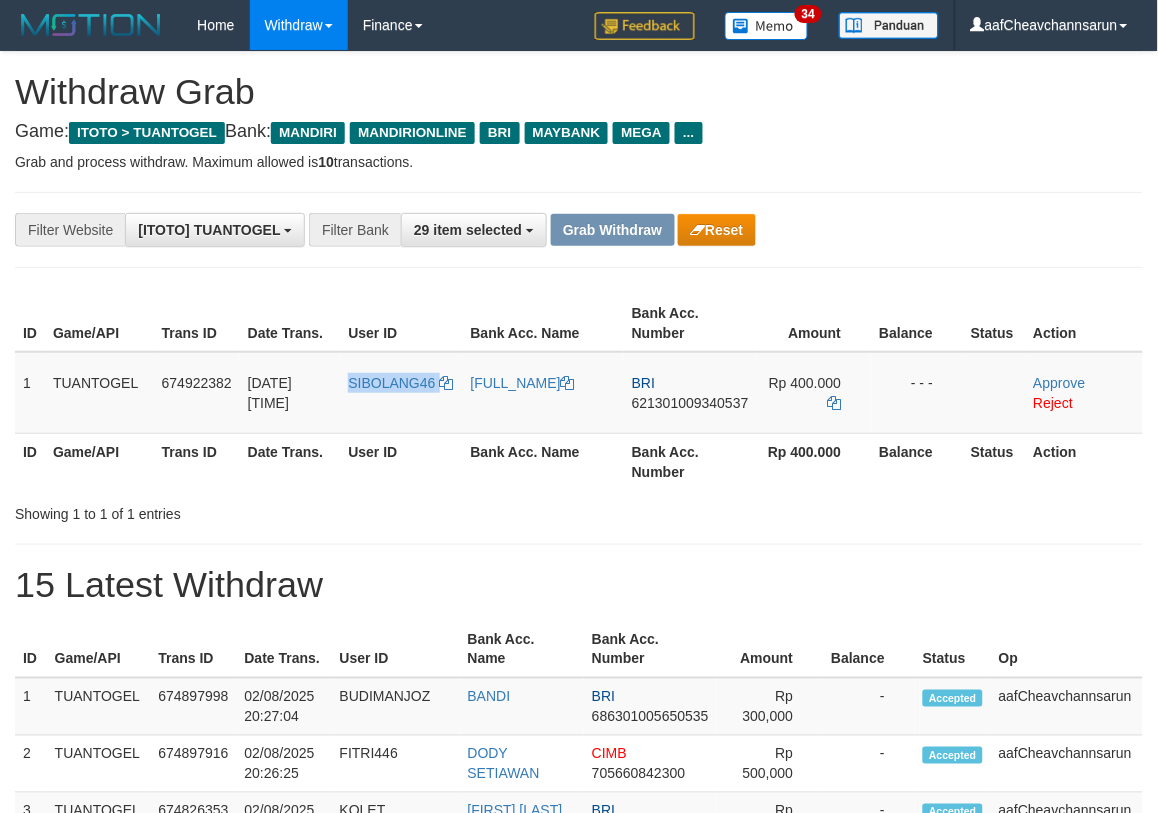 drag, startPoint x: 438, startPoint y: 408, endPoint x: 571, endPoint y: 636, distance: 263.95642 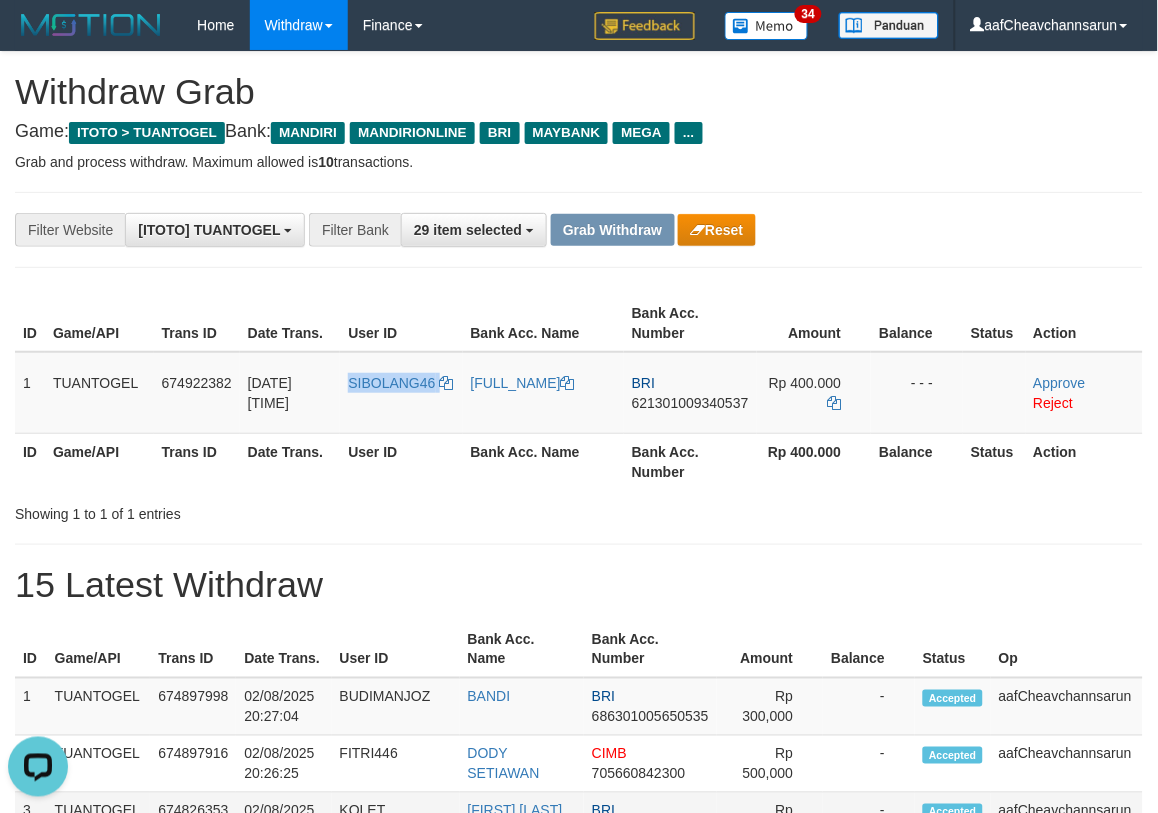 scroll, scrollTop: 0, scrollLeft: 0, axis: both 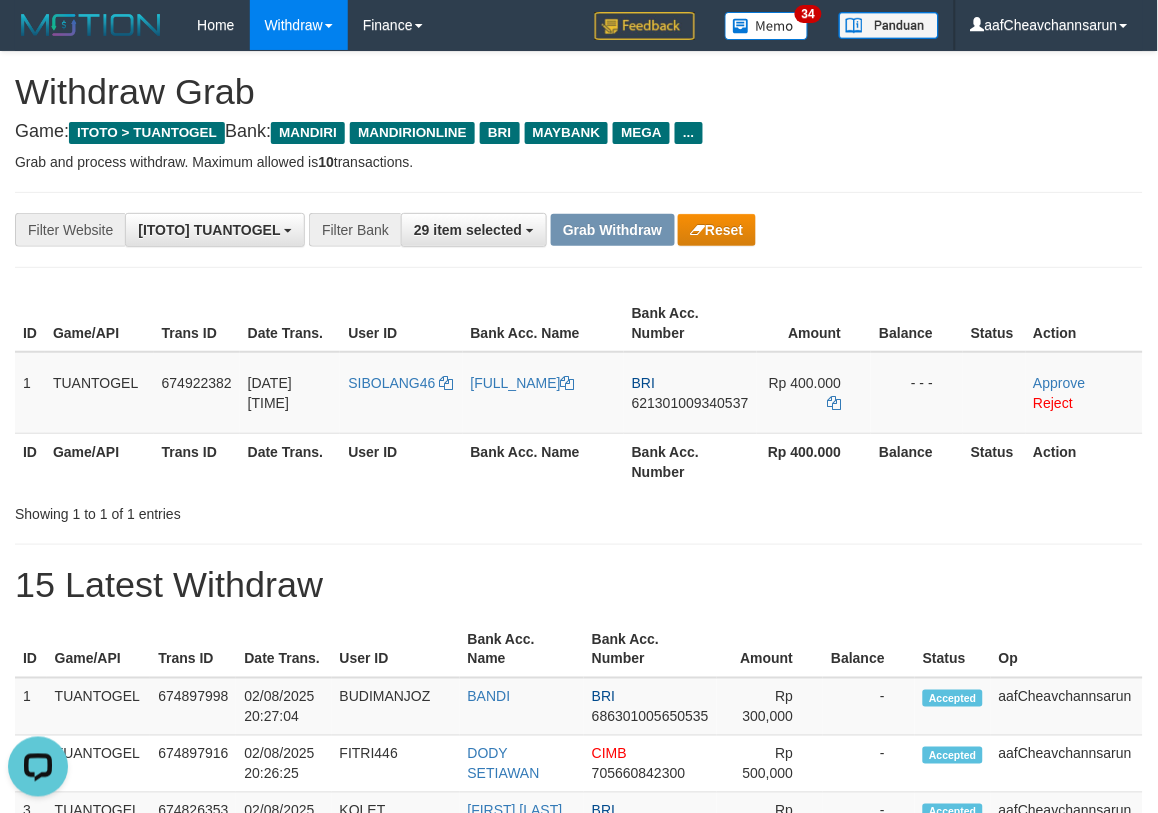 click on "Grab and process withdraw.
Maximum allowed is  10  transactions." at bounding box center [579, 162] 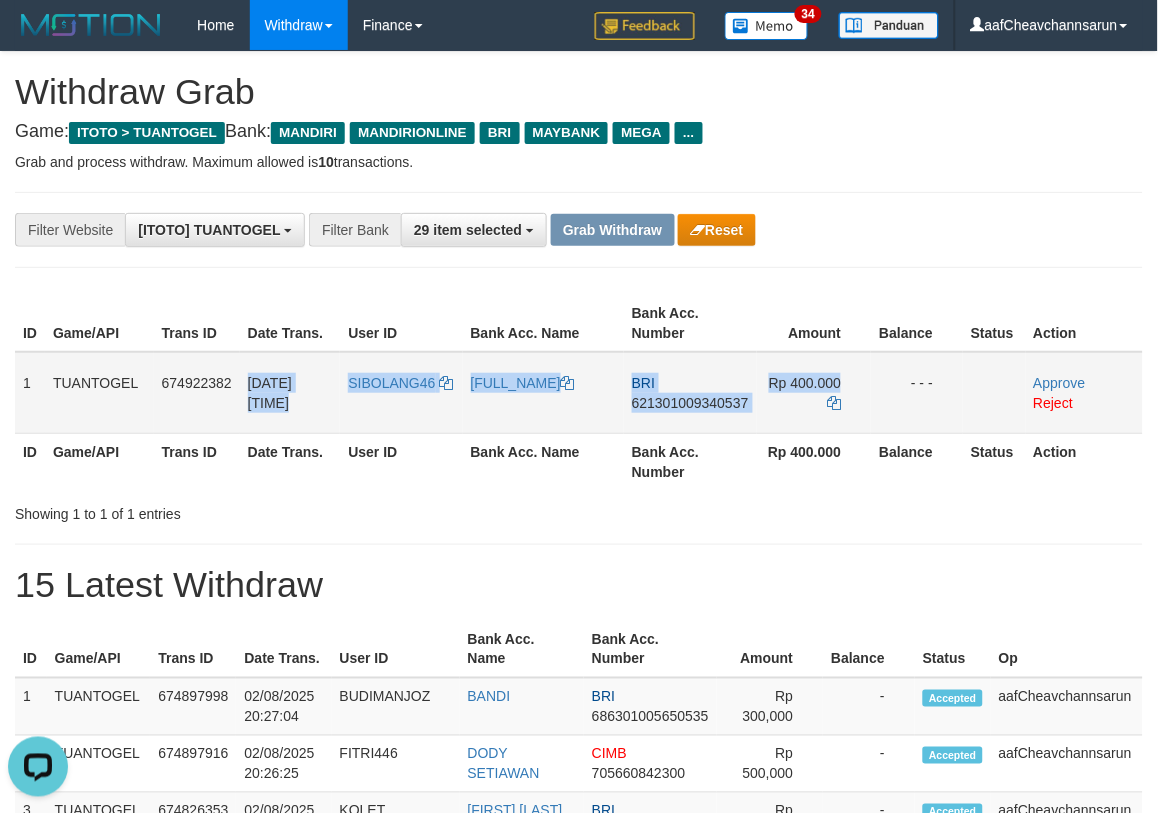 drag, startPoint x: 247, startPoint y: 384, endPoint x: 845, endPoint y: 364, distance: 598.33435 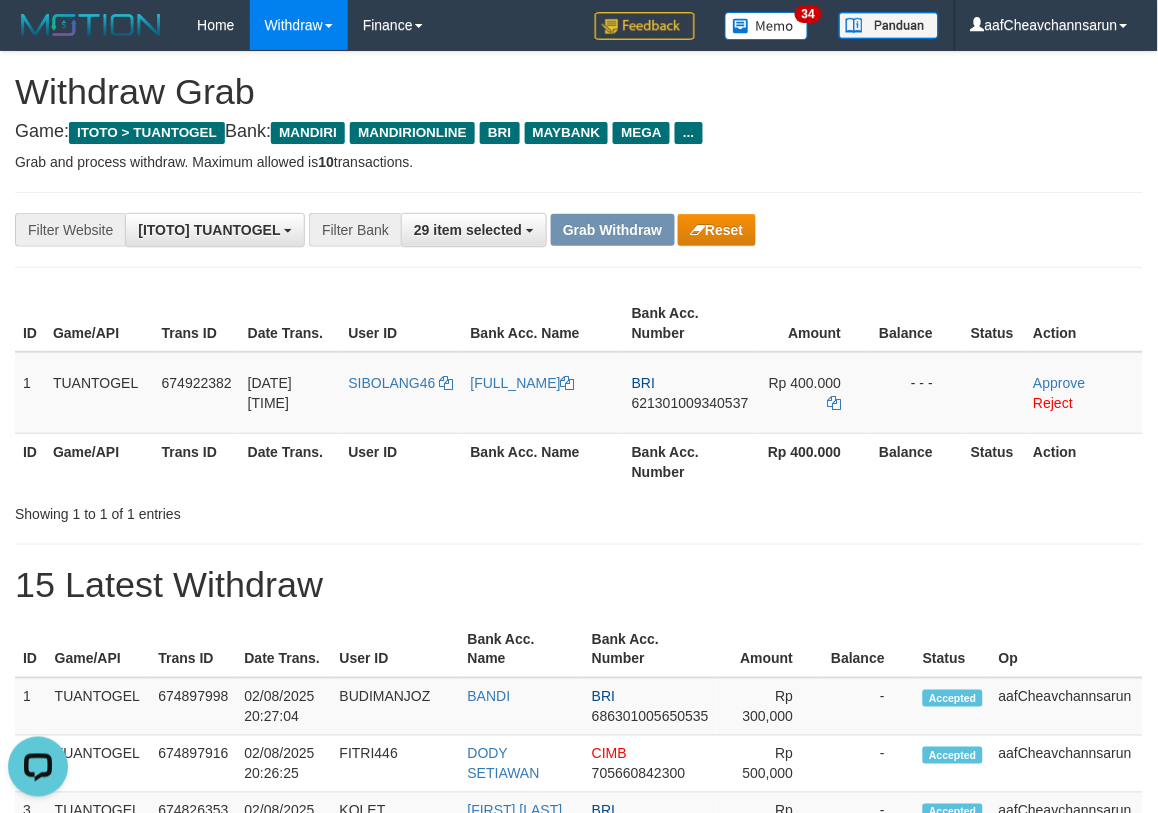 click on "**********" at bounding box center [579, 1123] 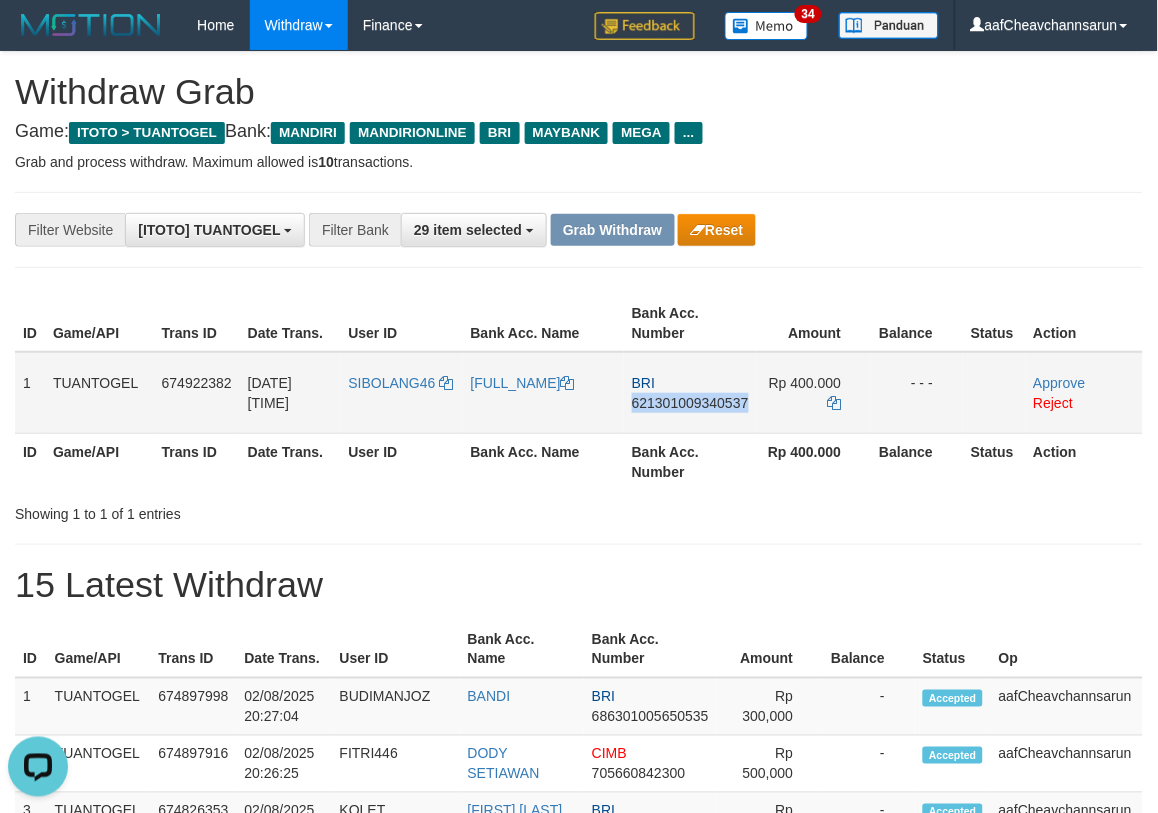 drag, startPoint x: 630, startPoint y: 405, endPoint x: 748, endPoint y: 405, distance: 118 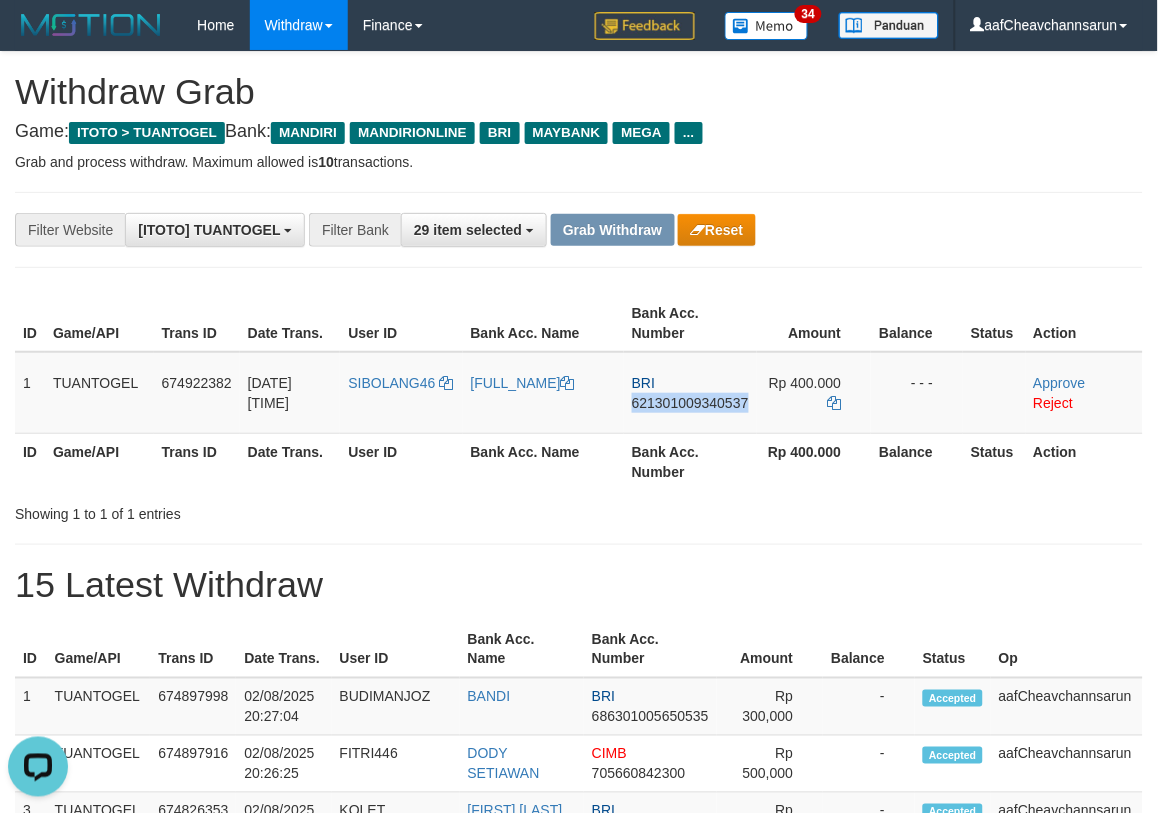 copy on "621301009340537" 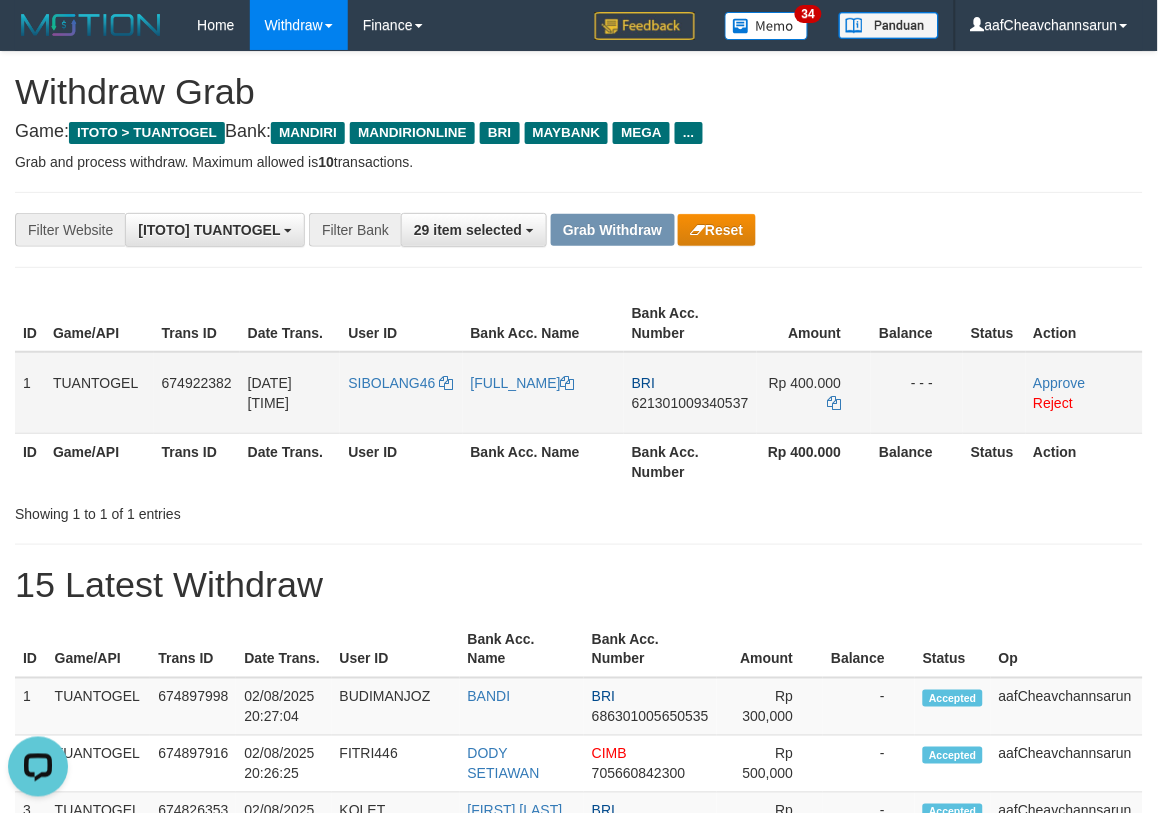 click on "Rp 400.000" at bounding box center (805, 383) 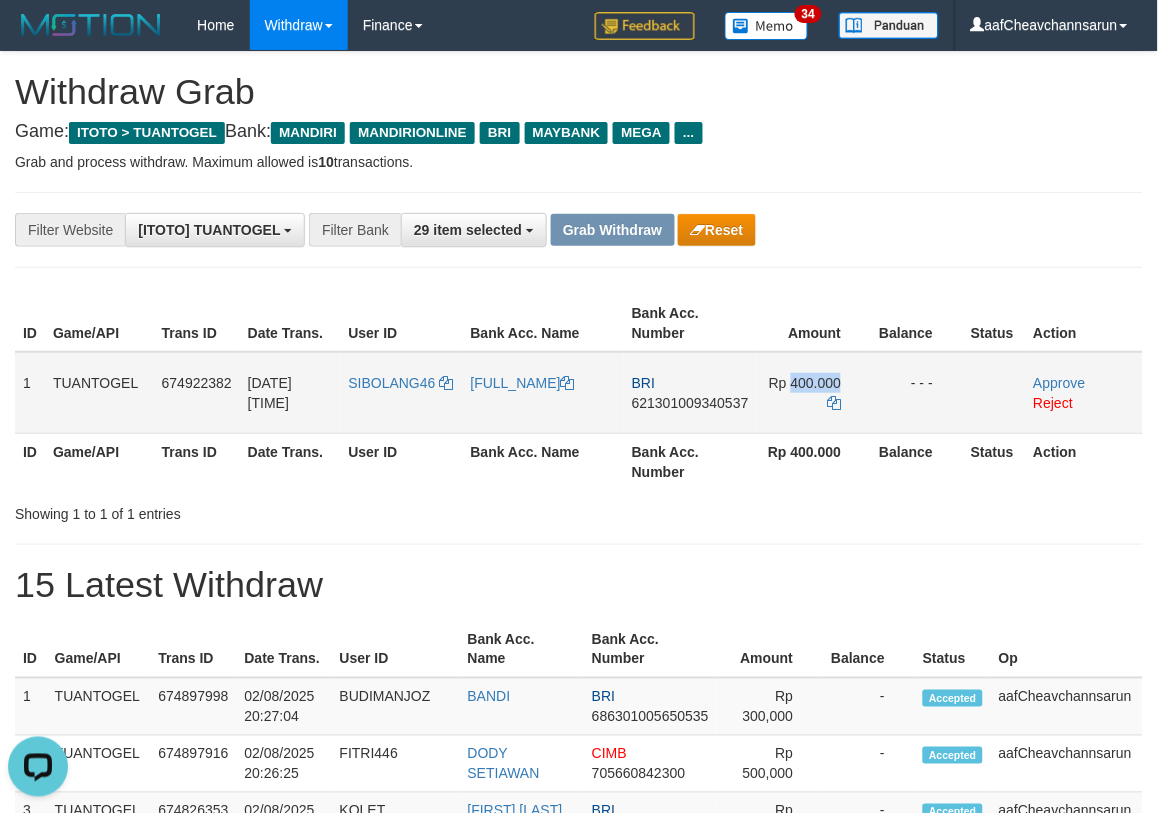click on "Rp 400.000" at bounding box center (805, 383) 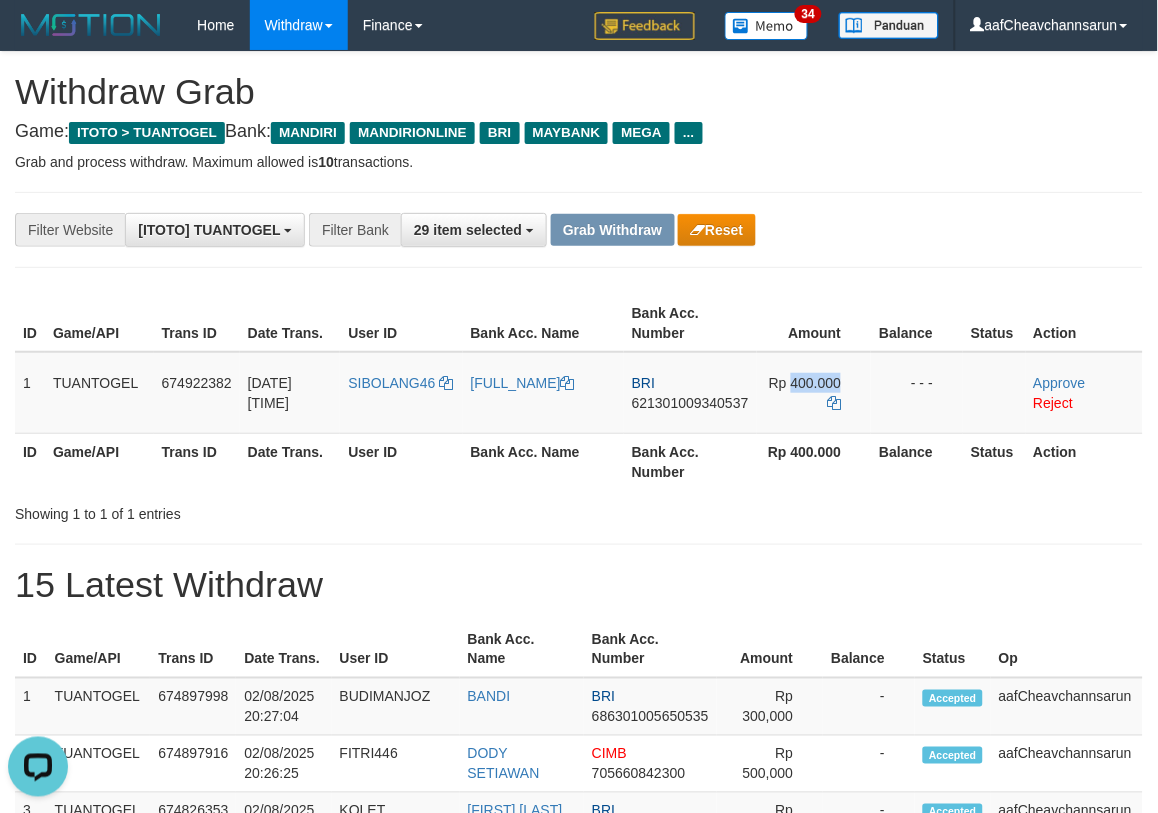 copy on "400.000" 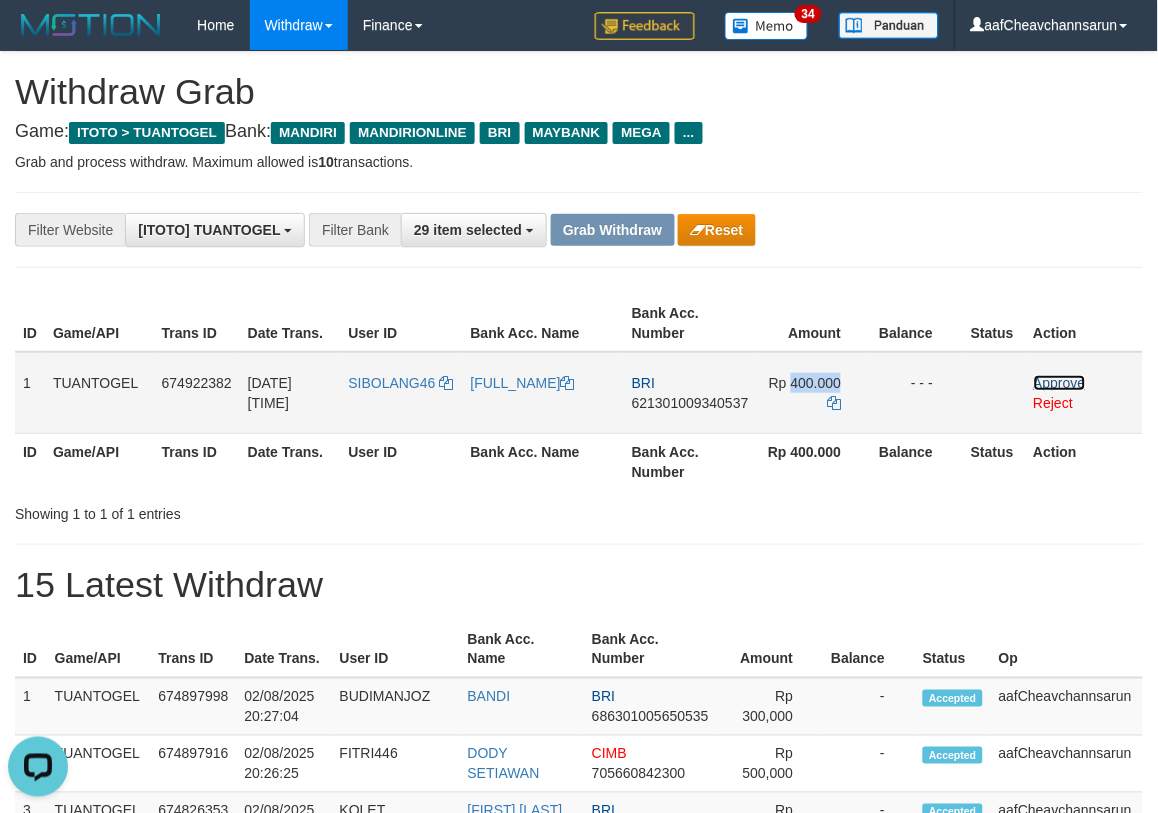 click on "Approve" at bounding box center [1060, 383] 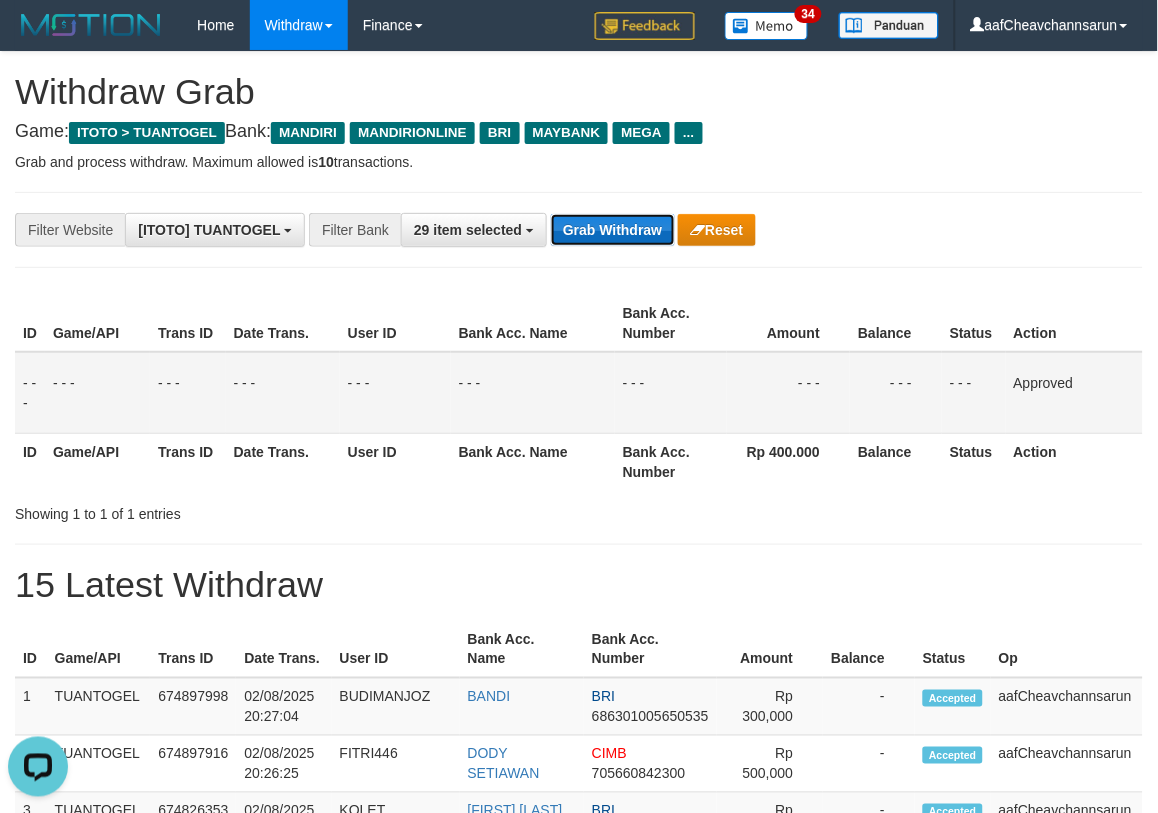 click on "Grab Withdraw" at bounding box center (612, 230) 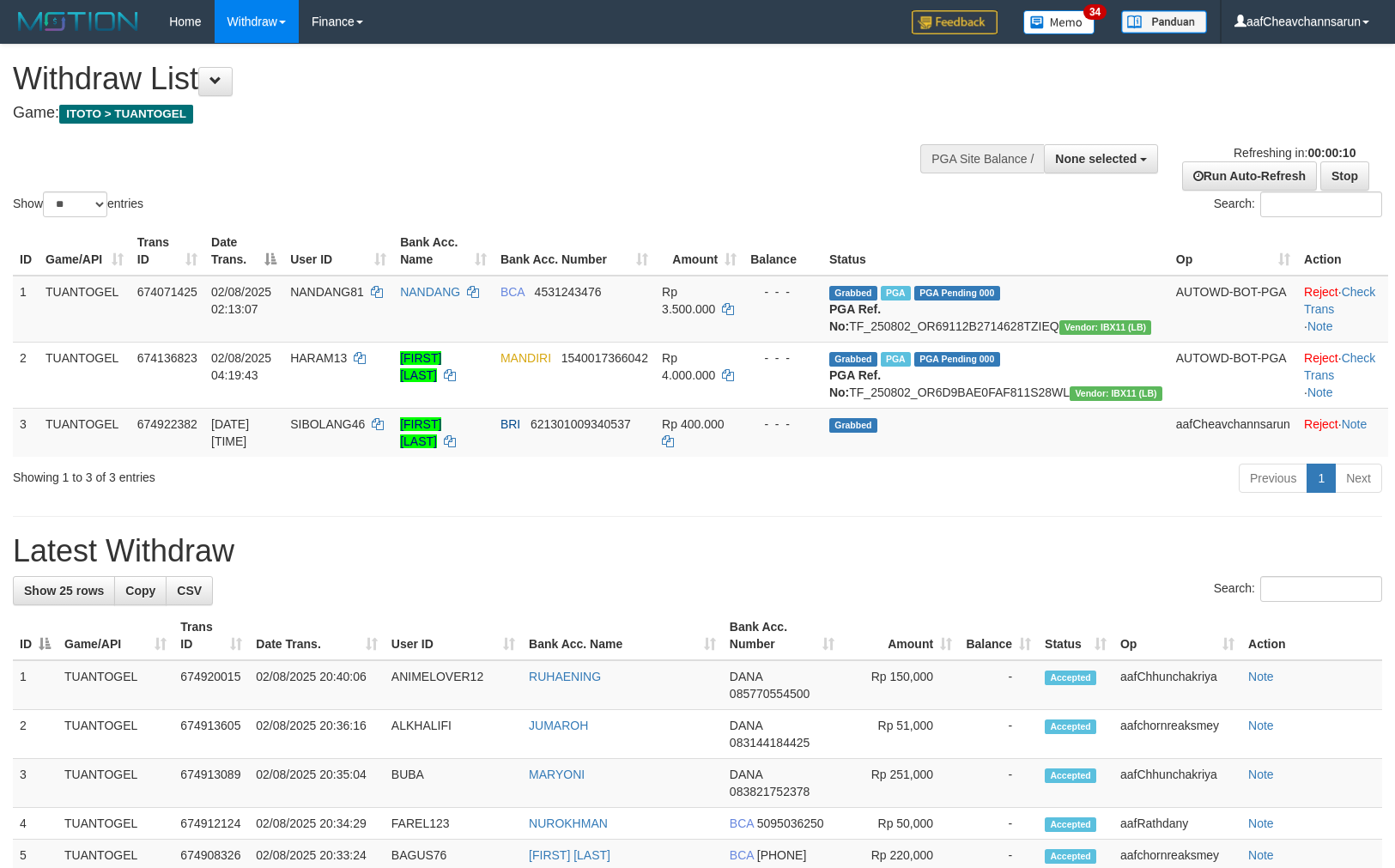 select 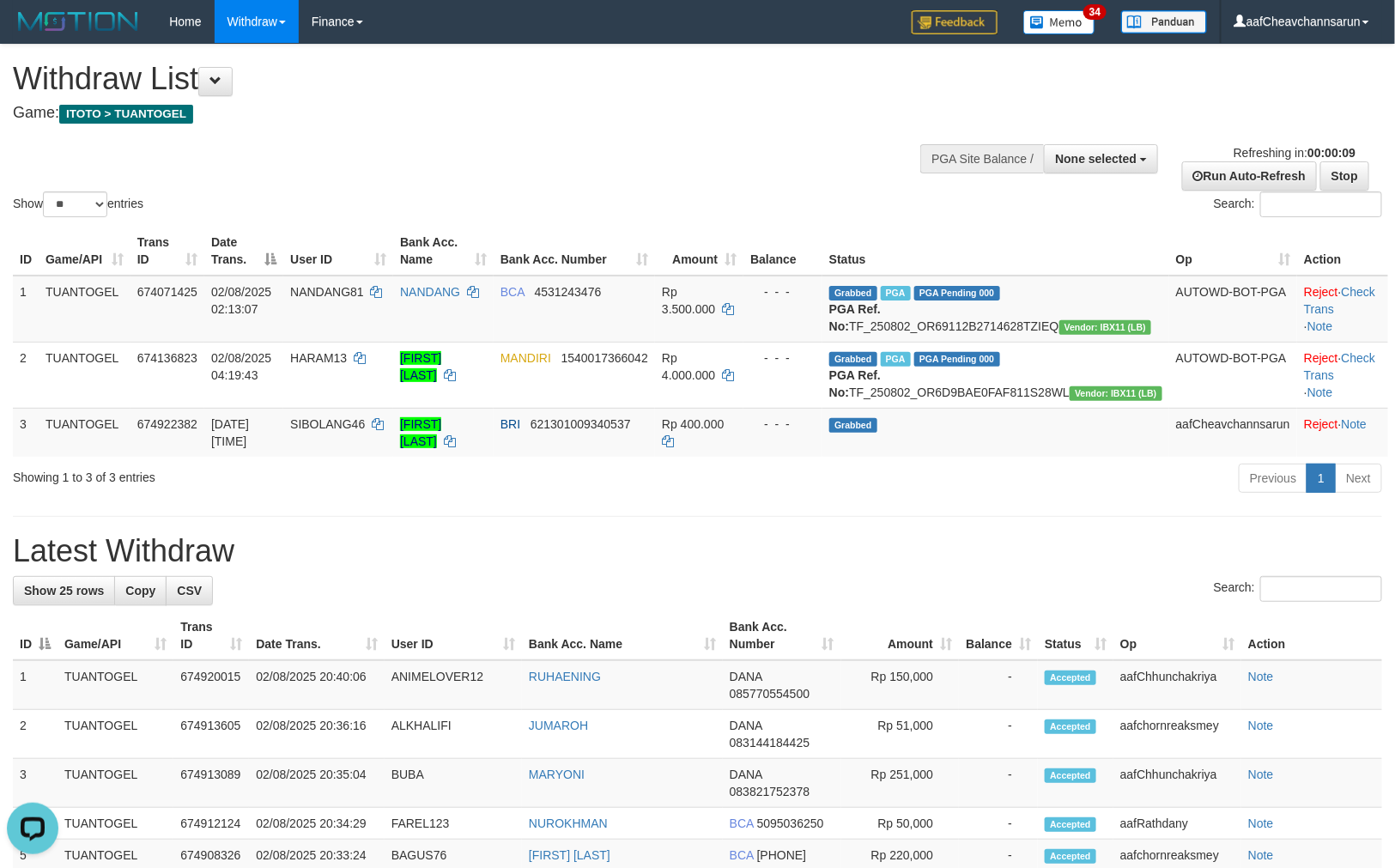 scroll, scrollTop: 0, scrollLeft: 0, axis: both 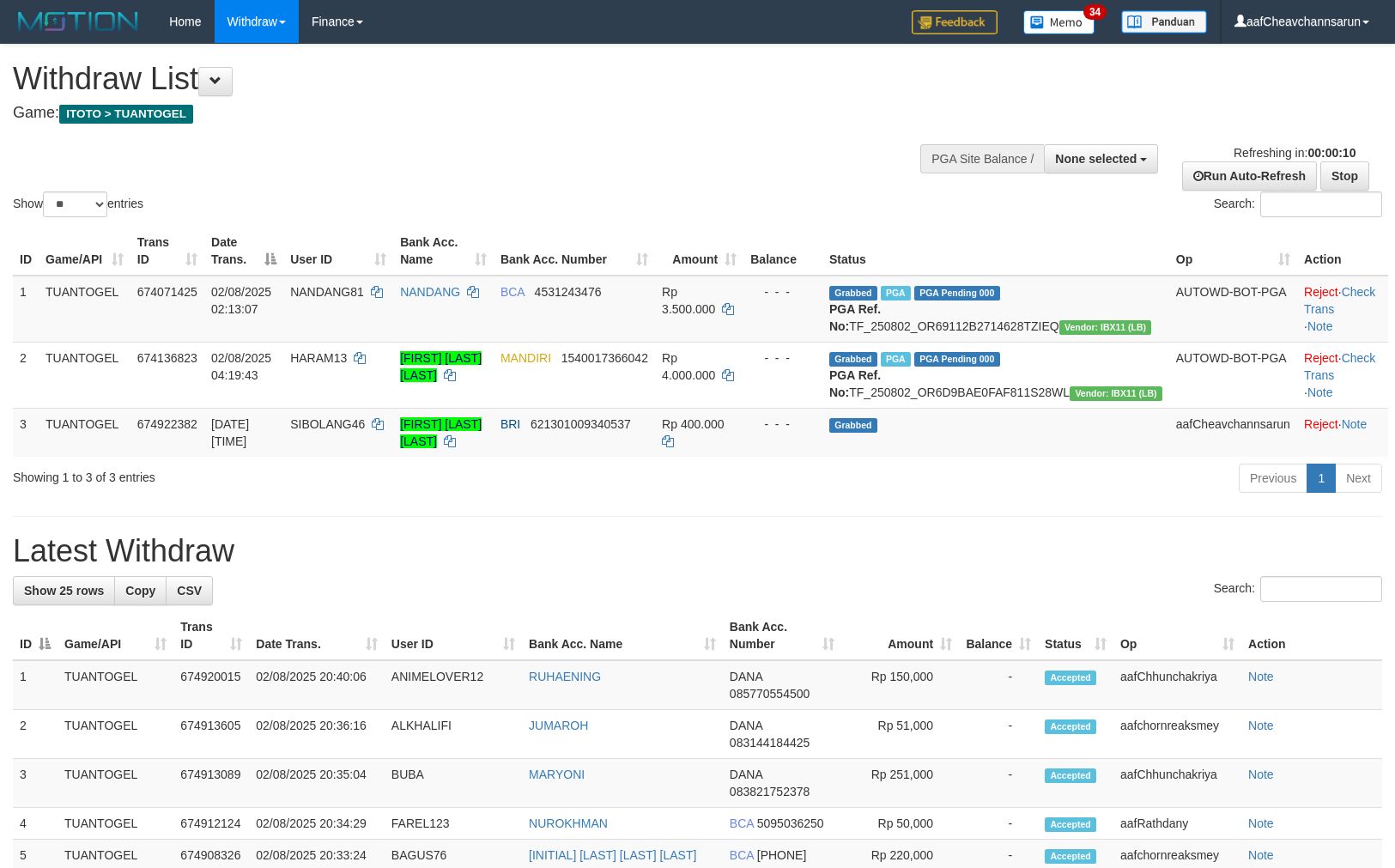select 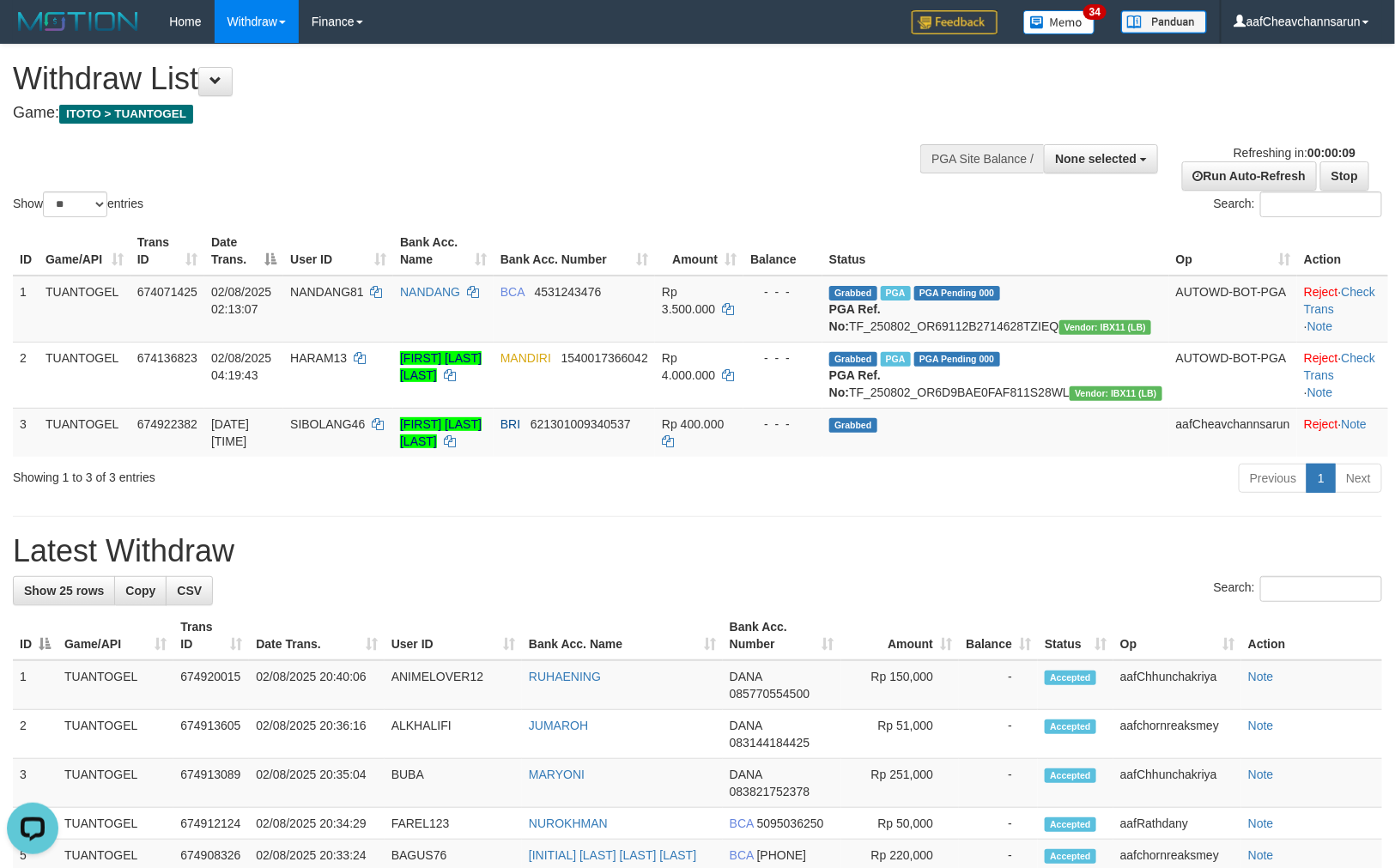 scroll, scrollTop: 0, scrollLeft: 0, axis: both 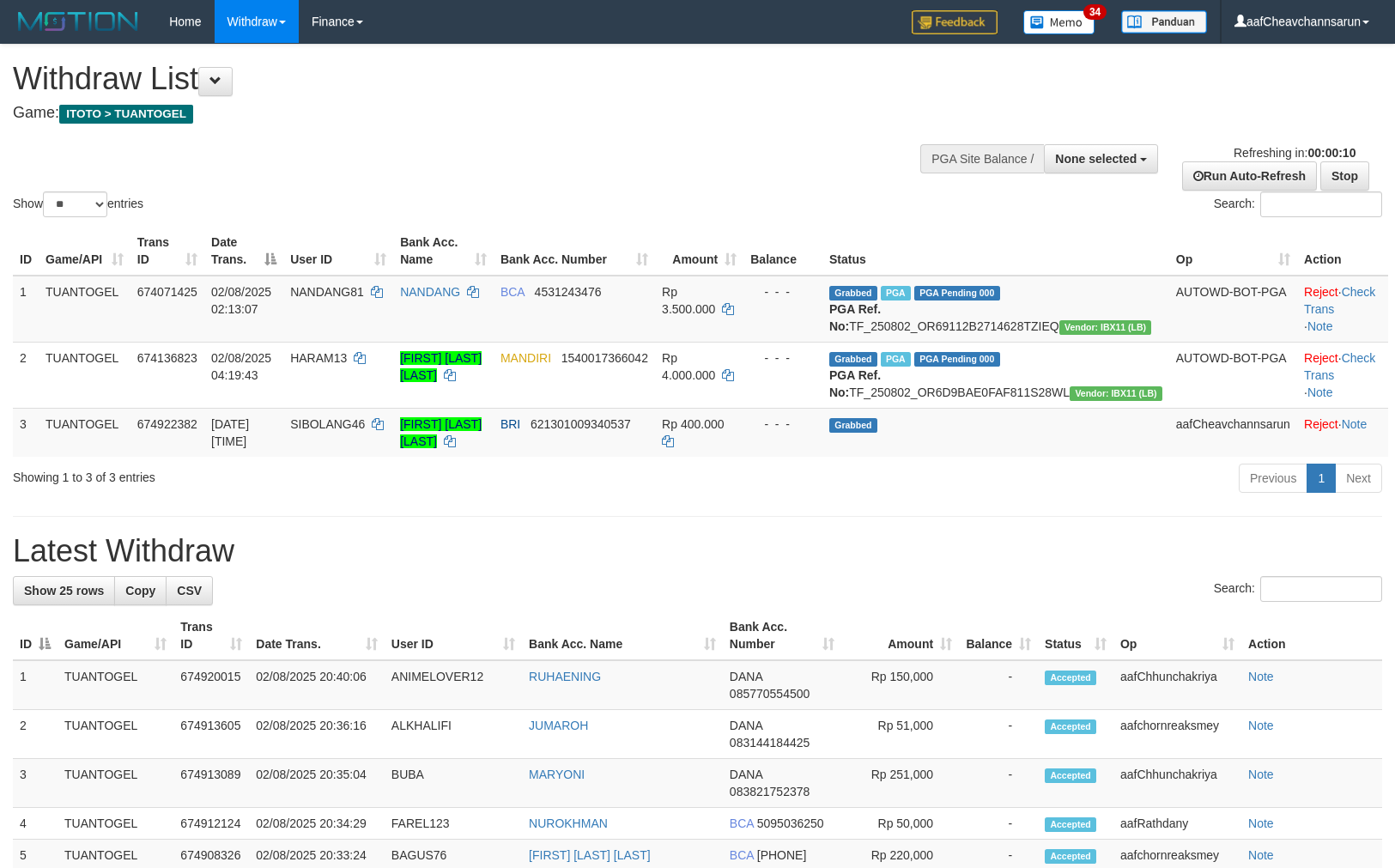 select 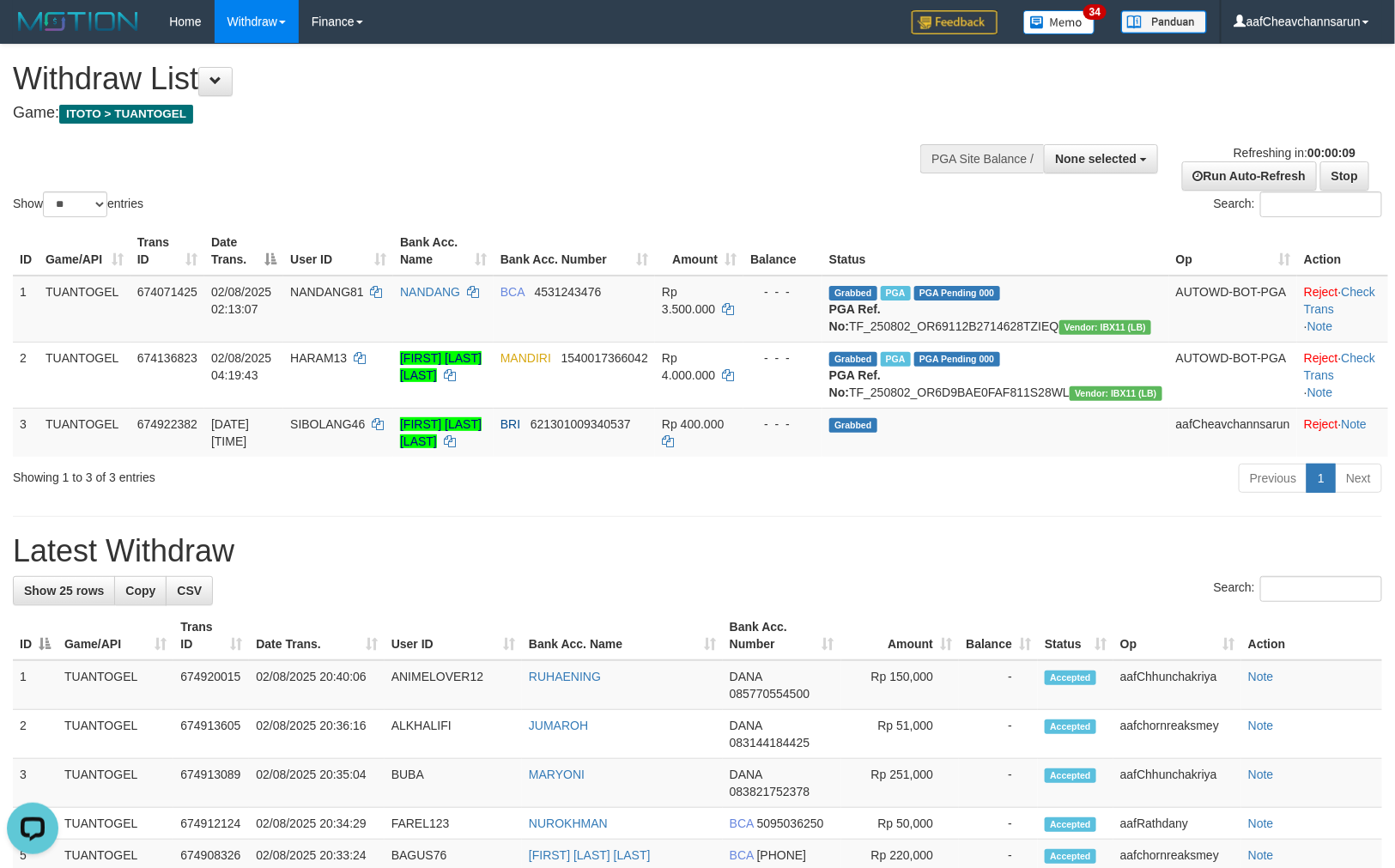 scroll, scrollTop: 0, scrollLeft: 0, axis: both 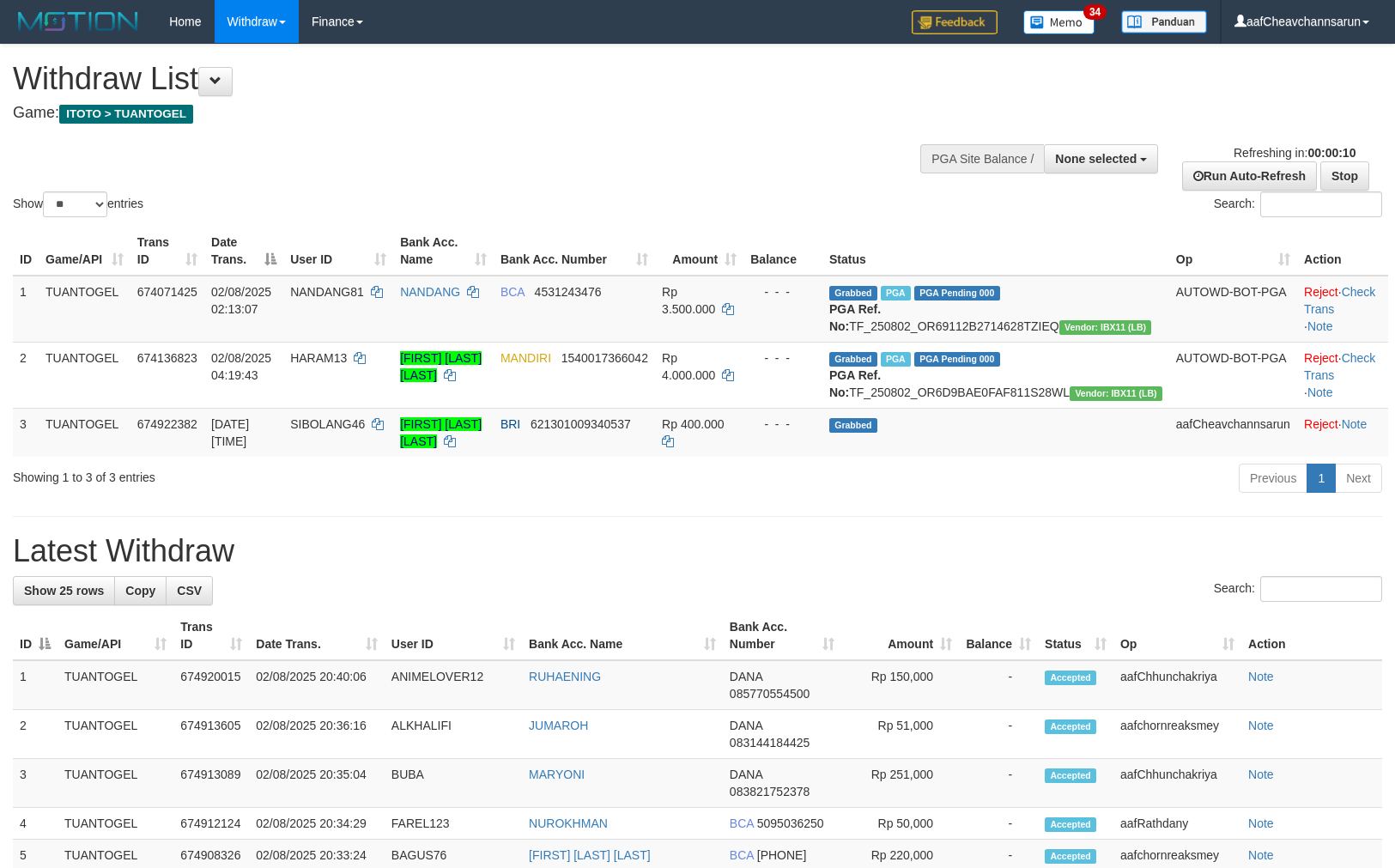 select 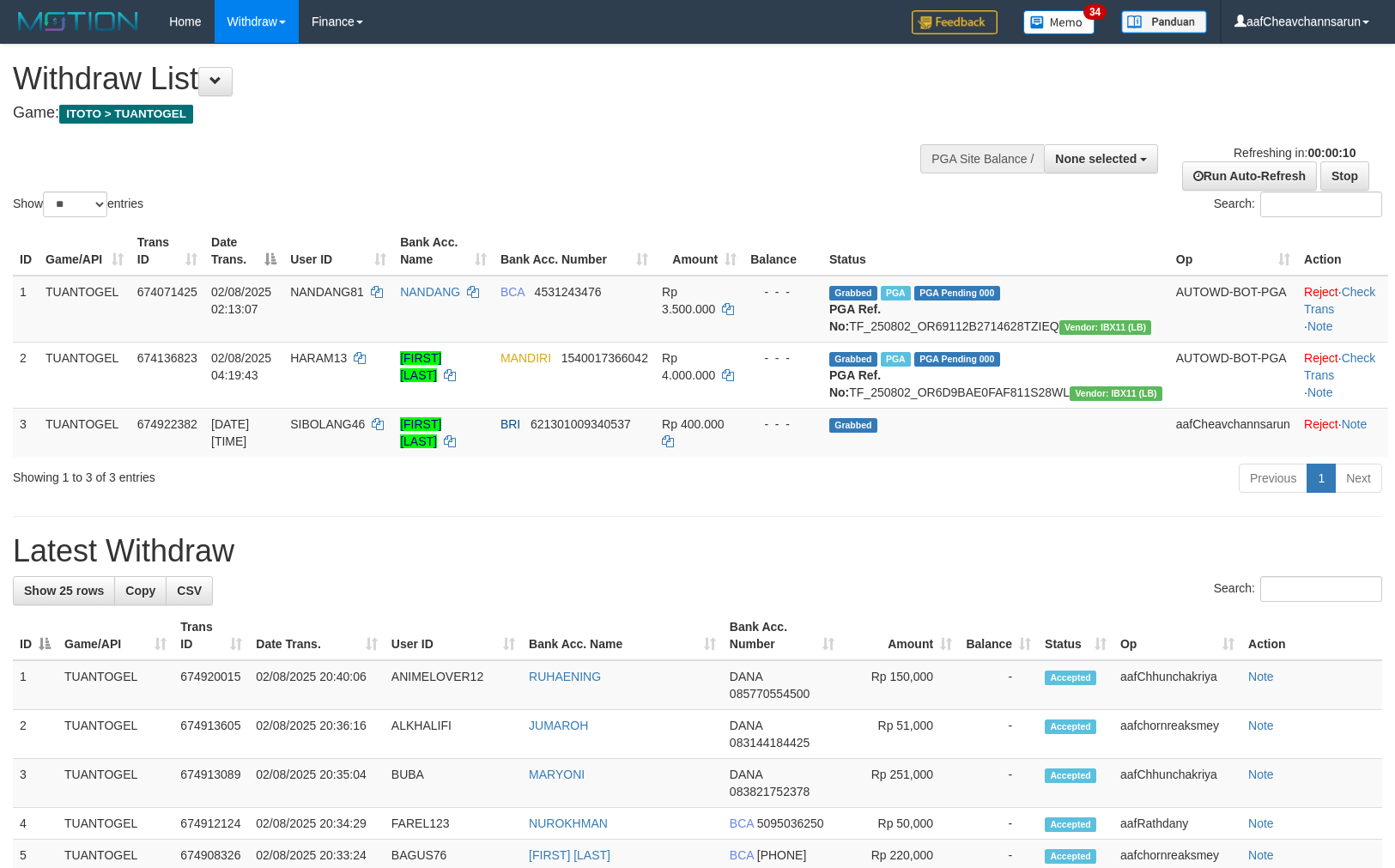 select 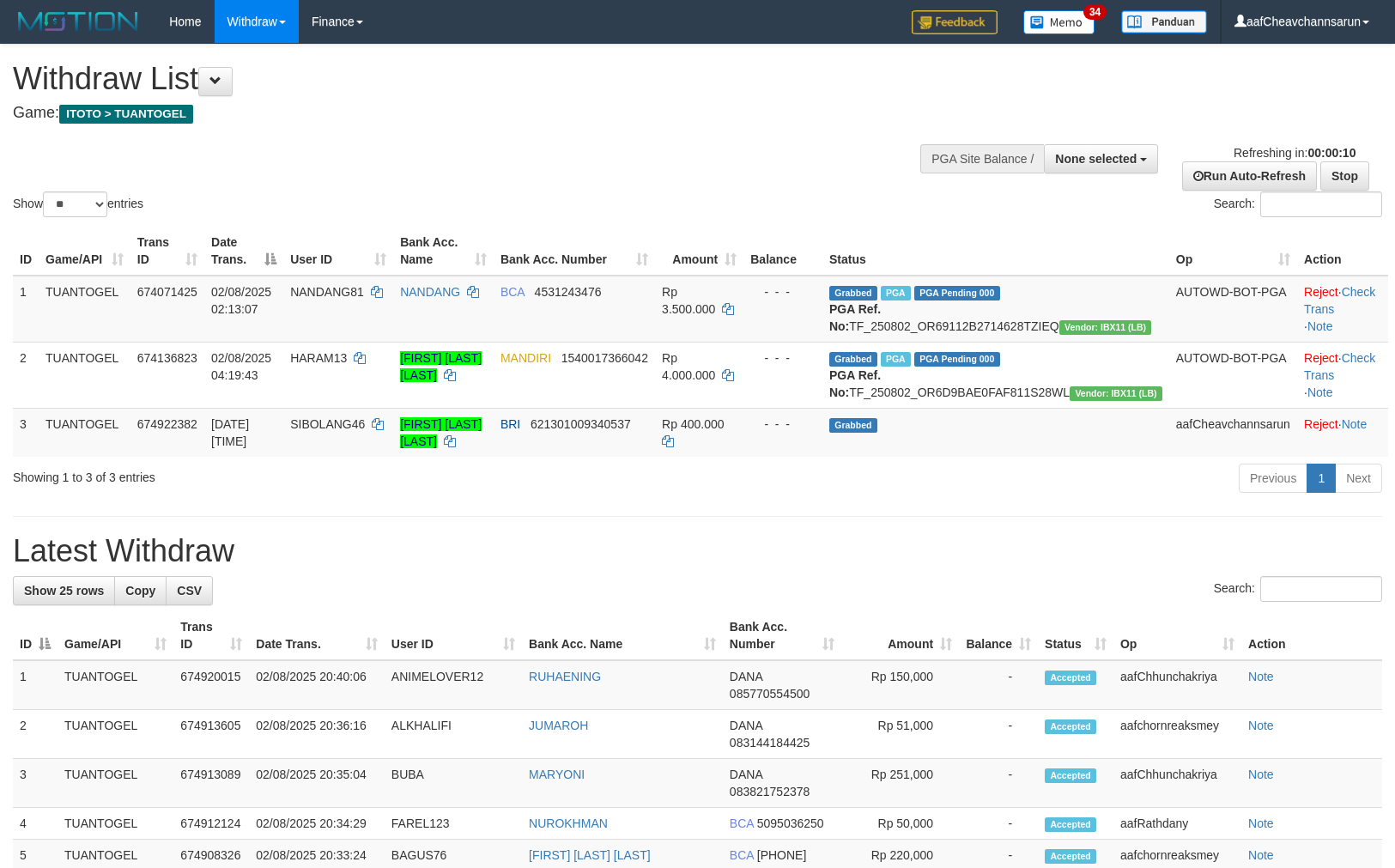 select 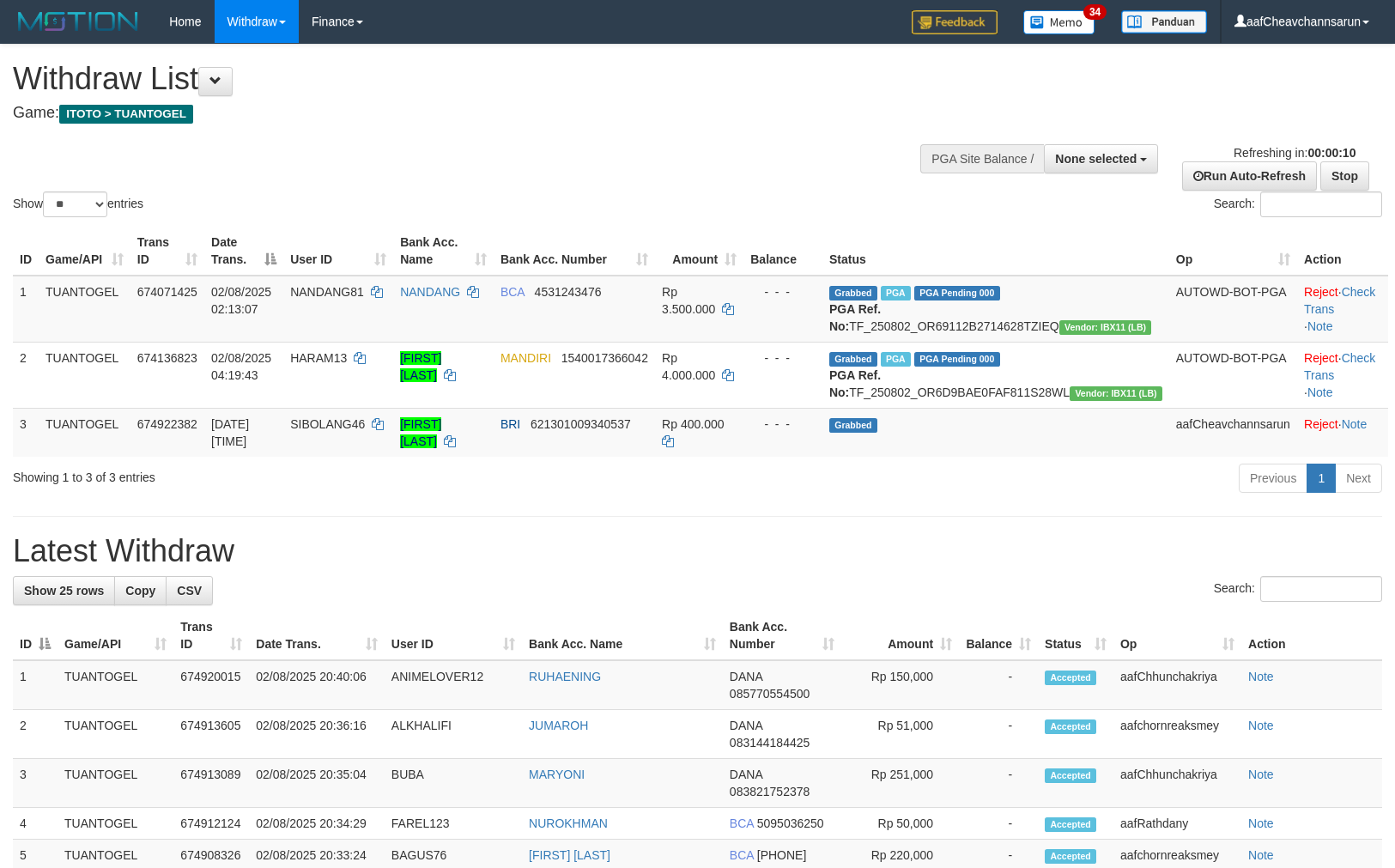 select 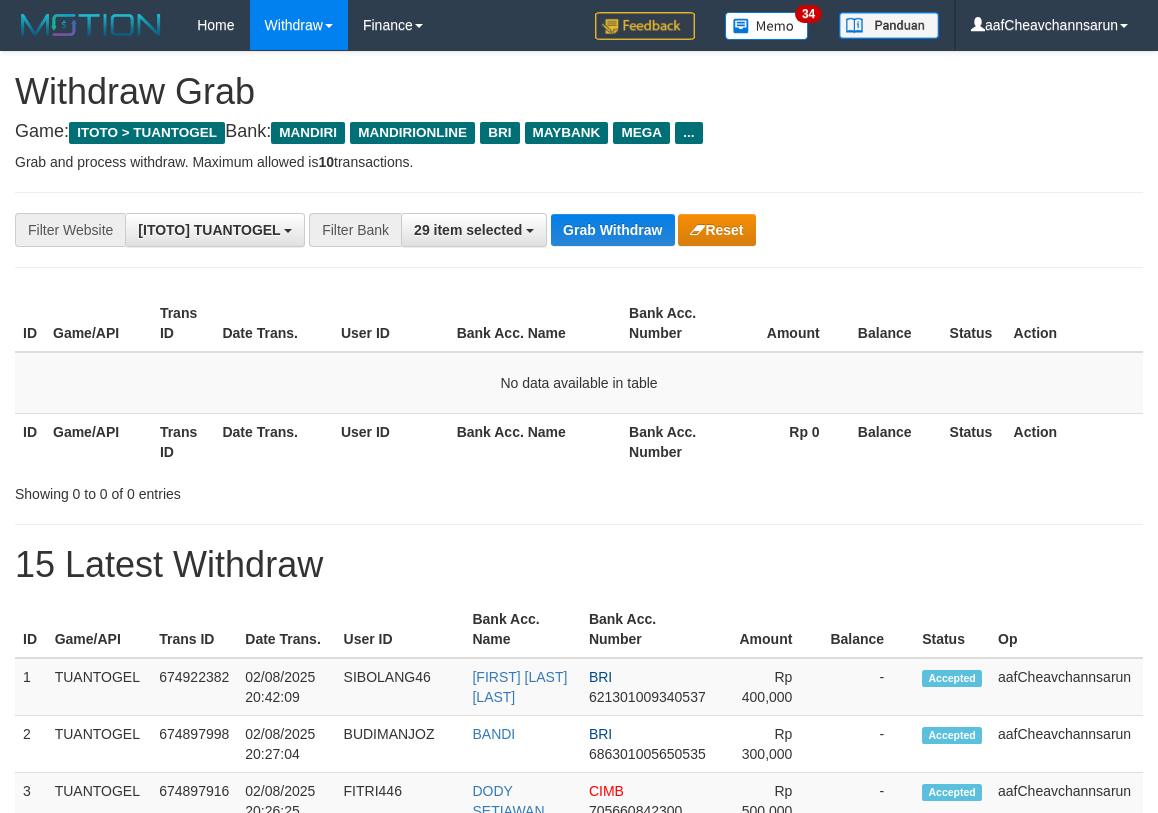 scroll, scrollTop: 0, scrollLeft: 0, axis: both 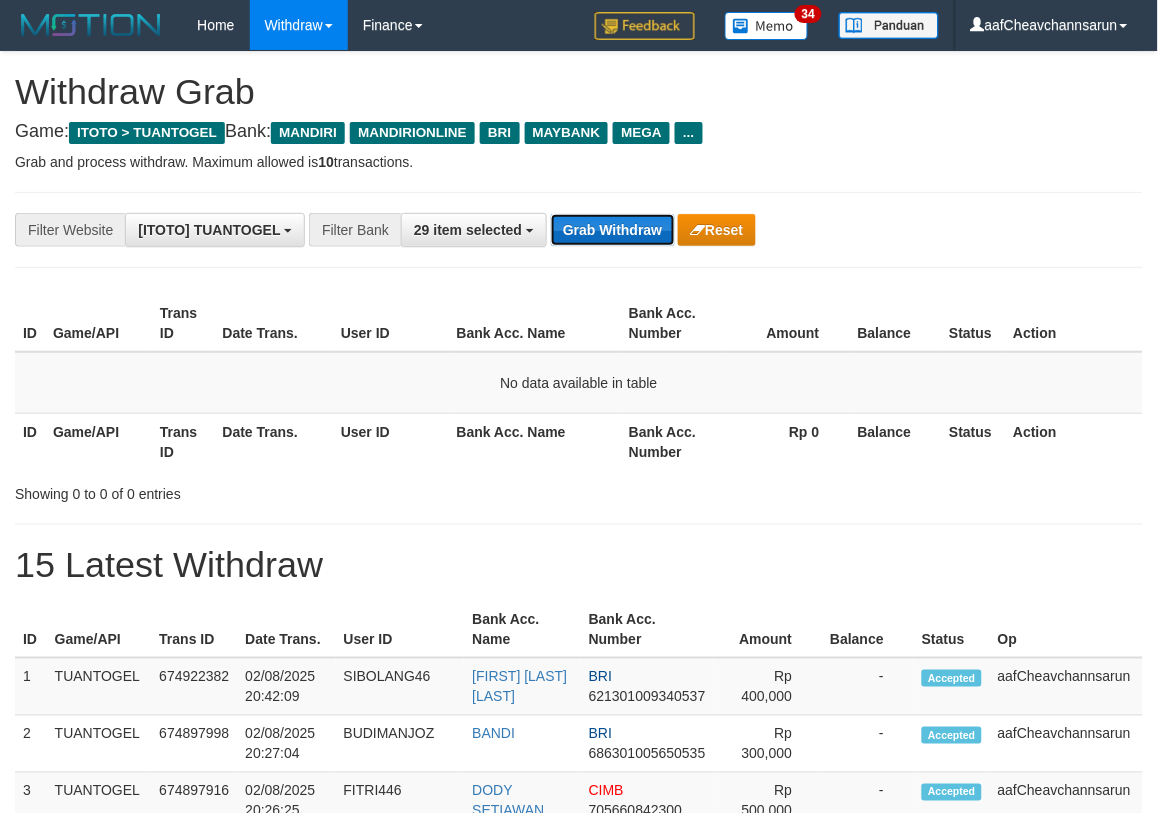drag, startPoint x: 0, startPoint y: 0, endPoint x: 590, endPoint y: 217, distance: 628.6406 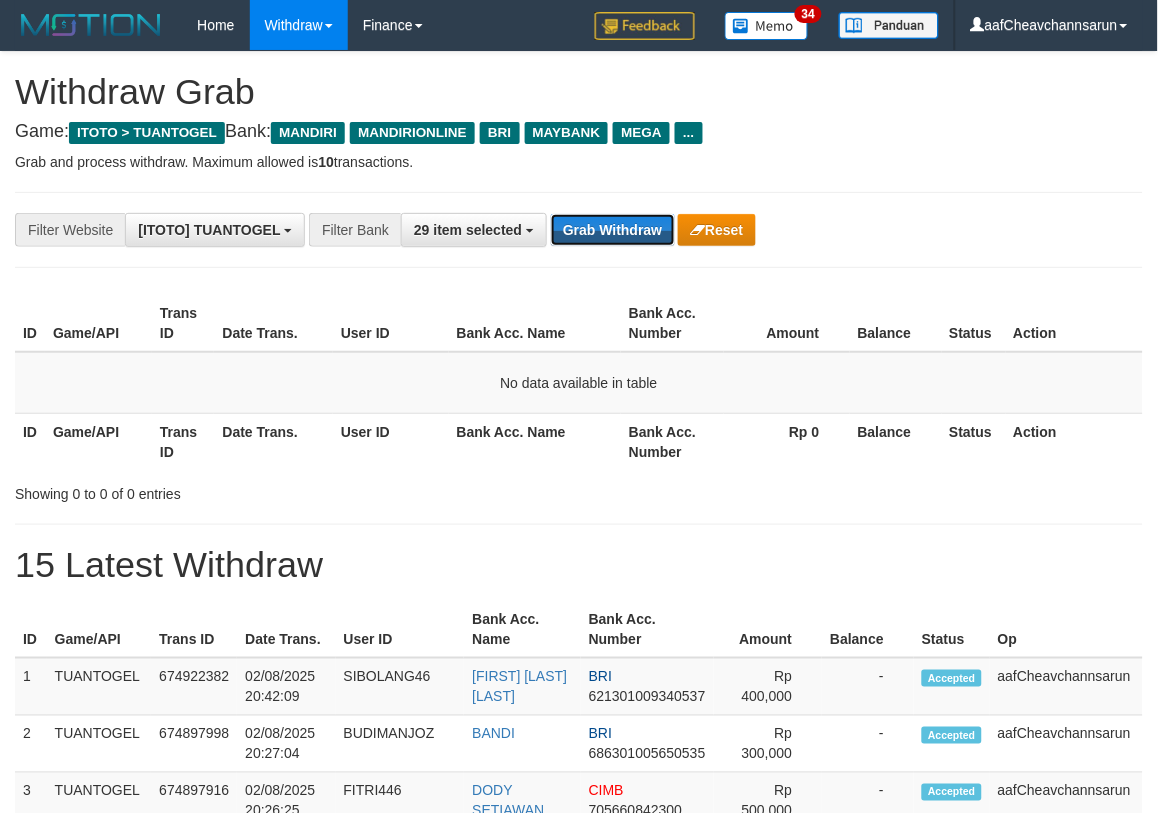 type 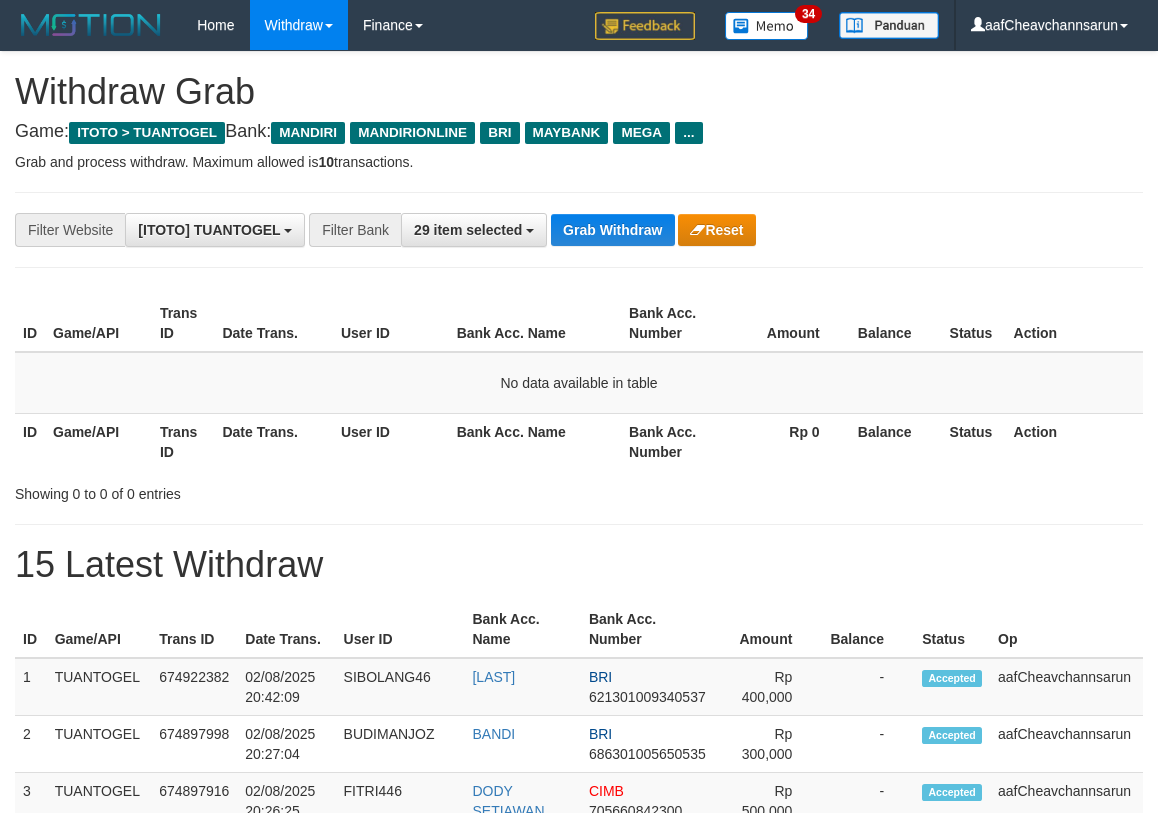 scroll, scrollTop: 0, scrollLeft: 0, axis: both 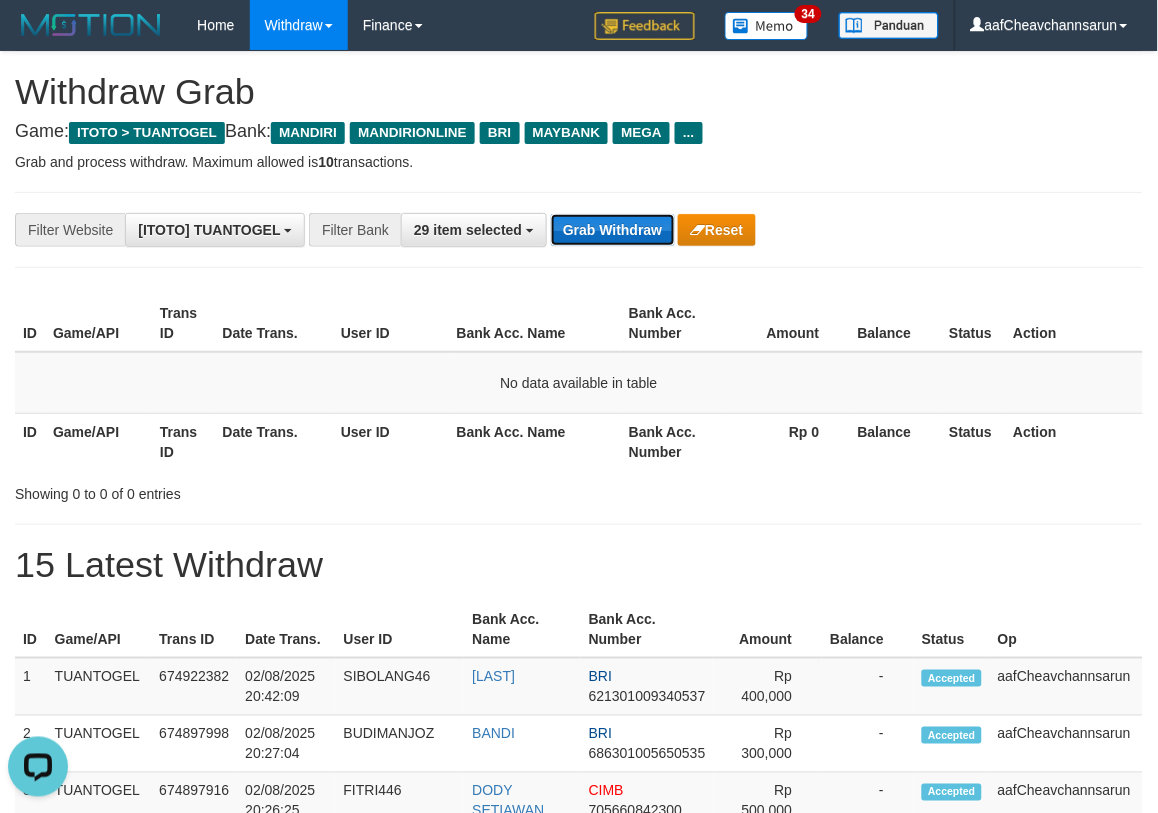 click on "Grab Withdraw" at bounding box center (612, 230) 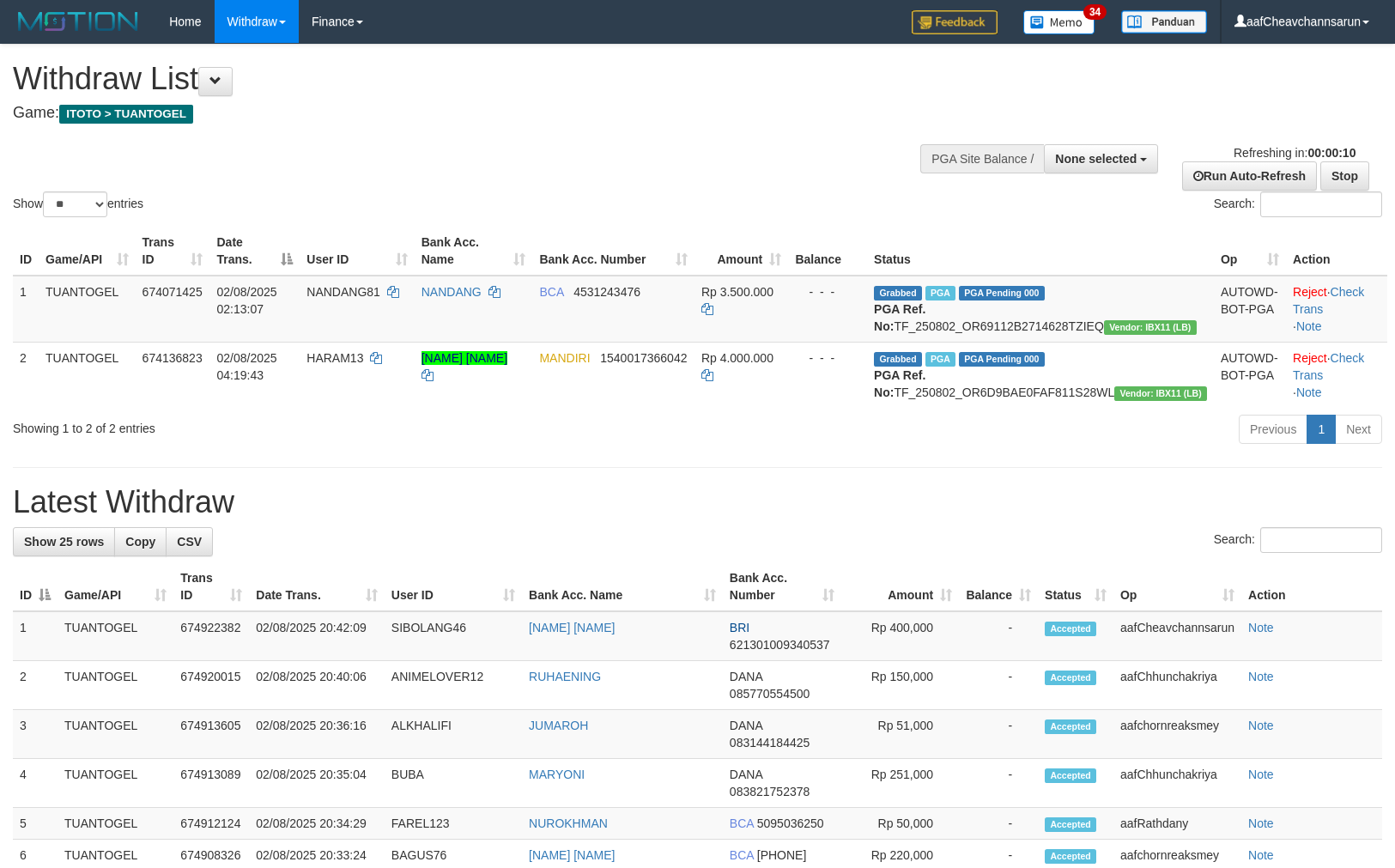 select 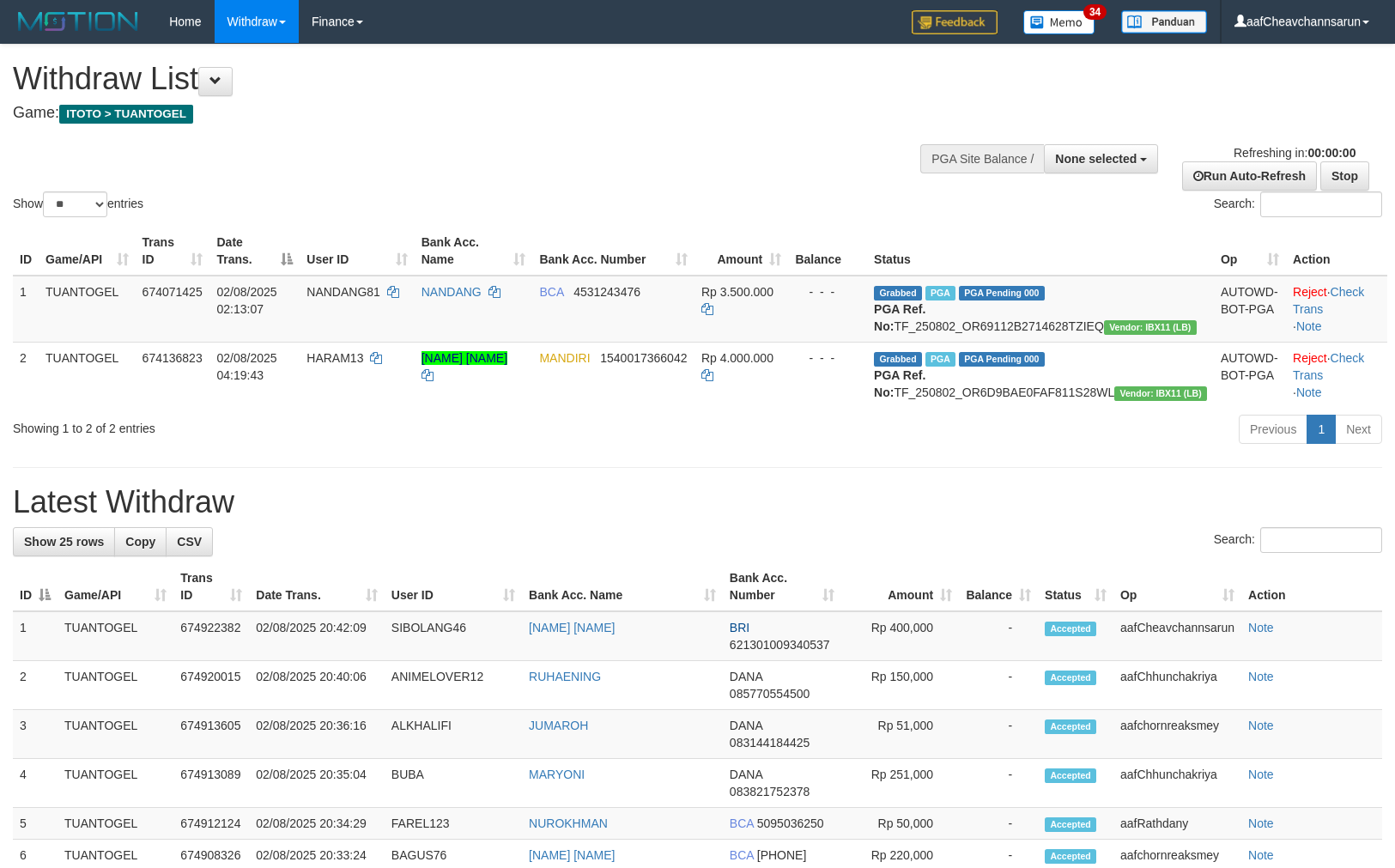 scroll, scrollTop: 0, scrollLeft: 0, axis: both 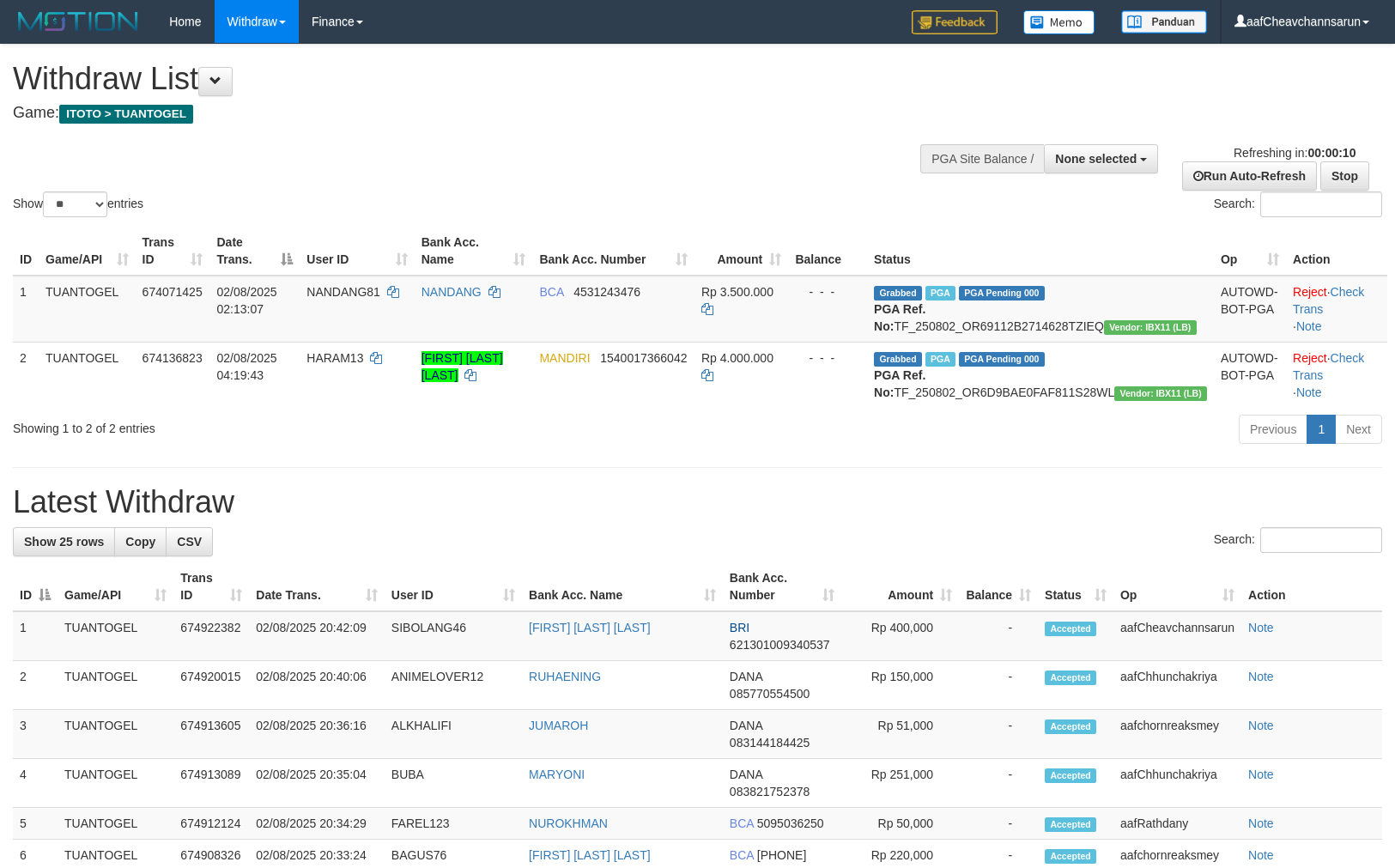 select 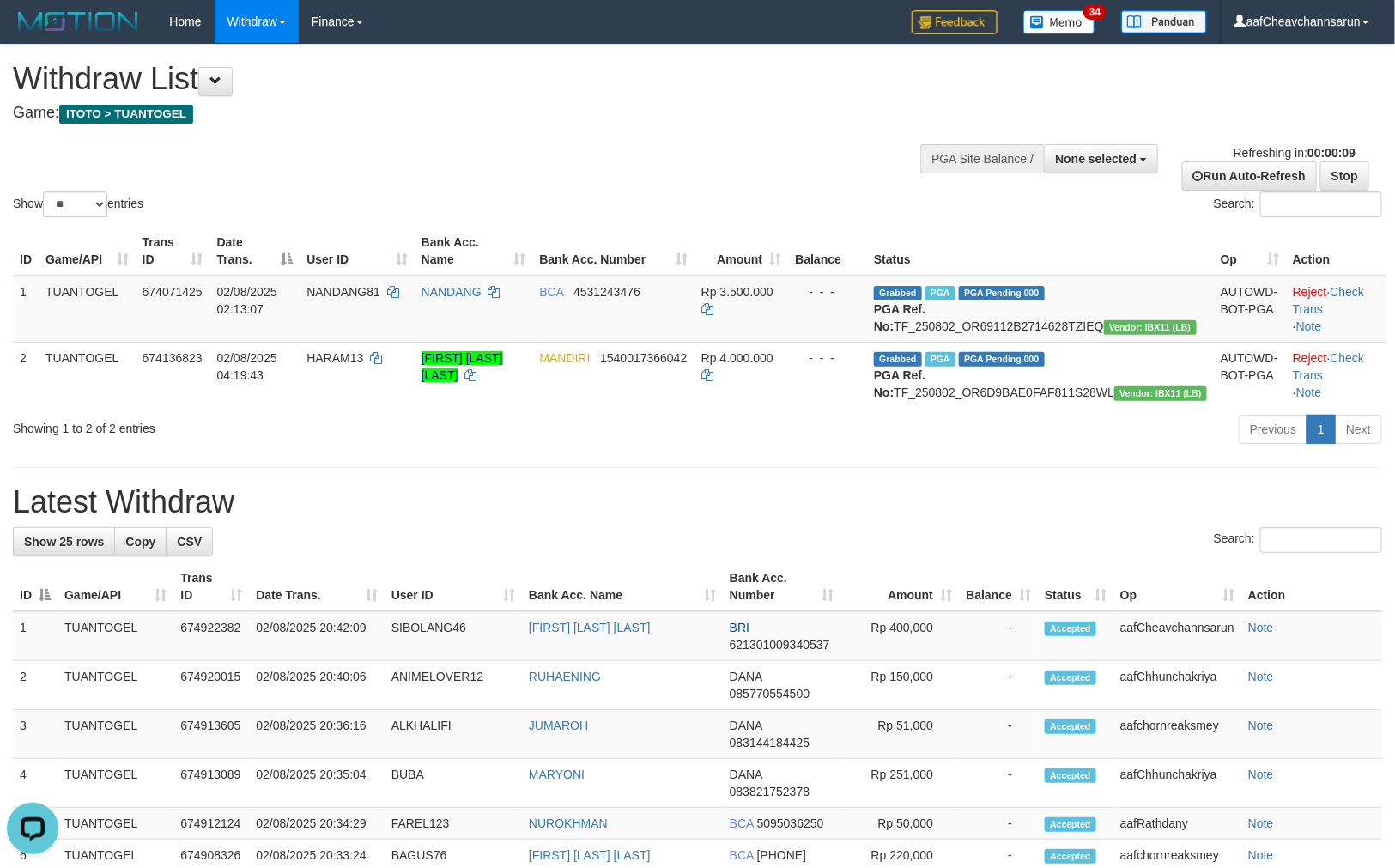 scroll, scrollTop: 0, scrollLeft: 0, axis: both 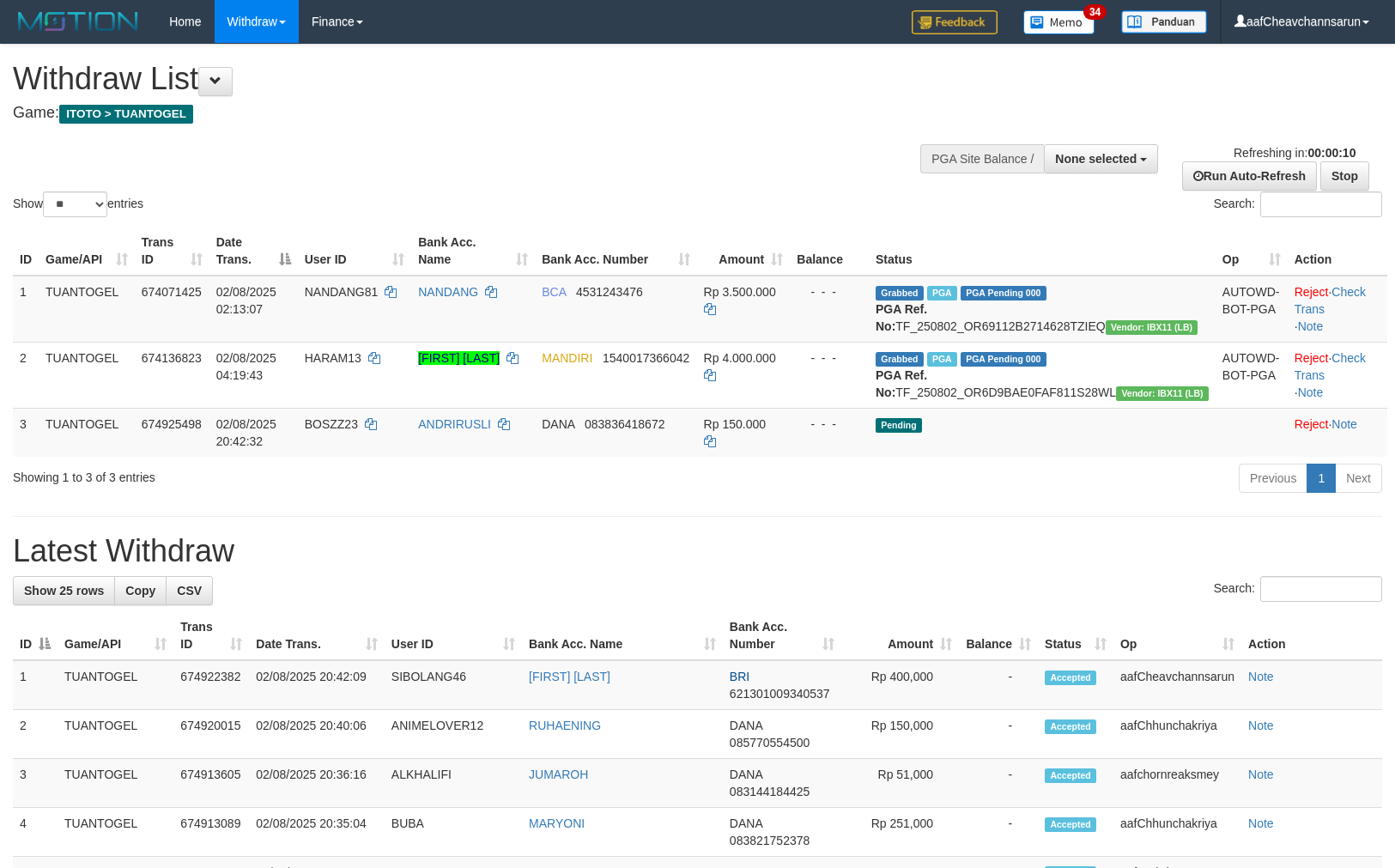 select 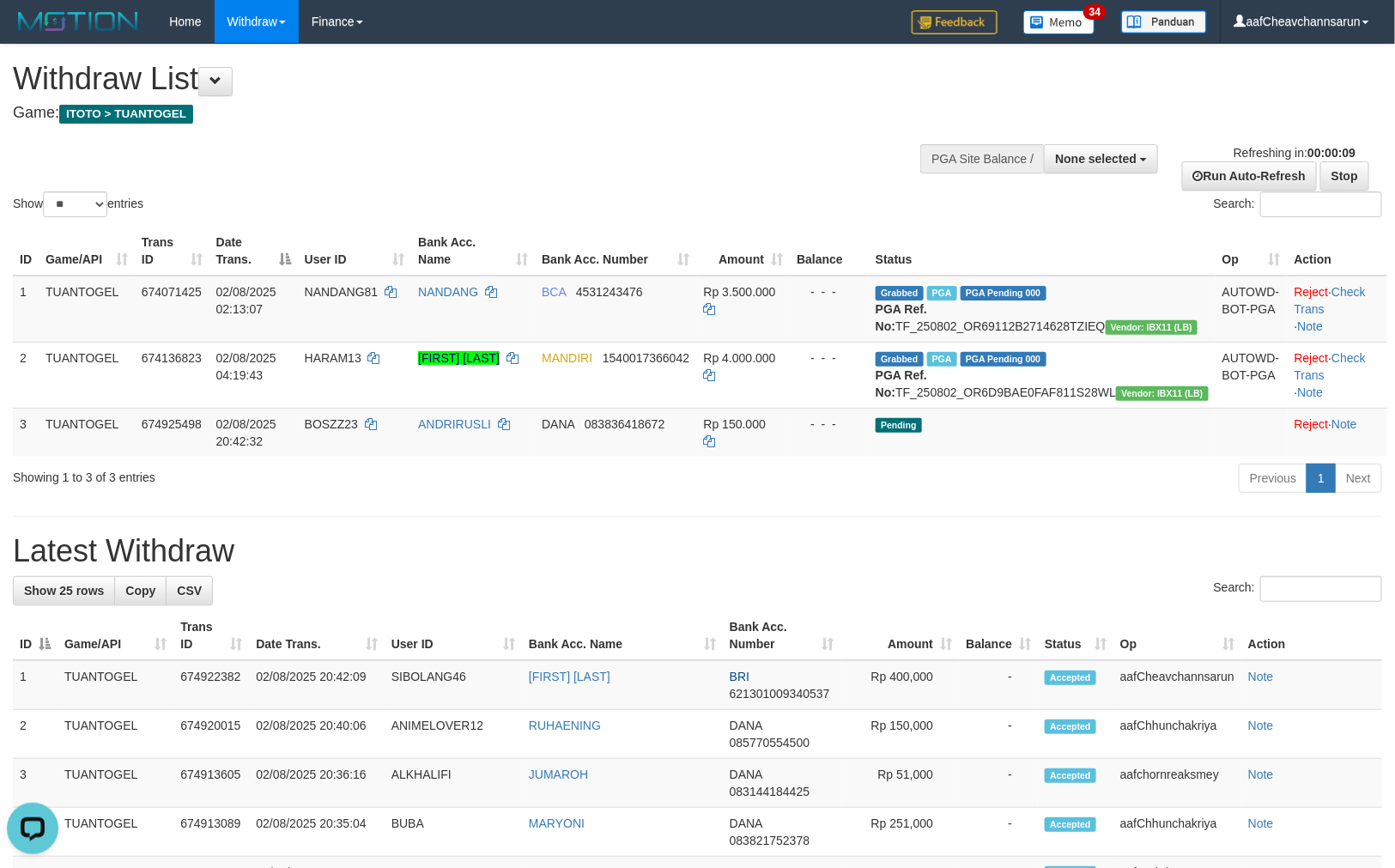 scroll, scrollTop: 0, scrollLeft: 0, axis: both 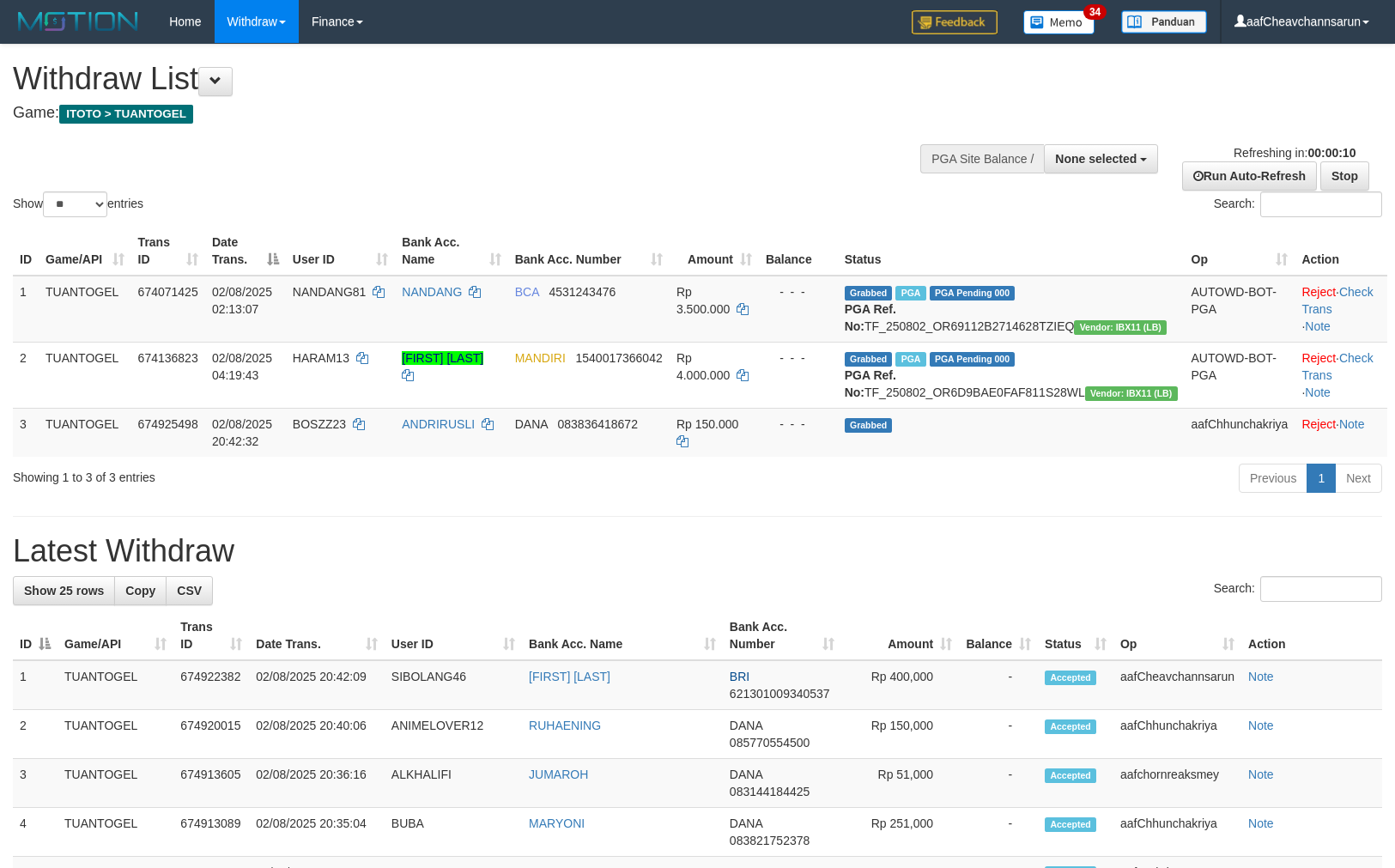 select 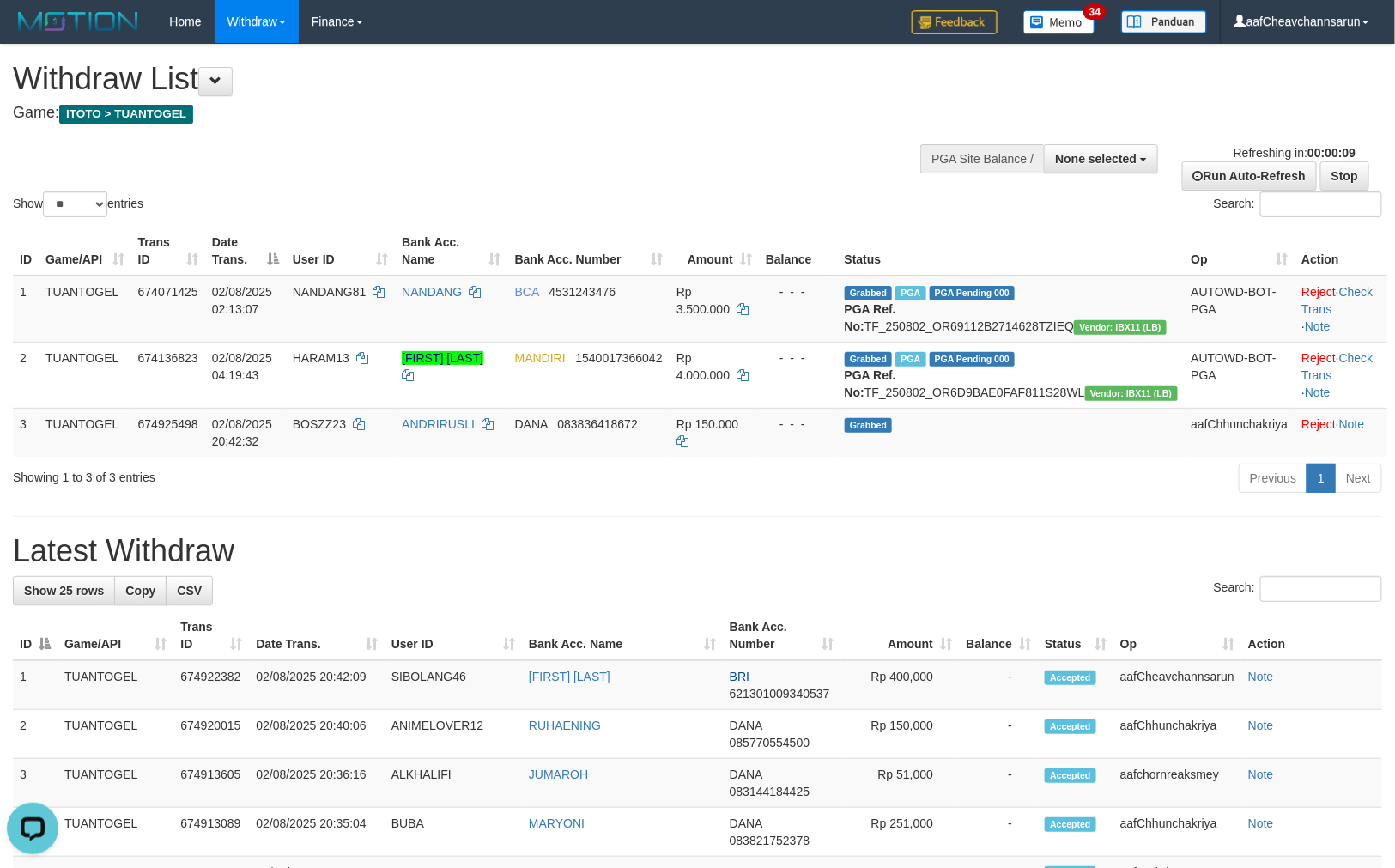 scroll, scrollTop: 0, scrollLeft: 0, axis: both 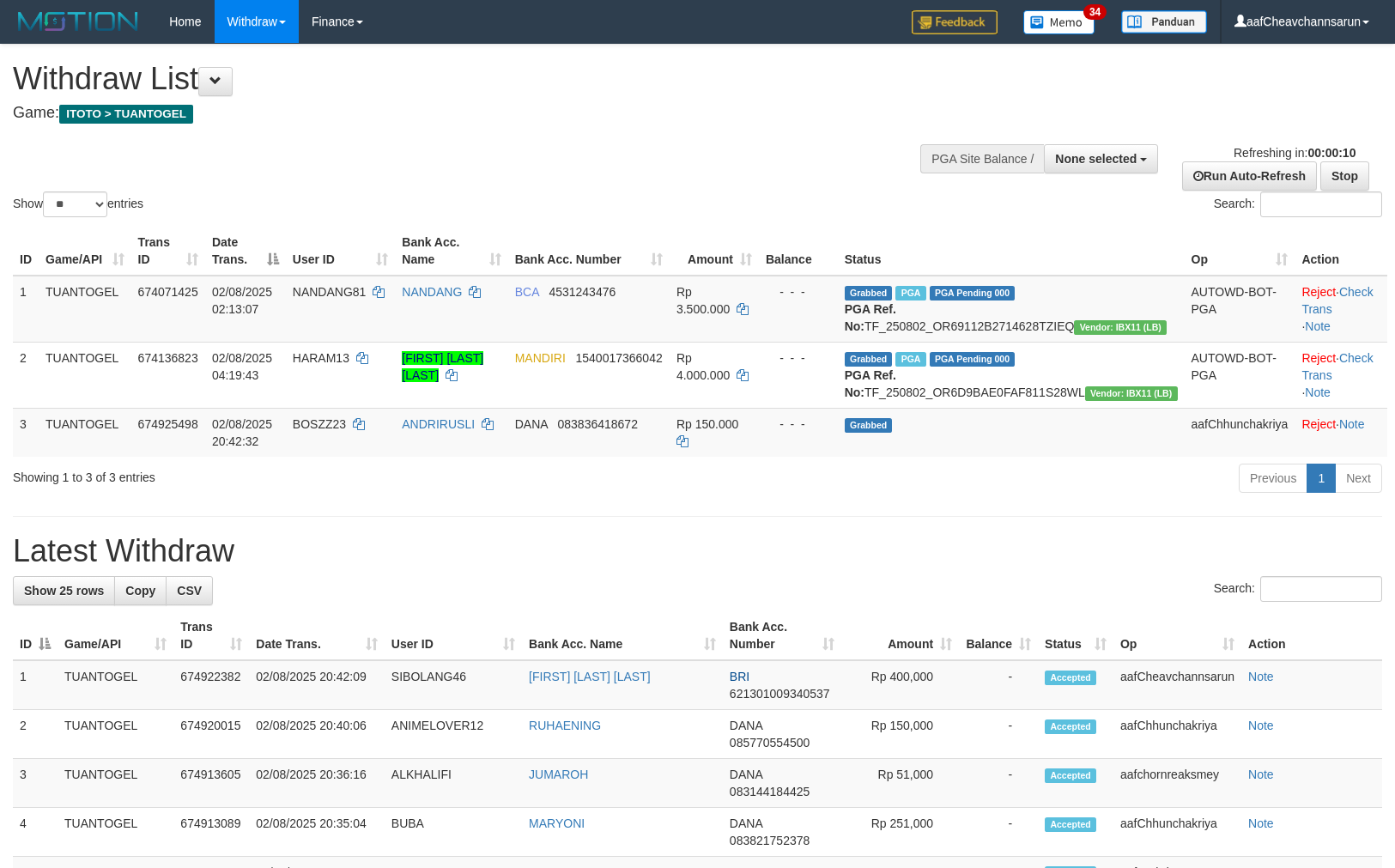 select 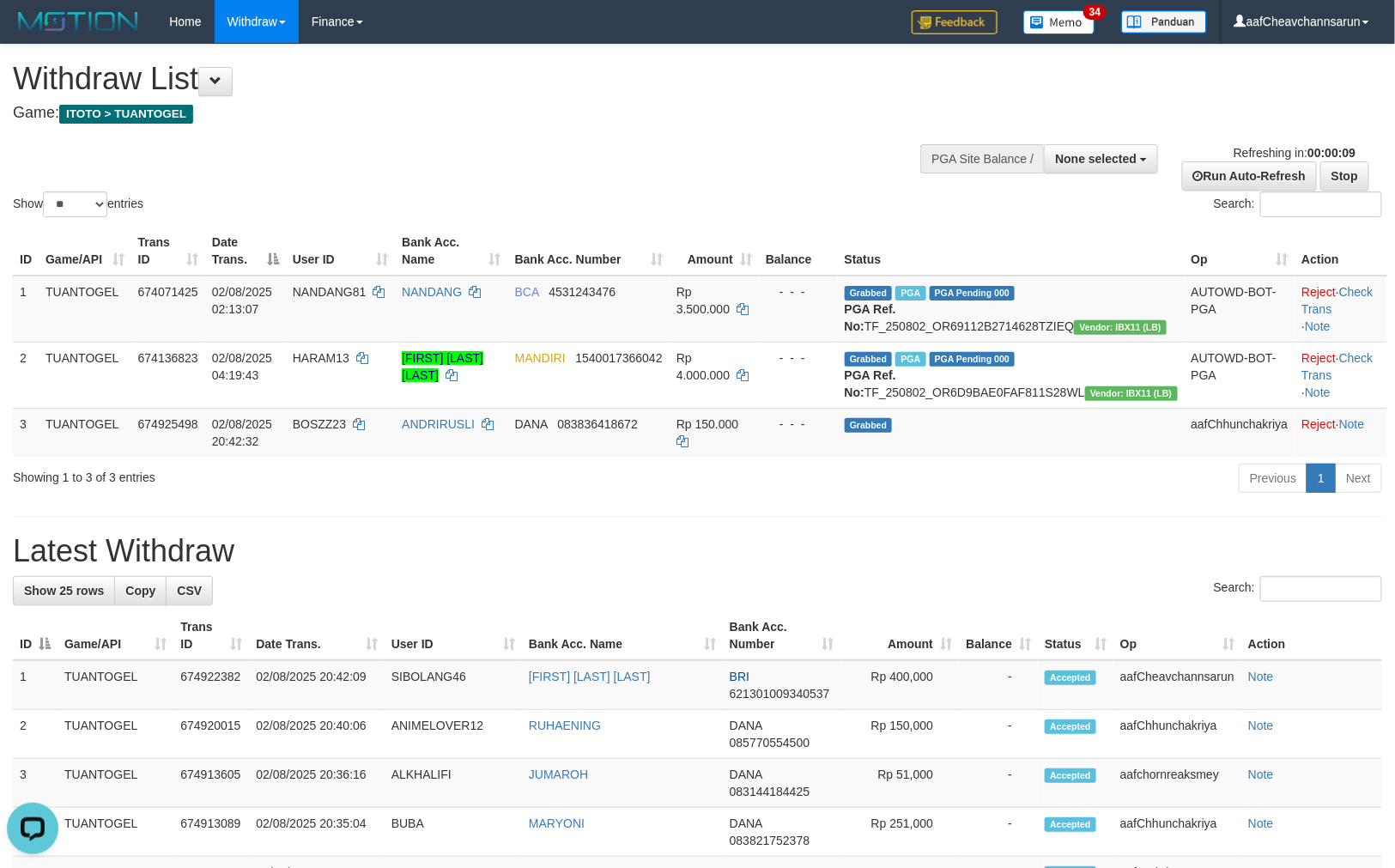 scroll, scrollTop: 0, scrollLeft: 0, axis: both 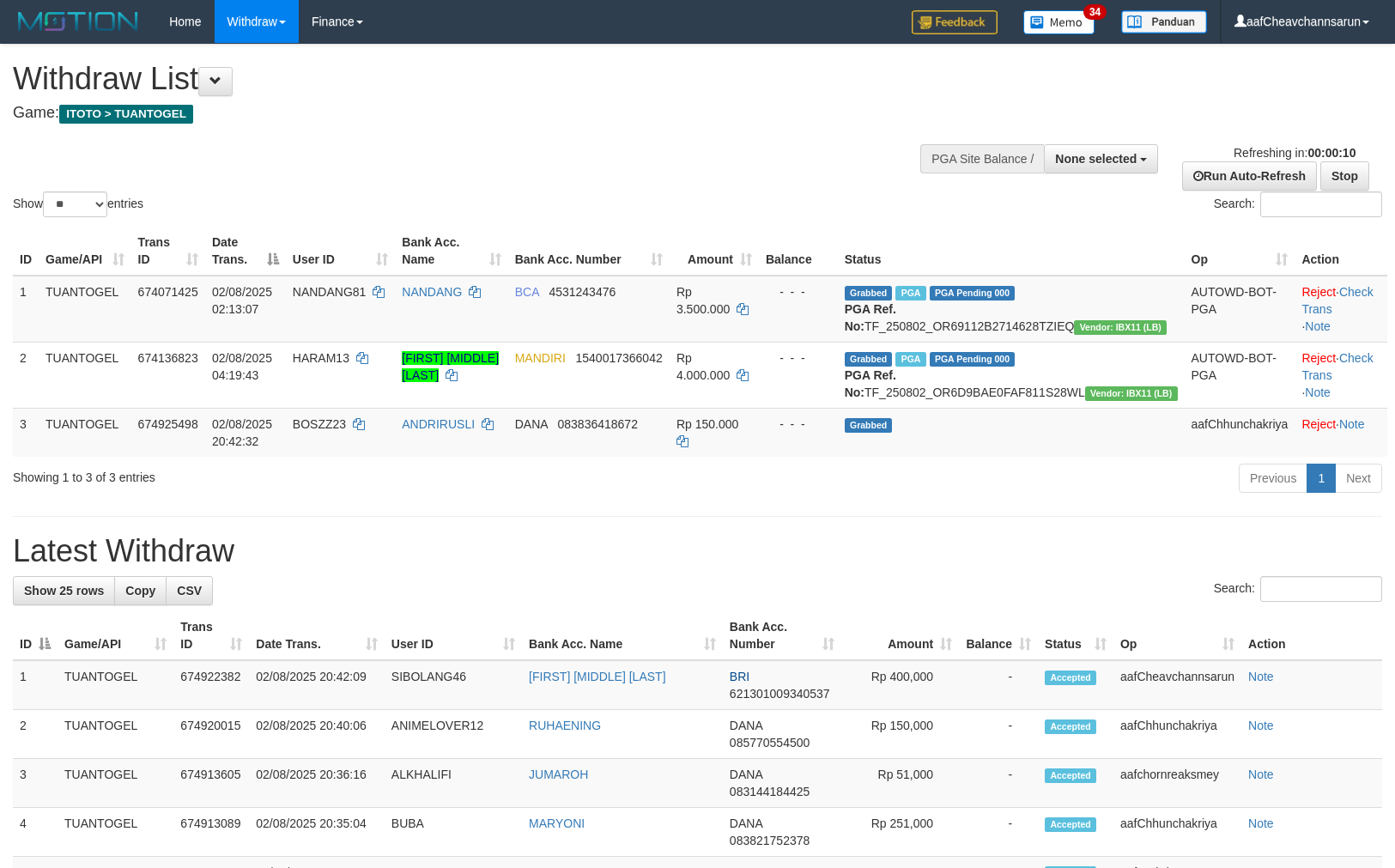 select 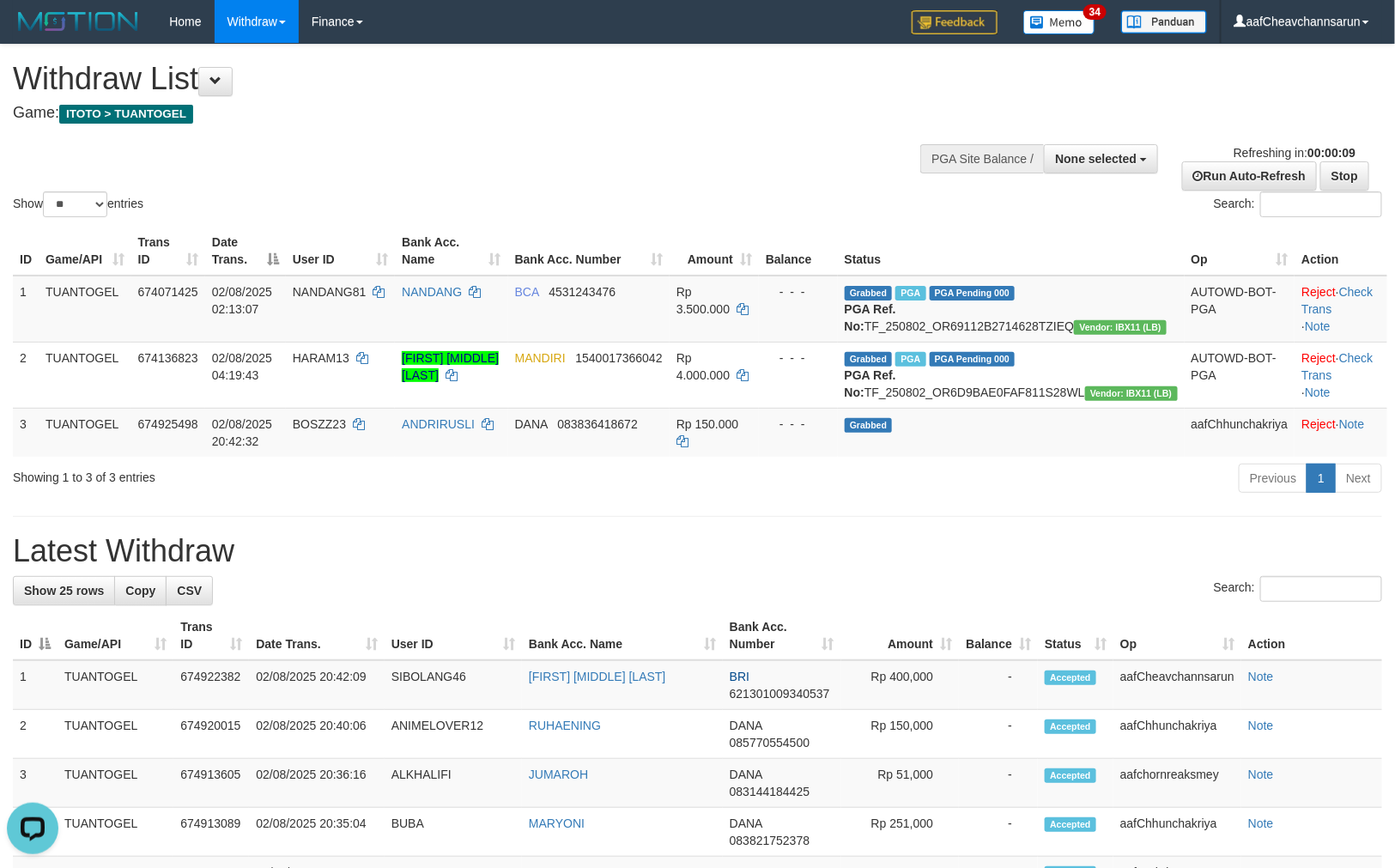scroll, scrollTop: 0, scrollLeft: 0, axis: both 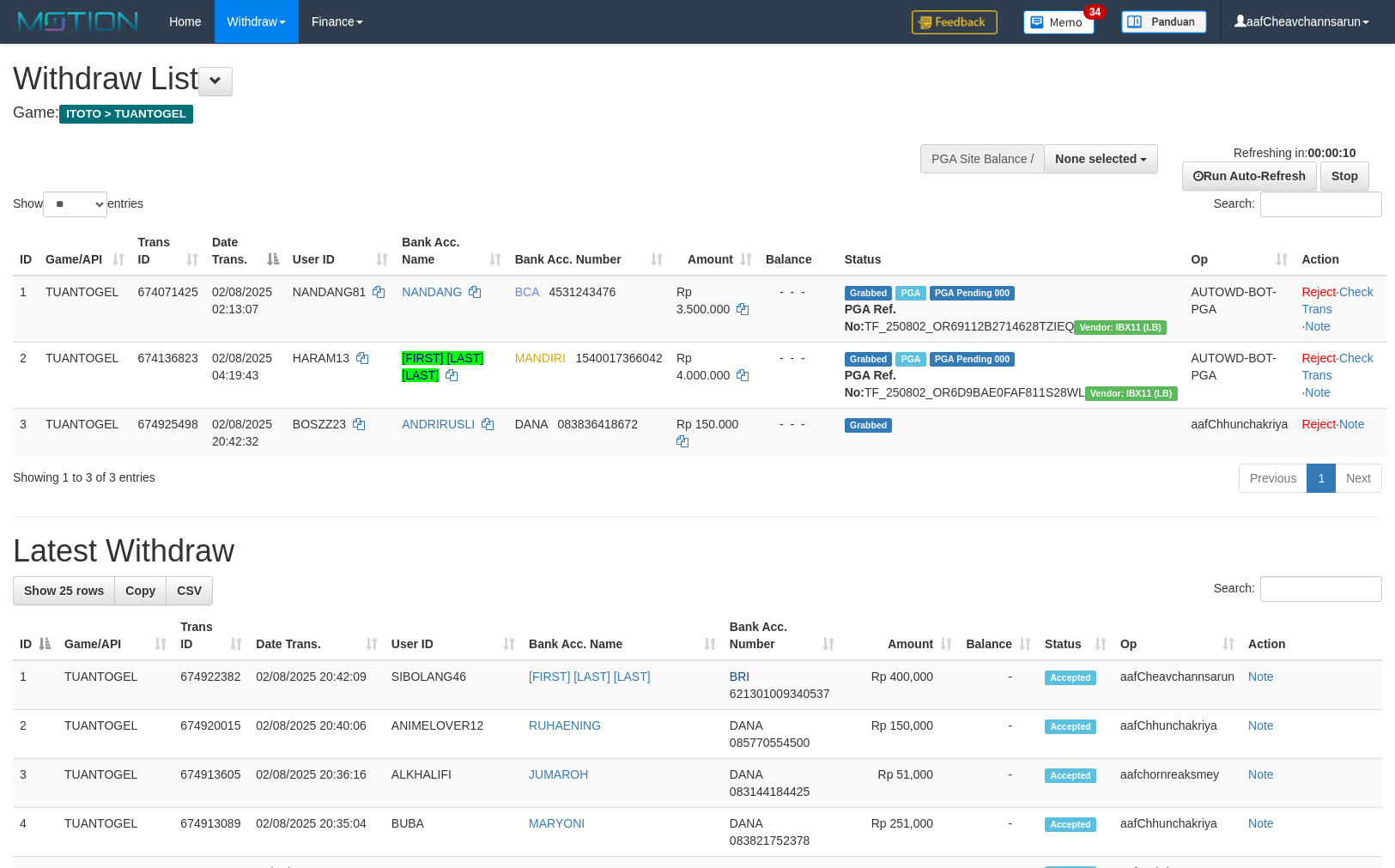 select 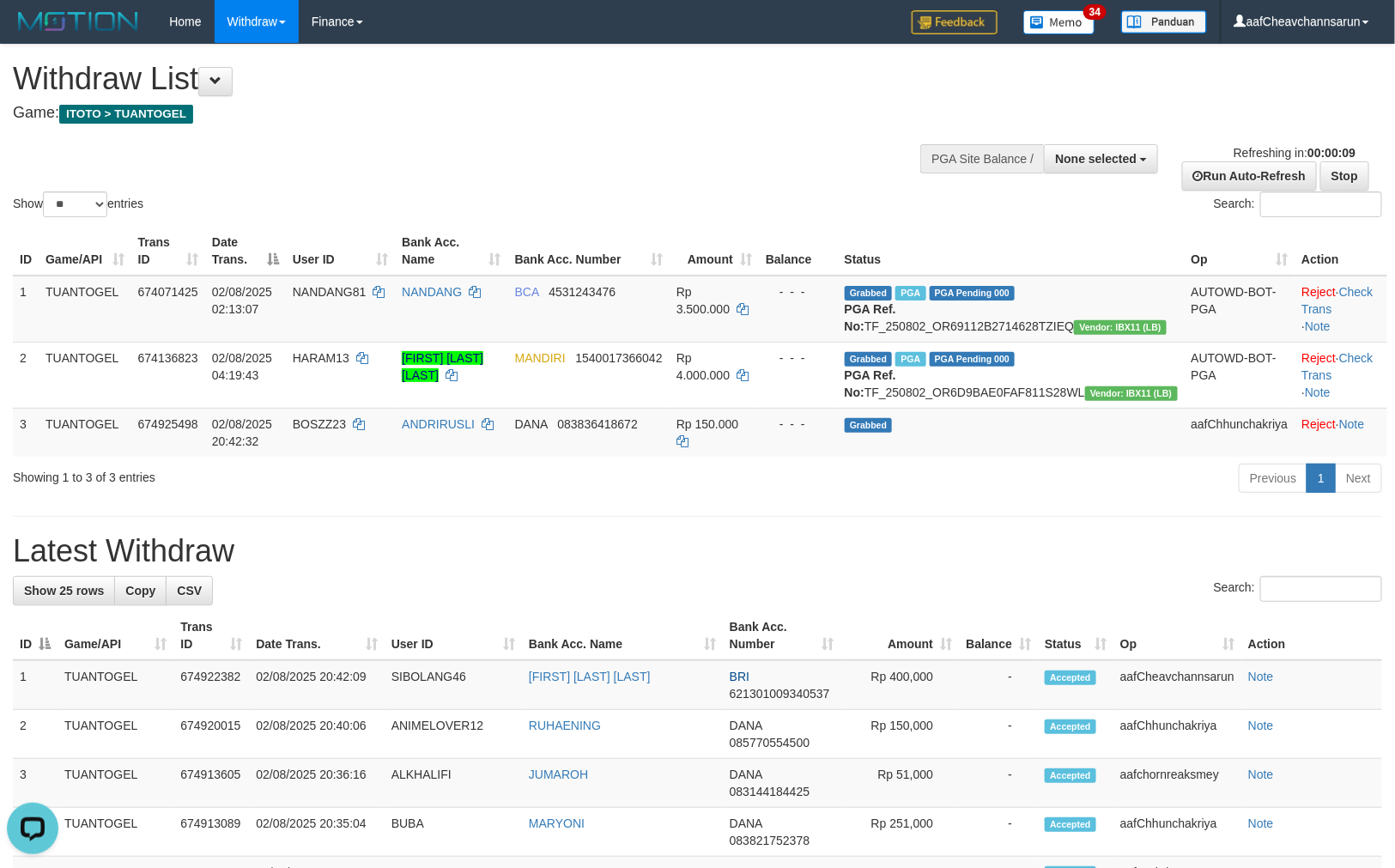 scroll, scrollTop: 0, scrollLeft: 0, axis: both 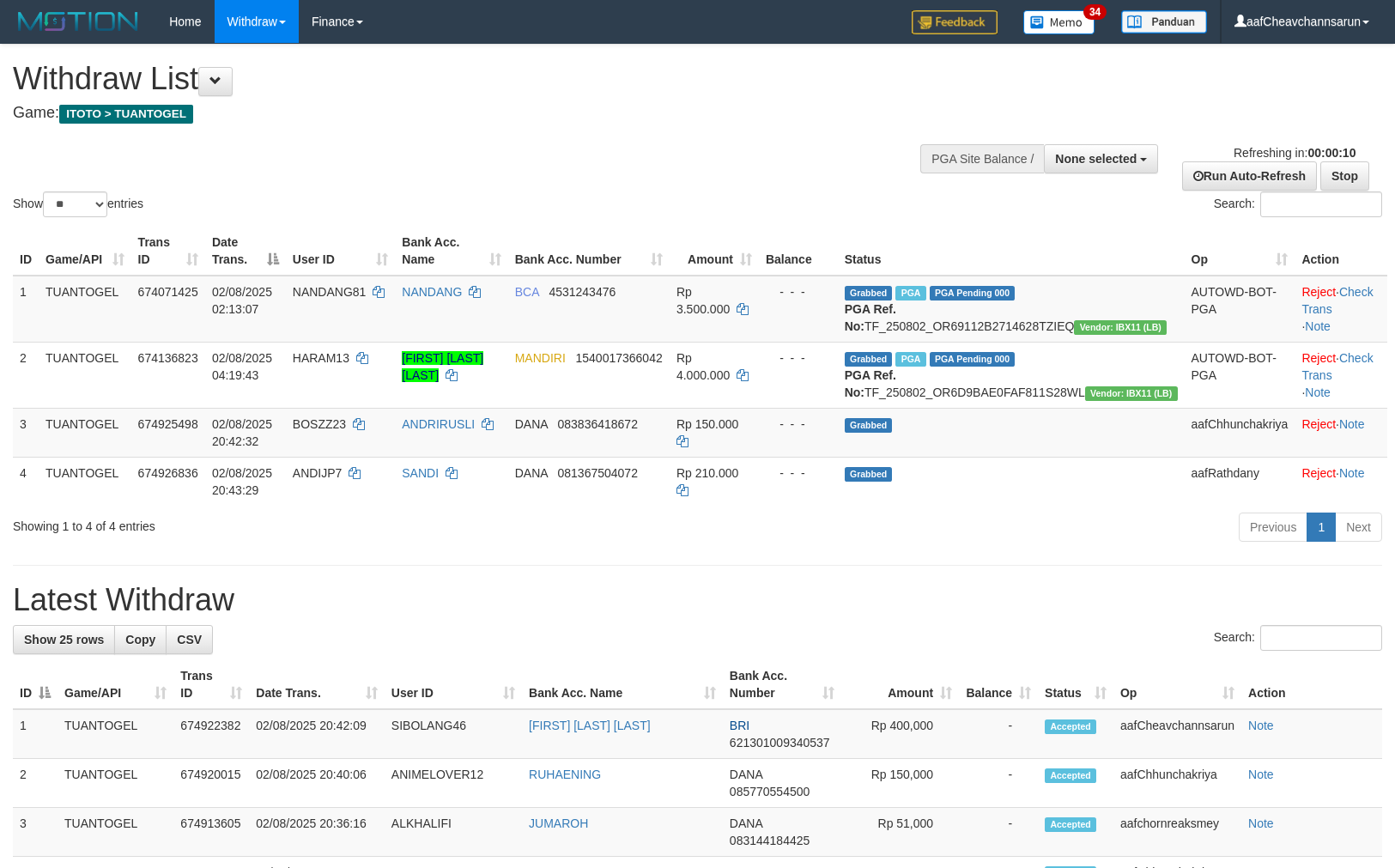 select 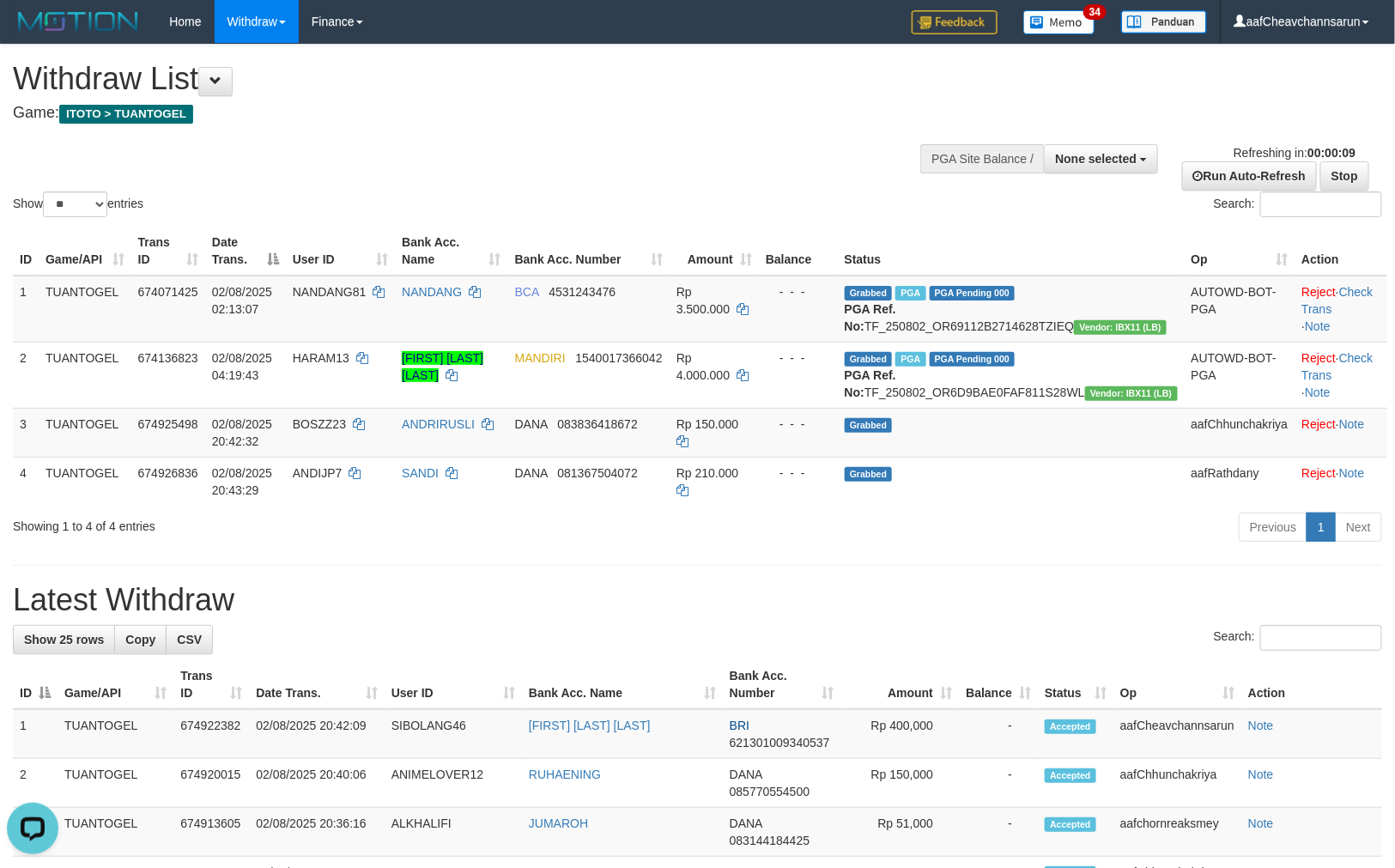 scroll, scrollTop: 0, scrollLeft: 0, axis: both 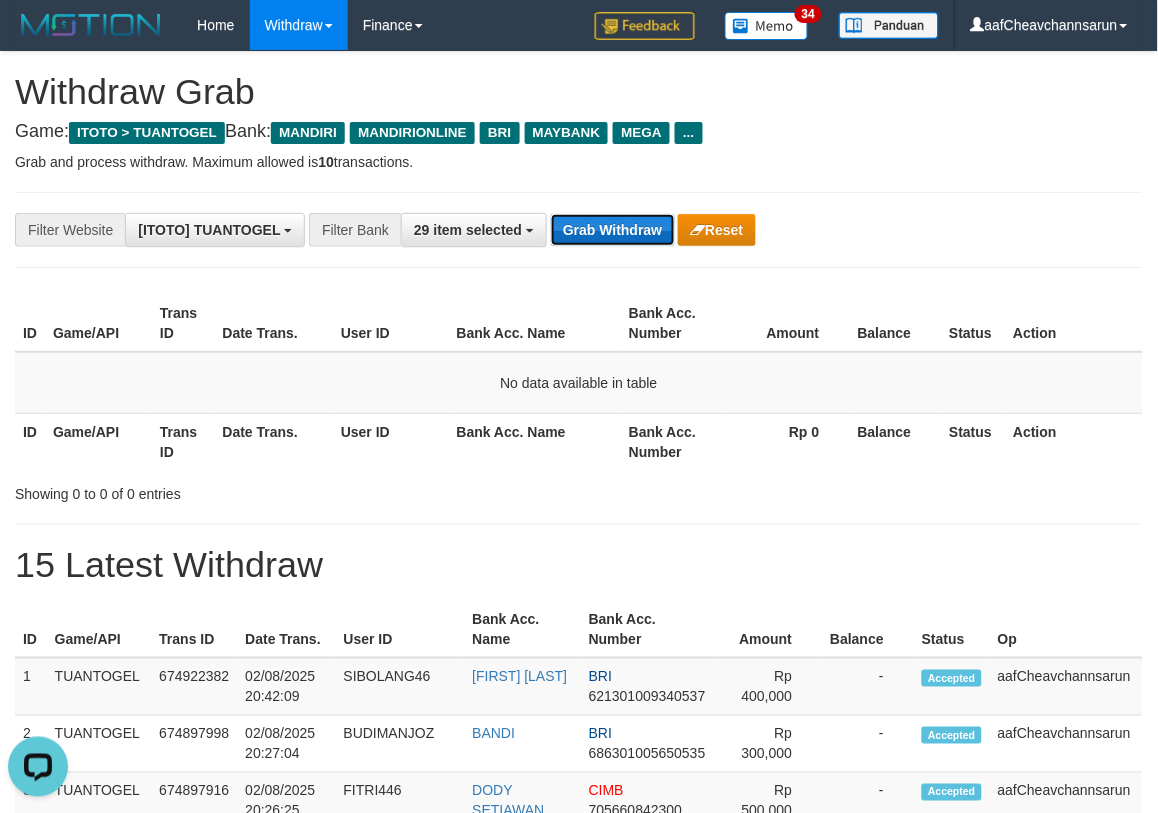 click on "Grab Withdraw" at bounding box center (612, 230) 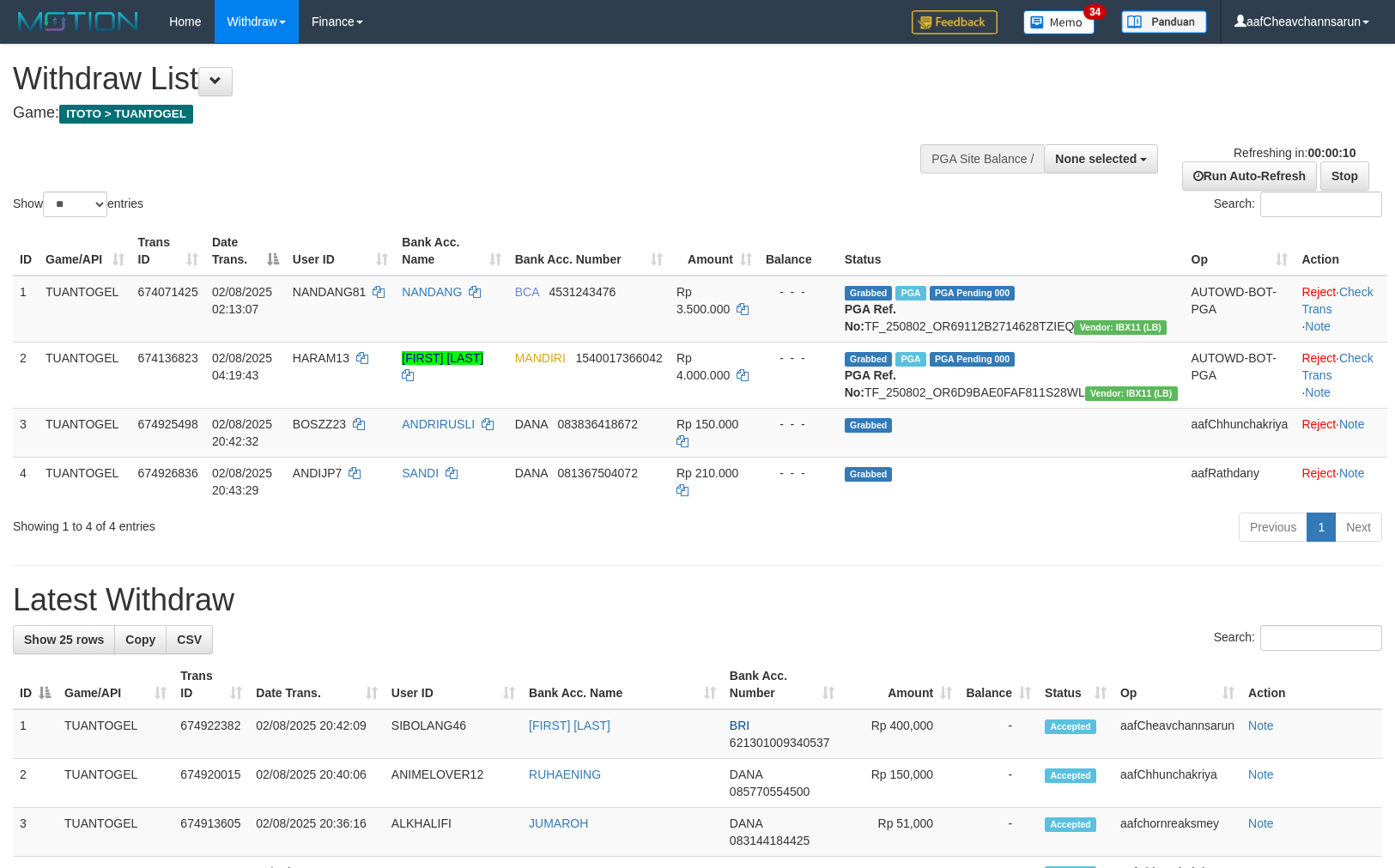 select 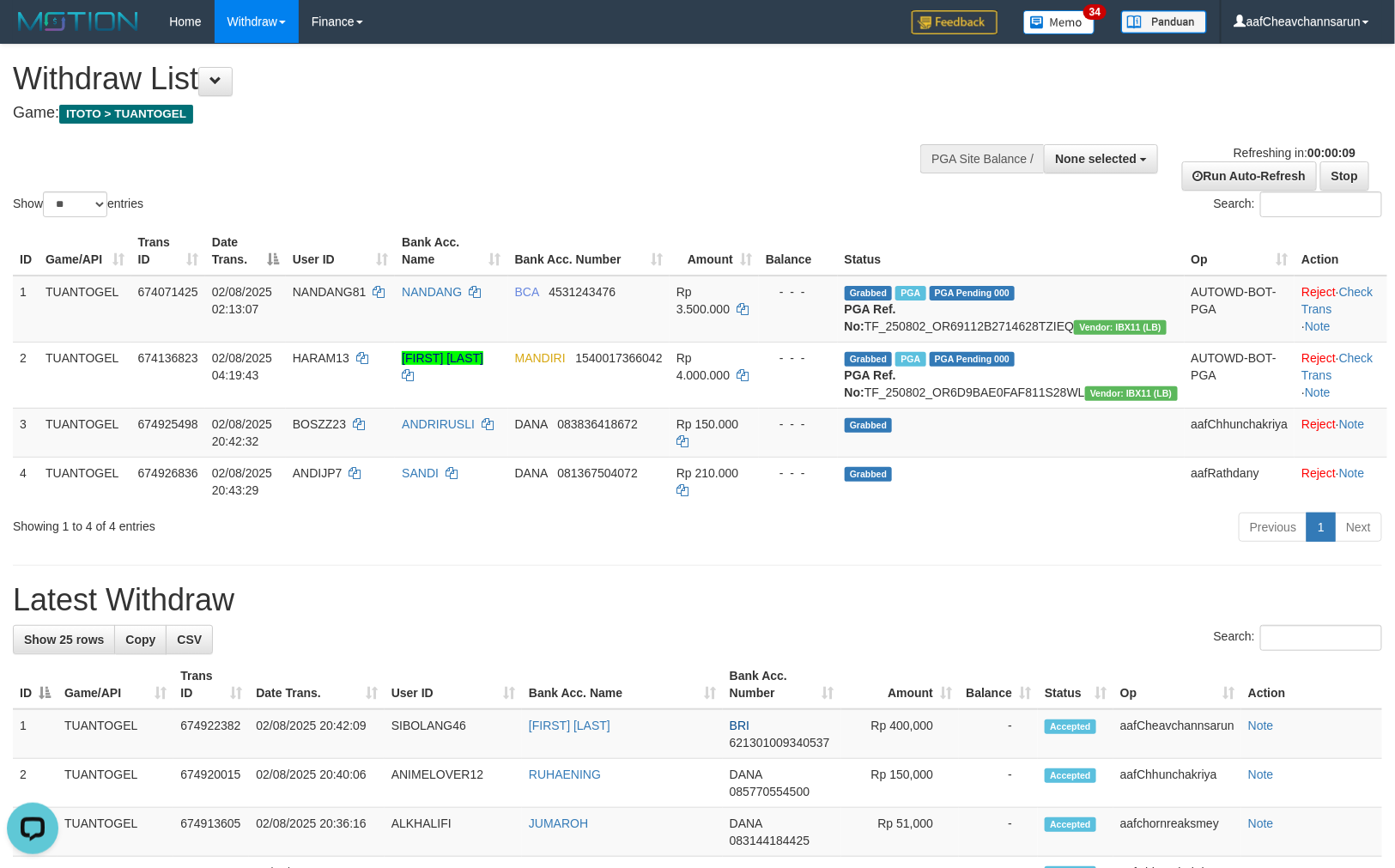 scroll, scrollTop: 0, scrollLeft: 0, axis: both 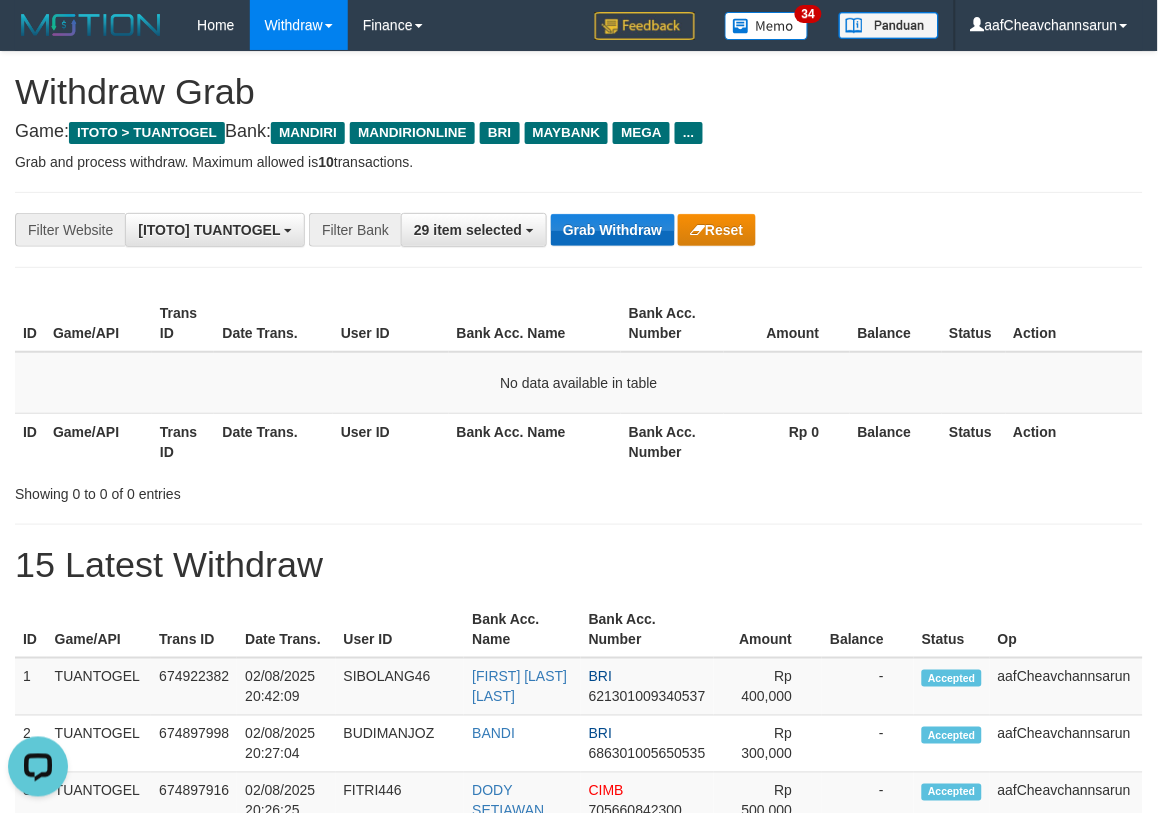 drag, startPoint x: 596, startPoint y: 247, endPoint x: 597, endPoint y: 235, distance: 12.0415945 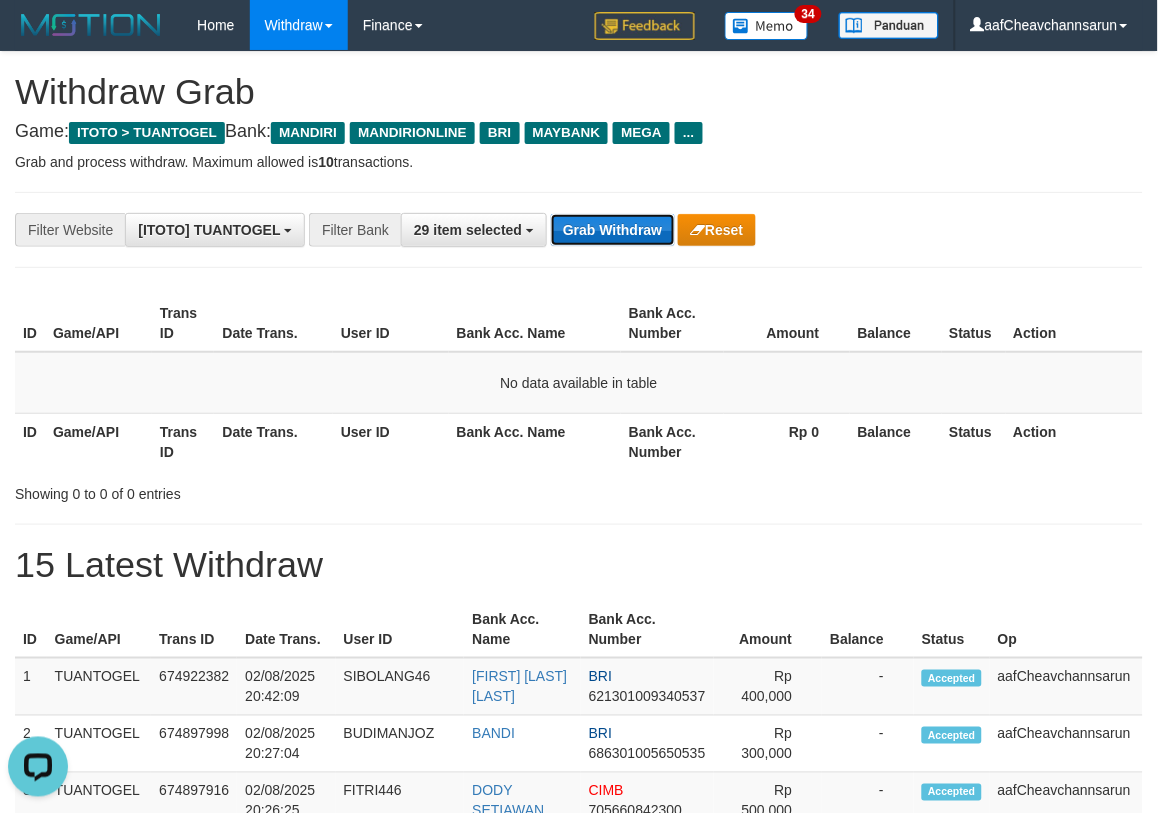 click on "Grab Withdraw" at bounding box center [612, 230] 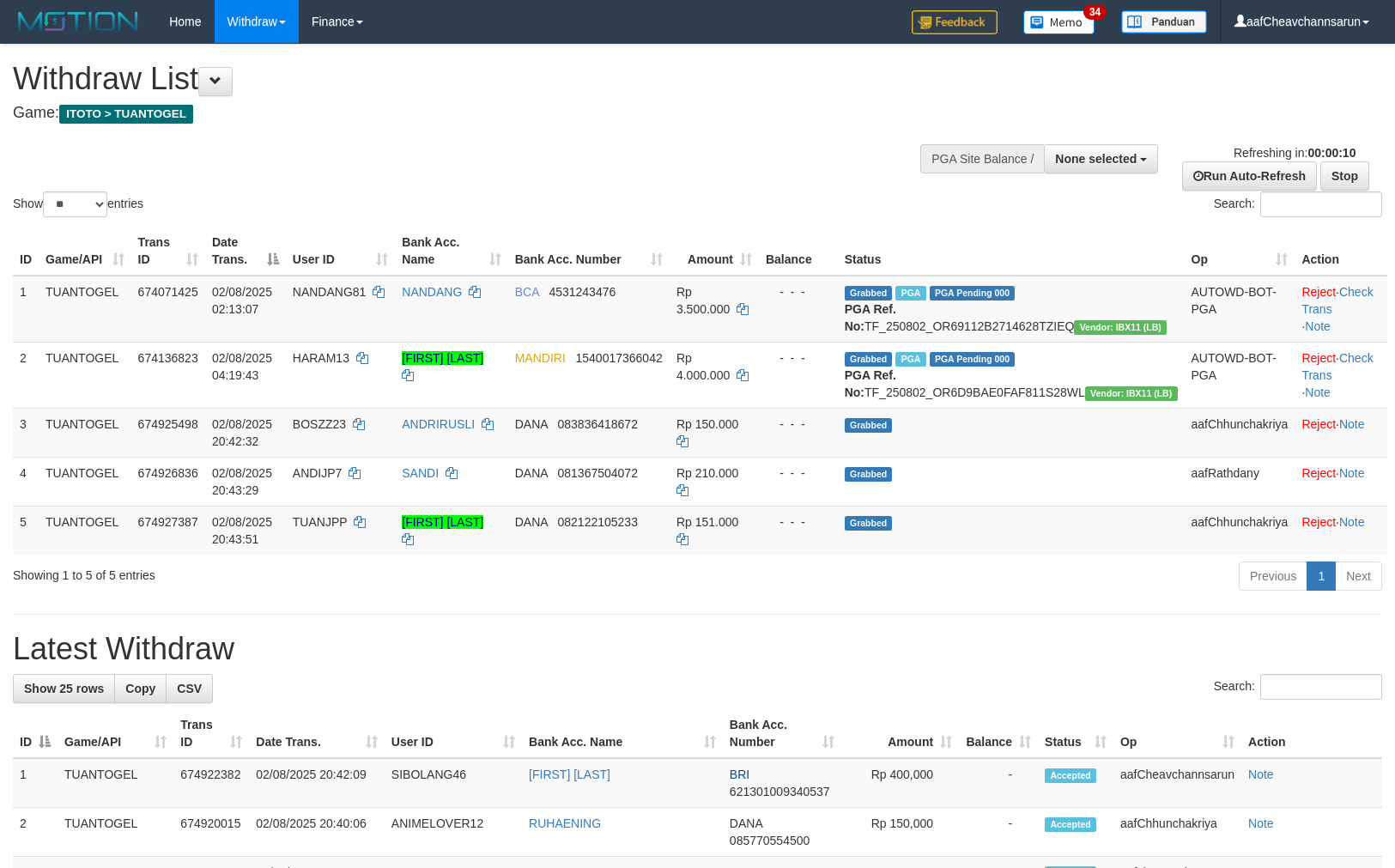 select 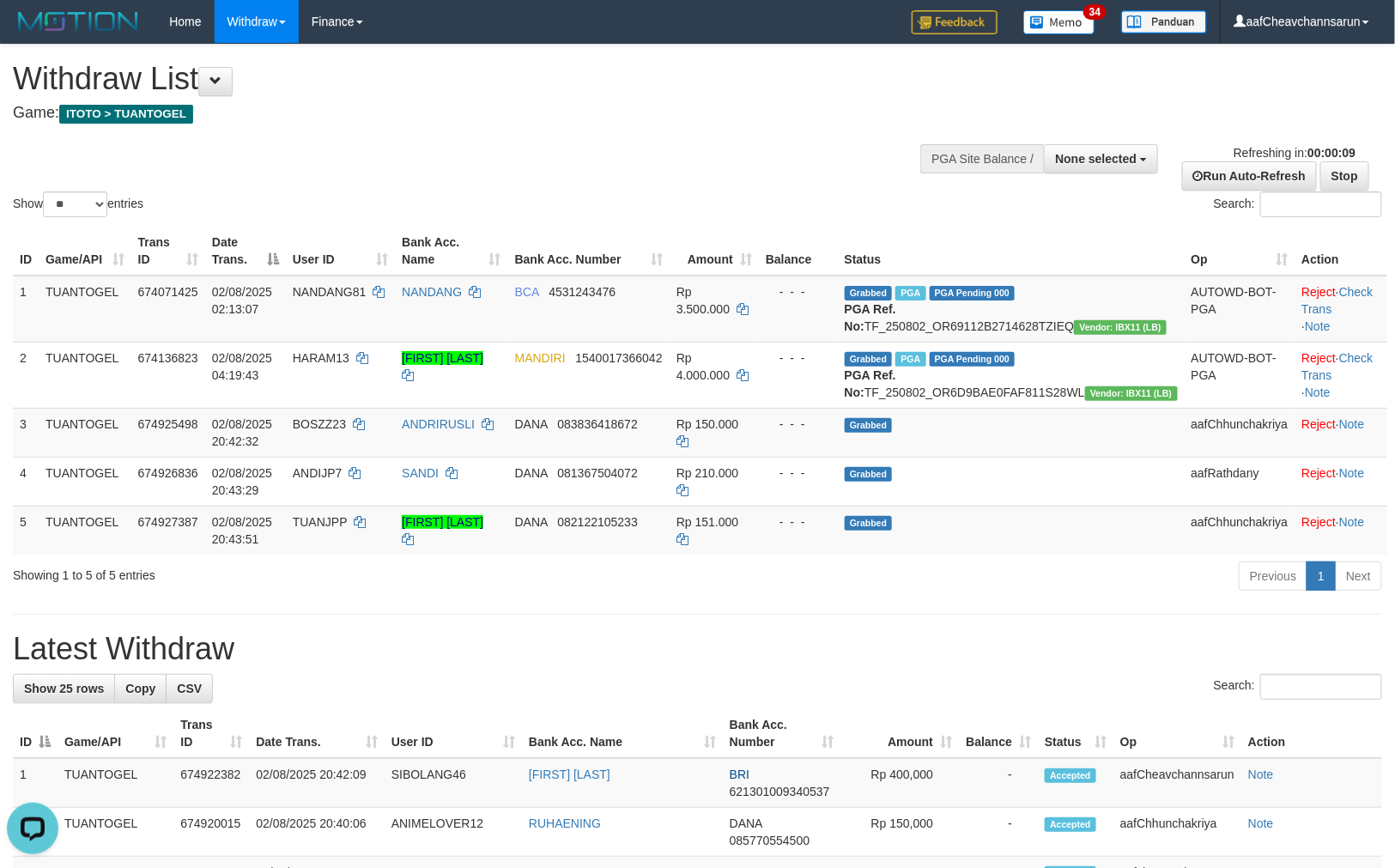 scroll, scrollTop: 0, scrollLeft: 0, axis: both 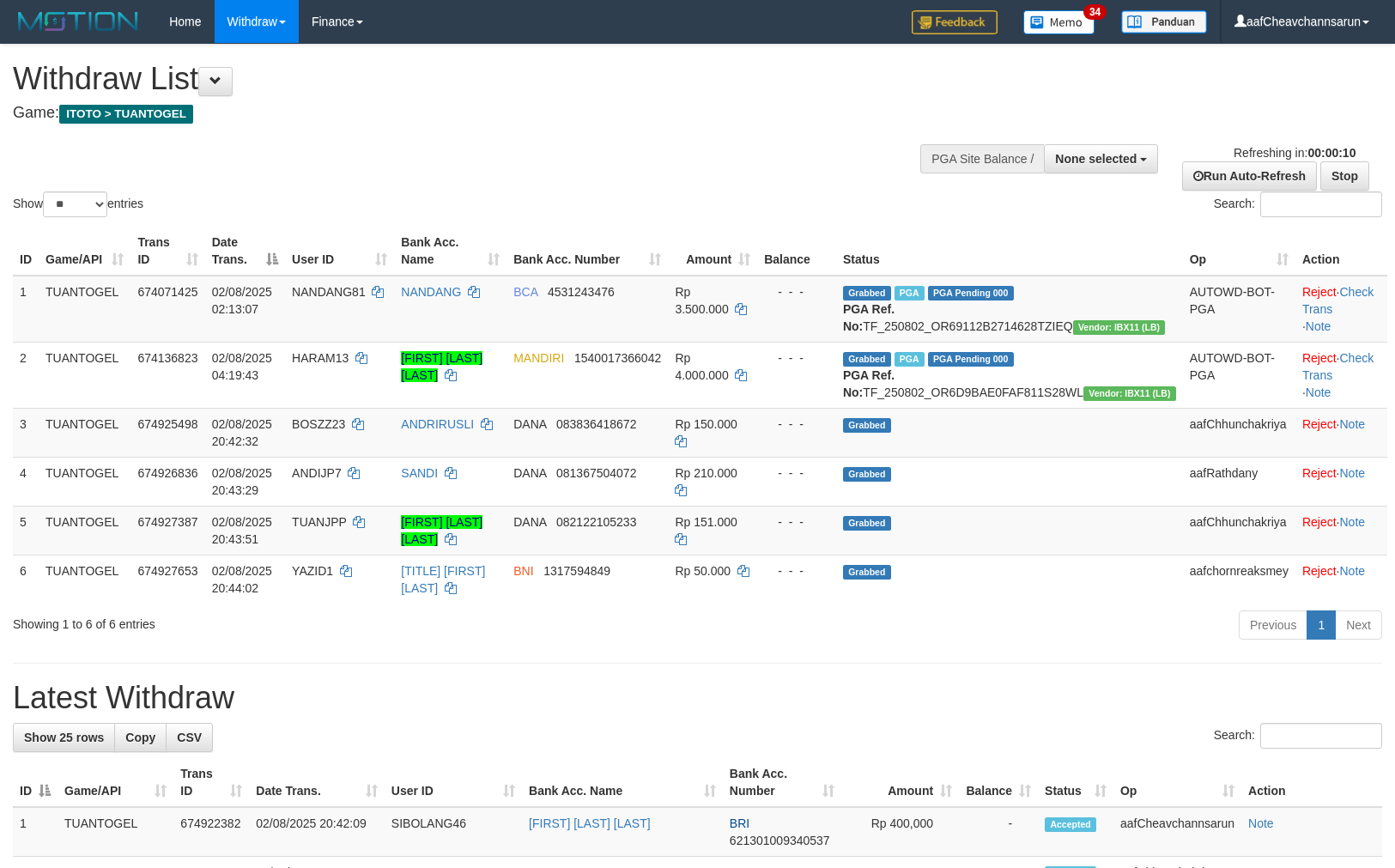 select 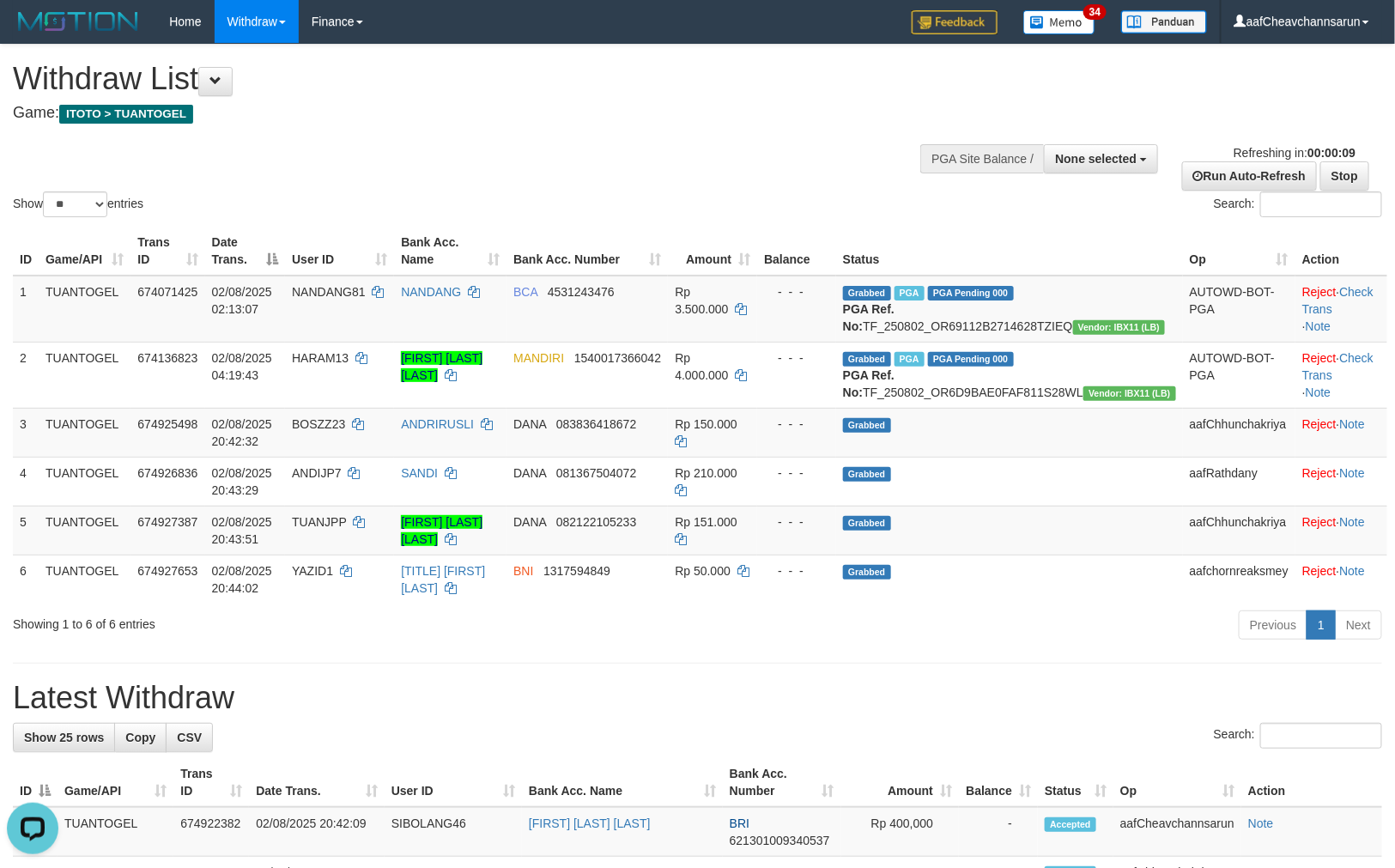 scroll, scrollTop: 0, scrollLeft: 0, axis: both 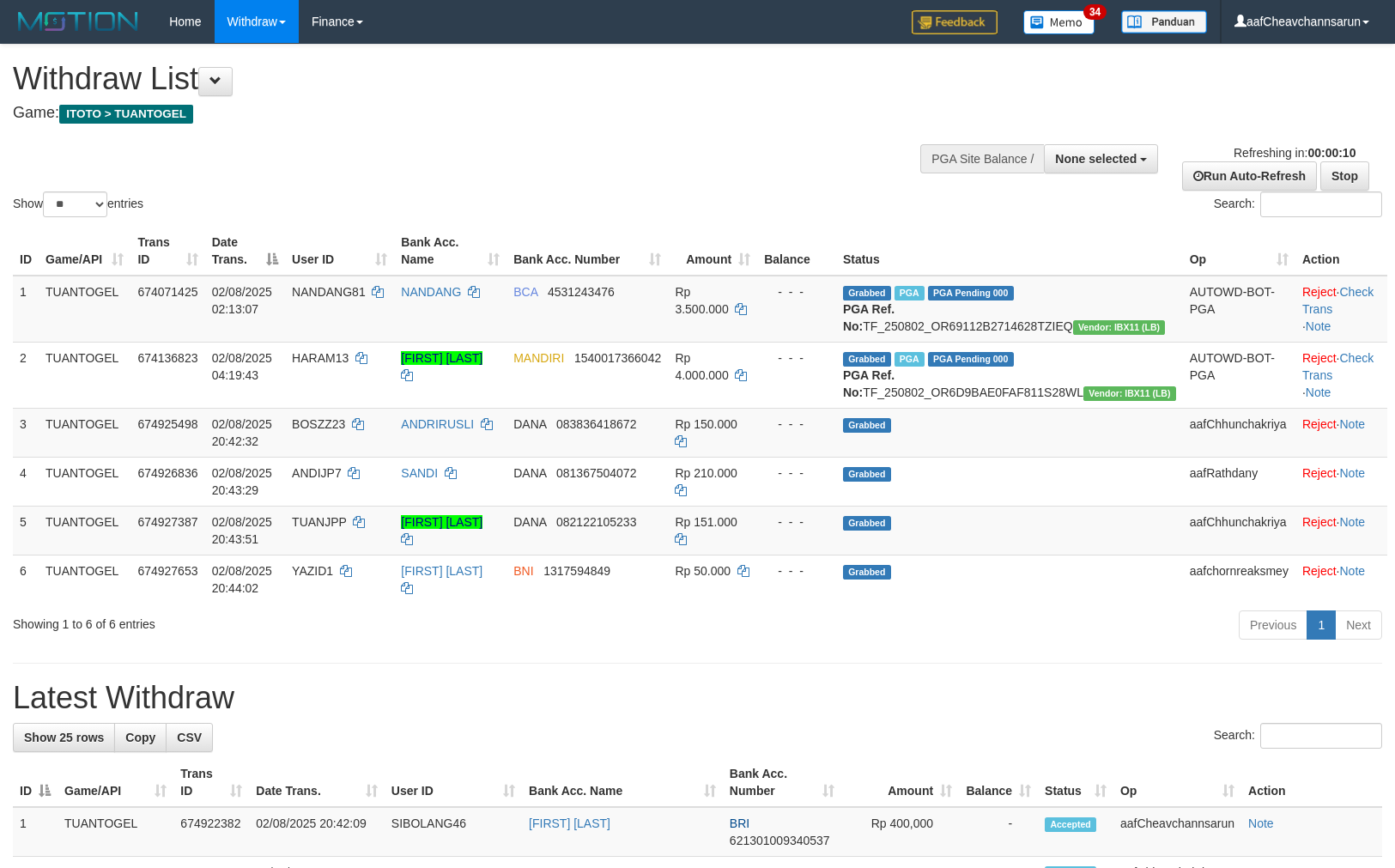 select 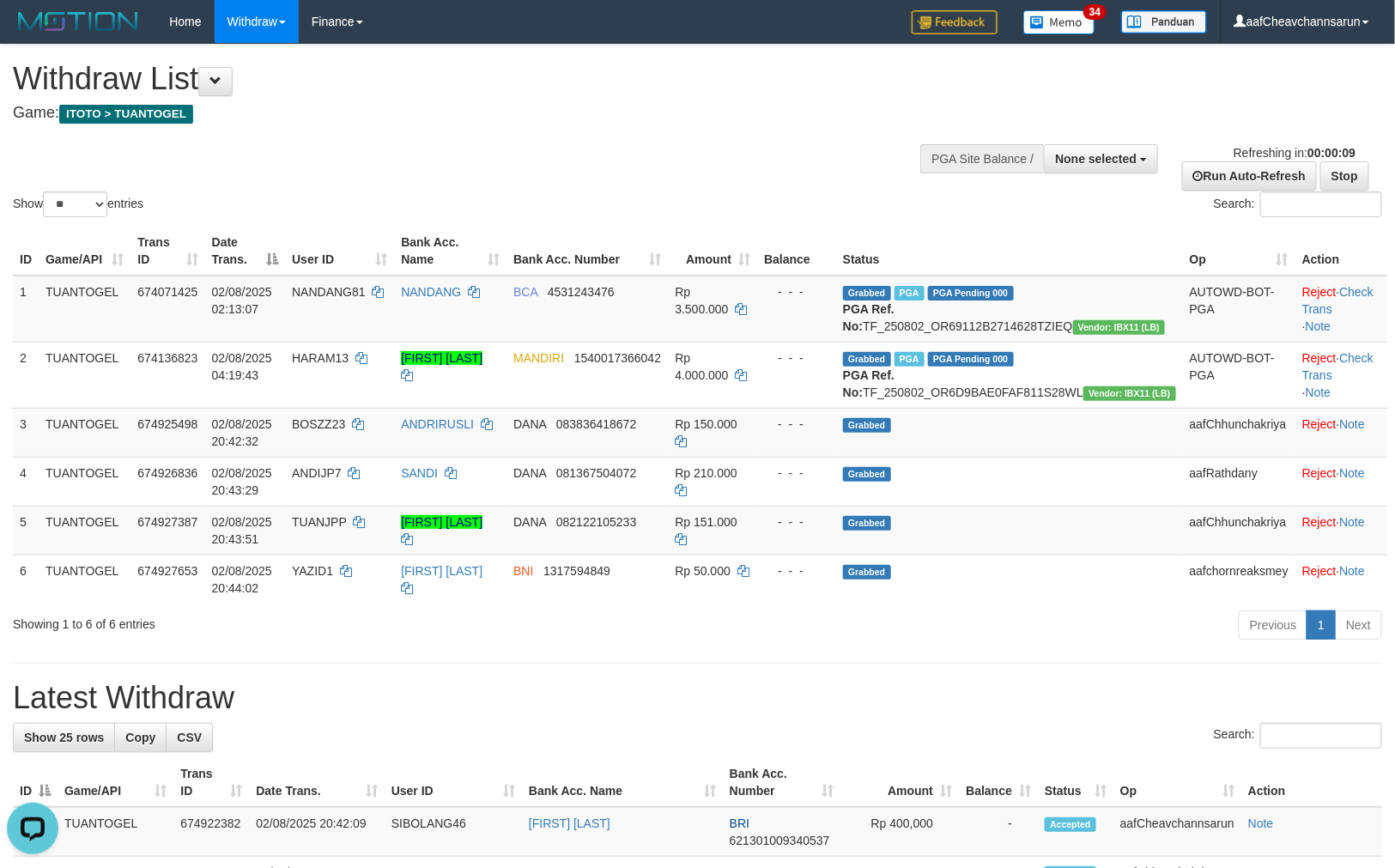 scroll, scrollTop: 0, scrollLeft: 0, axis: both 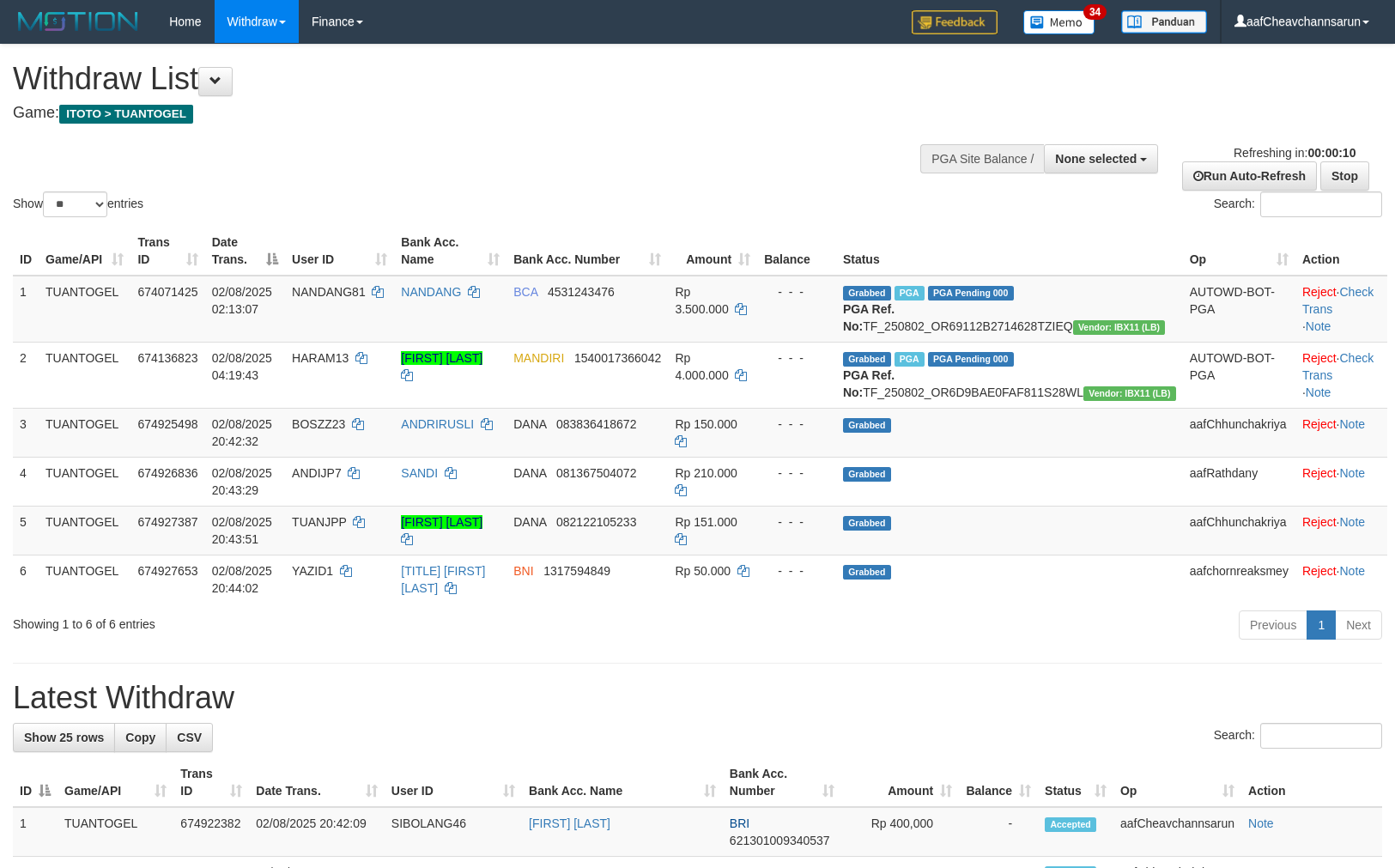 select 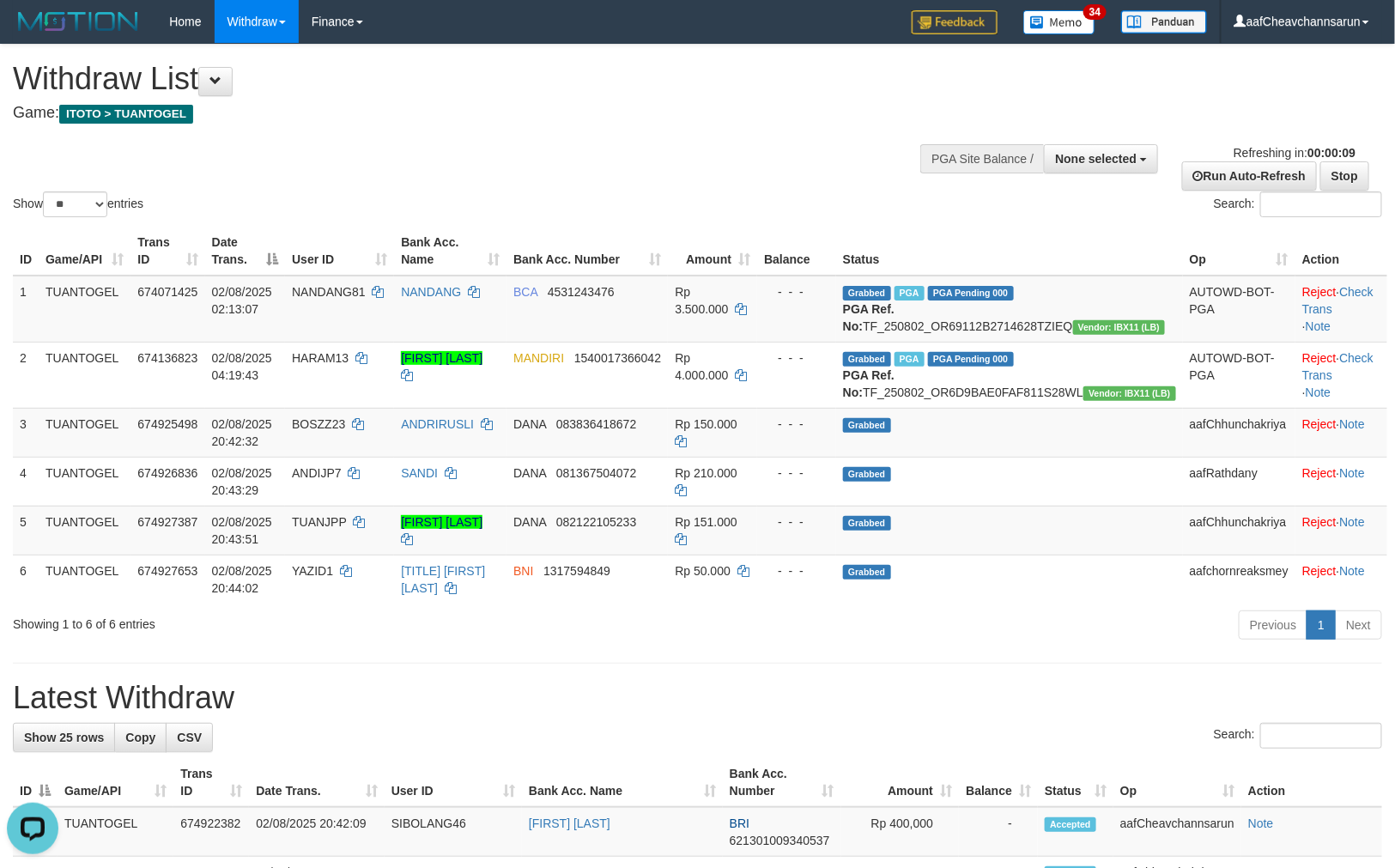 scroll, scrollTop: 0, scrollLeft: 0, axis: both 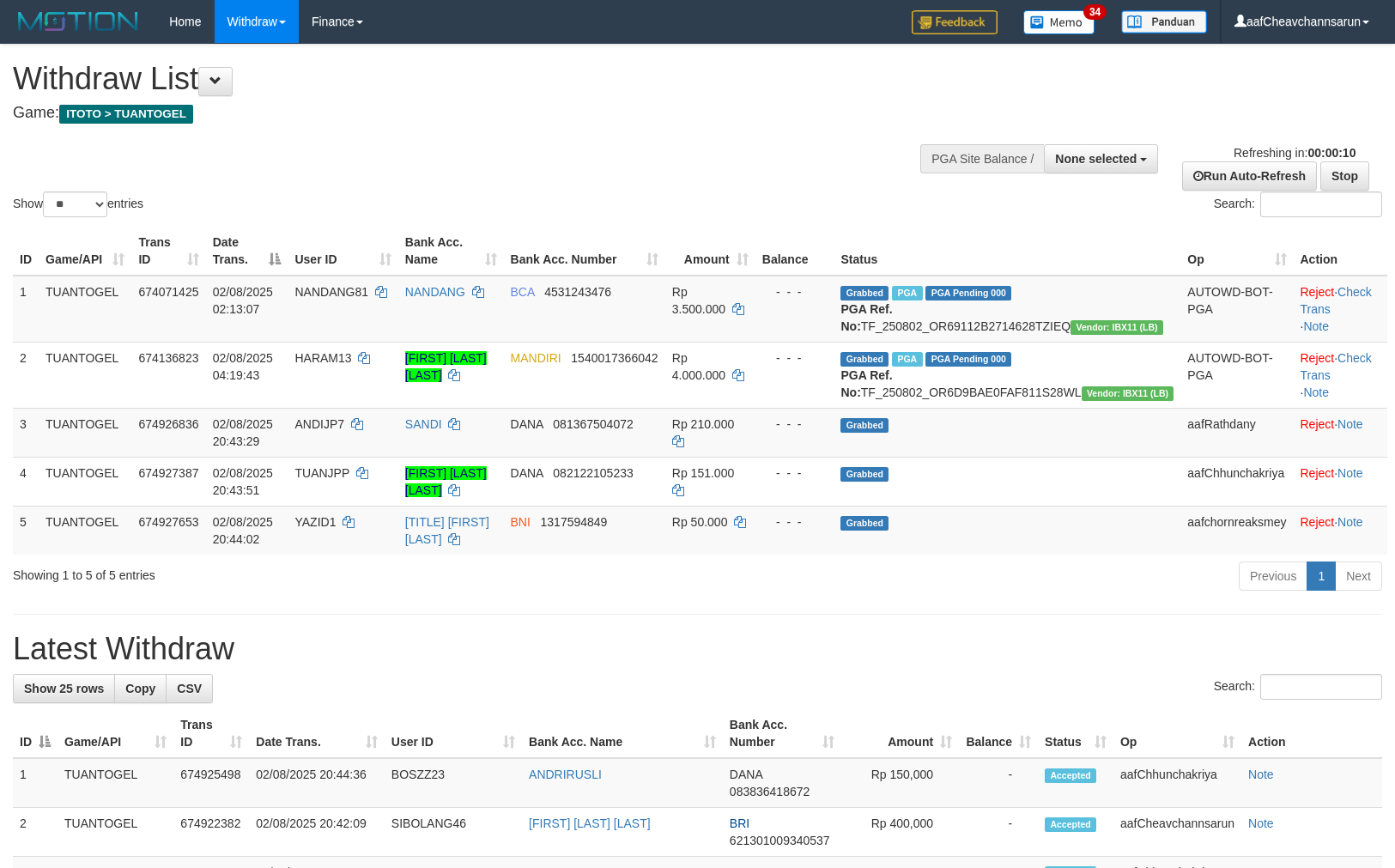 select 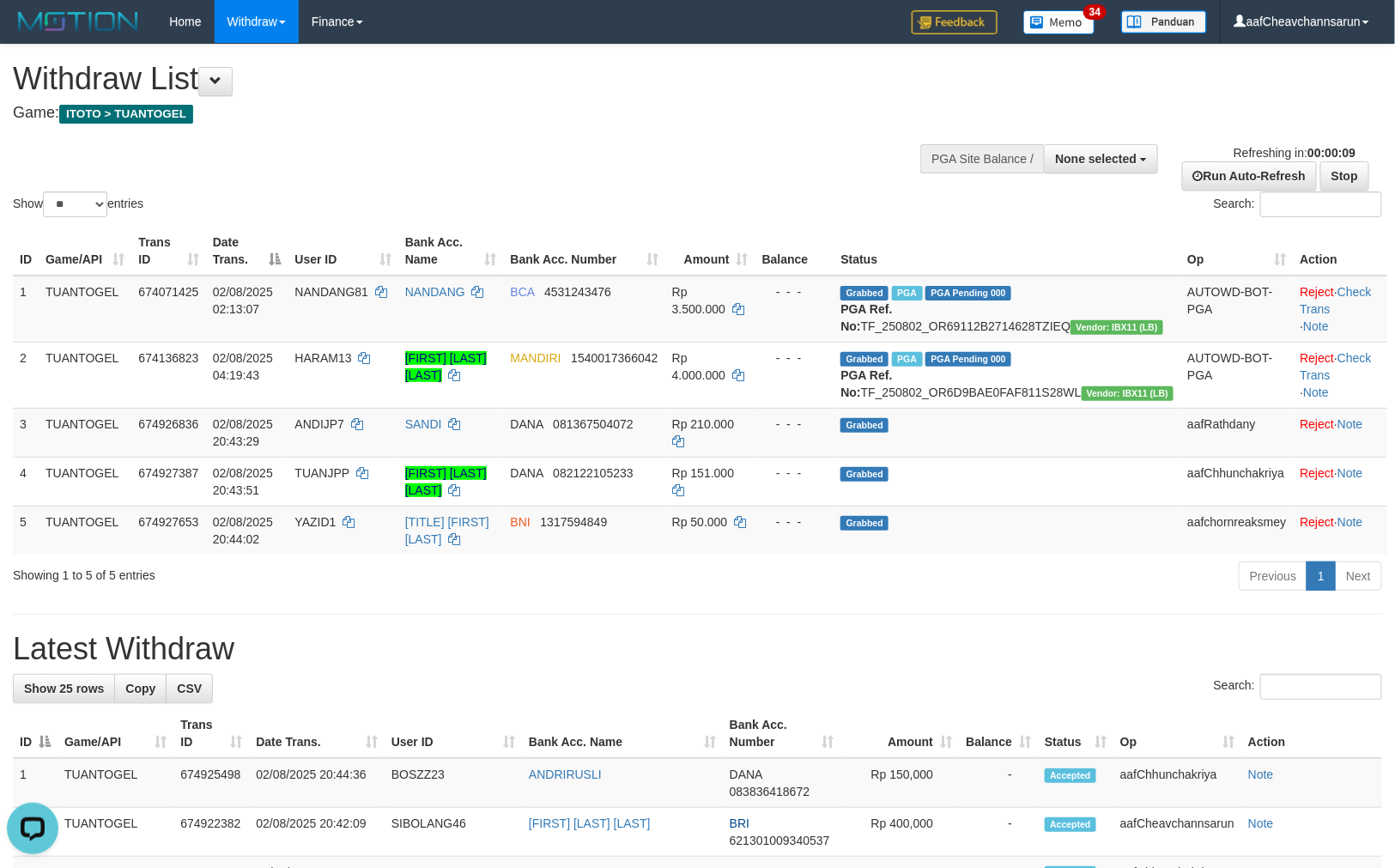 scroll, scrollTop: 0, scrollLeft: 0, axis: both 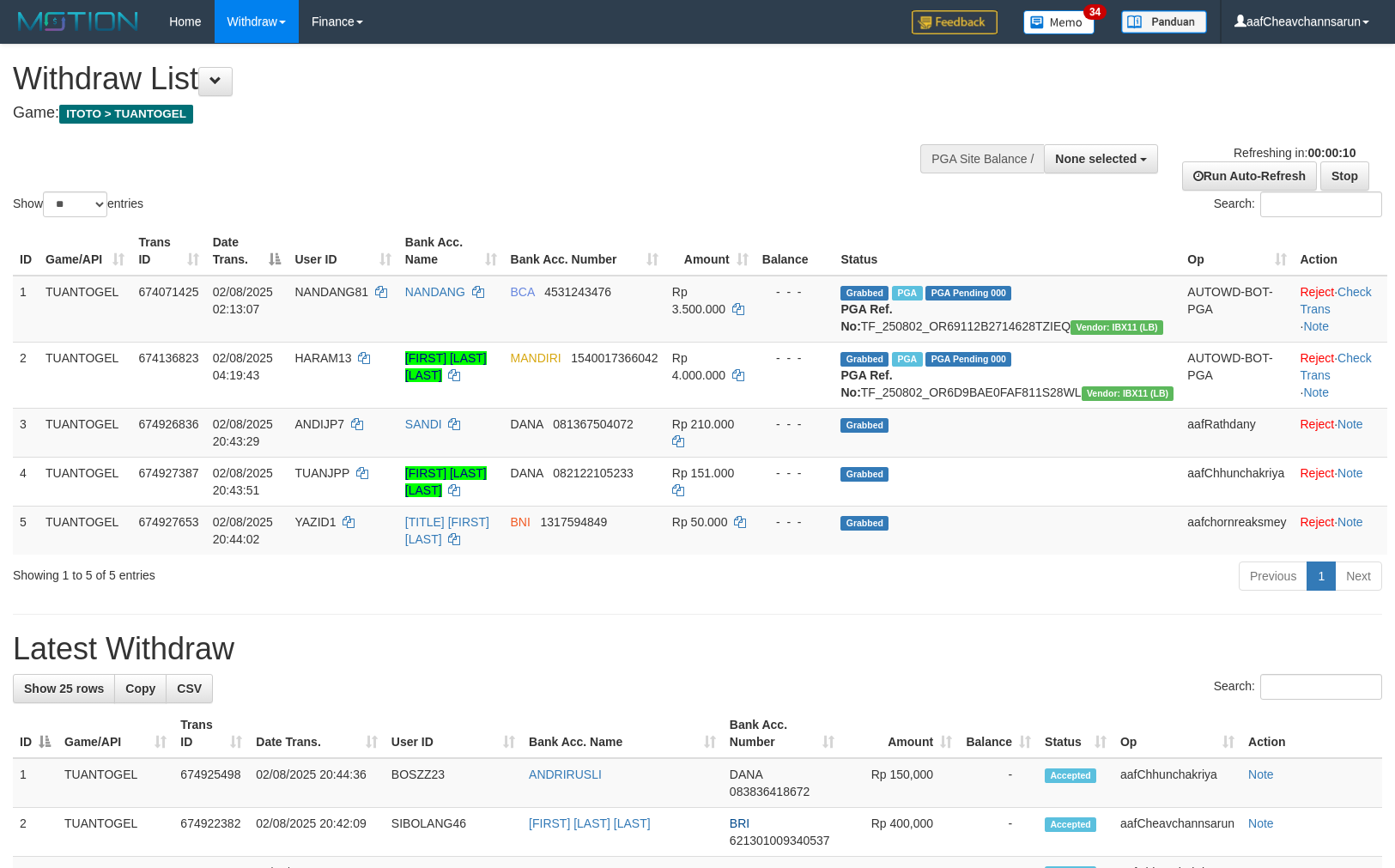 select 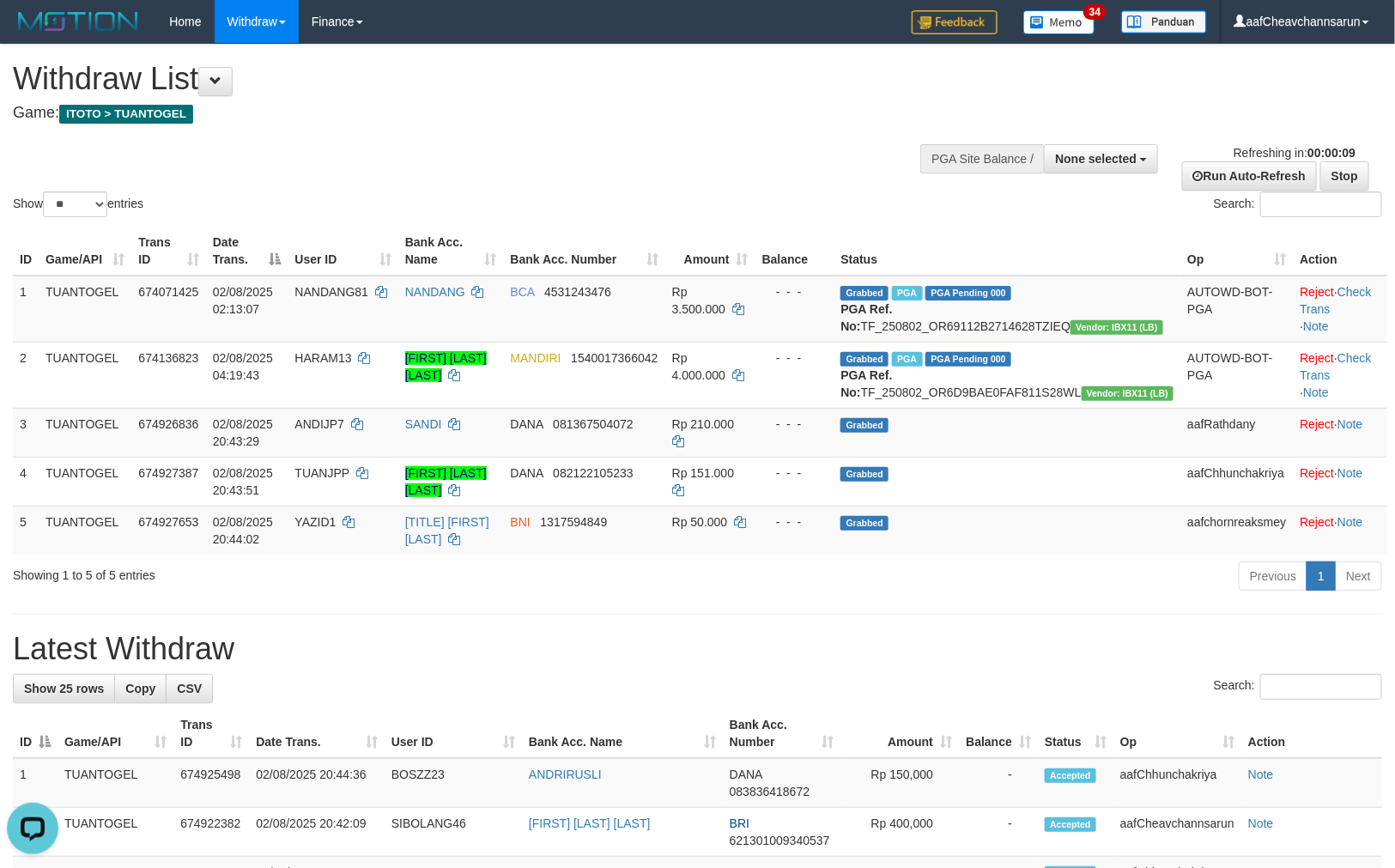 scroll, scrollTop: 0, scrollLeft: 0, axis: both 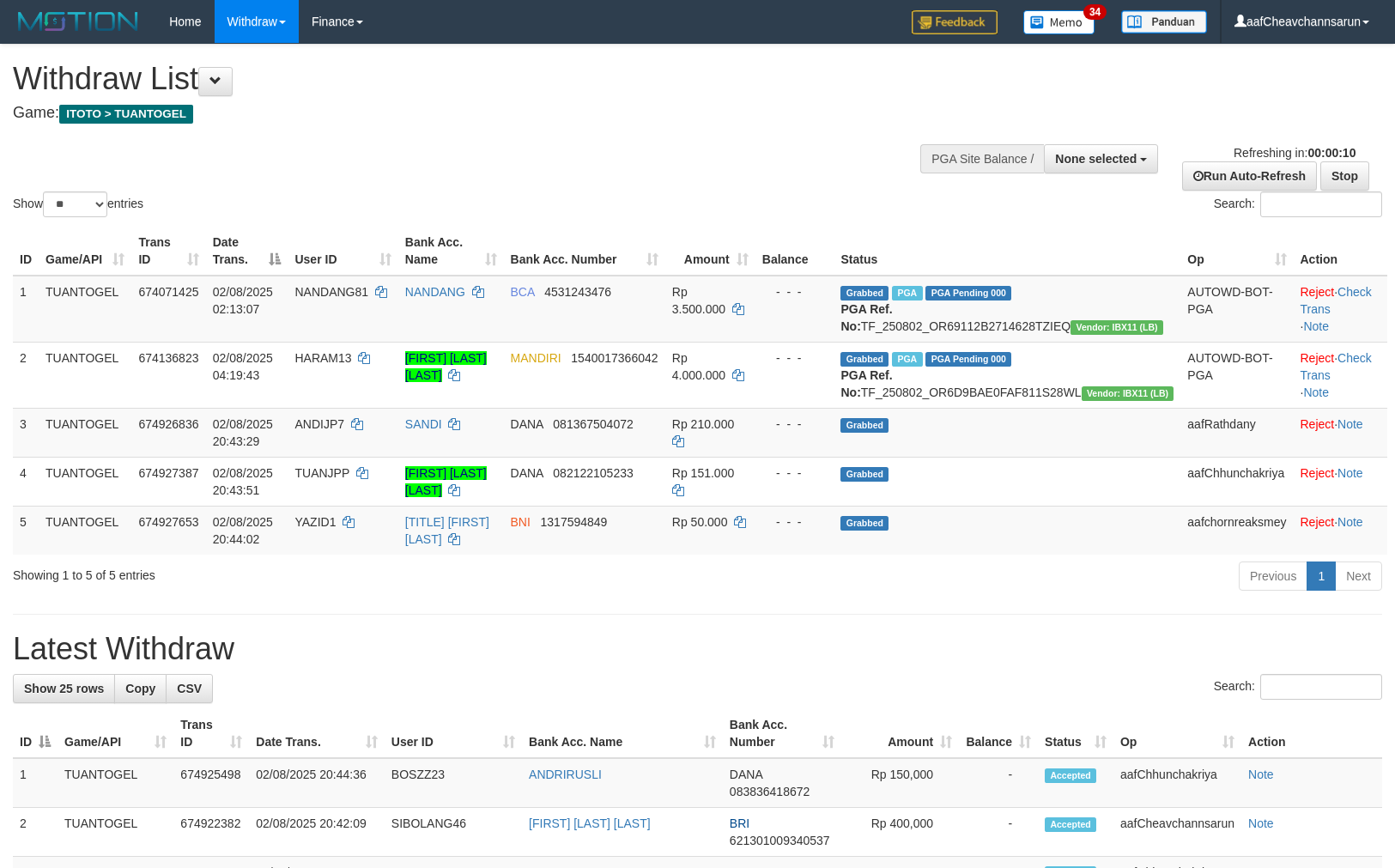 select 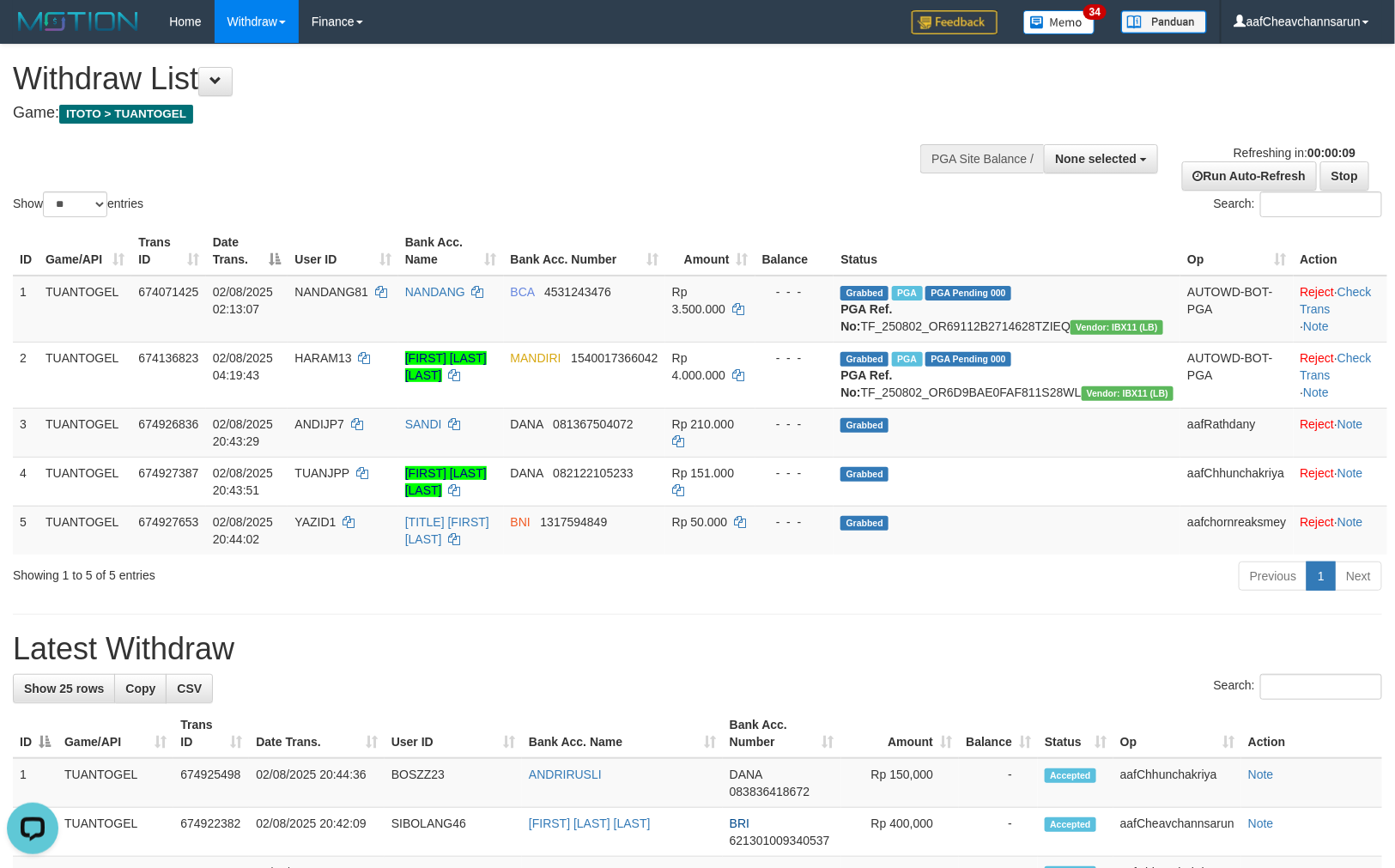scroll, scrollTop: 0, scrollLeft: 0, axis: both 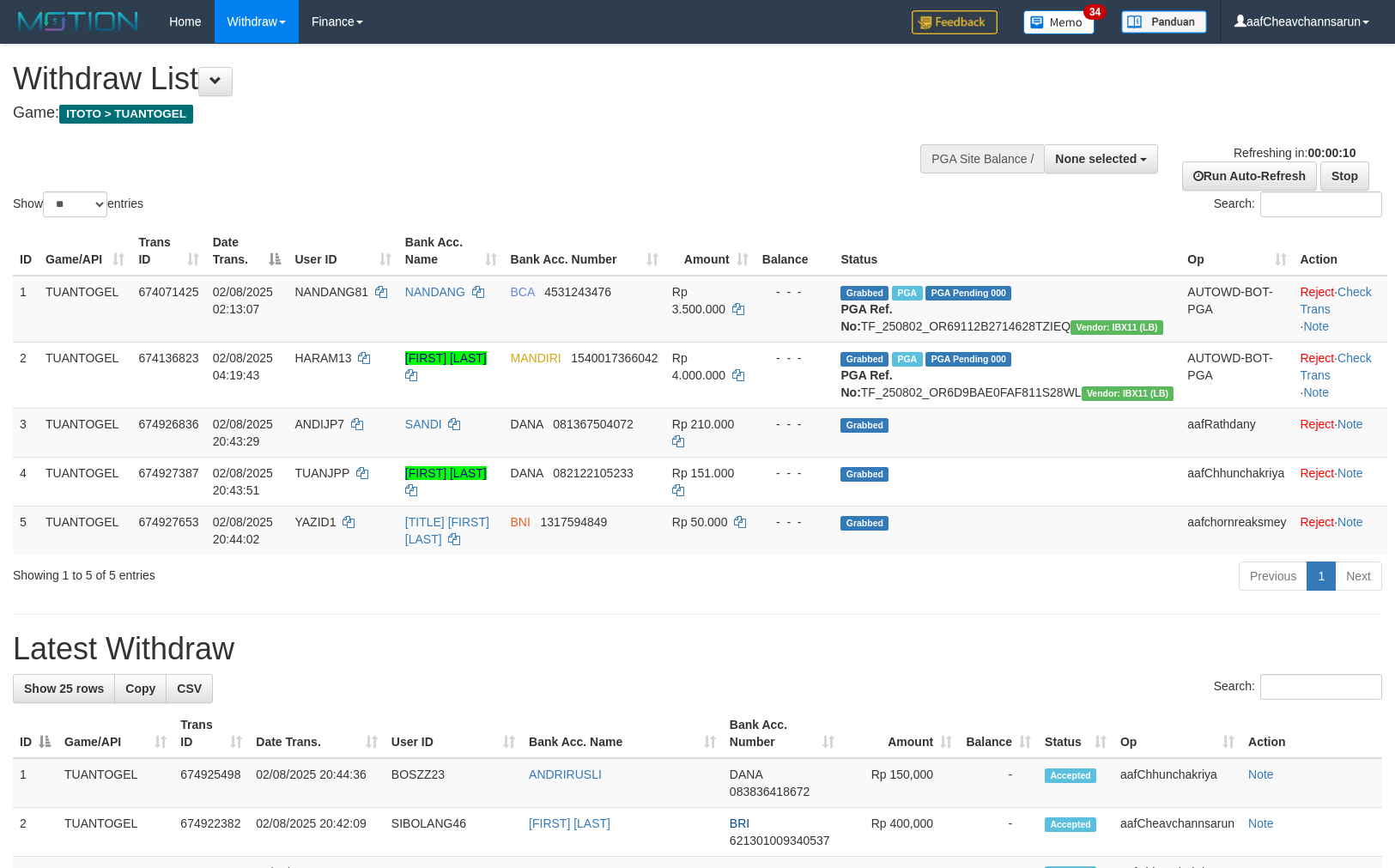 select 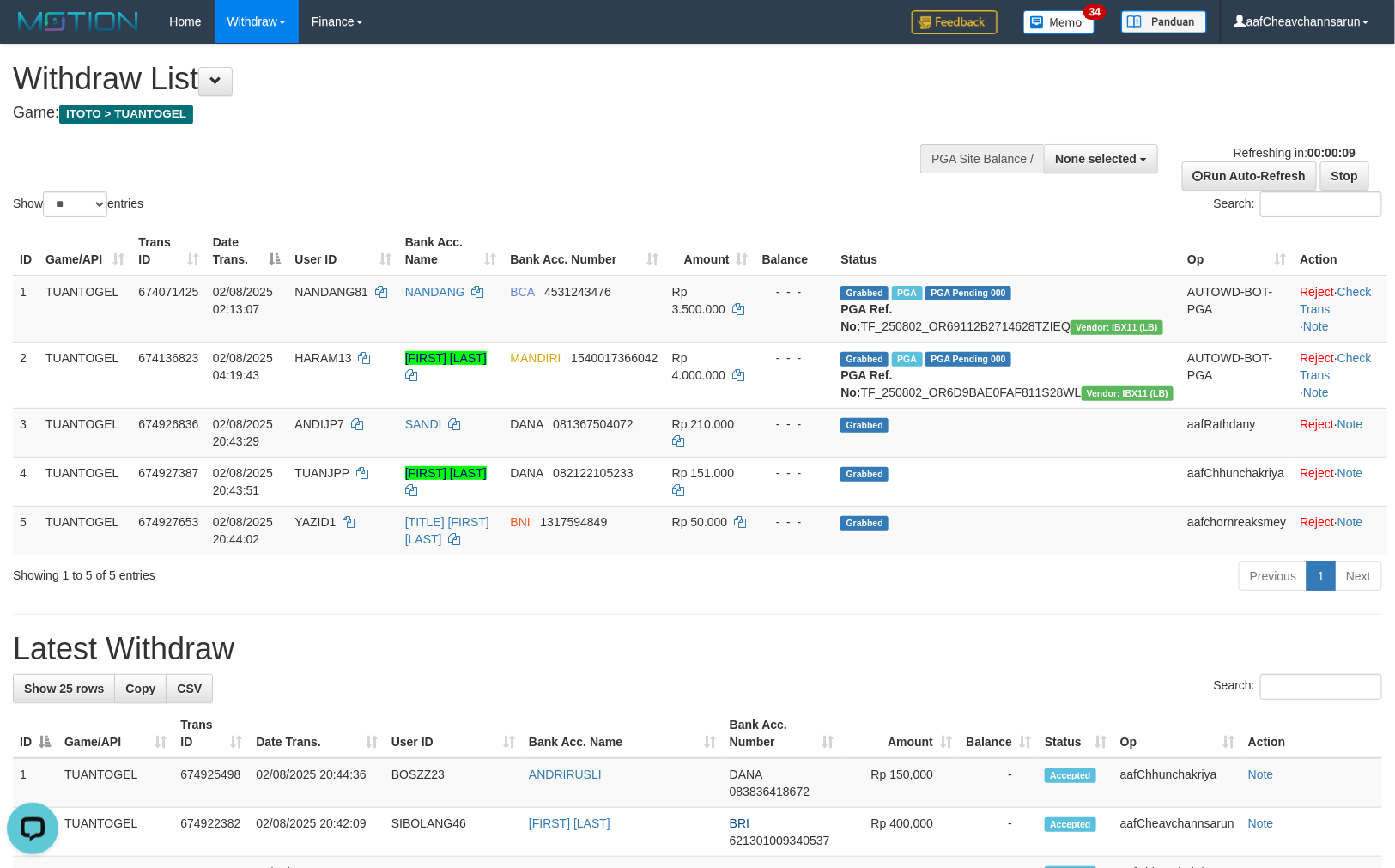 scroll, scrollTop: 0, scrollLeft: 0, axis: both 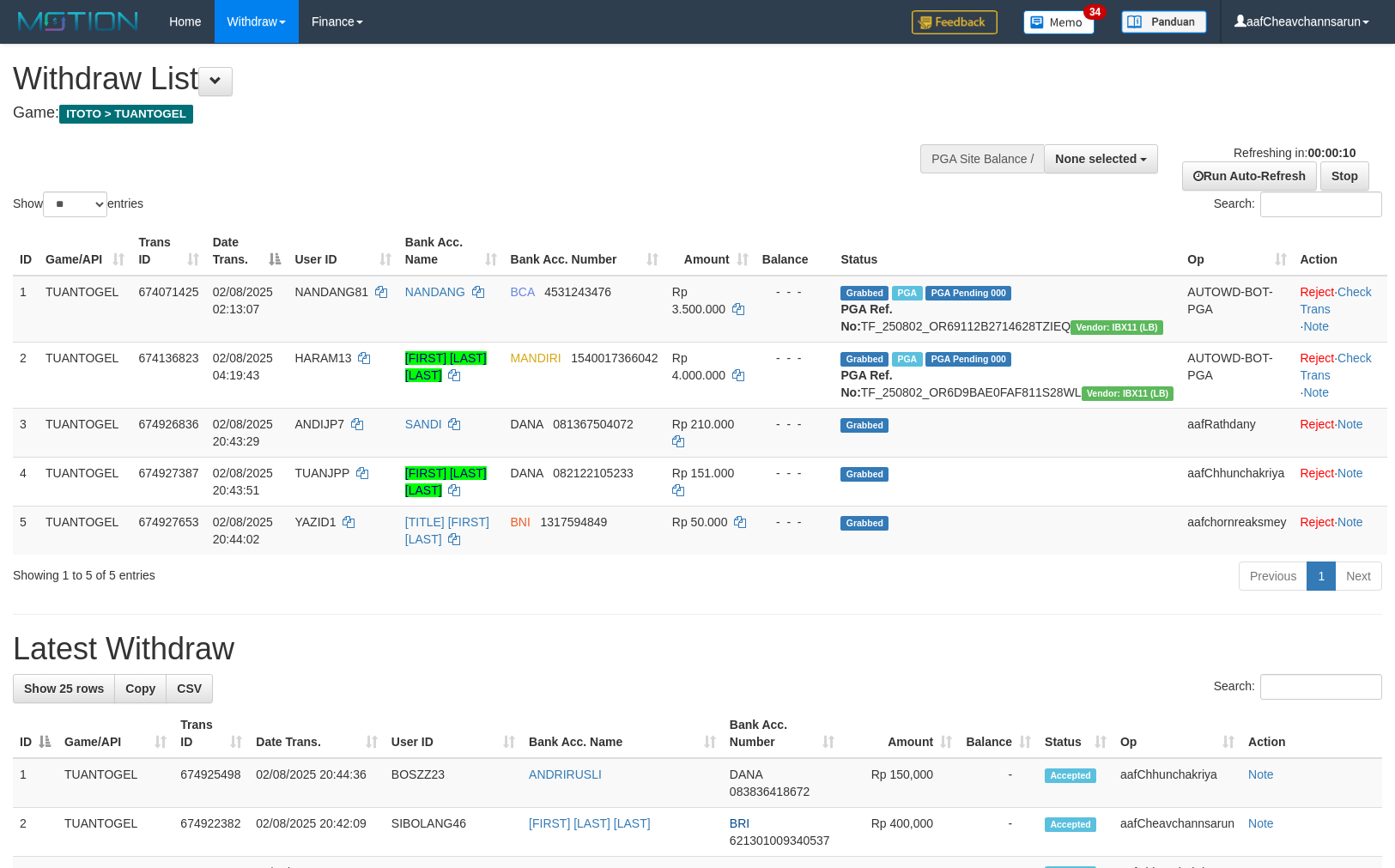 select 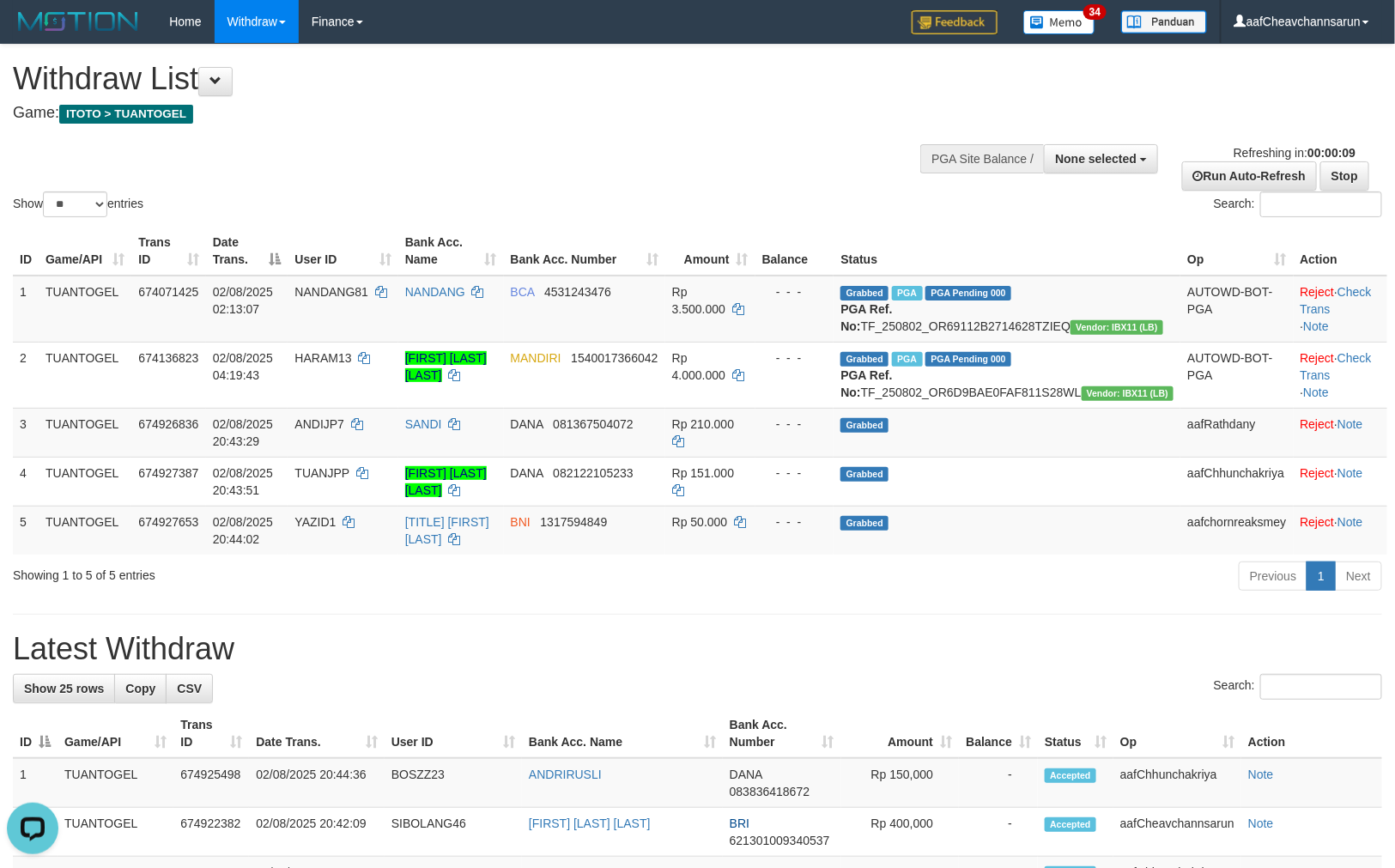 scroll, scrollTop: 0, scrollLeft: 0, axis: both 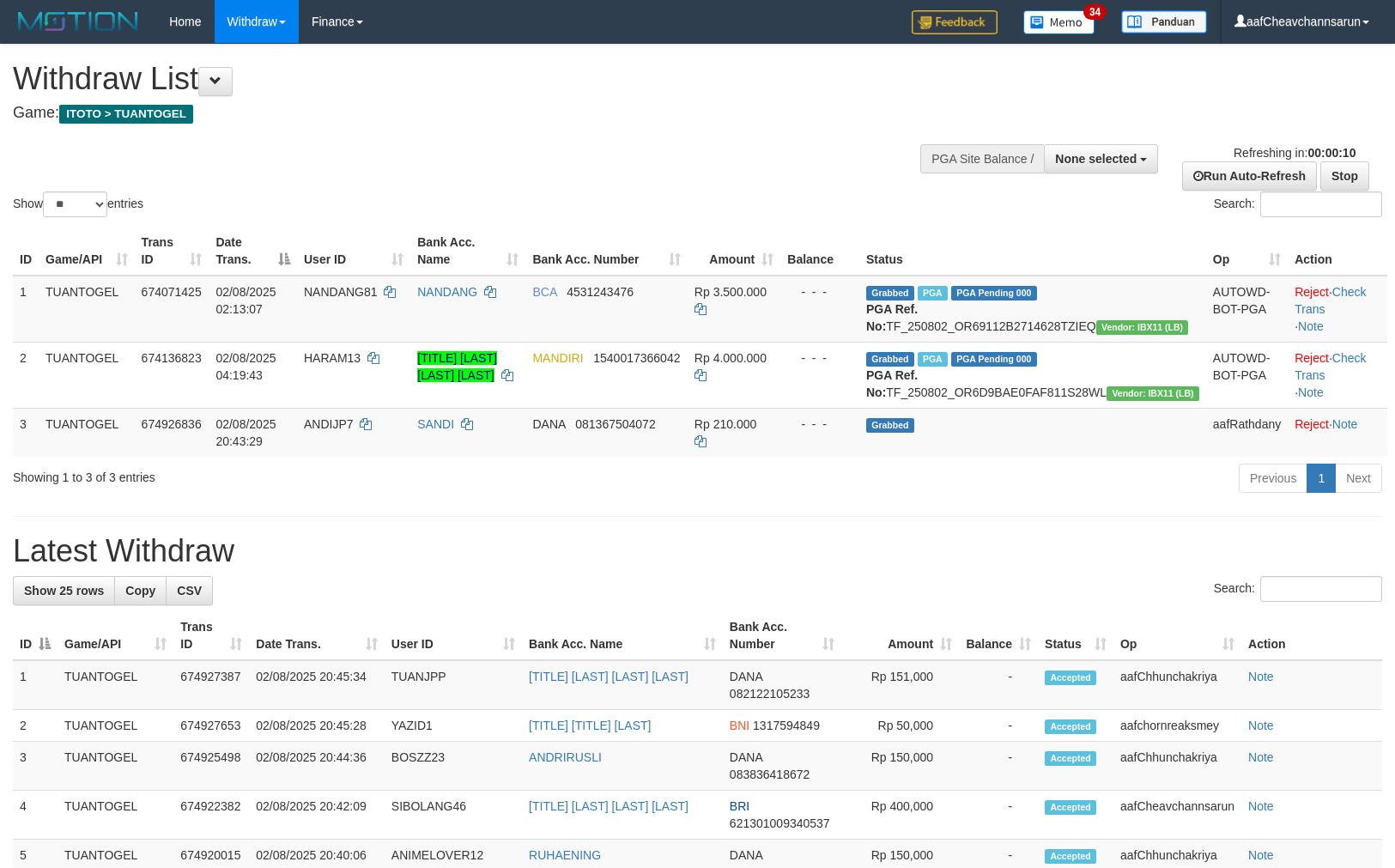 select 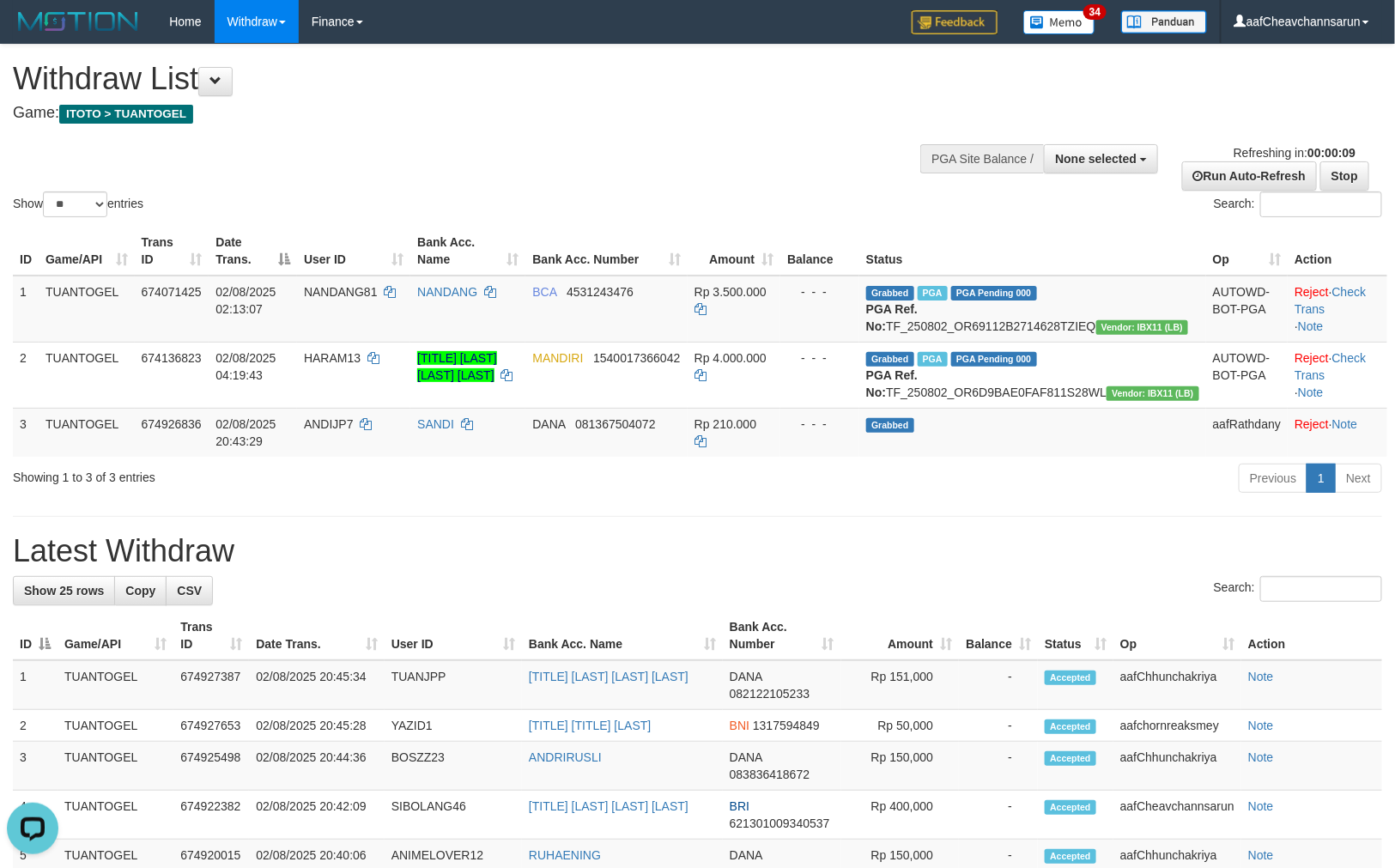 scroll, scrollTop: 0, scrollLeft: 0, axis: both 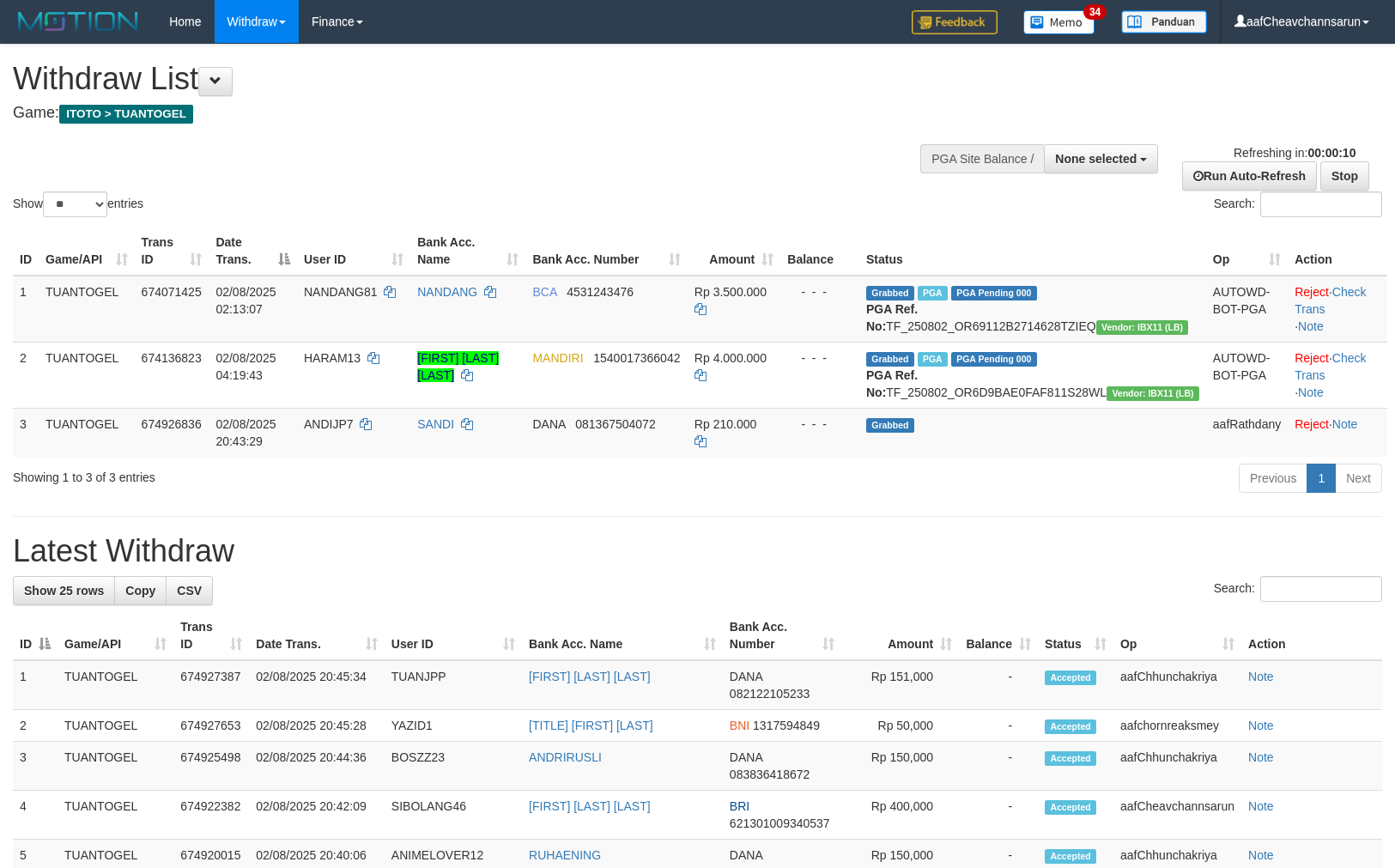 select 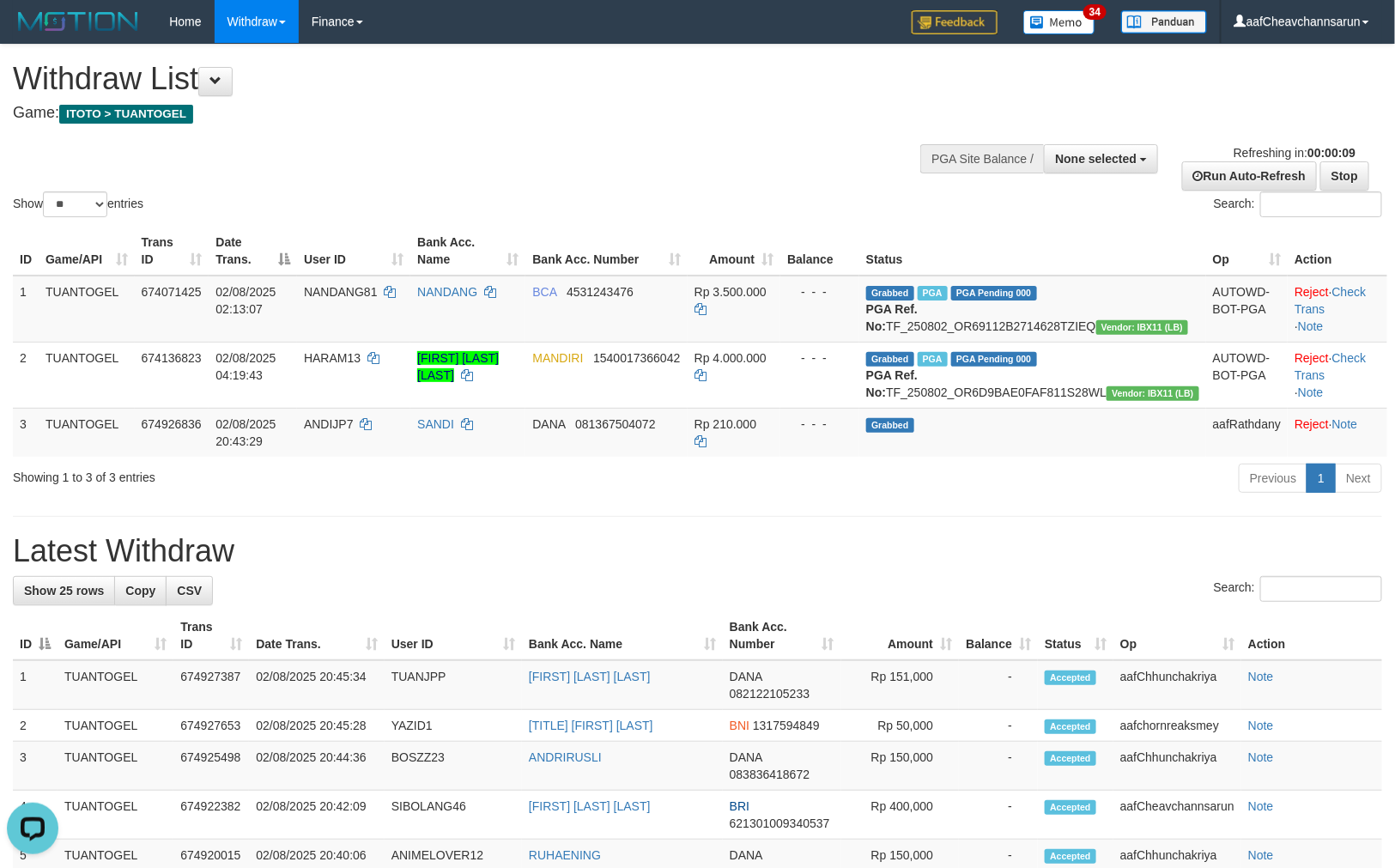scroll, scrollTop: 0, scrollLeft: 0, axis: both 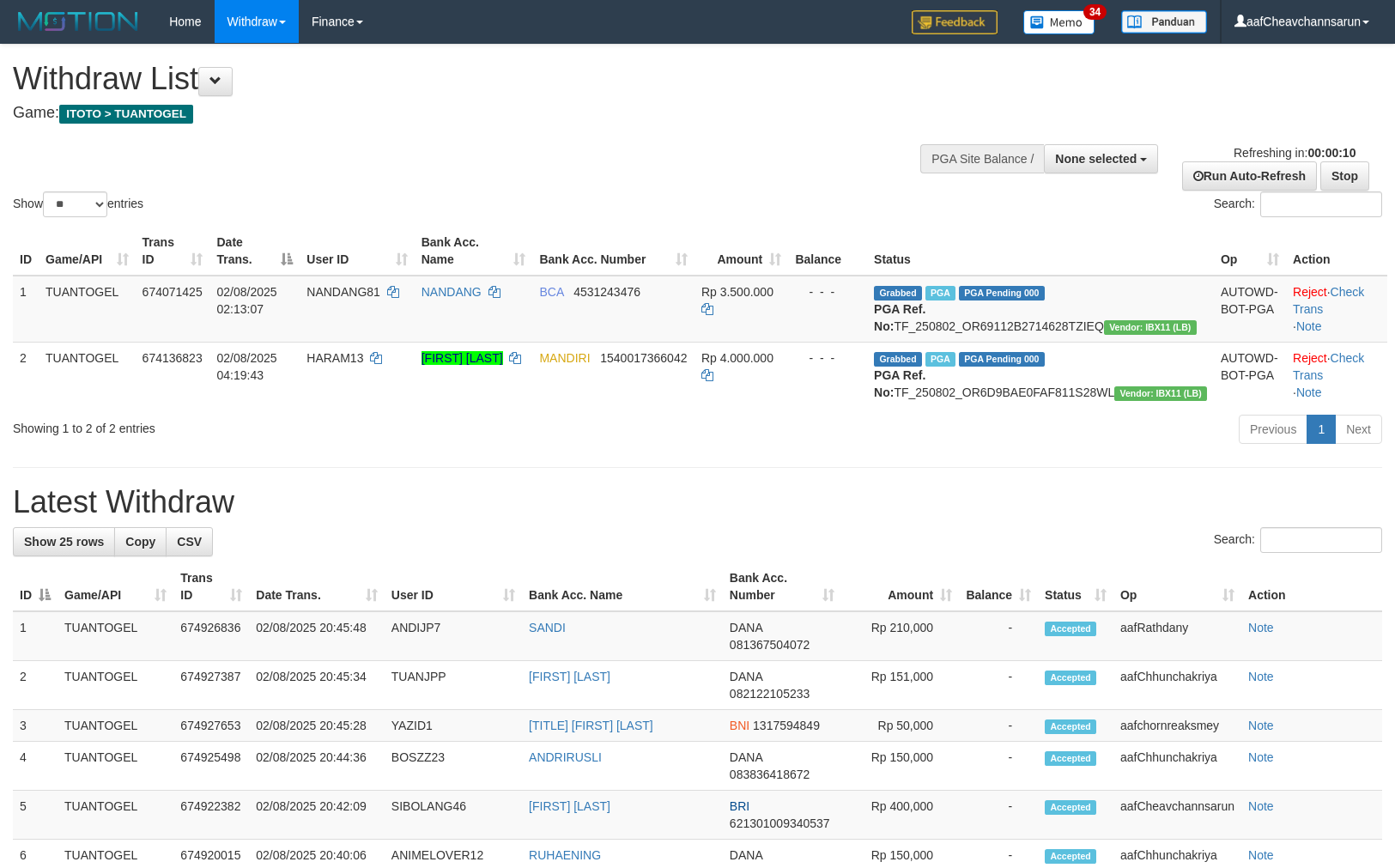 select 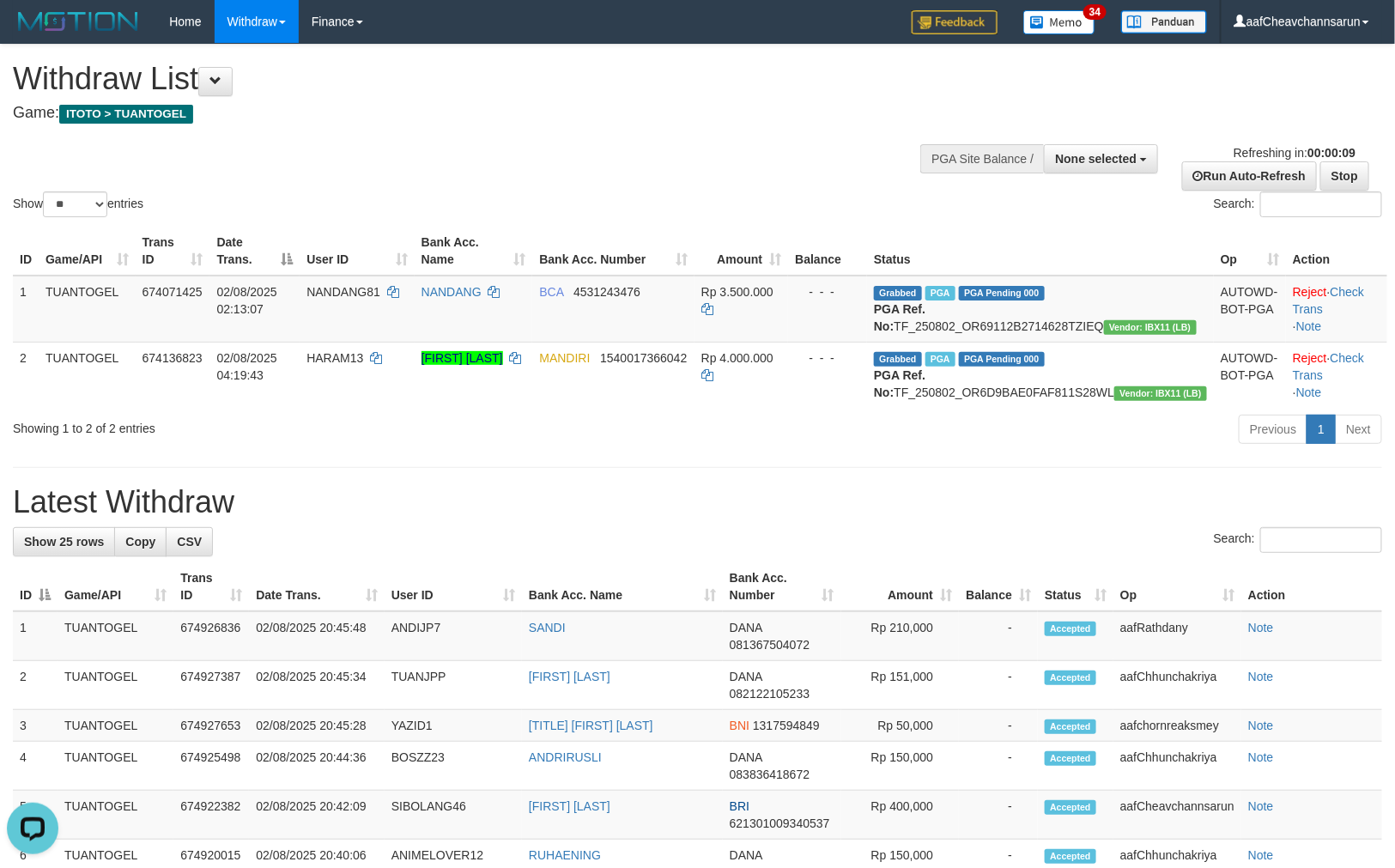 scroll, scrollTop: 0, scrollLeft: 0, axis: both 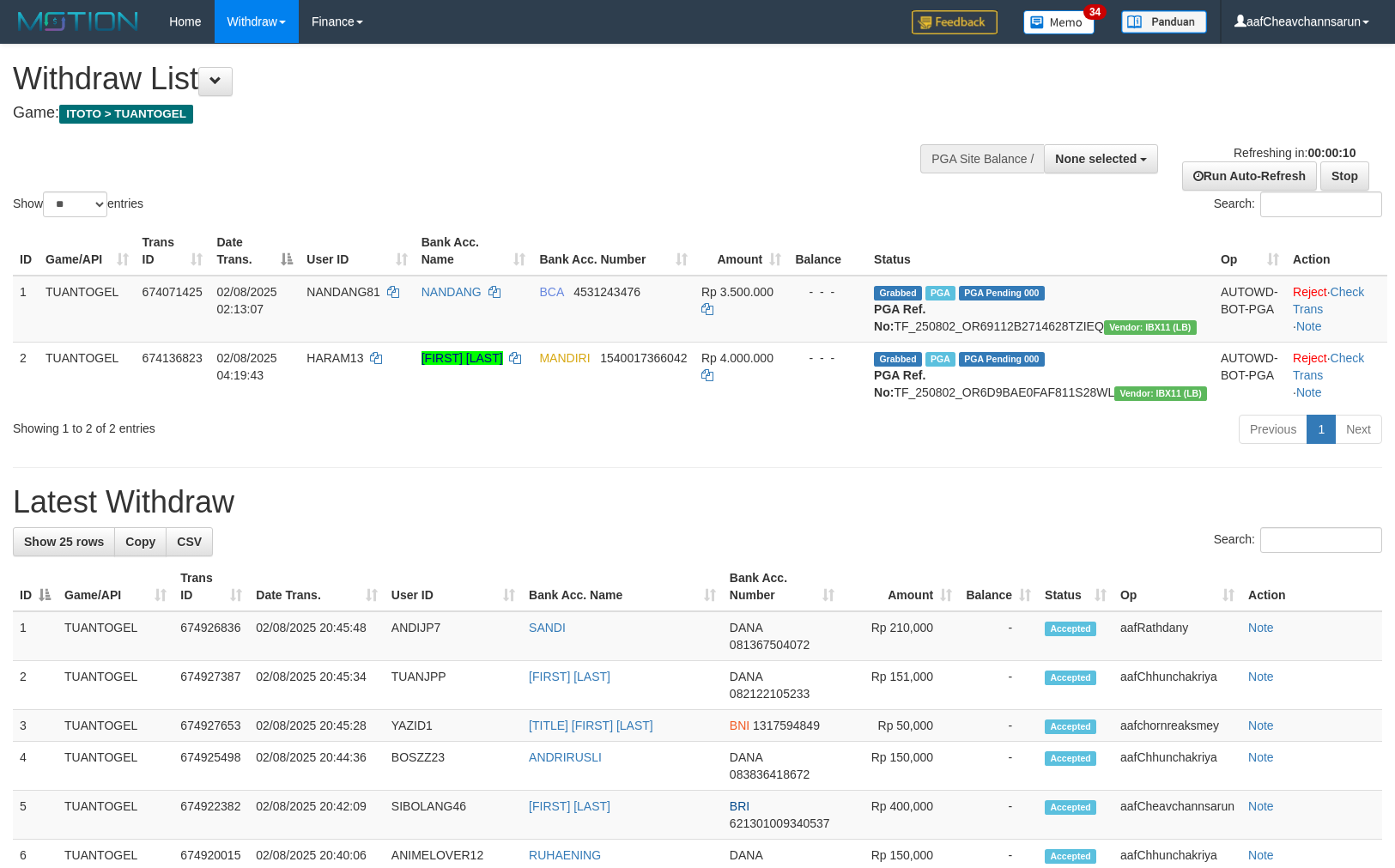 select 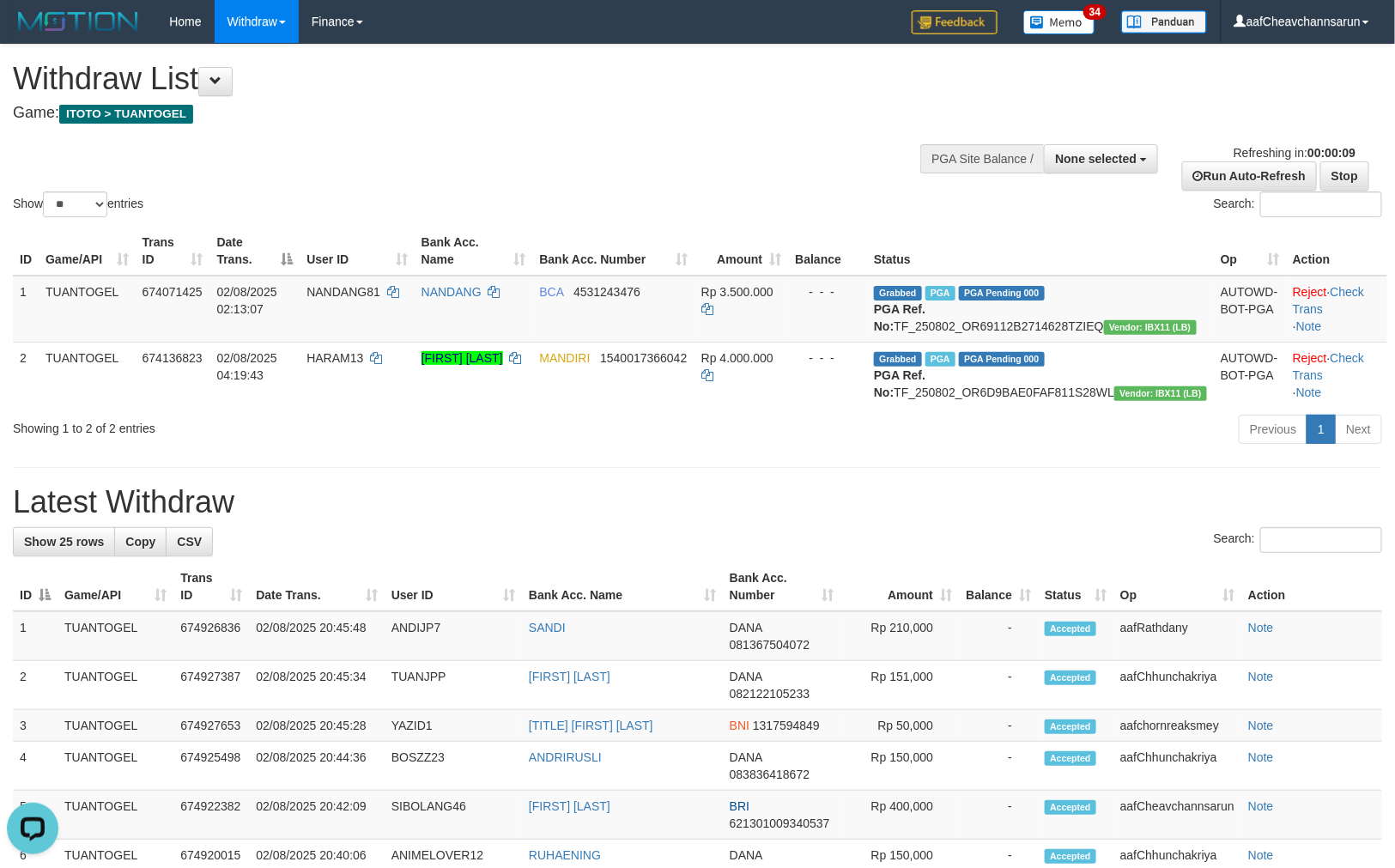 scroll, scrollTop: 0, scrollLeft: 0, axis: both 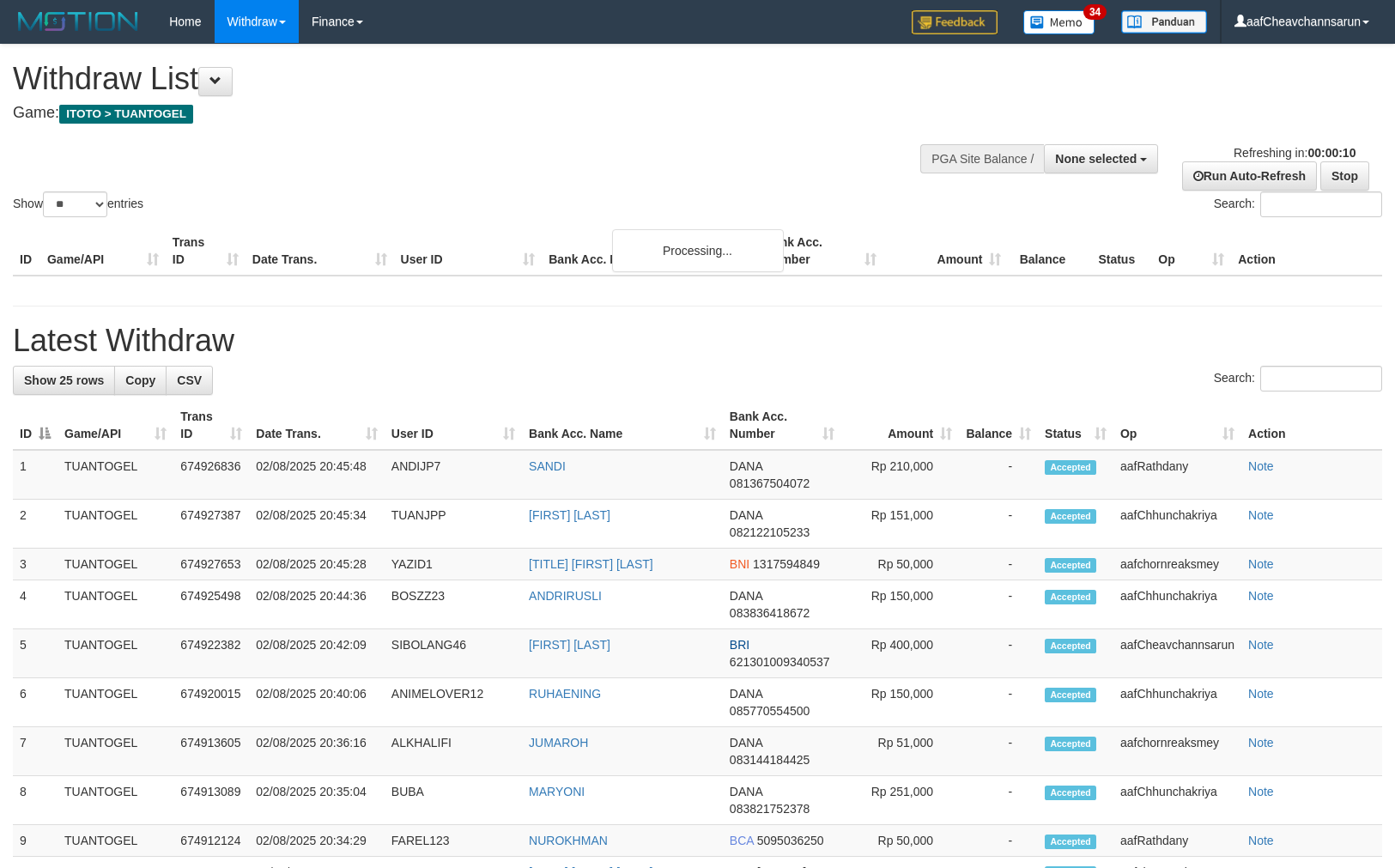 select 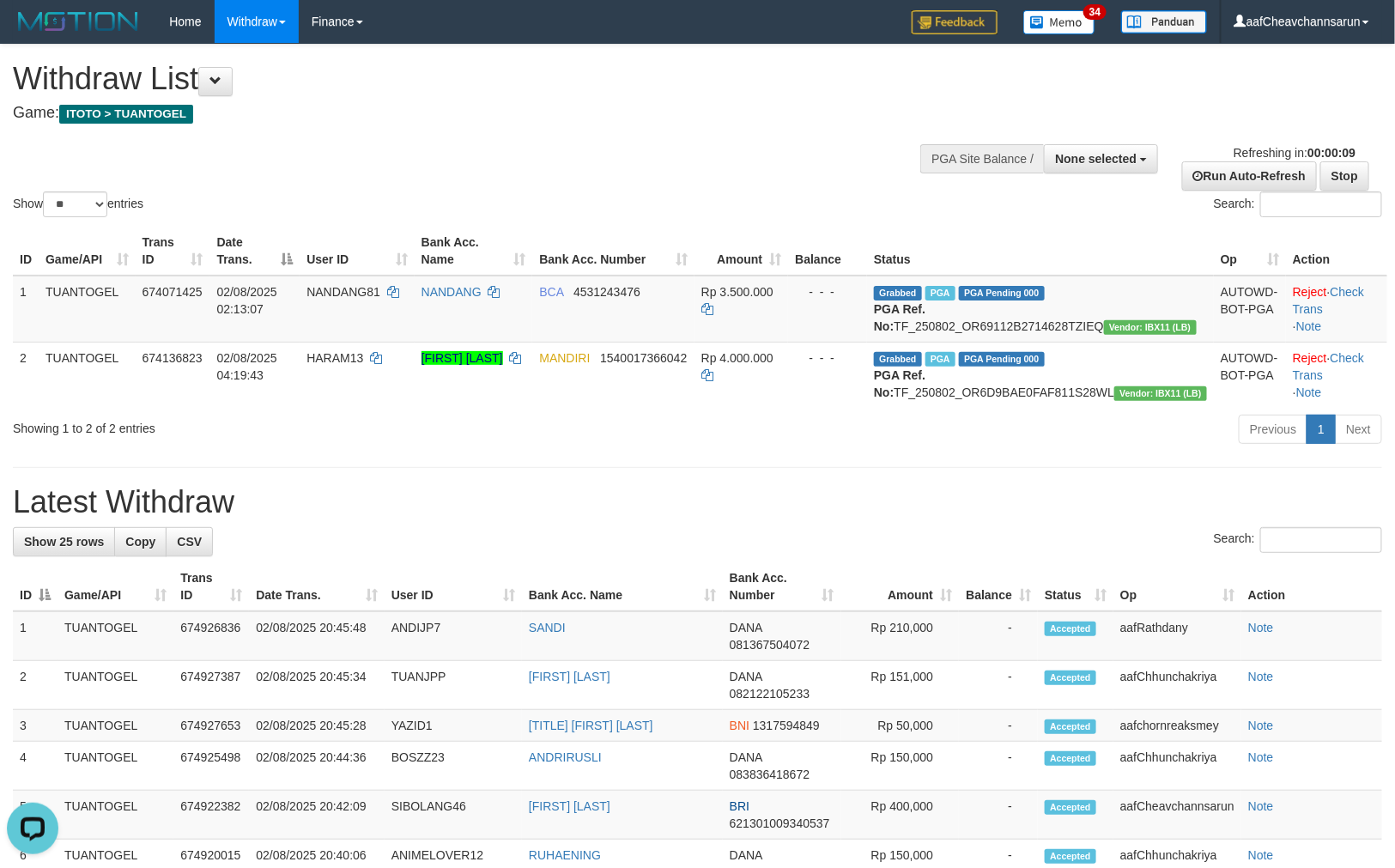 scroll, scrollTop: 0, scrollLeft: 0, axis: both 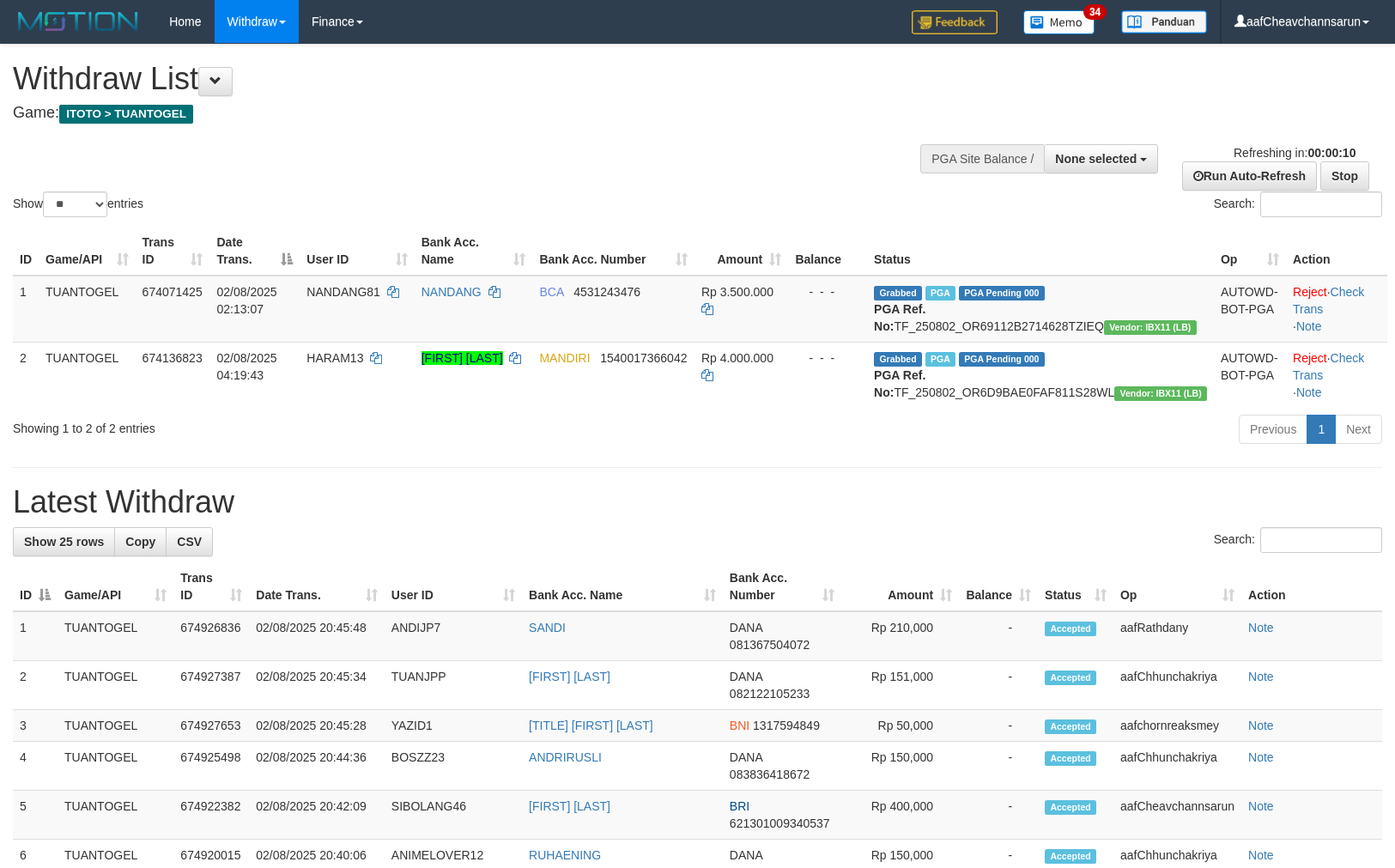 select 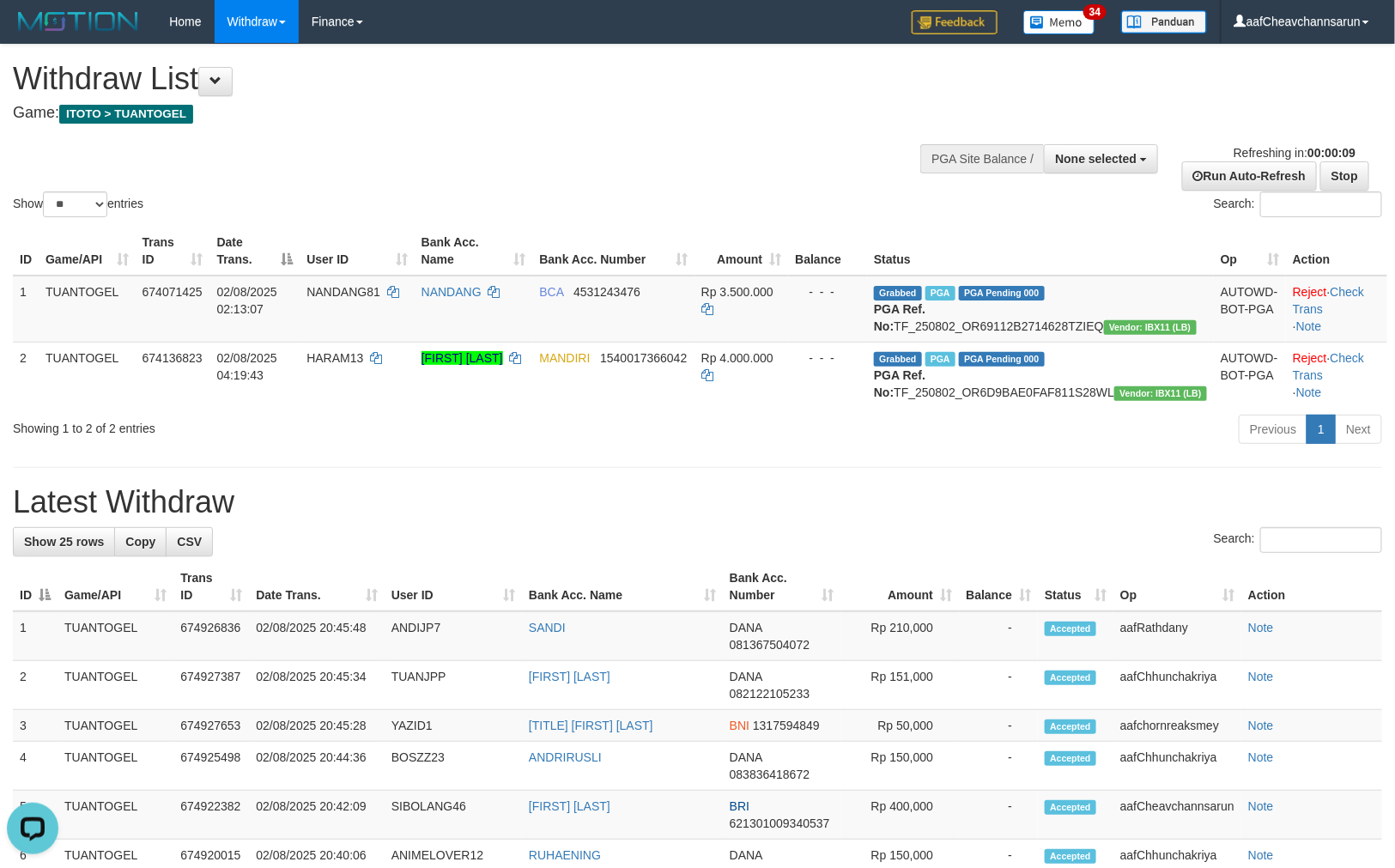 scroll, scrollTop: 0, scrollLeft: 0, axis: both 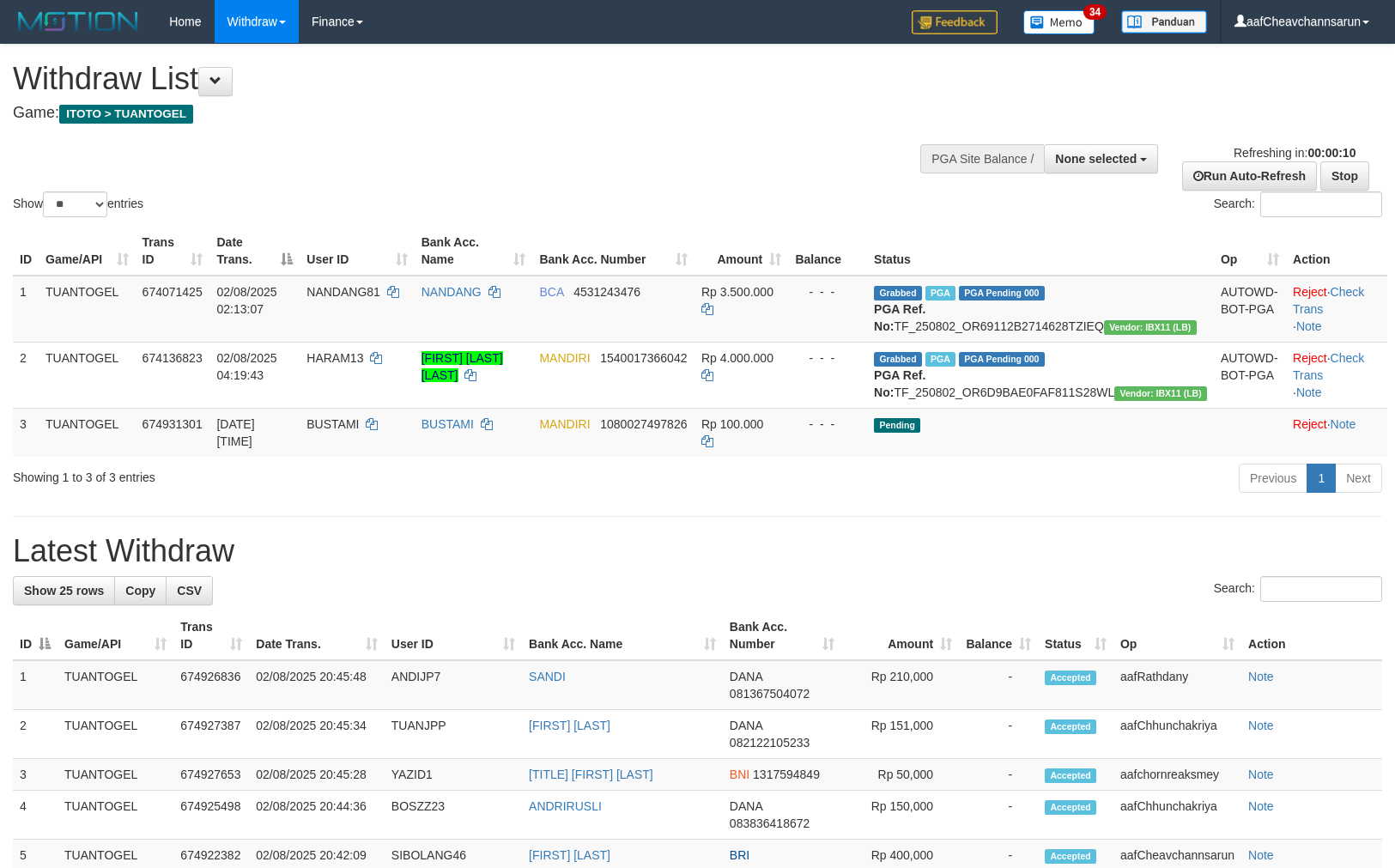 select 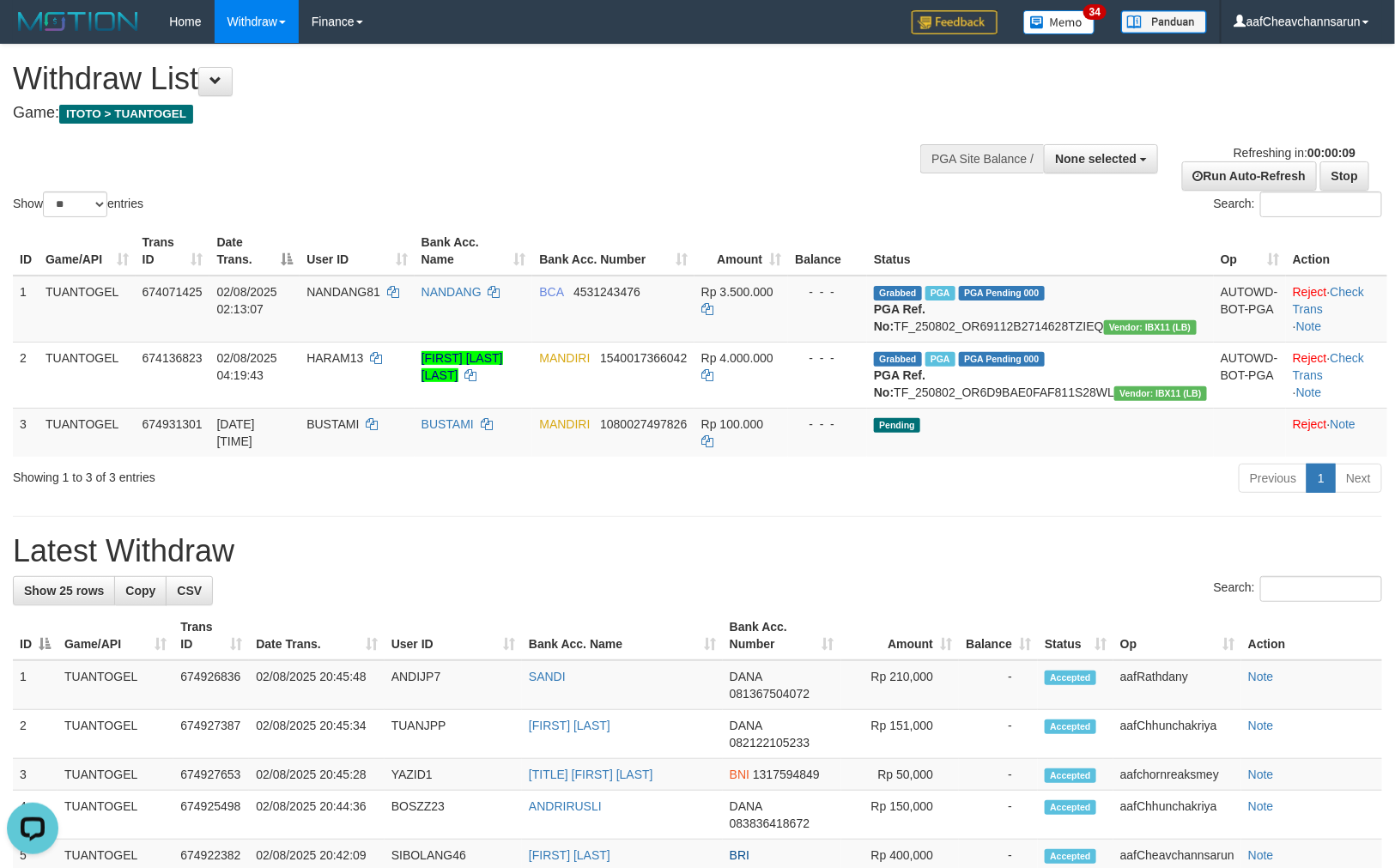 scroll, scrollTop: 0, scrollLeft: 0, axis: both 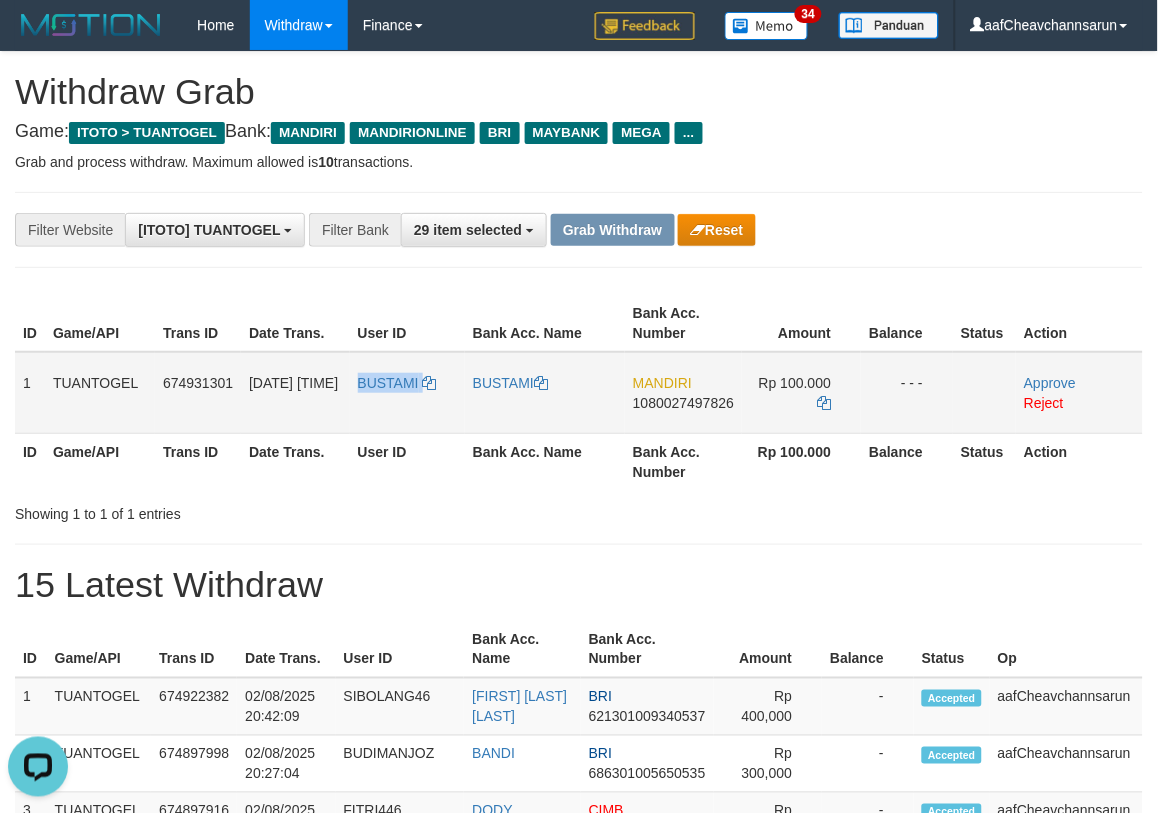 drag, startPoint x: 431, startPoint y: 403, endPoint x: 346, endPoint y: 413, distance: 85.58621 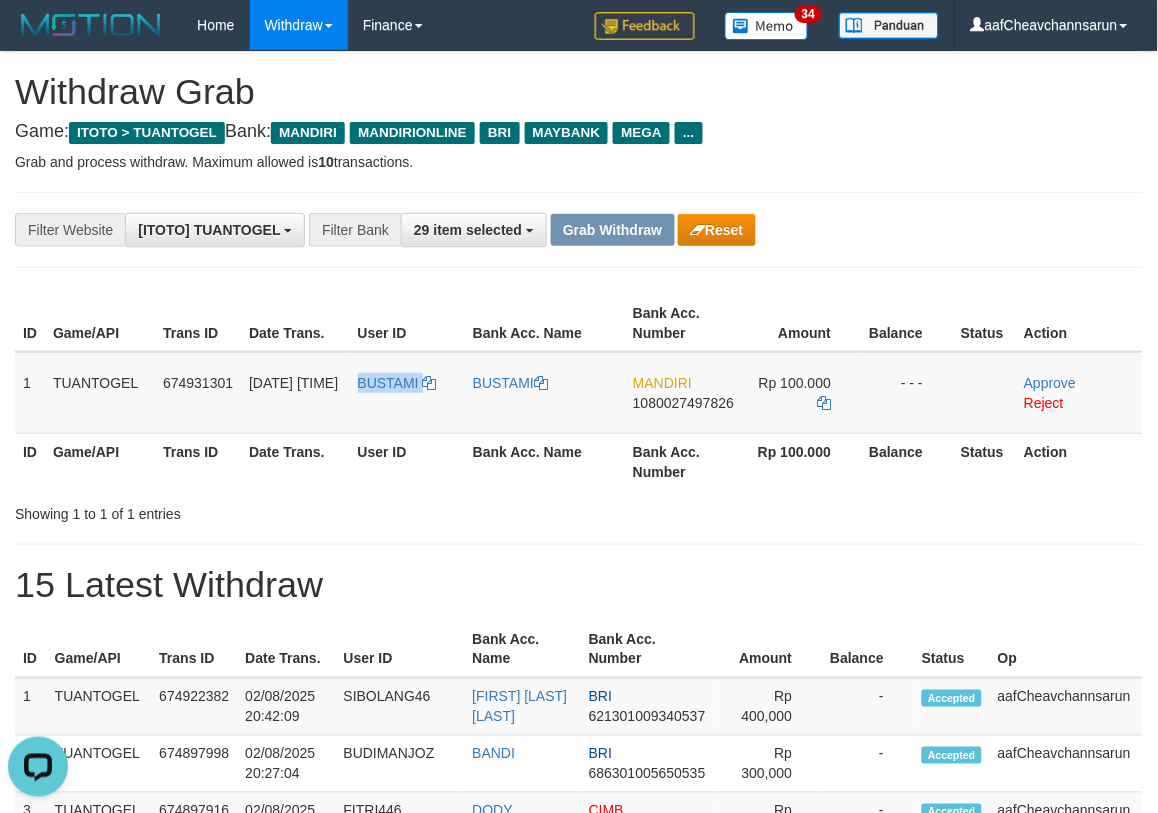 copy on "BUSTAMI" 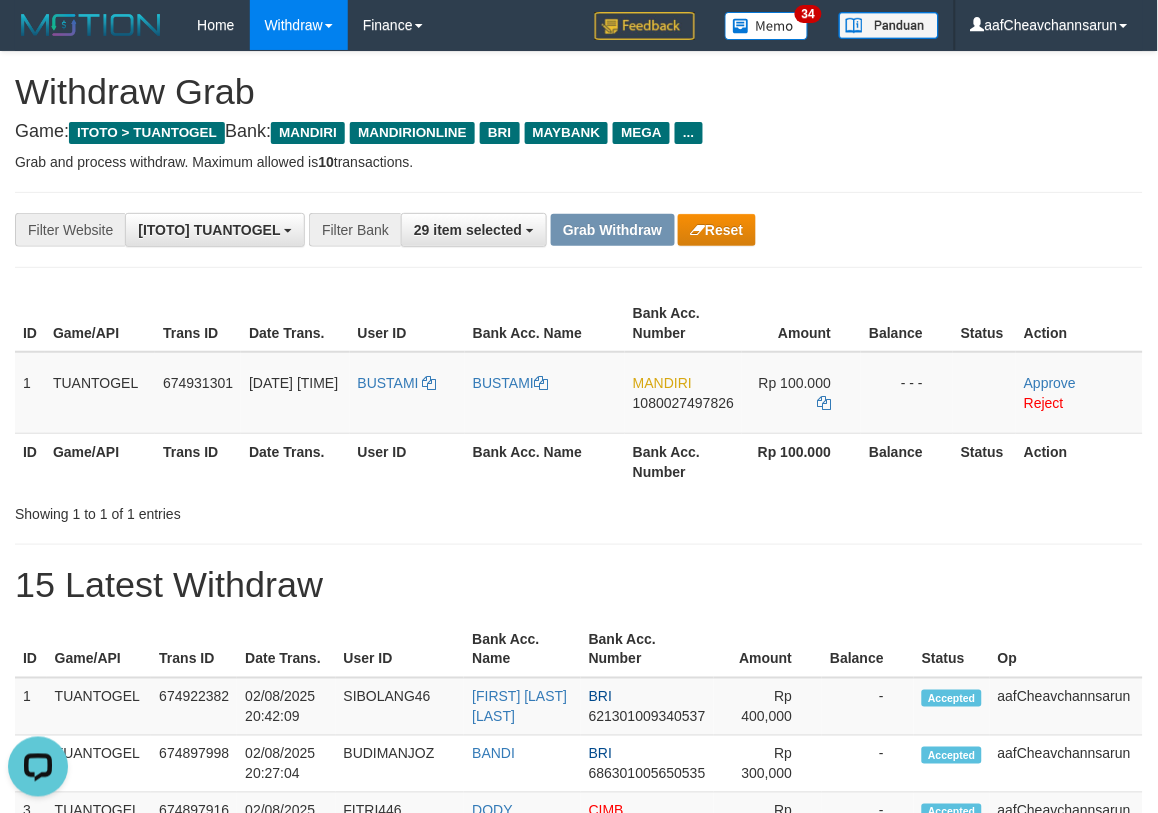 drag, startPoint x: 814, startPoint y: 114, endPoint x: 808, endPoint y: 125, distance: 12.529964 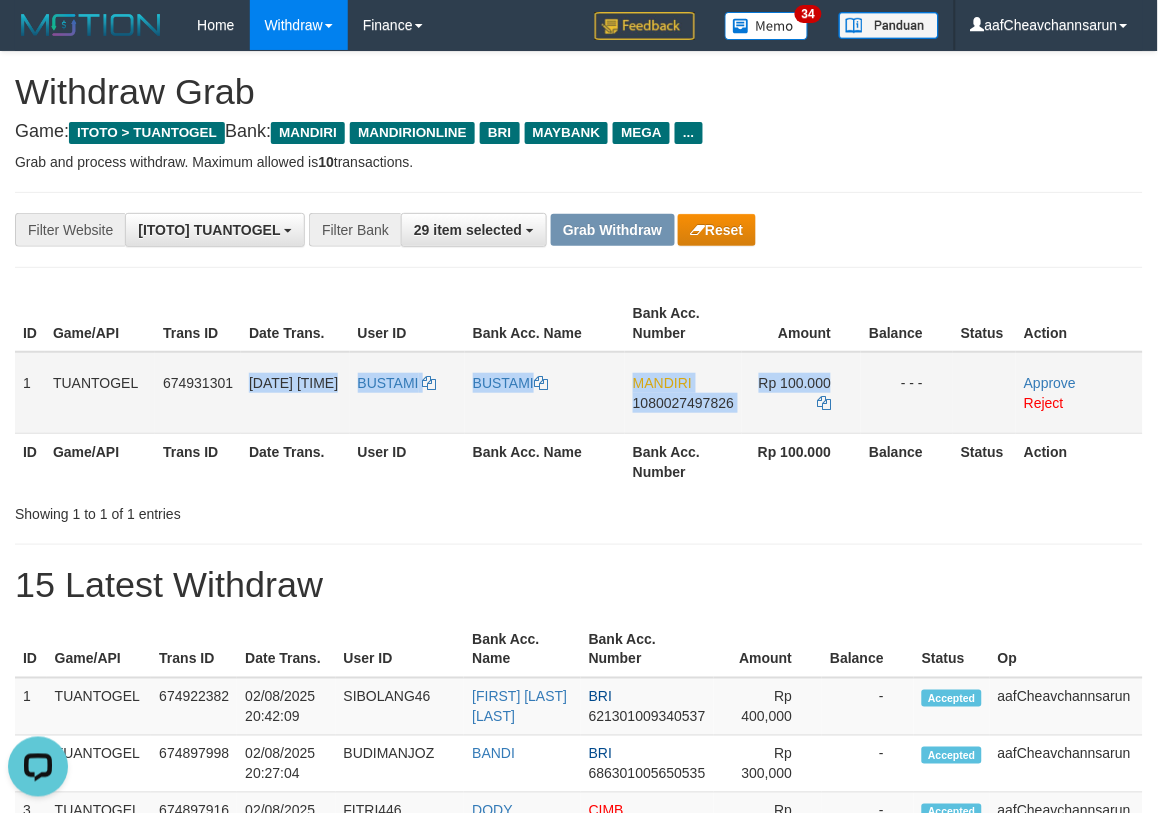 drag, startPoint x: 242, startPoint y: 377, endPoint x: 901, endPoint y: 408, distance: 659.72876 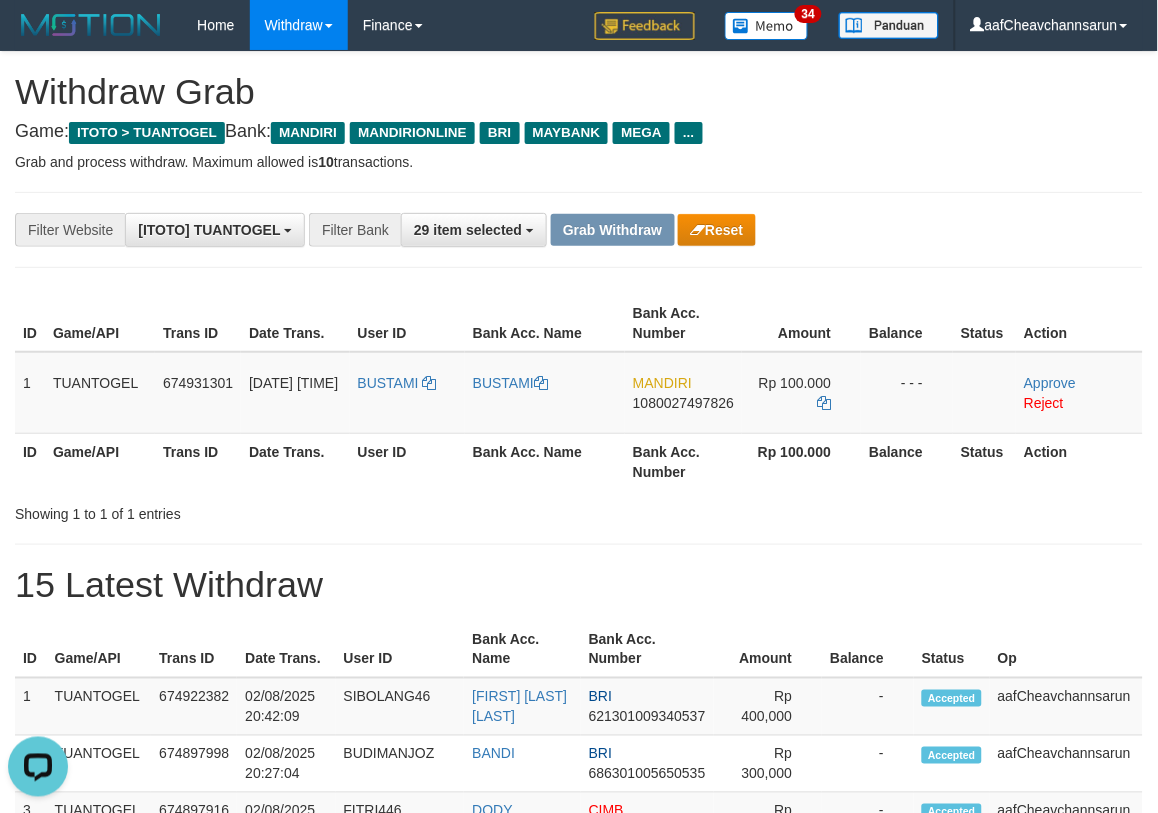 click on "Showing 1 to 1 of 1 entries" at bounding box center [579, 510] 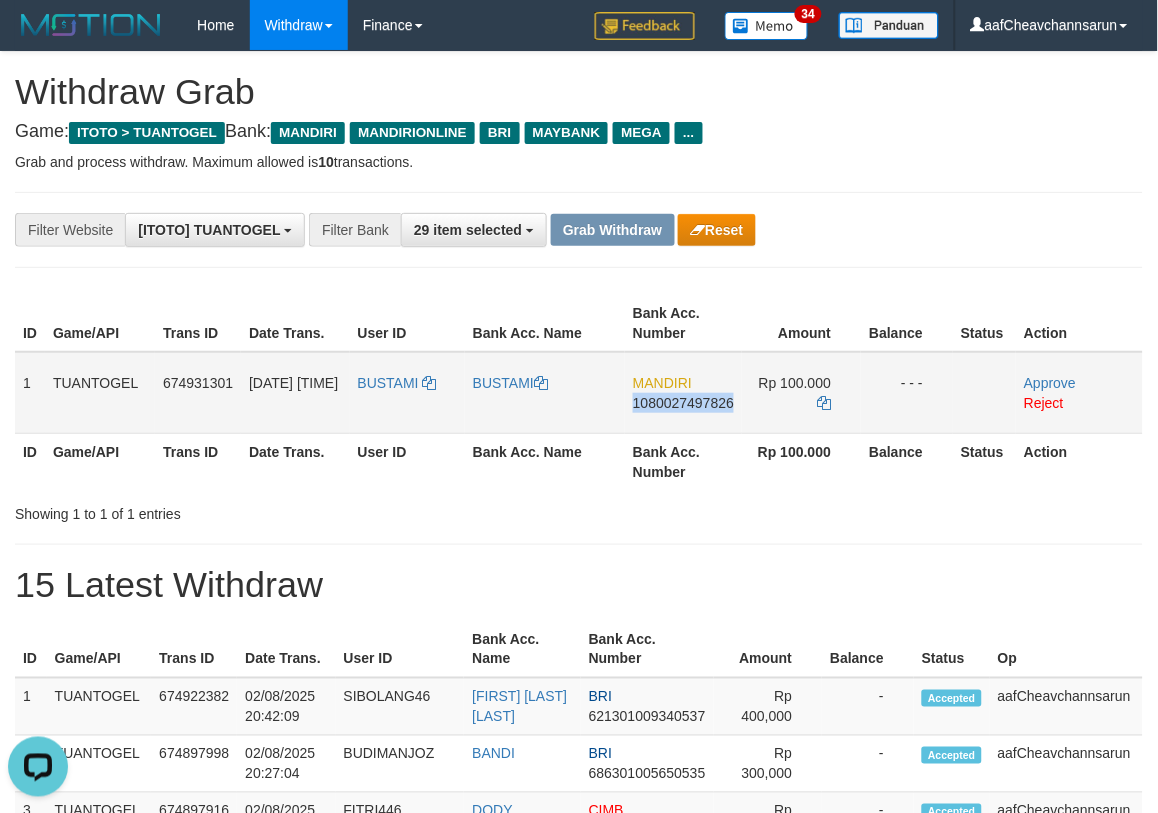drag, startPoint x: 632, startPoint y: 403, endPoint x: 747, endPoint y: 405, distance: 115.01739 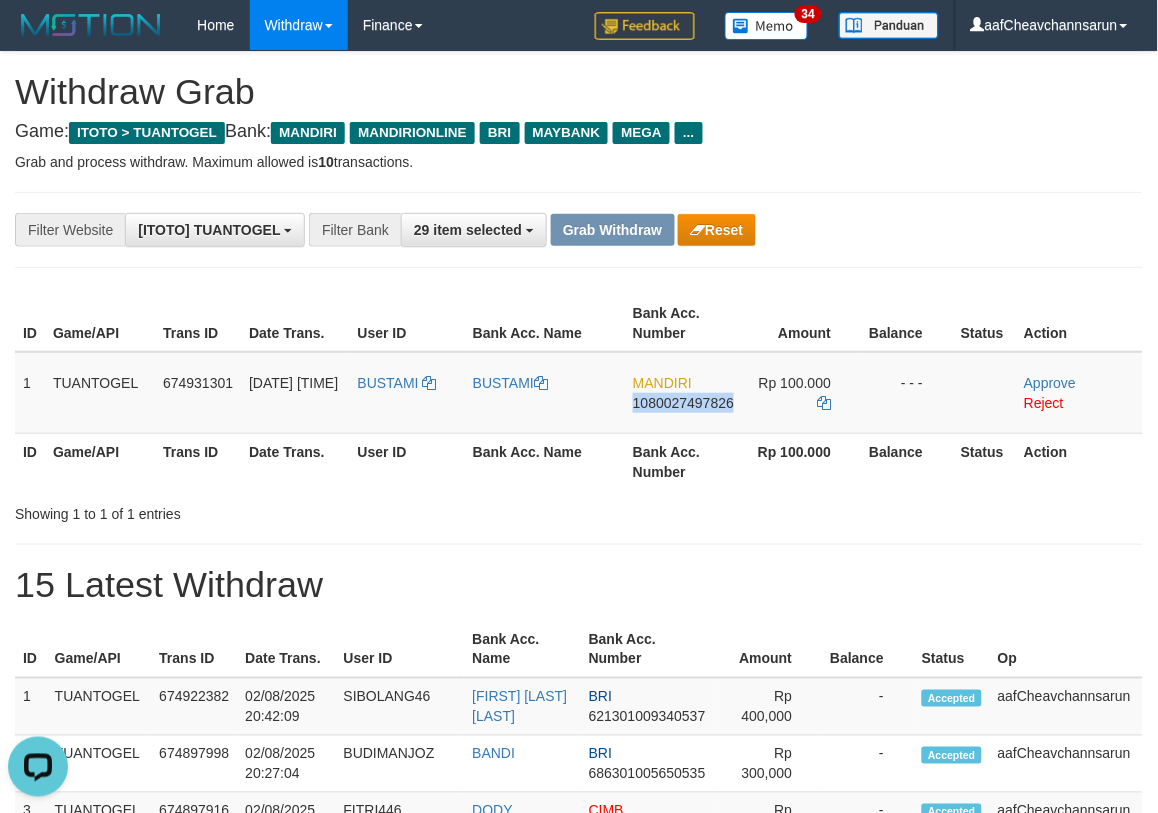 copy on "1080027497826" 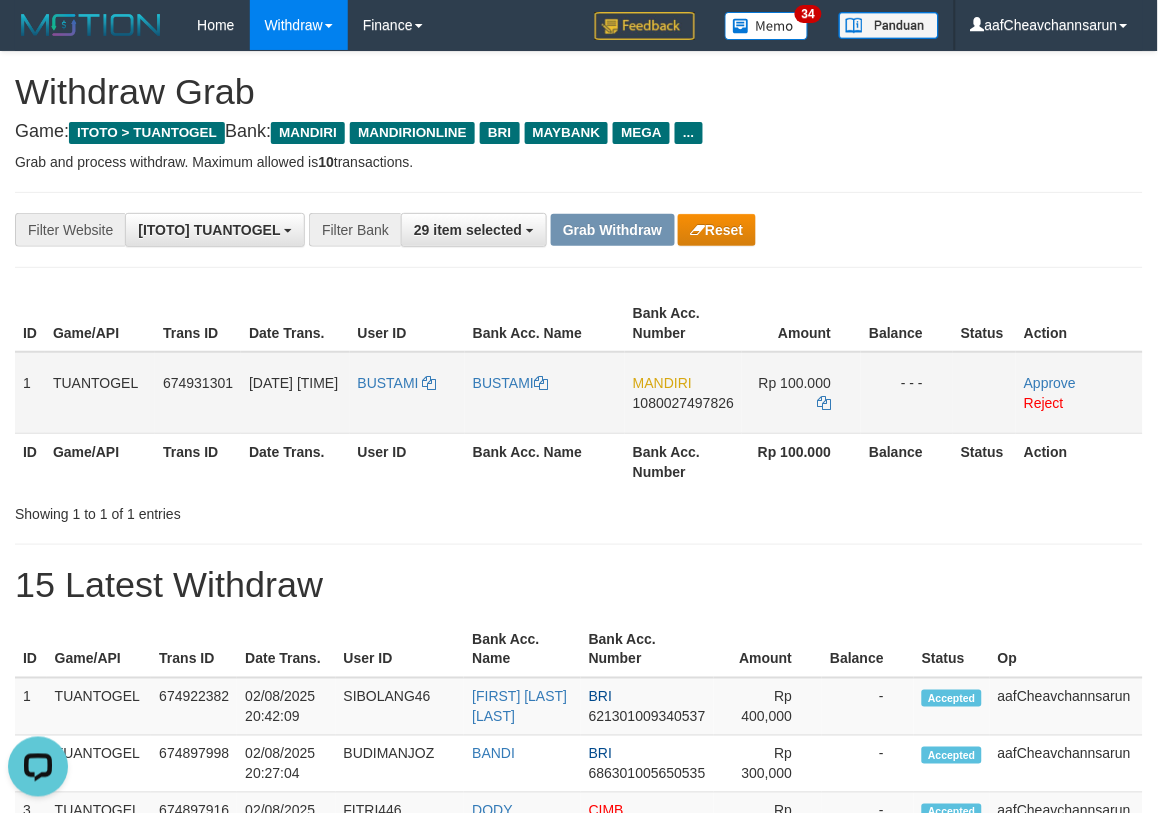click on "Rp 100.000" at bounding box center [801, 393] 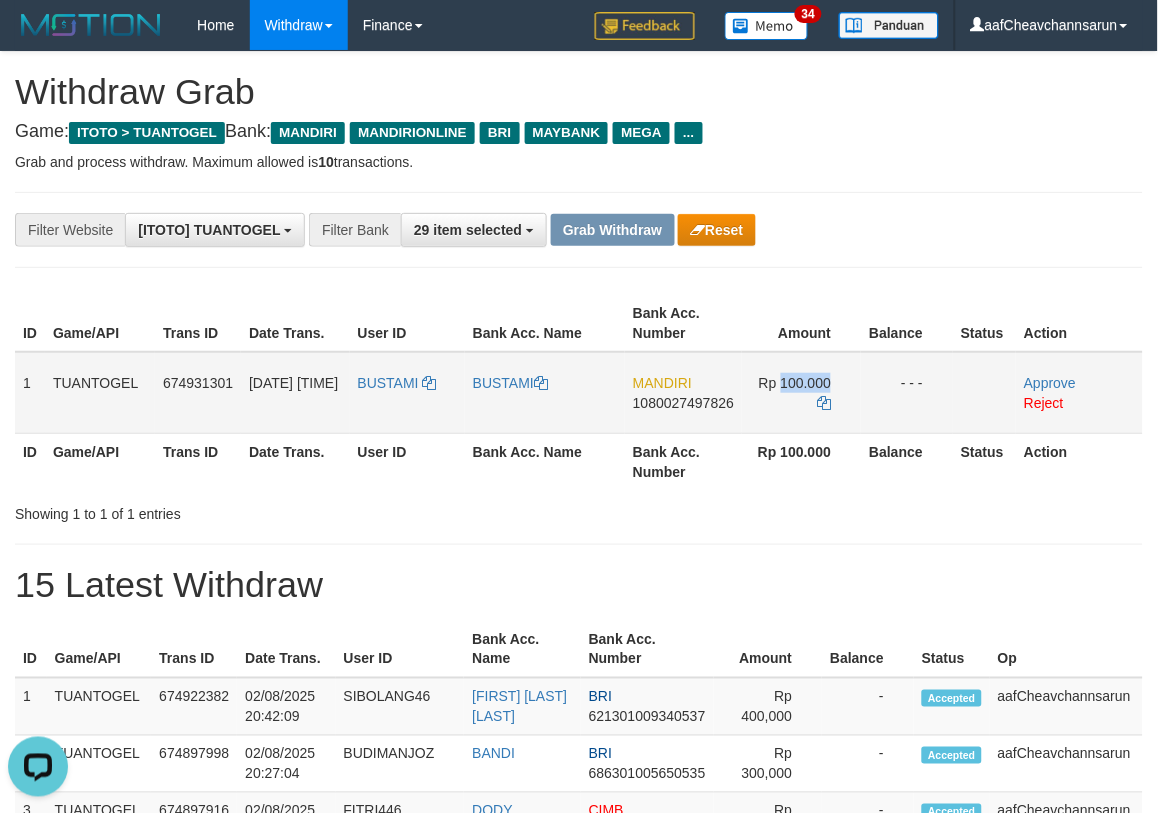 click on "Rp 100.000" at bounding box center [801, 393] 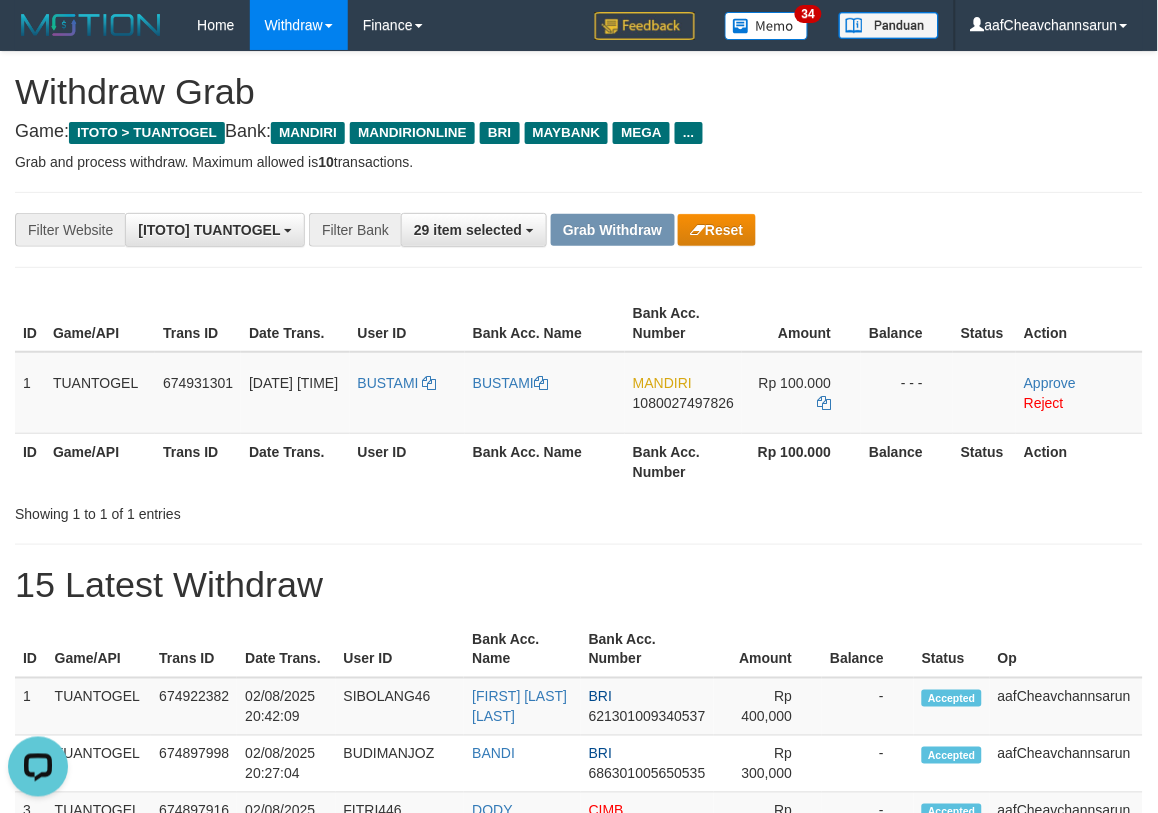 click on "15 Latest Withdraw" at bounding box center [579, 585] 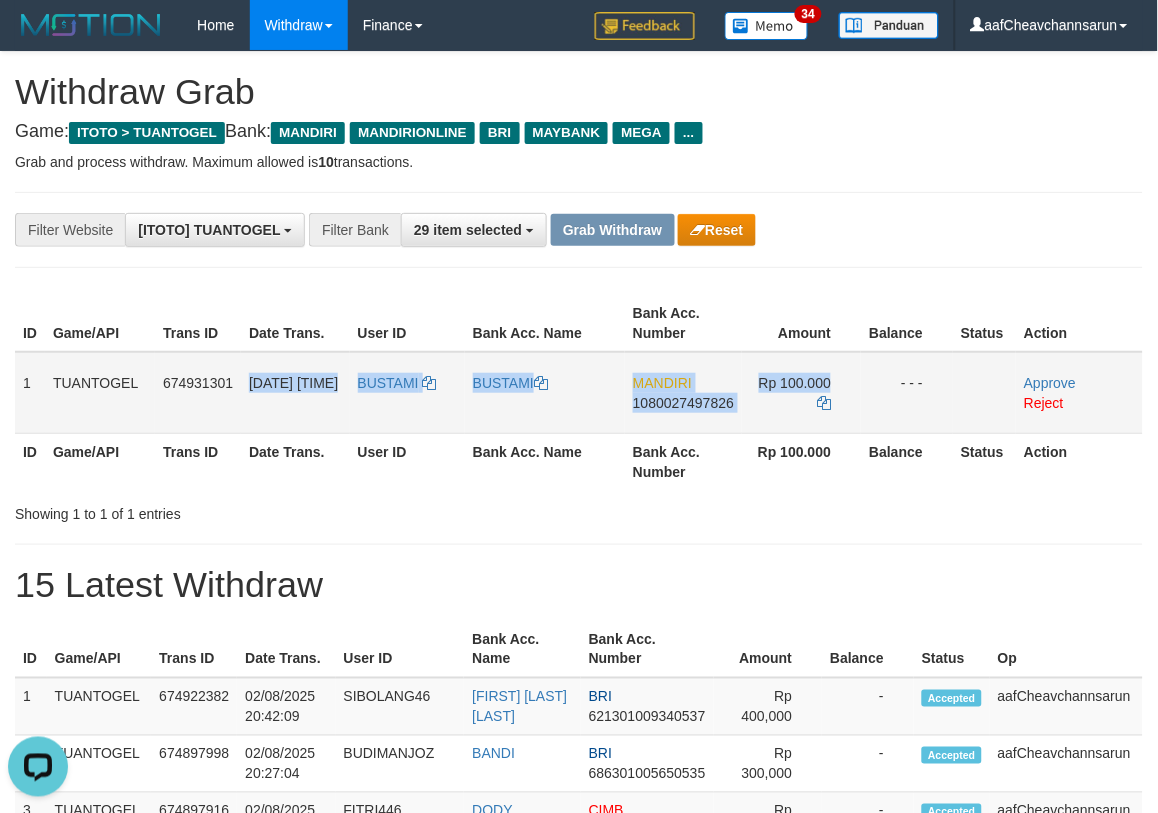 drag, startPoint x: 242, startPoint y: 372, endPoint x: 855, endPoint y: 383, distance: 613.0987 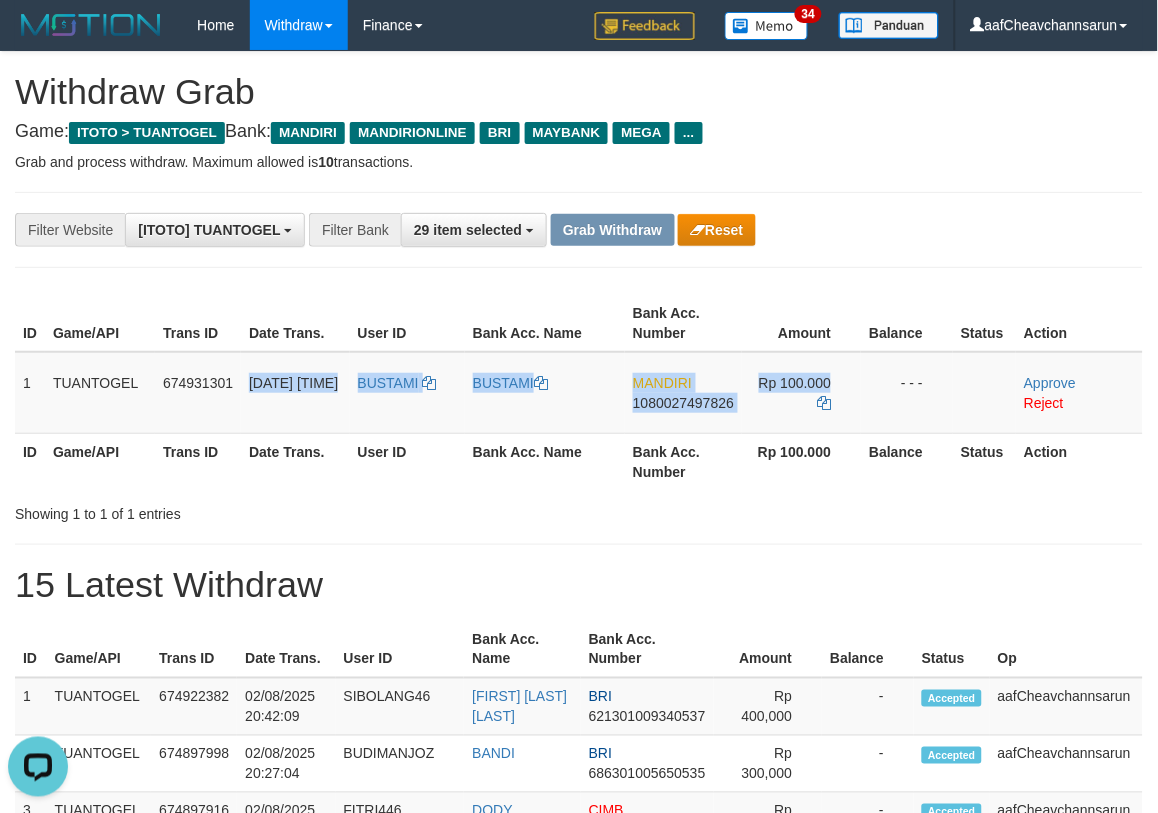 copy on "02/08/2025 20:46:29
BUSTAMI
BUSTAMI
MANDIRI
1080027497826
Rp 100.000" 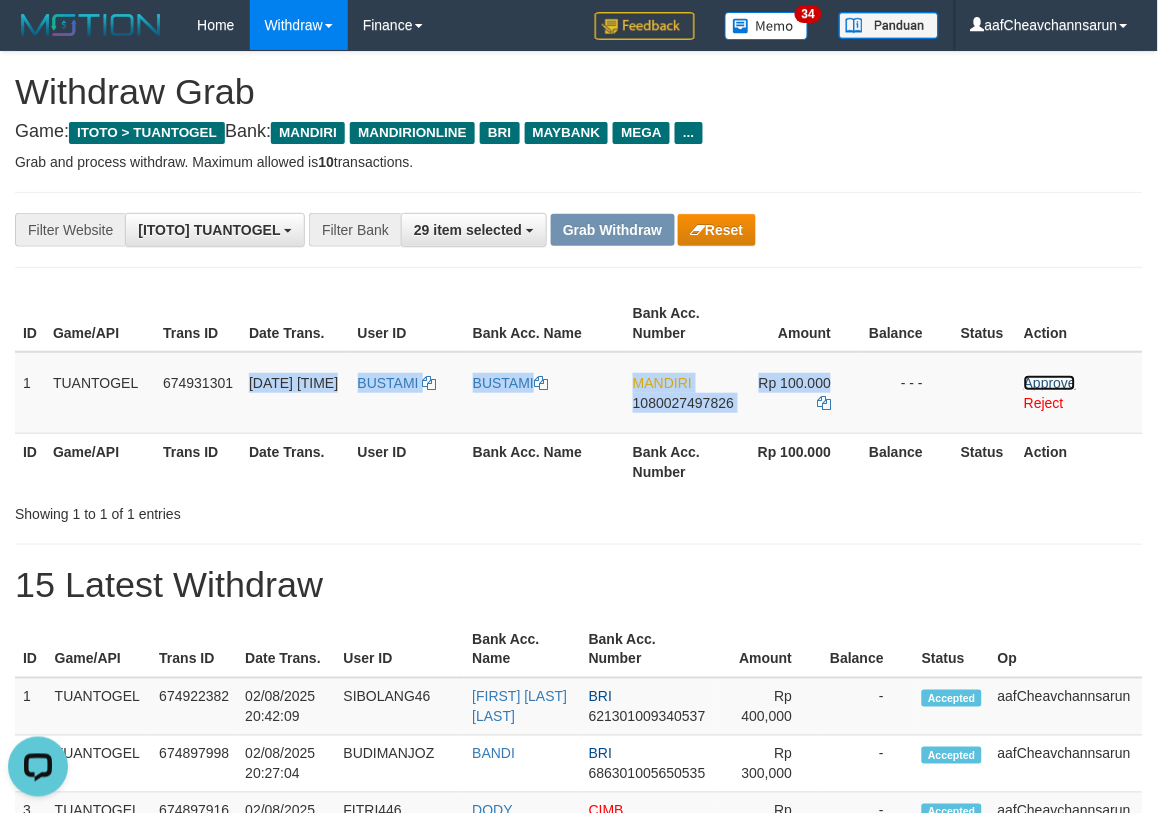 drag, startPoint x: 1038, startPoint y: 382, endPoint x: 702, endPoint y: 248, distance: 361.7347 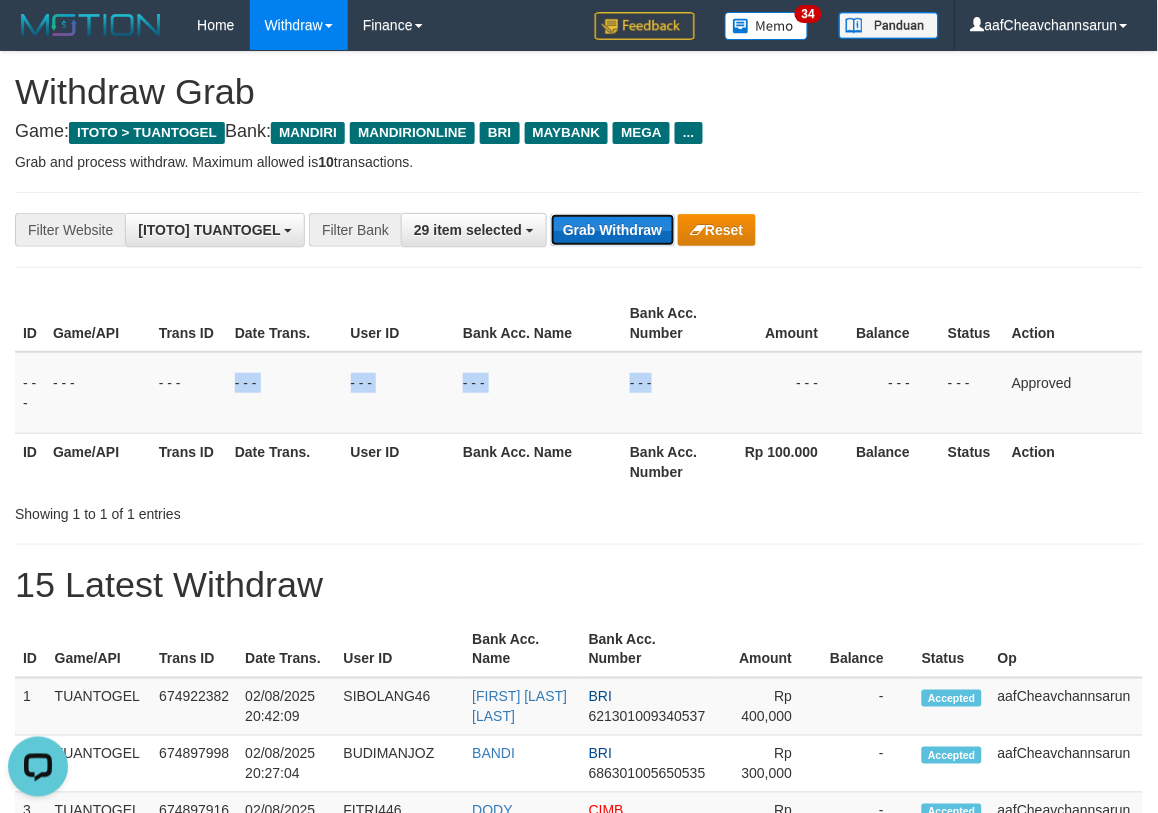 click on "Grab Withdraw" at bounding box center [612, 230] 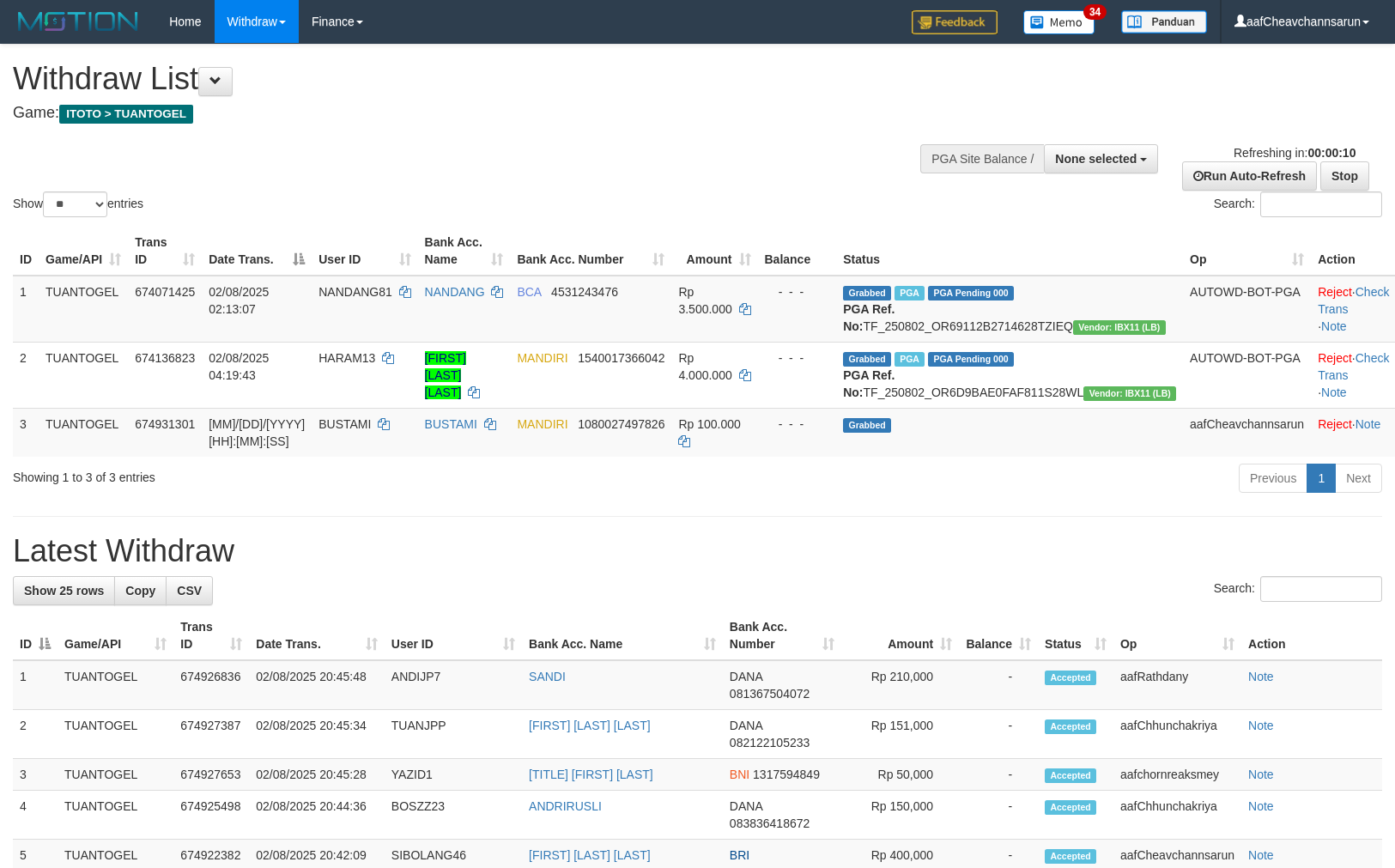 select 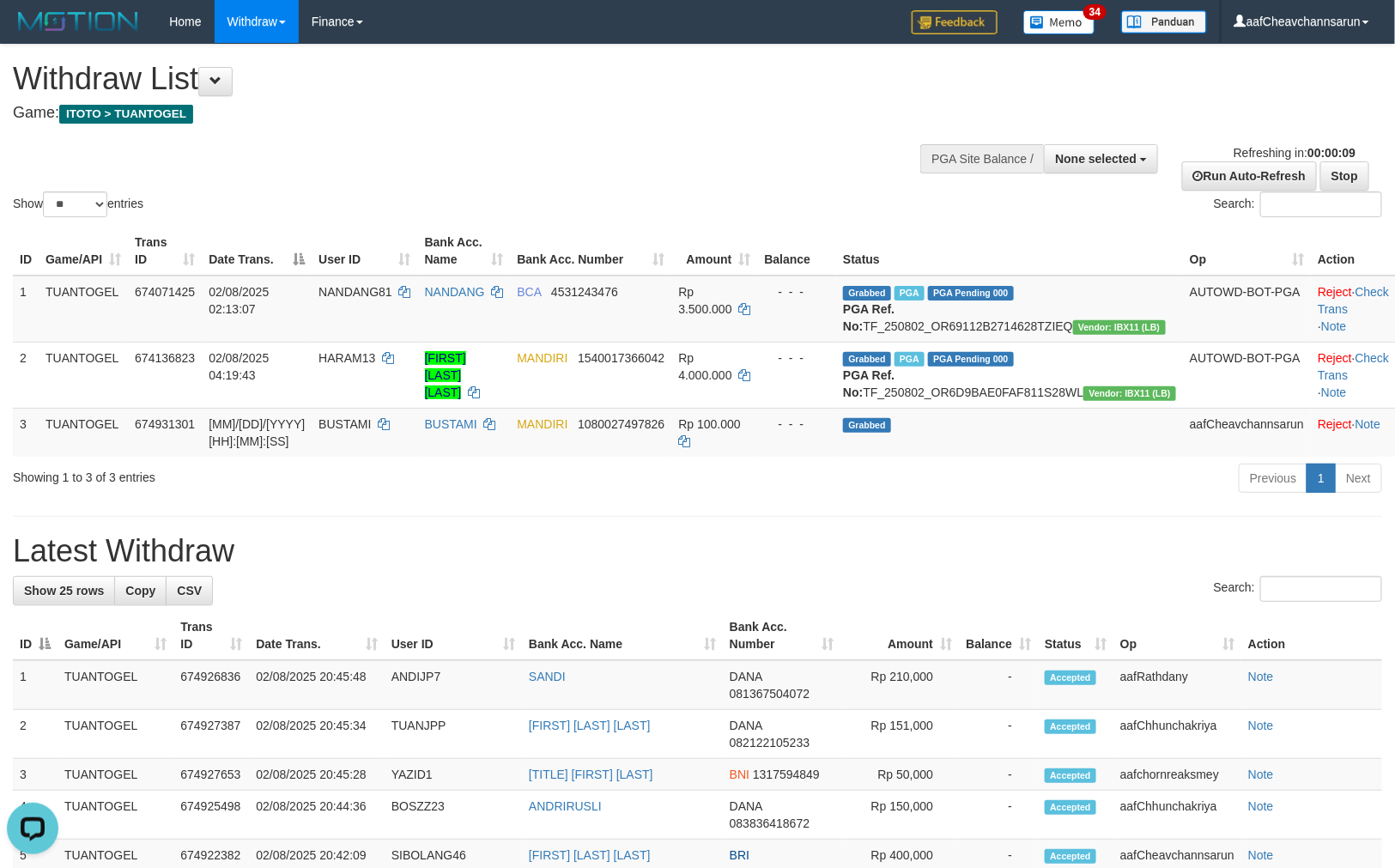 scroll, scrollTop: 0, scrollLeft: 0, axis: both 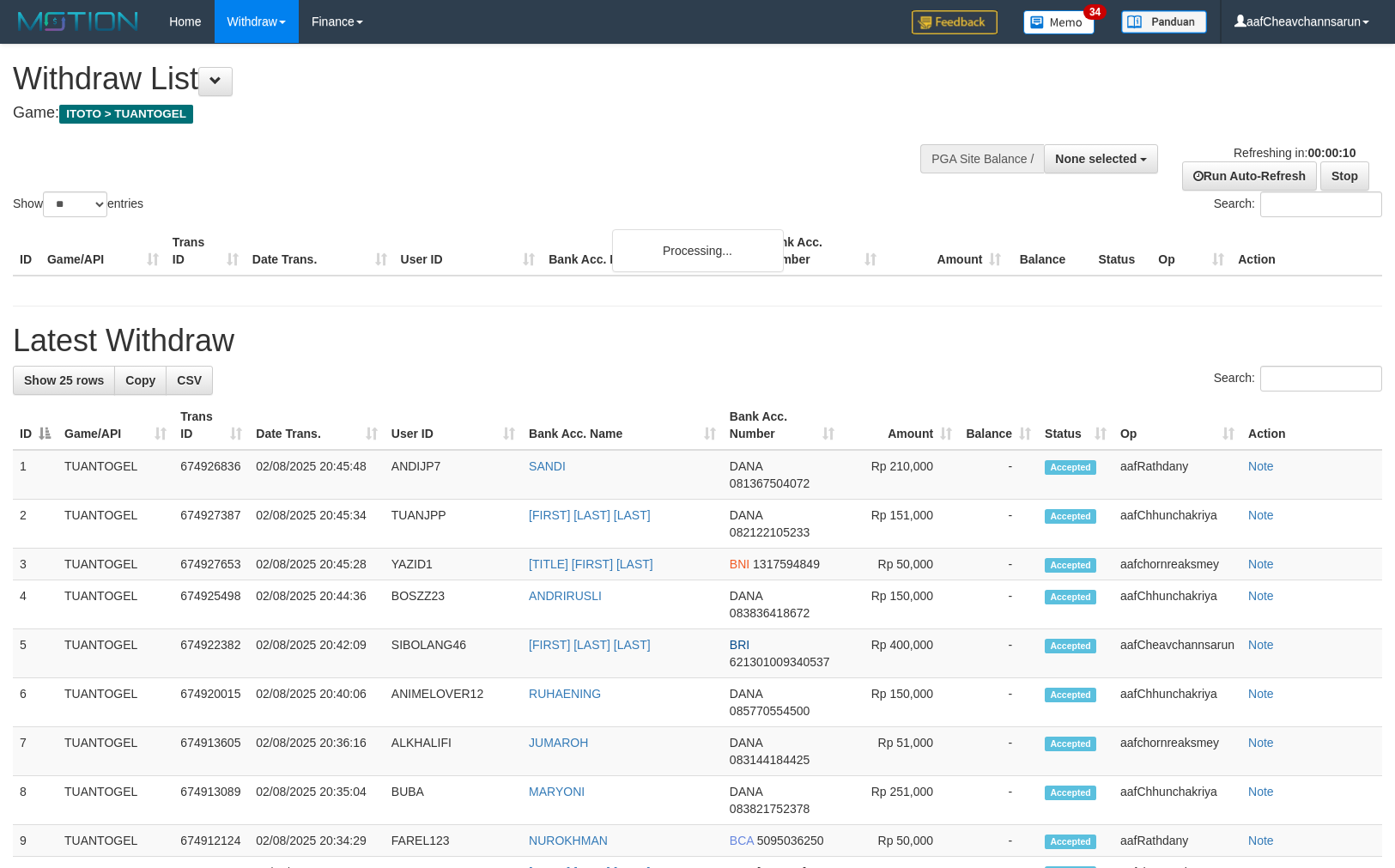select 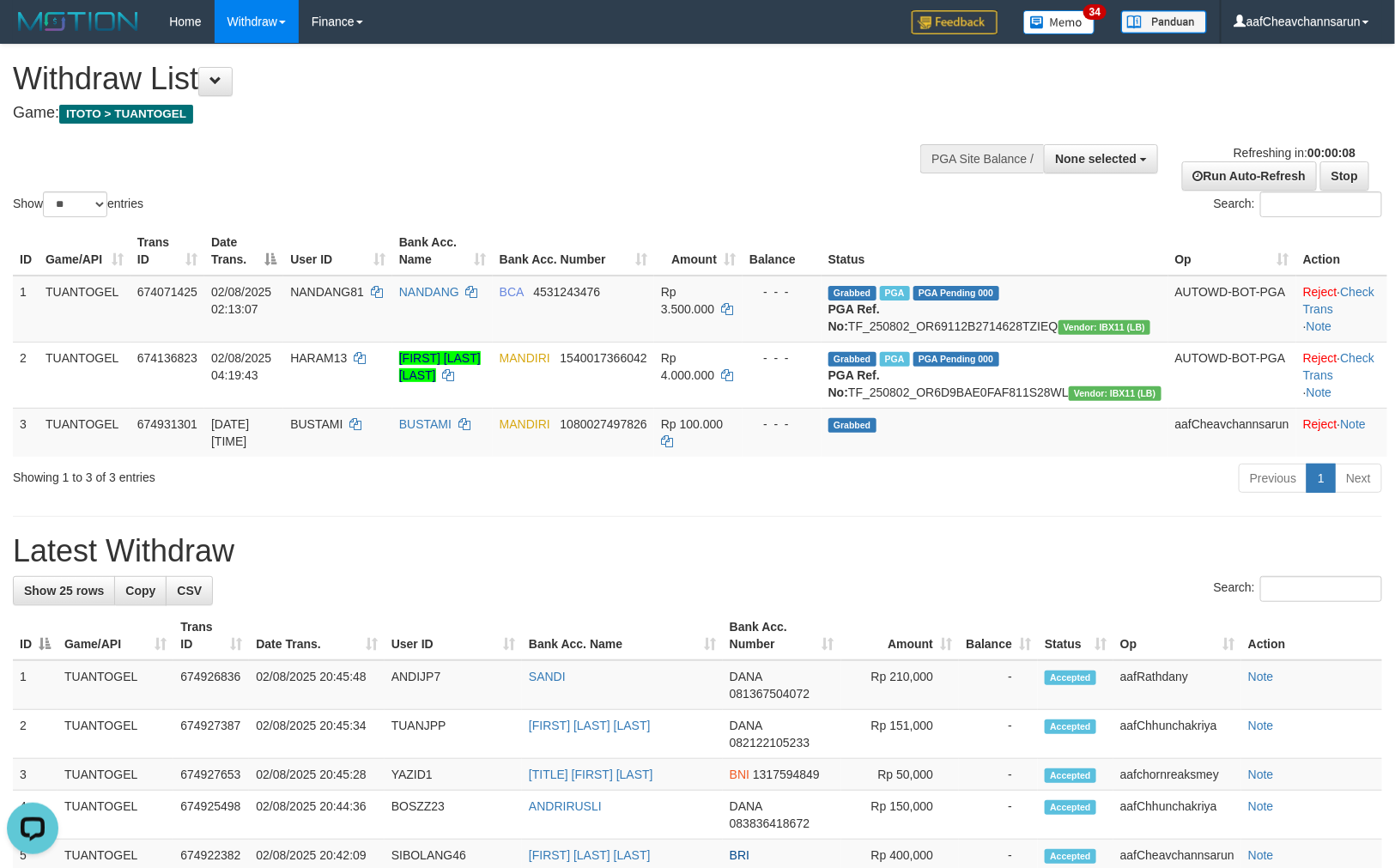 scroll, scrollTop: 0, scrollLeft: 0, axis: both 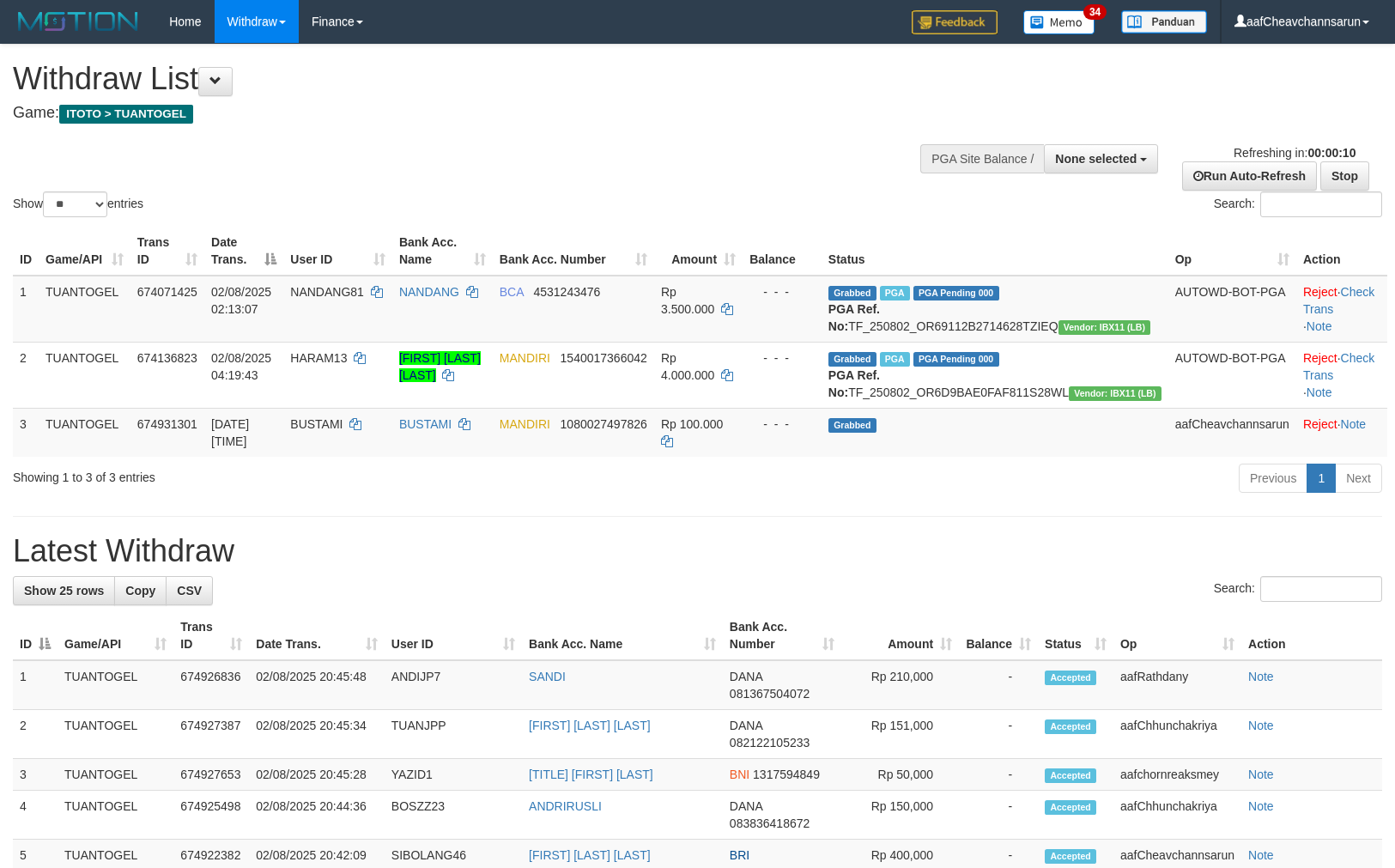 select 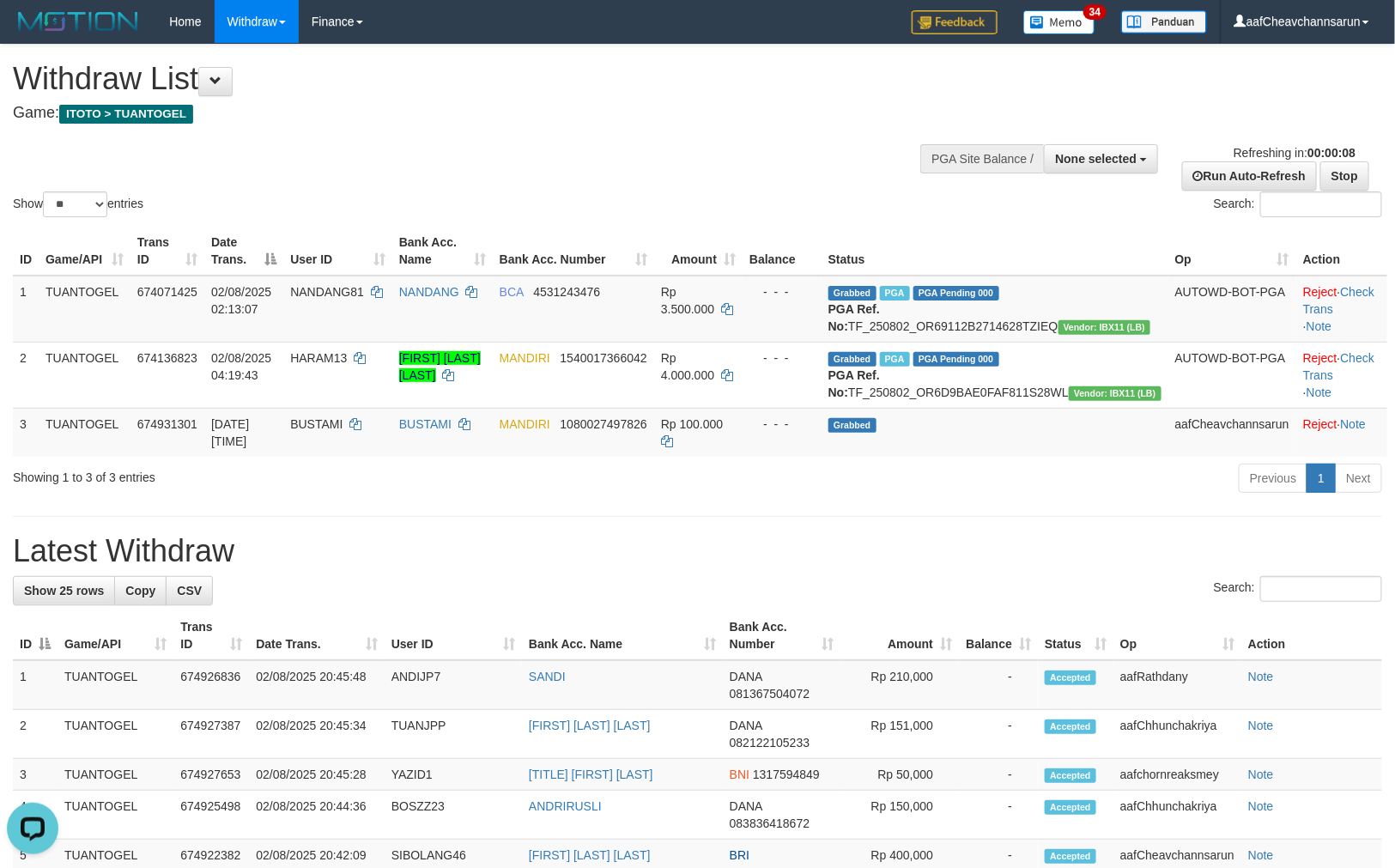 scroll, scrollTop: 0, scrollLeft: 0, axis: both 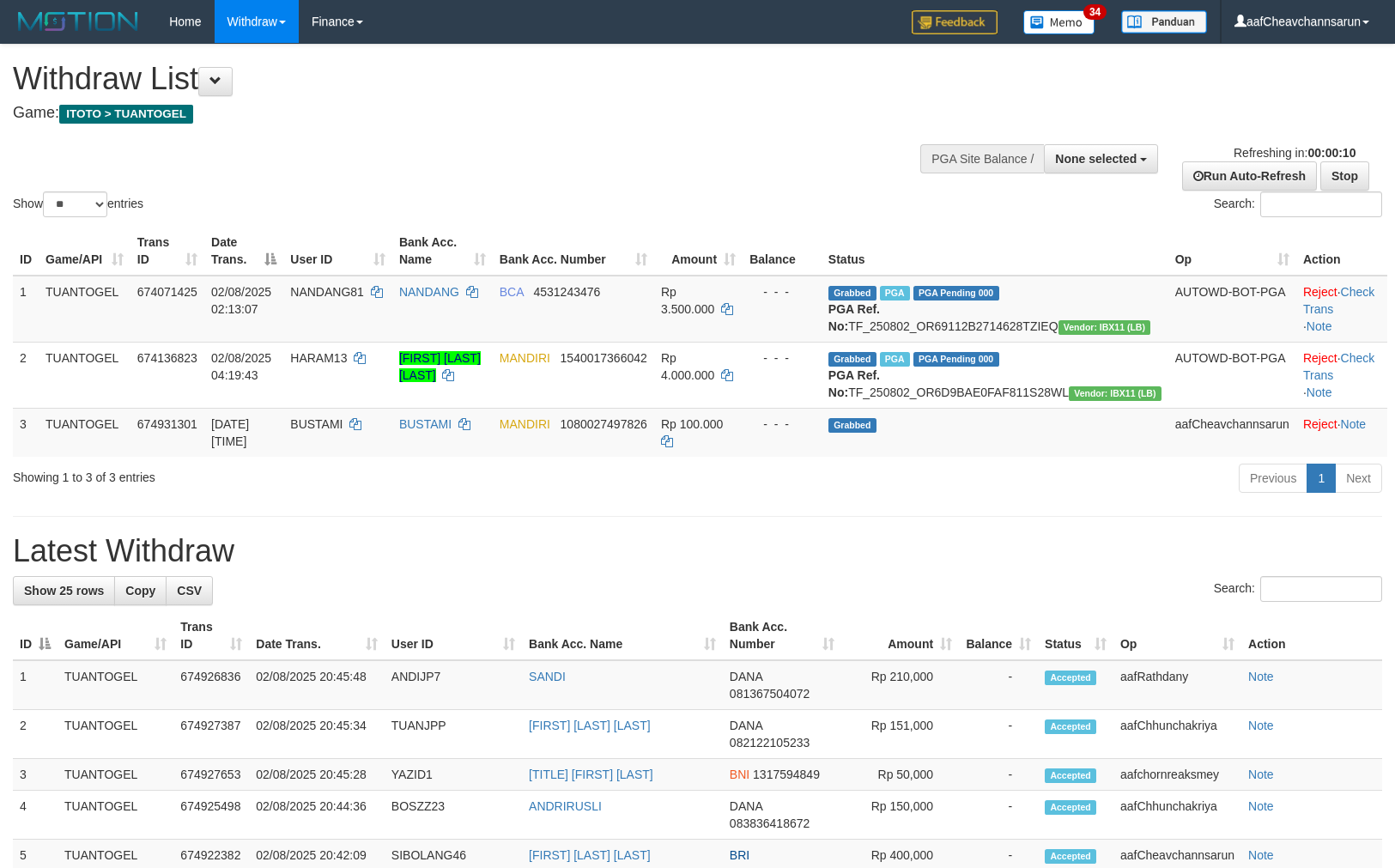 select 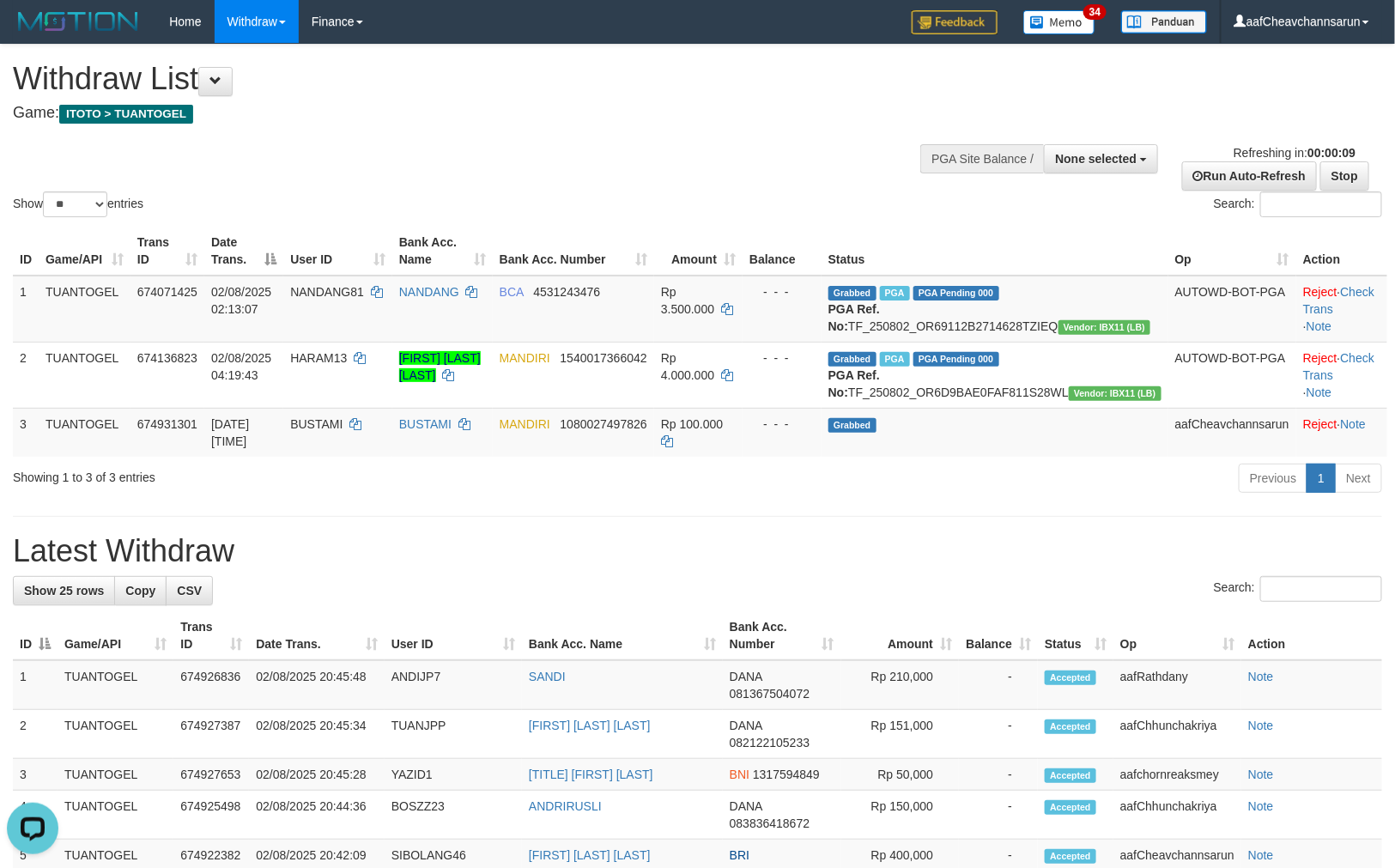 scroll, scrollTop: 0, scrollLeft: 0, axis: both 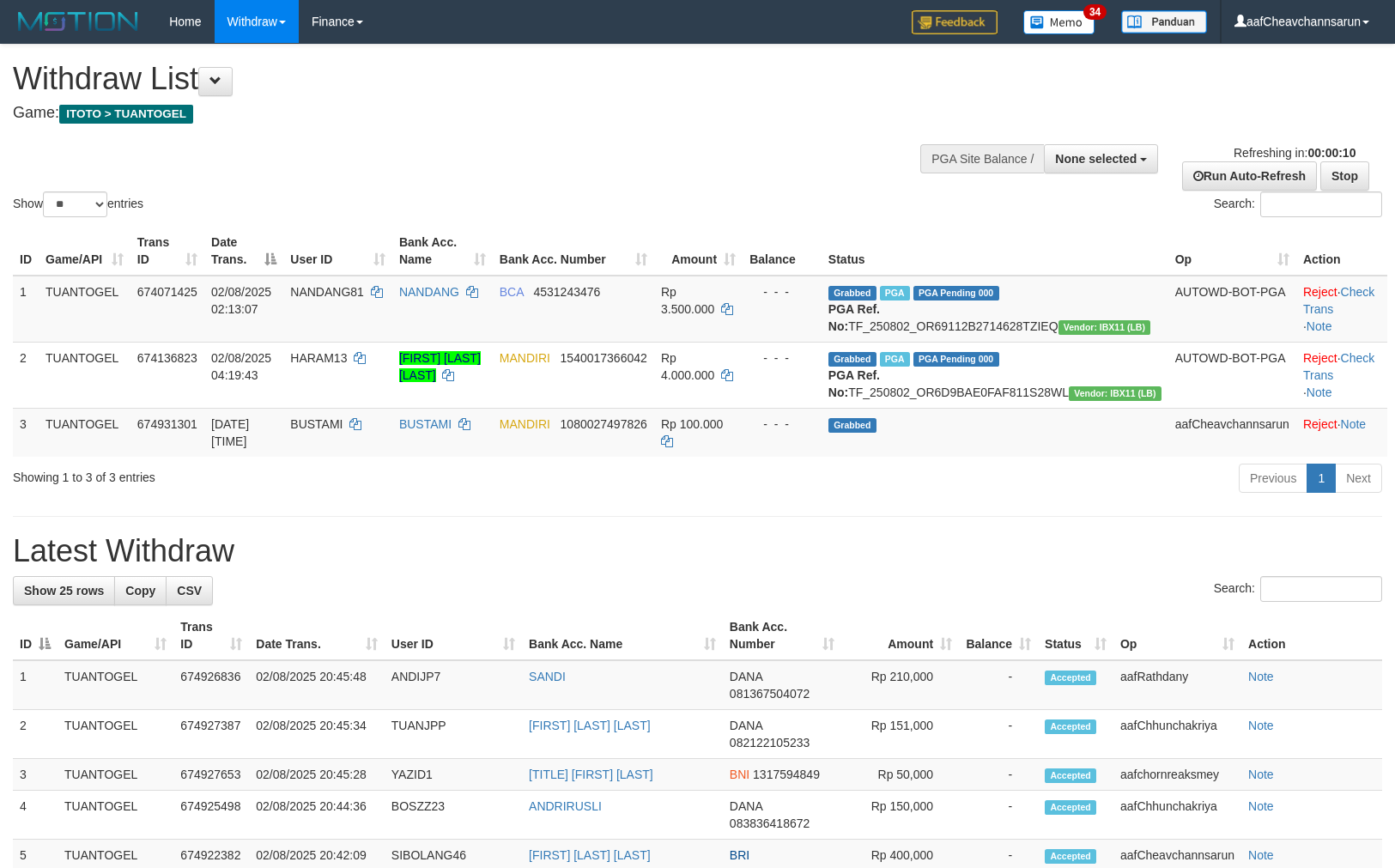 select 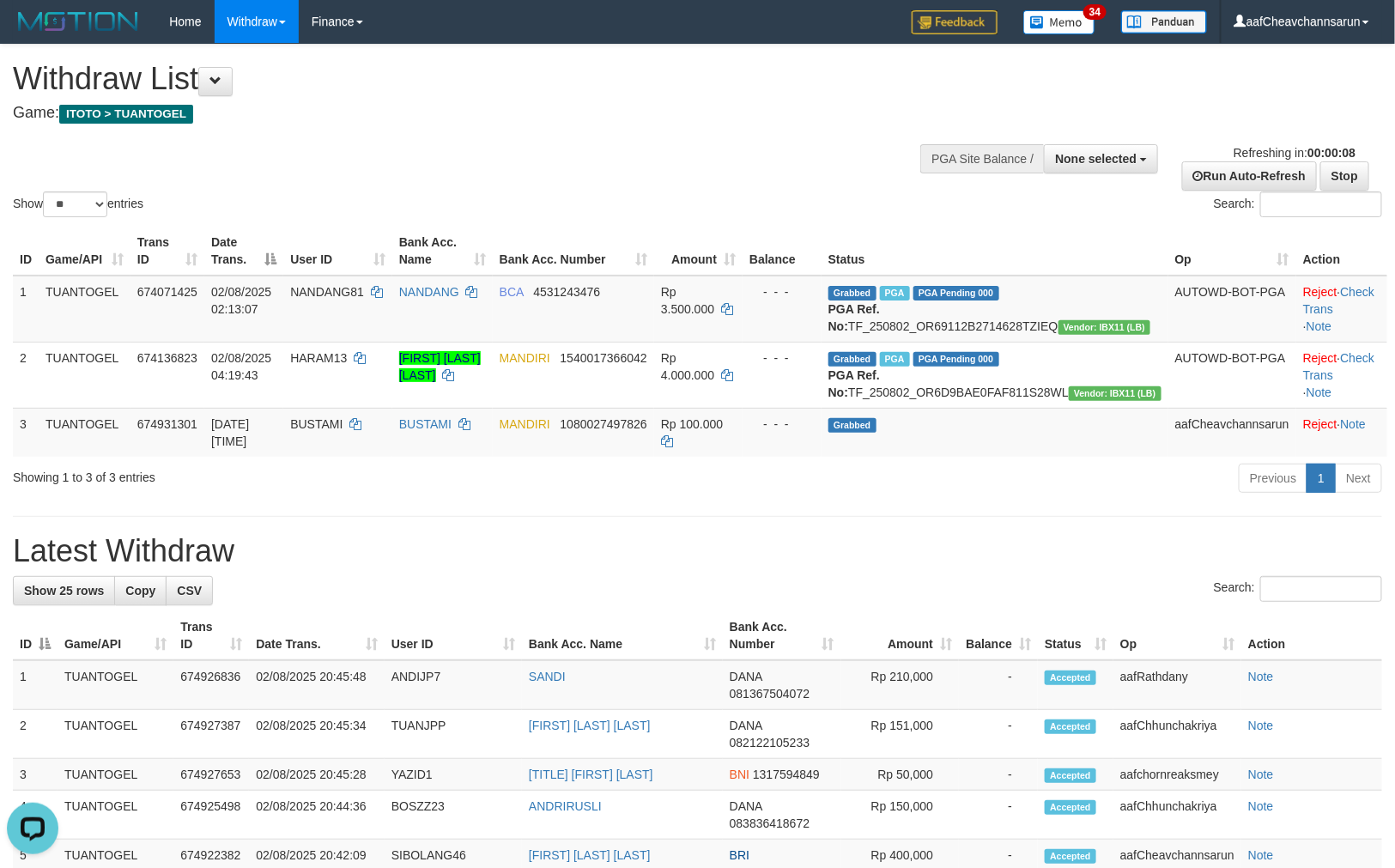 scroll, scrollTop: 0, scrollLeft: 0, axis: both 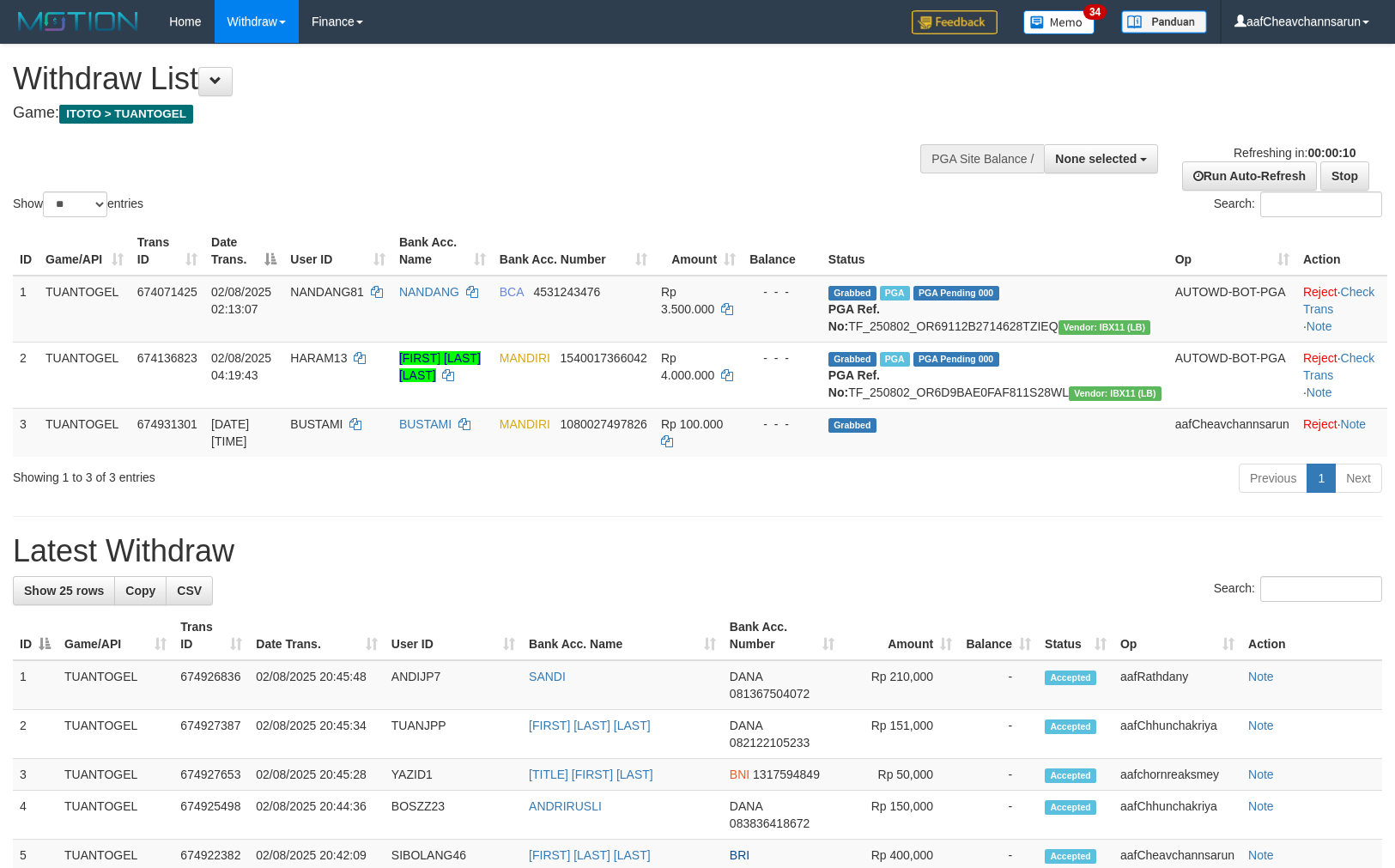 select 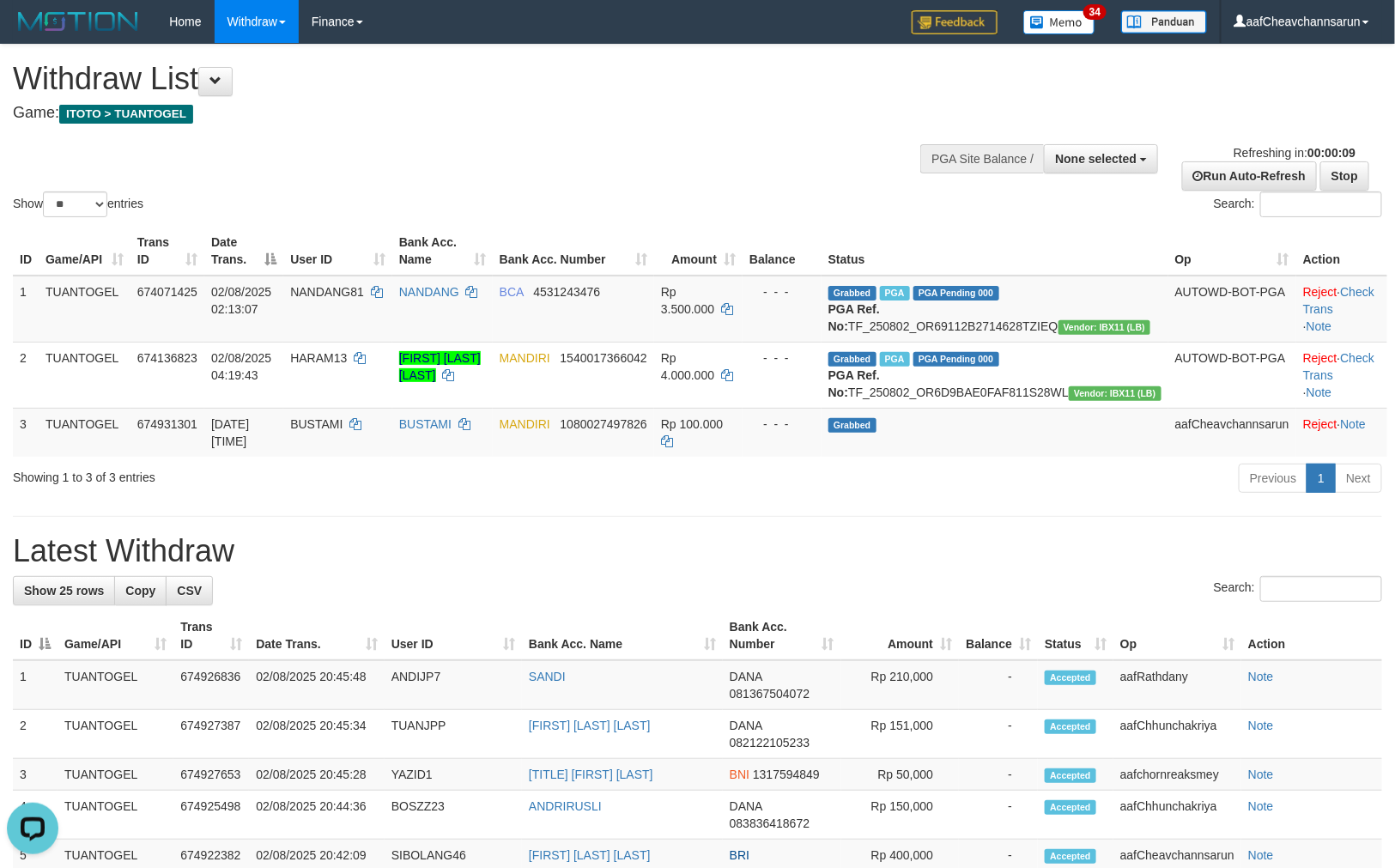 scroll, scrollTop: 0, scrollLeft: 0, axis: both 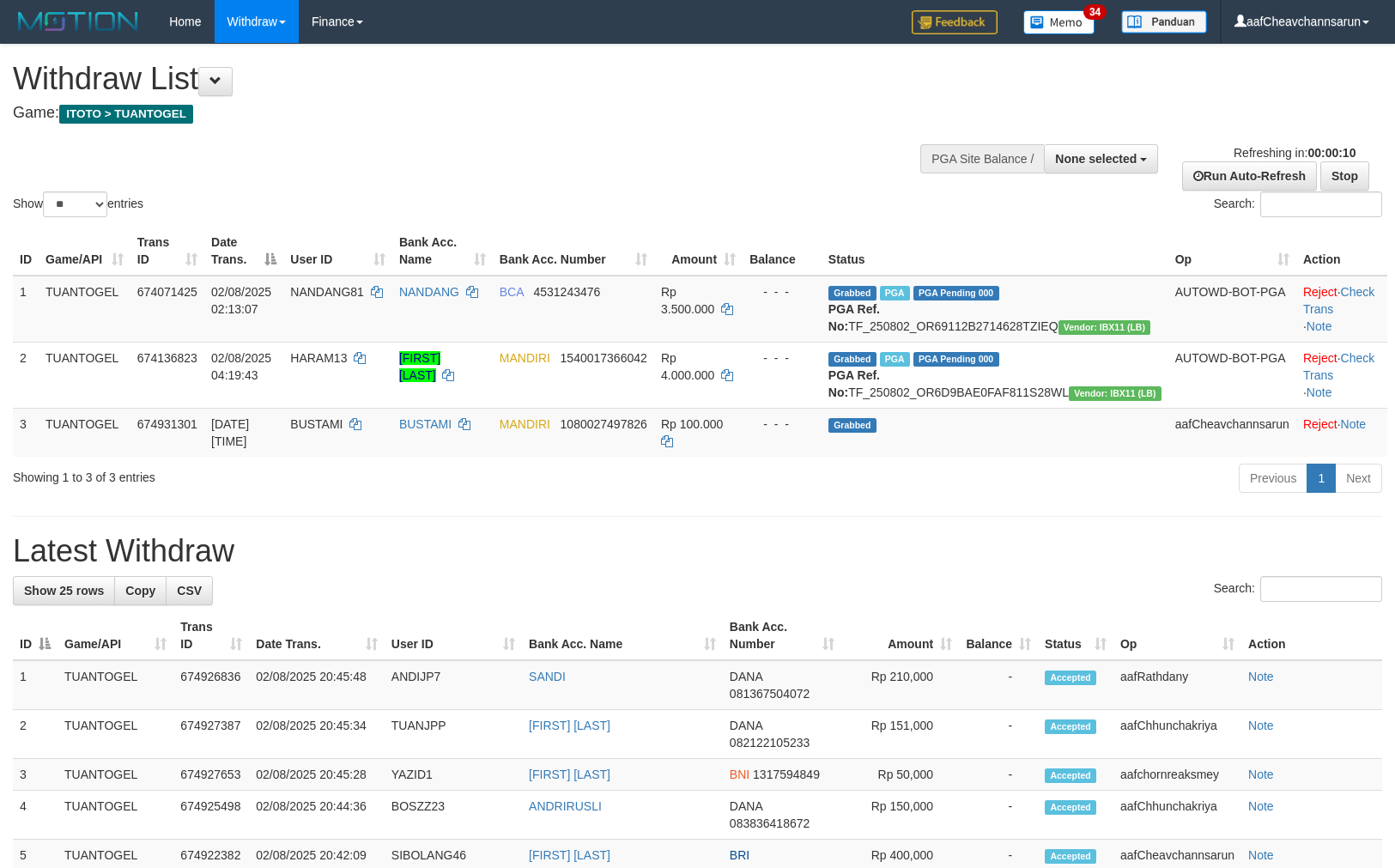 select 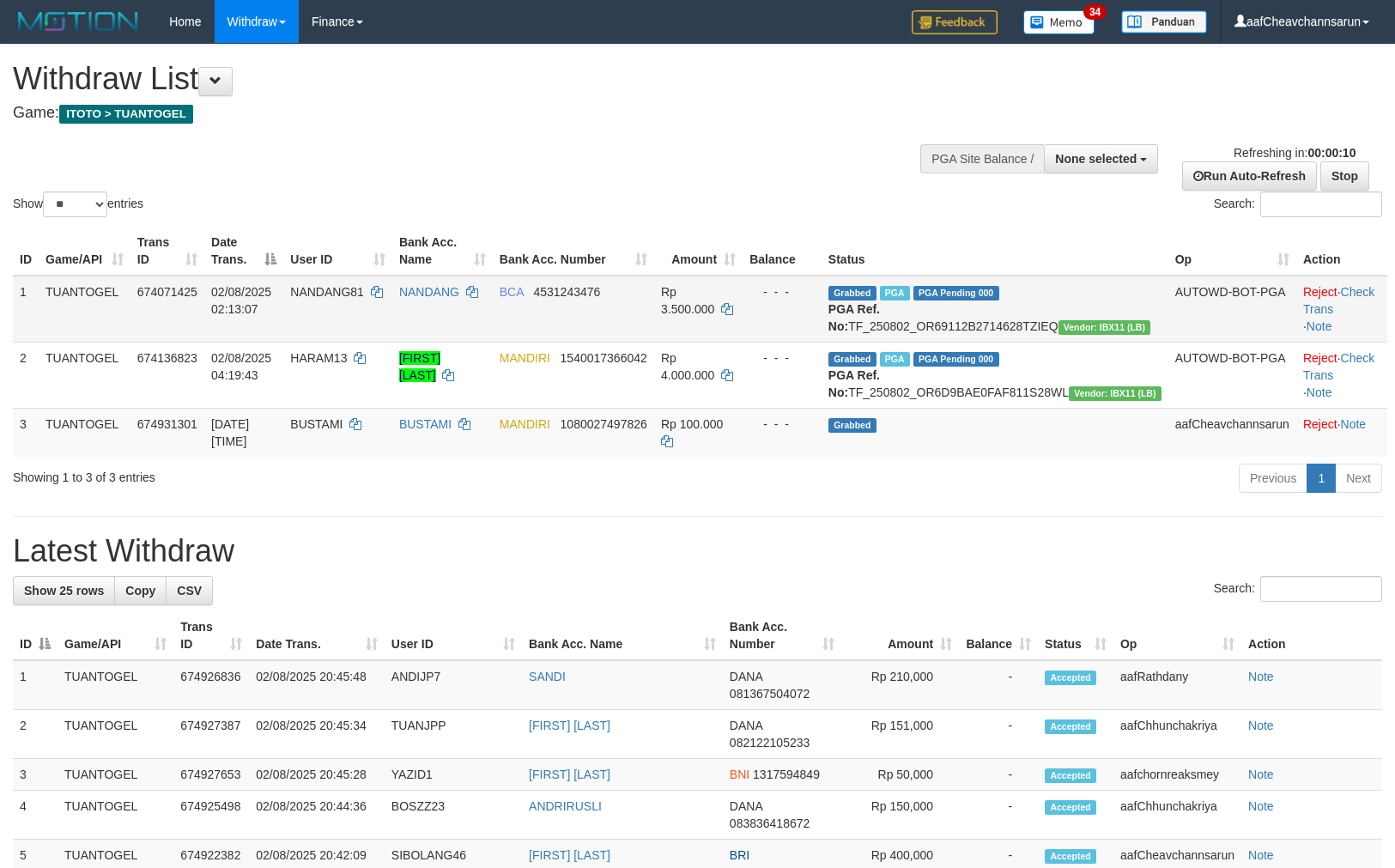 scroll, scrollTop: 0, scrollLeft: 0, axis: both 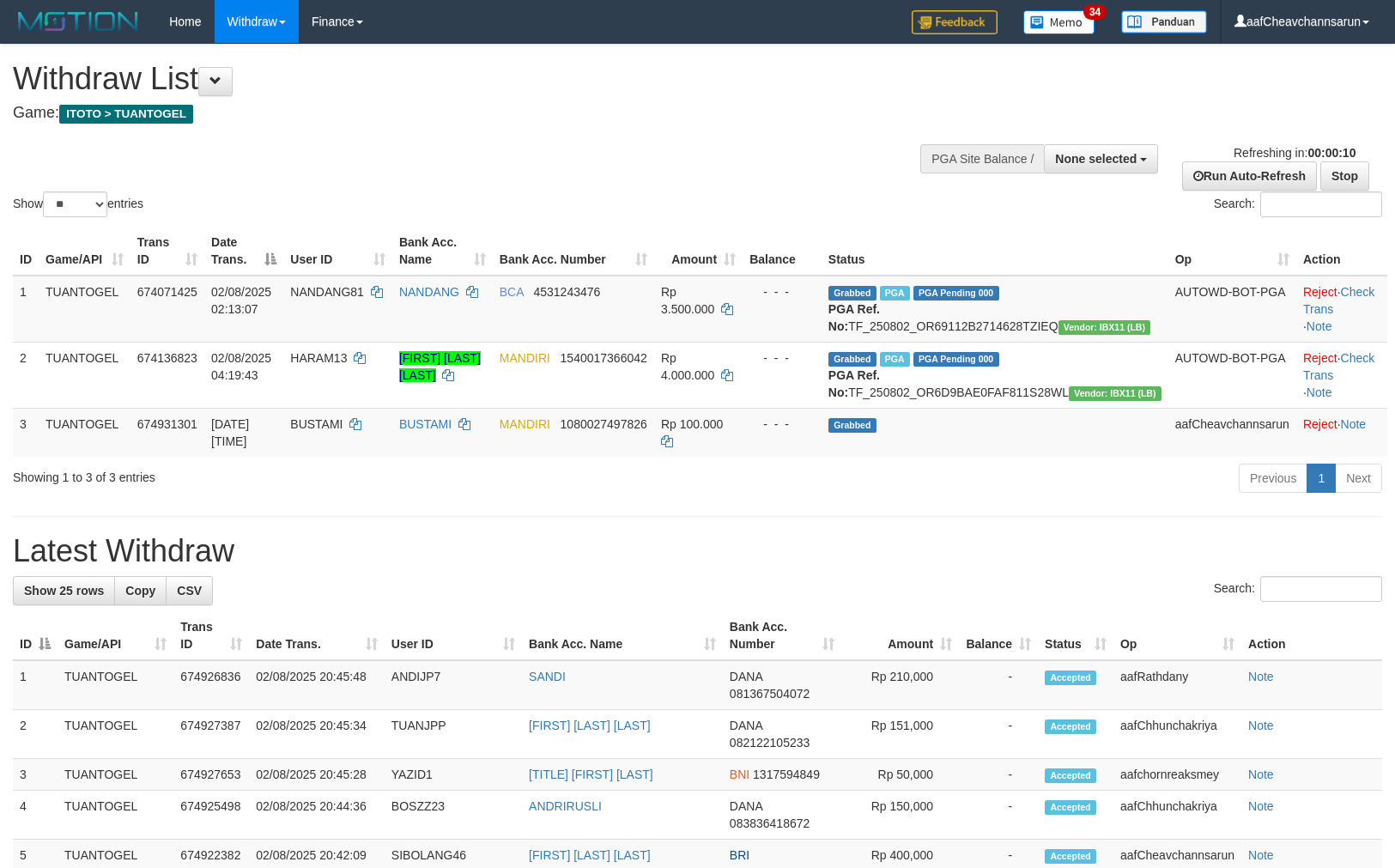 select 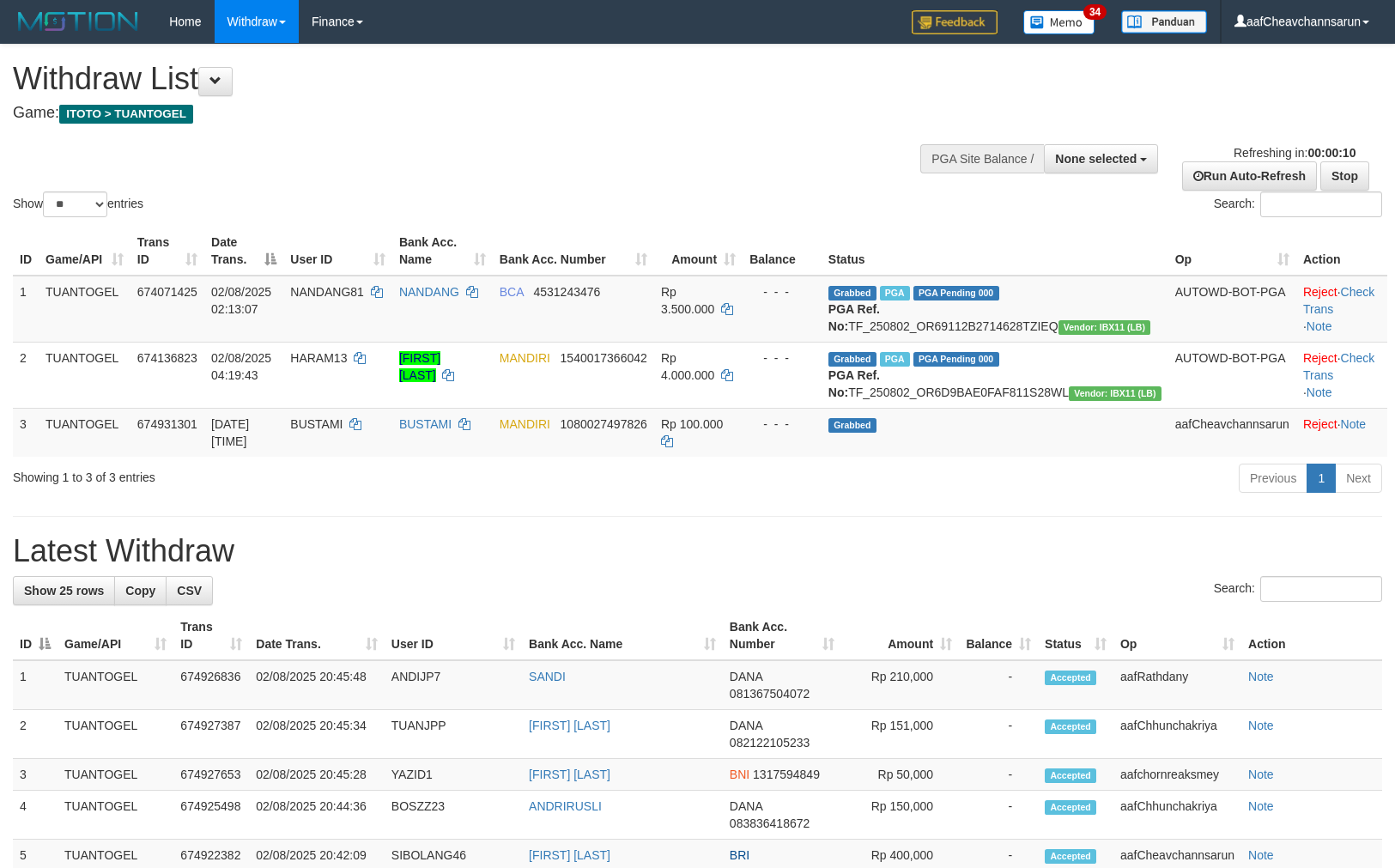 select 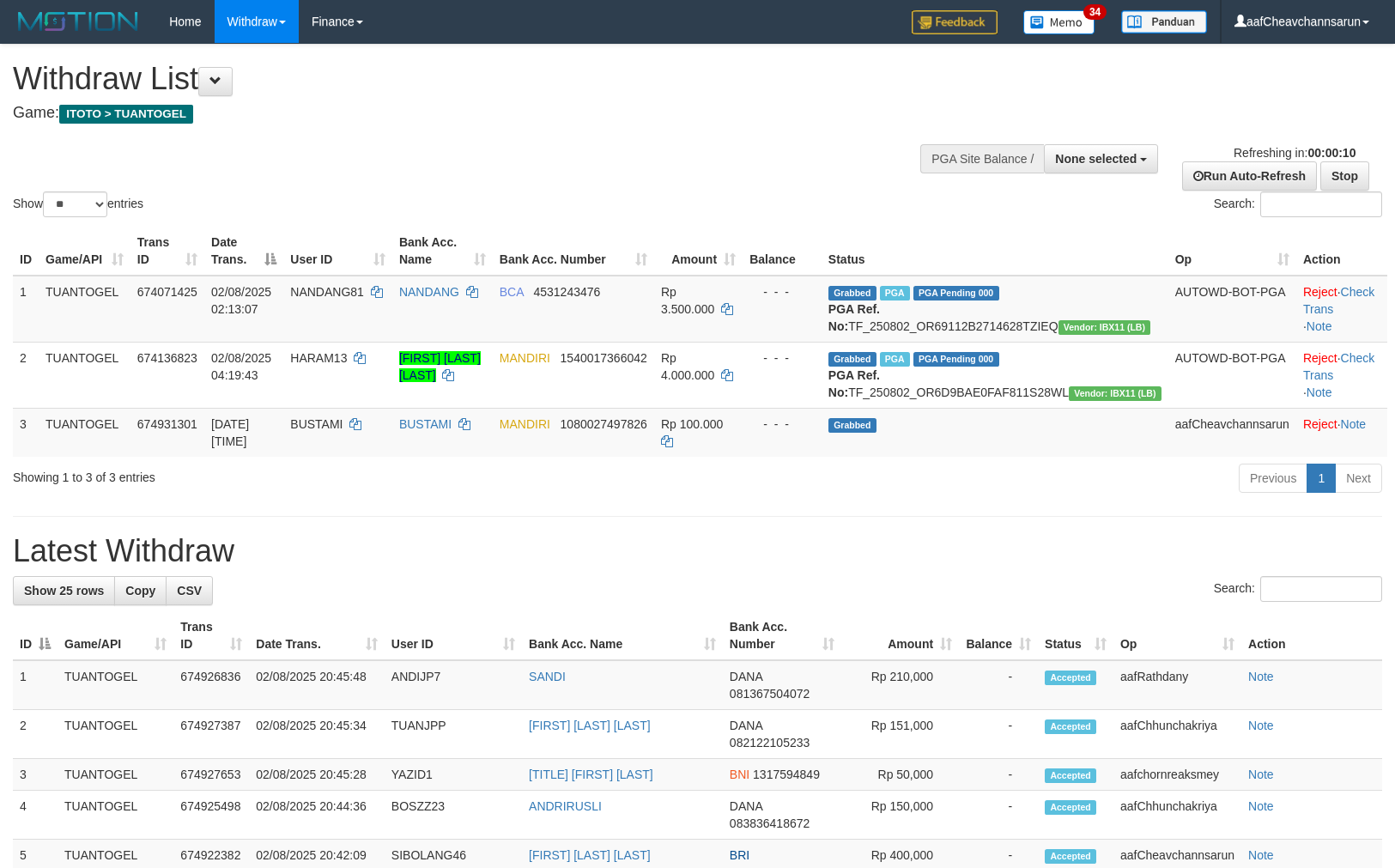 select 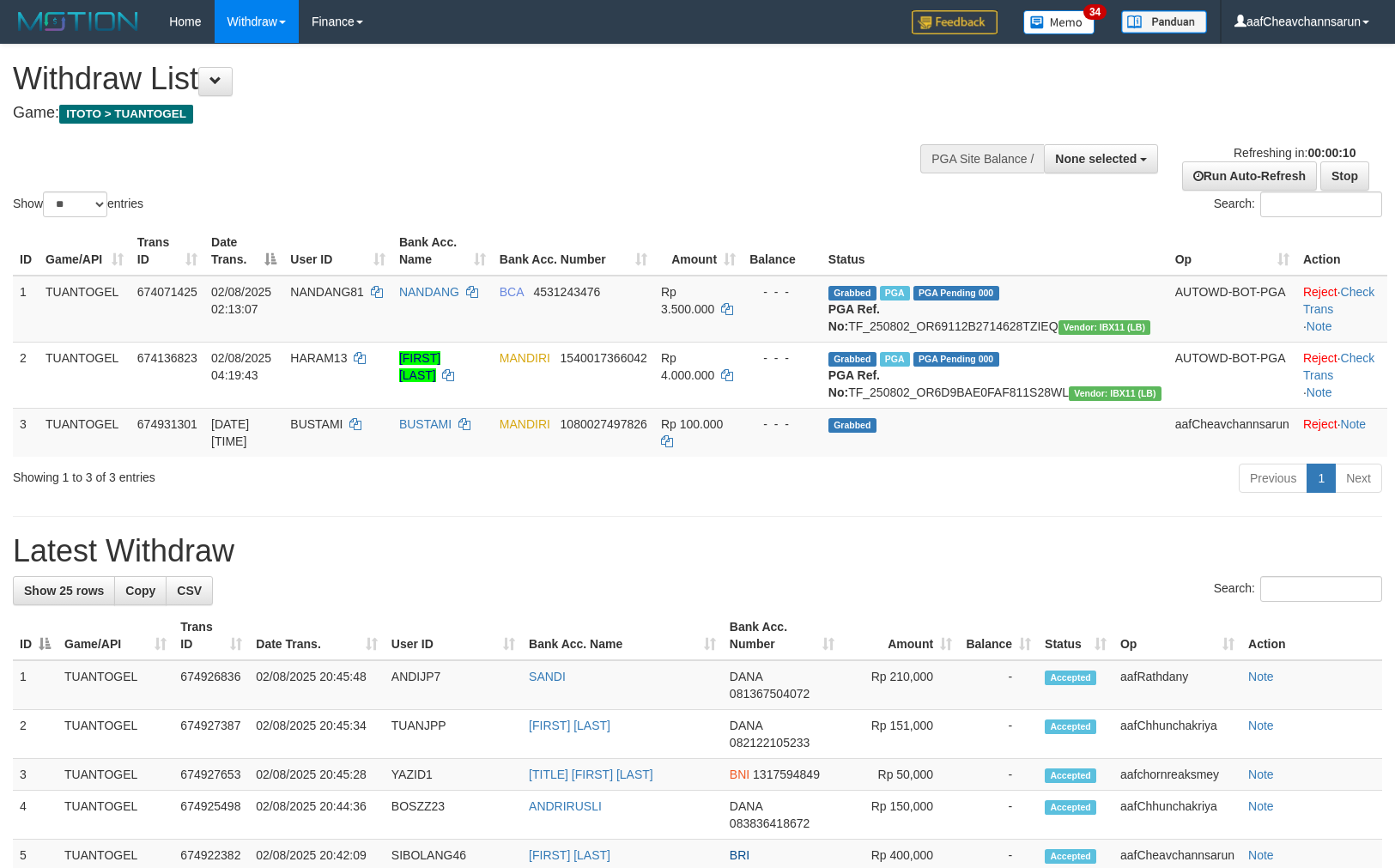 select 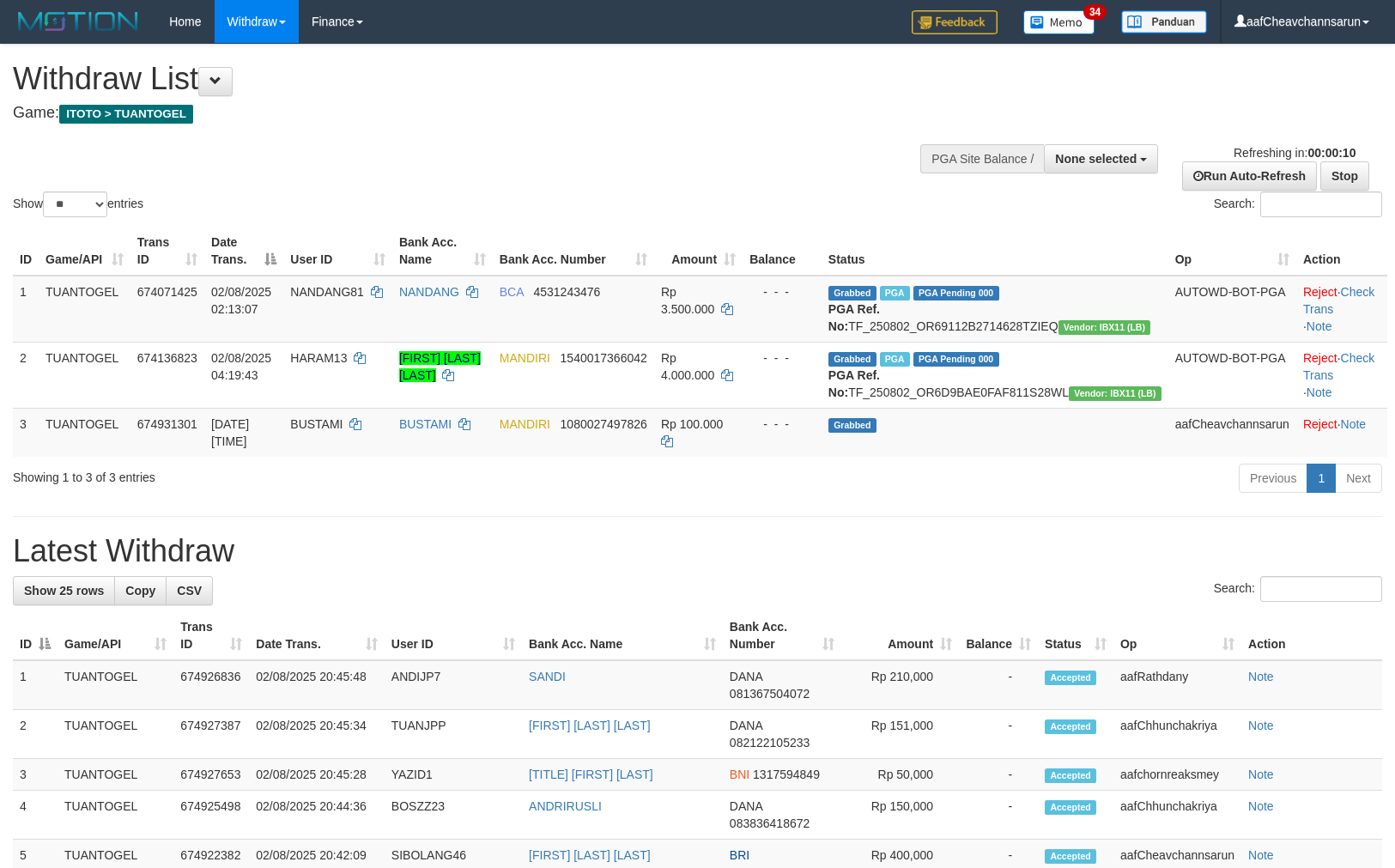 select 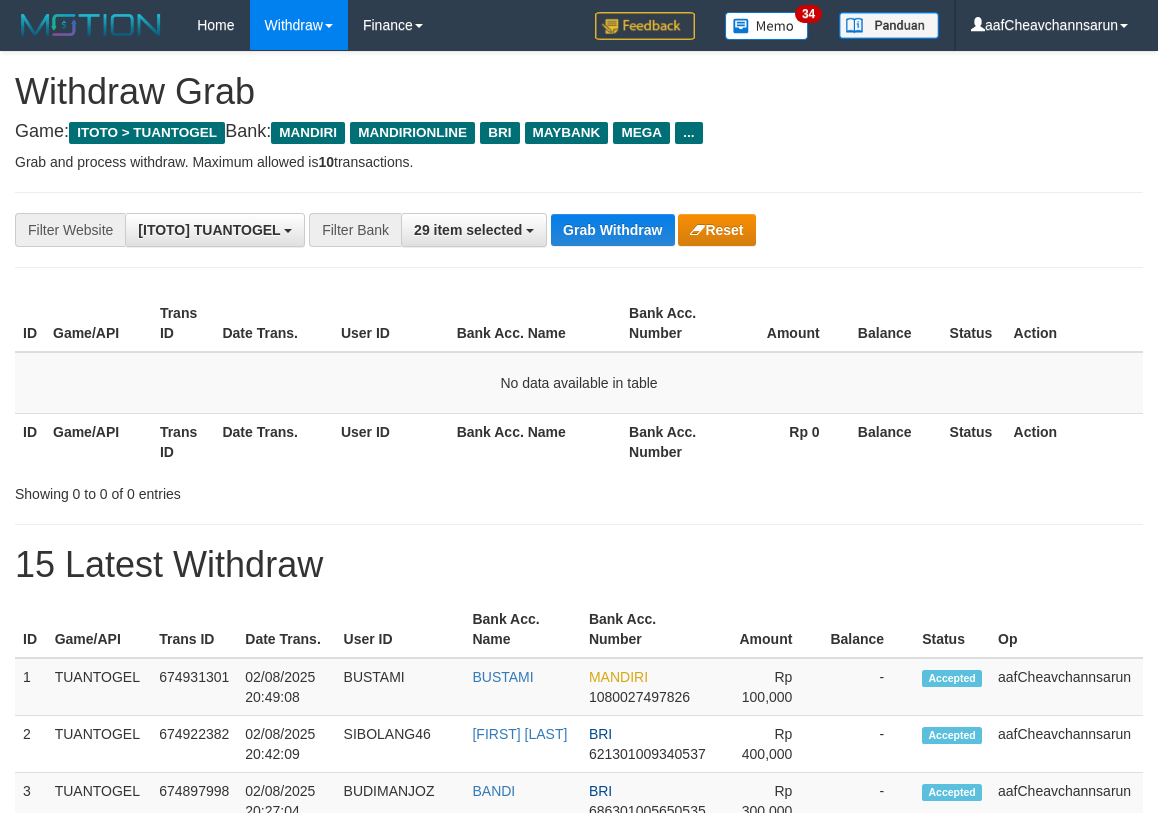 scroll, scrollTop: 0, scrollLeft: 0, axis: both 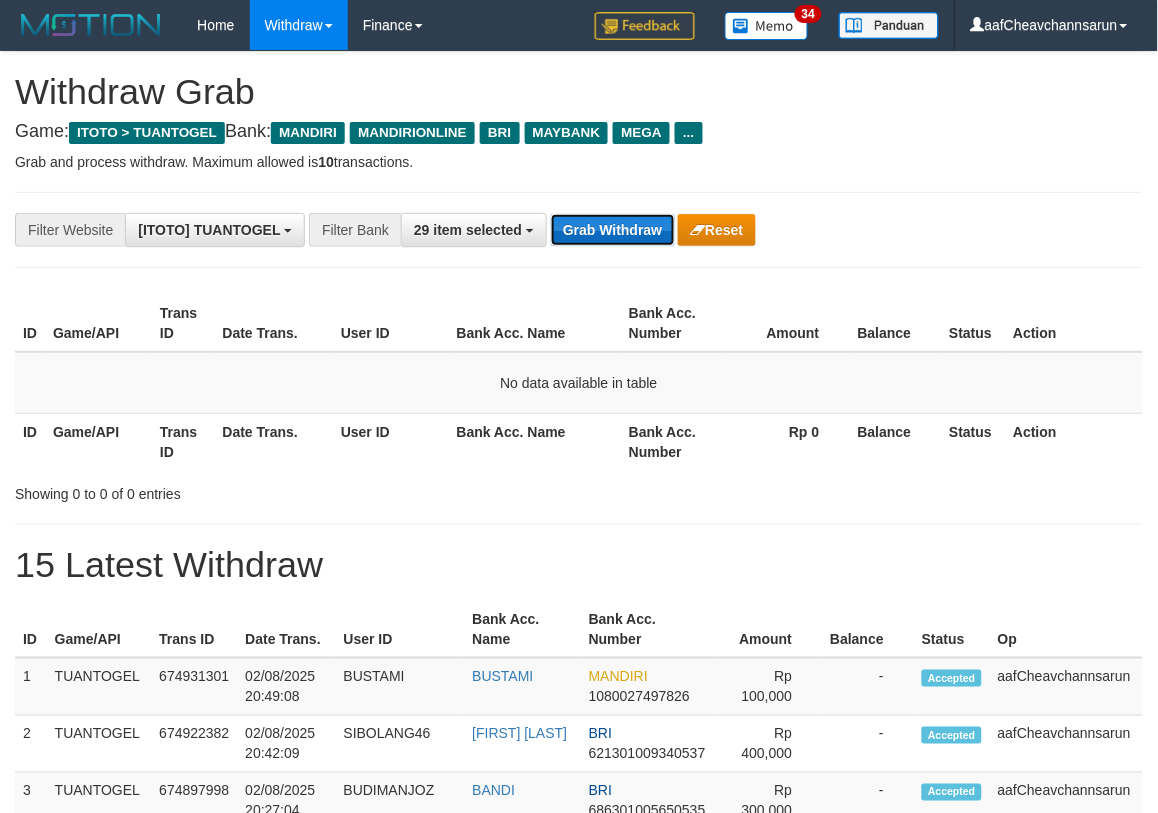 click on "Grab Withdraw" at bounding box center [612, 230] 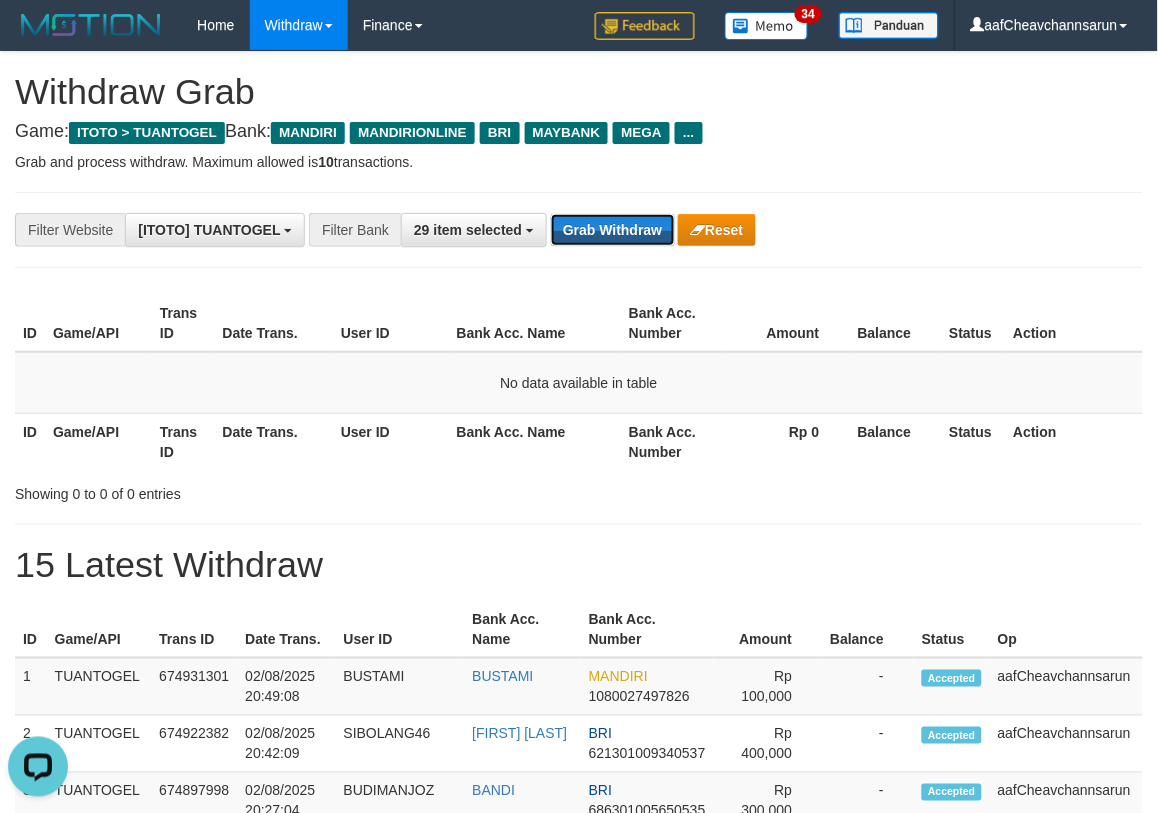 scroll, scrollTop: 0, scrollLeft: 0, axis: both 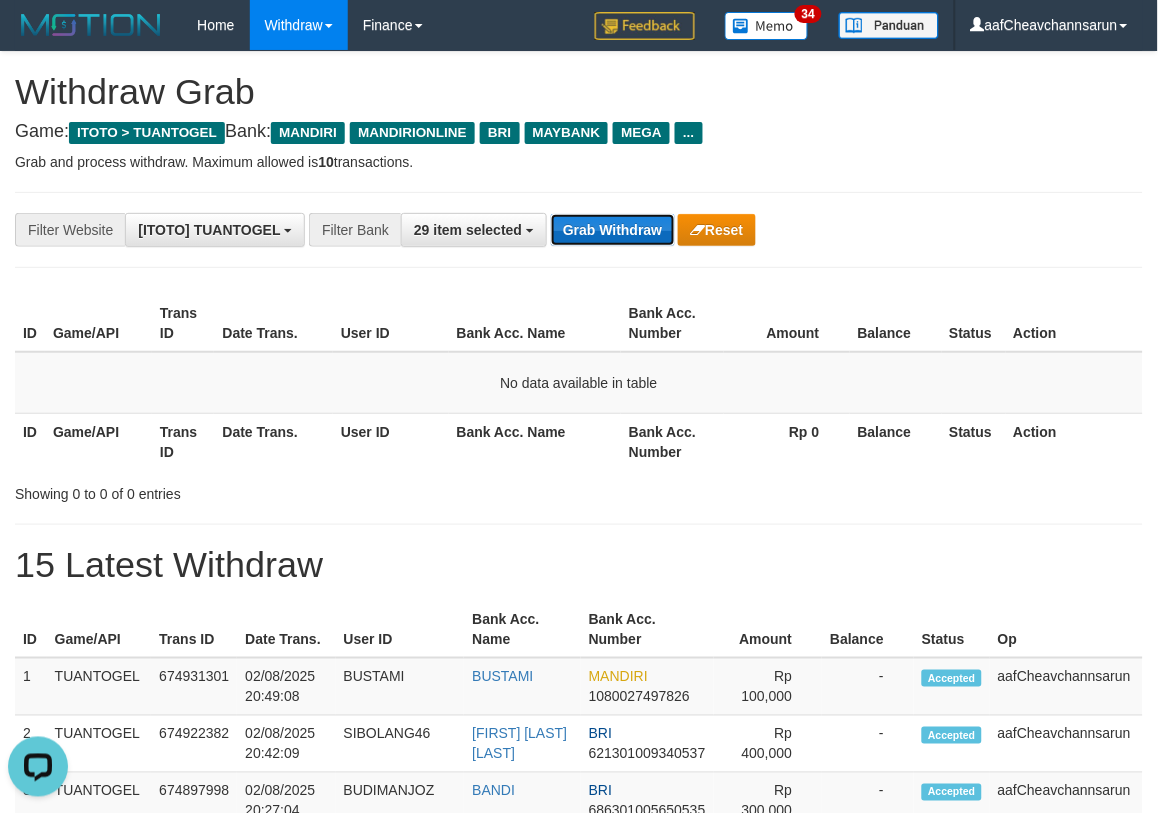 click on "Grab Withdraw" at bounding box center (612, 230) 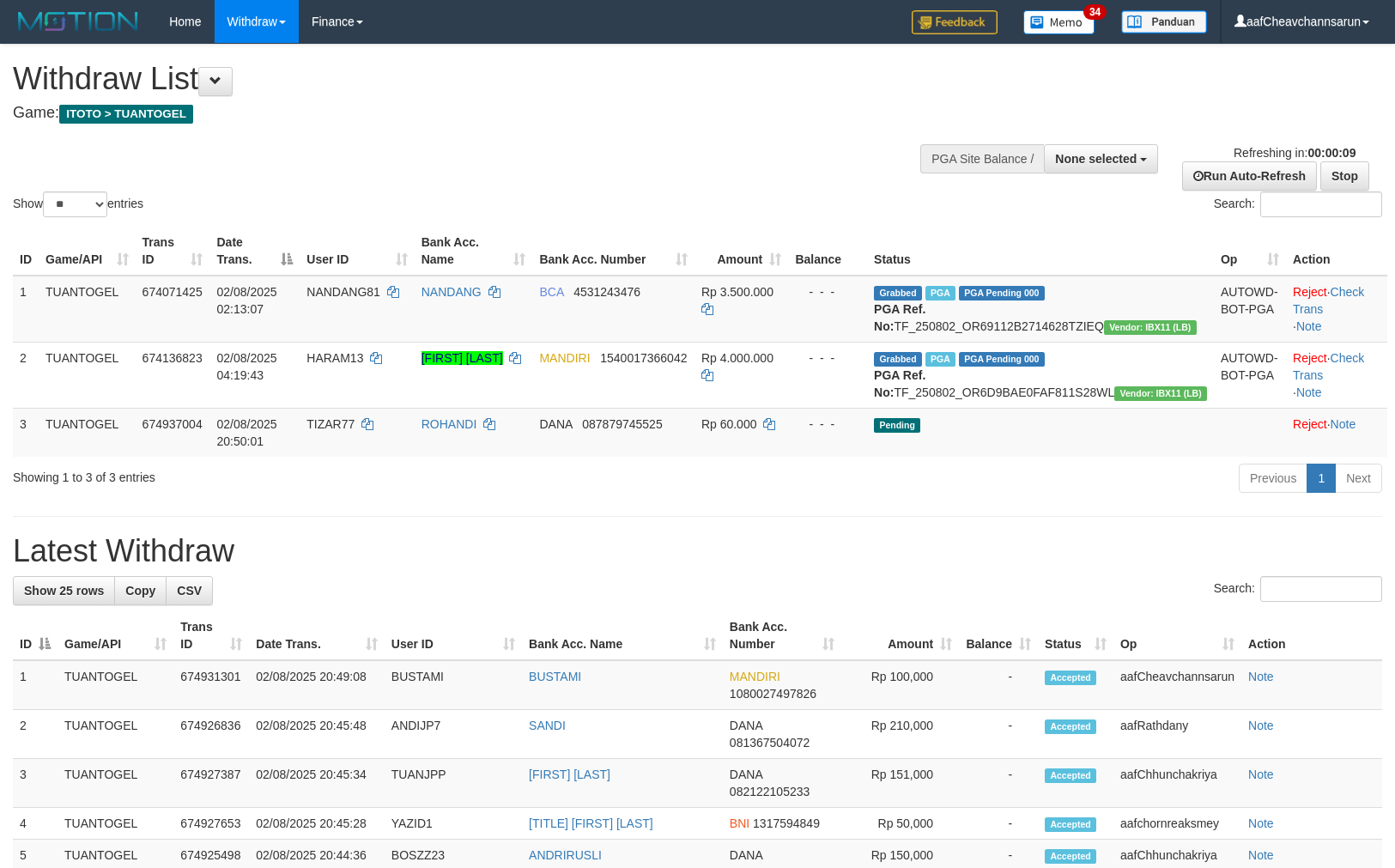 select 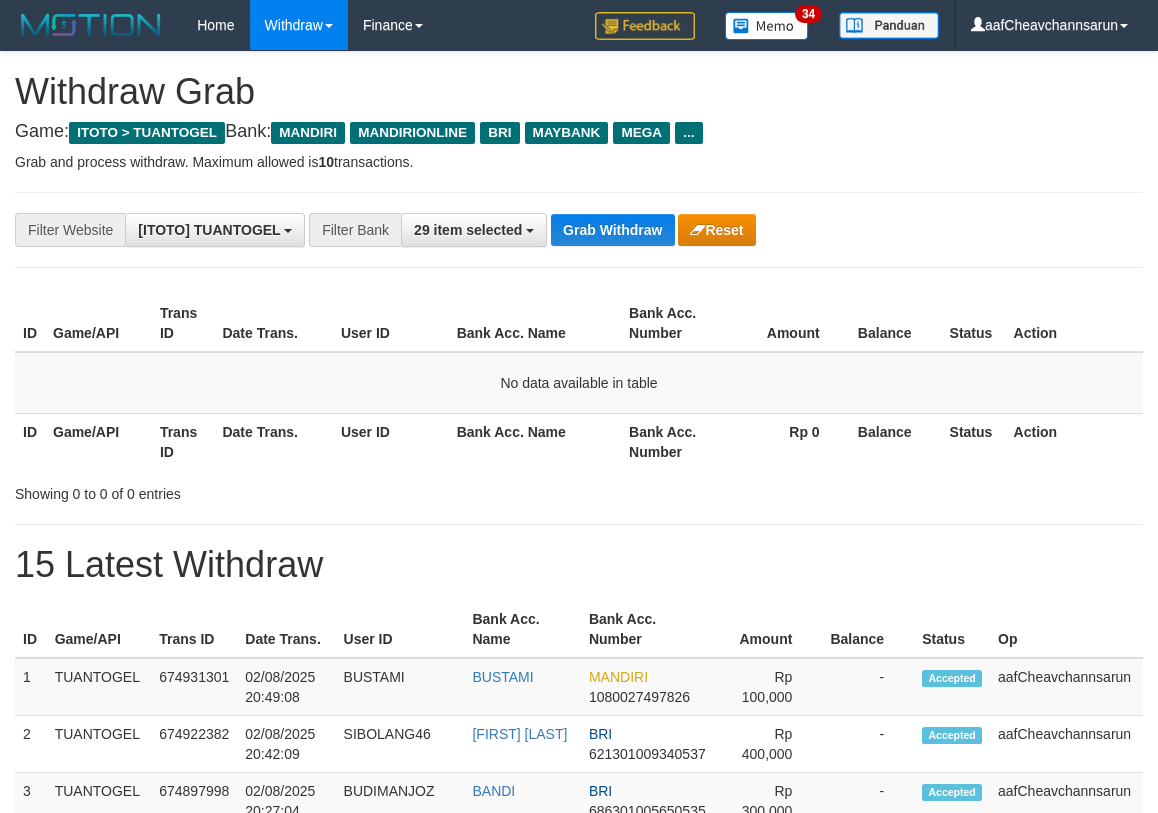 scroll, scrollTop: 0, scrollLeft: 0, axis: both 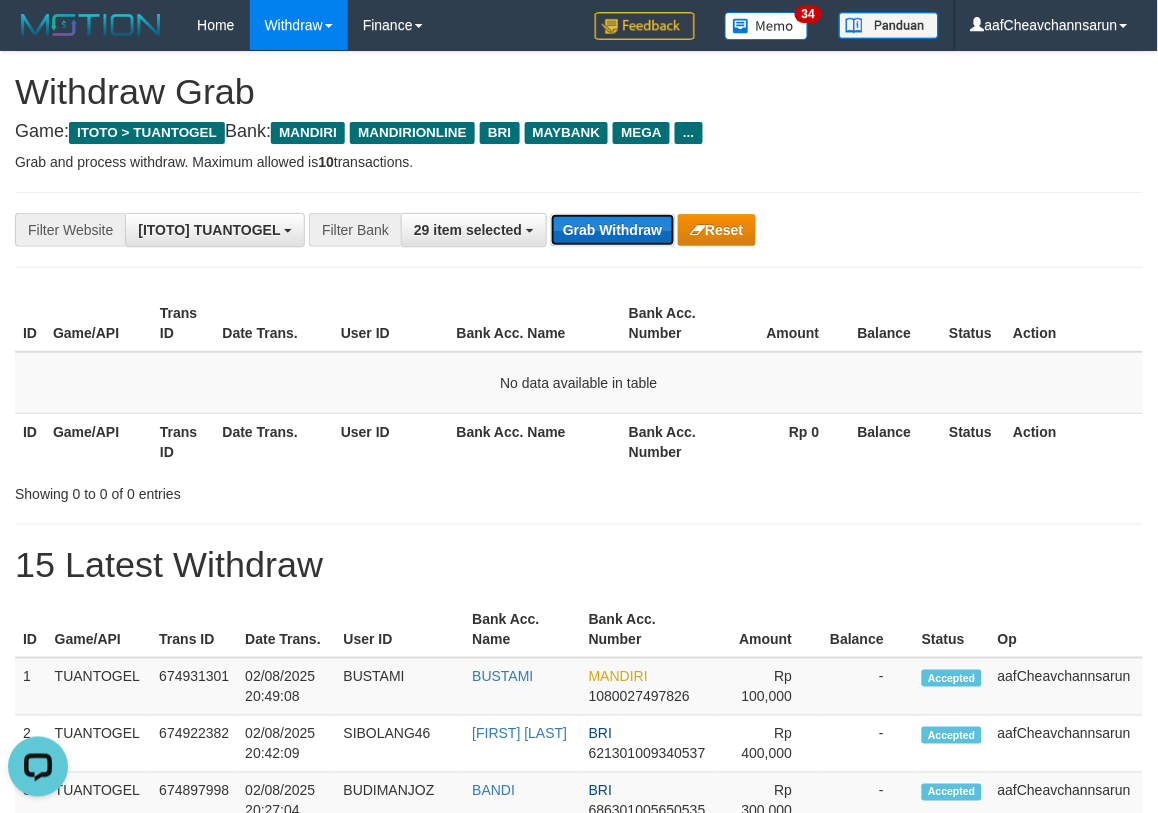 click on "Grab Withdraw" at bounding box center (612, 230) 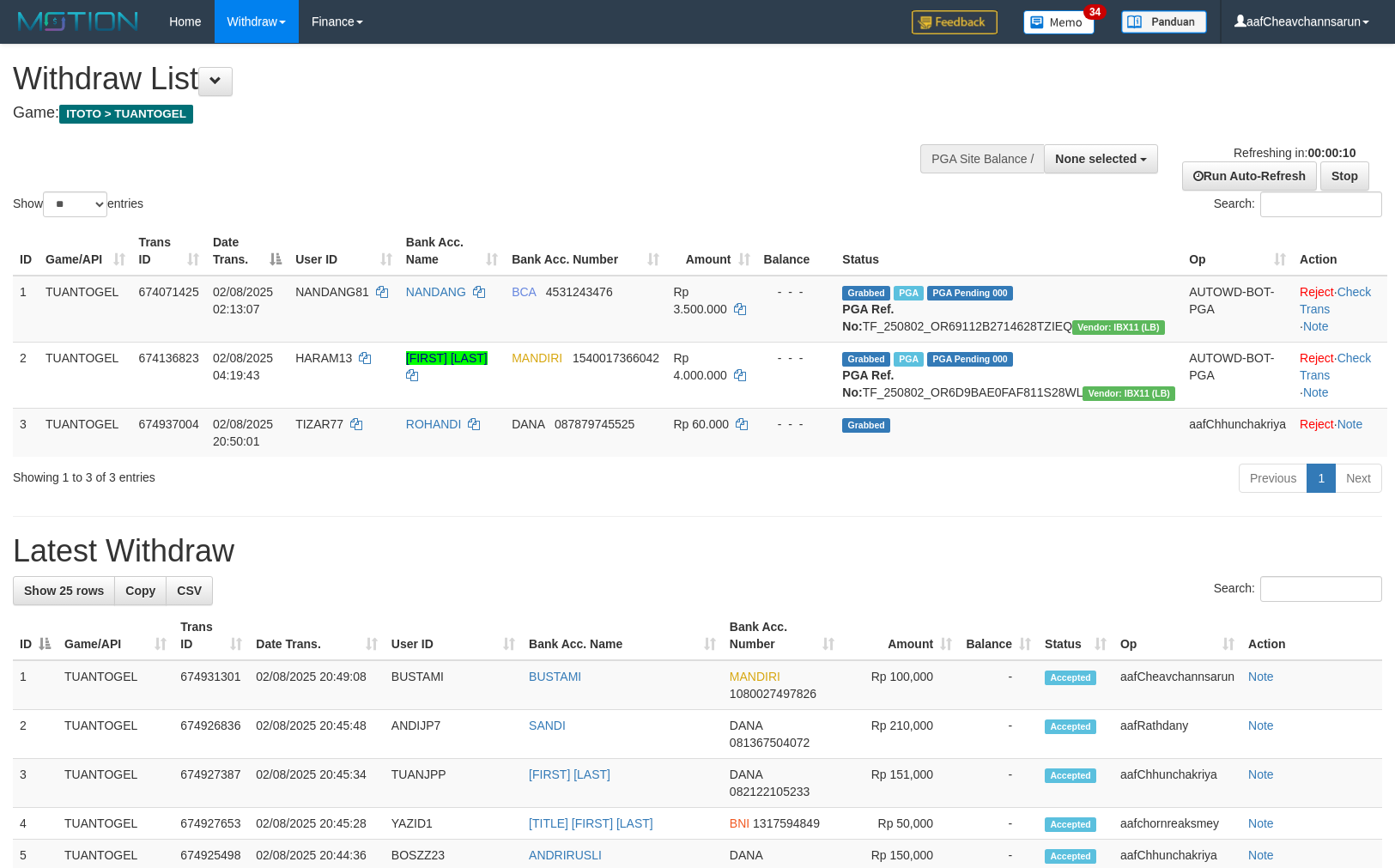 select 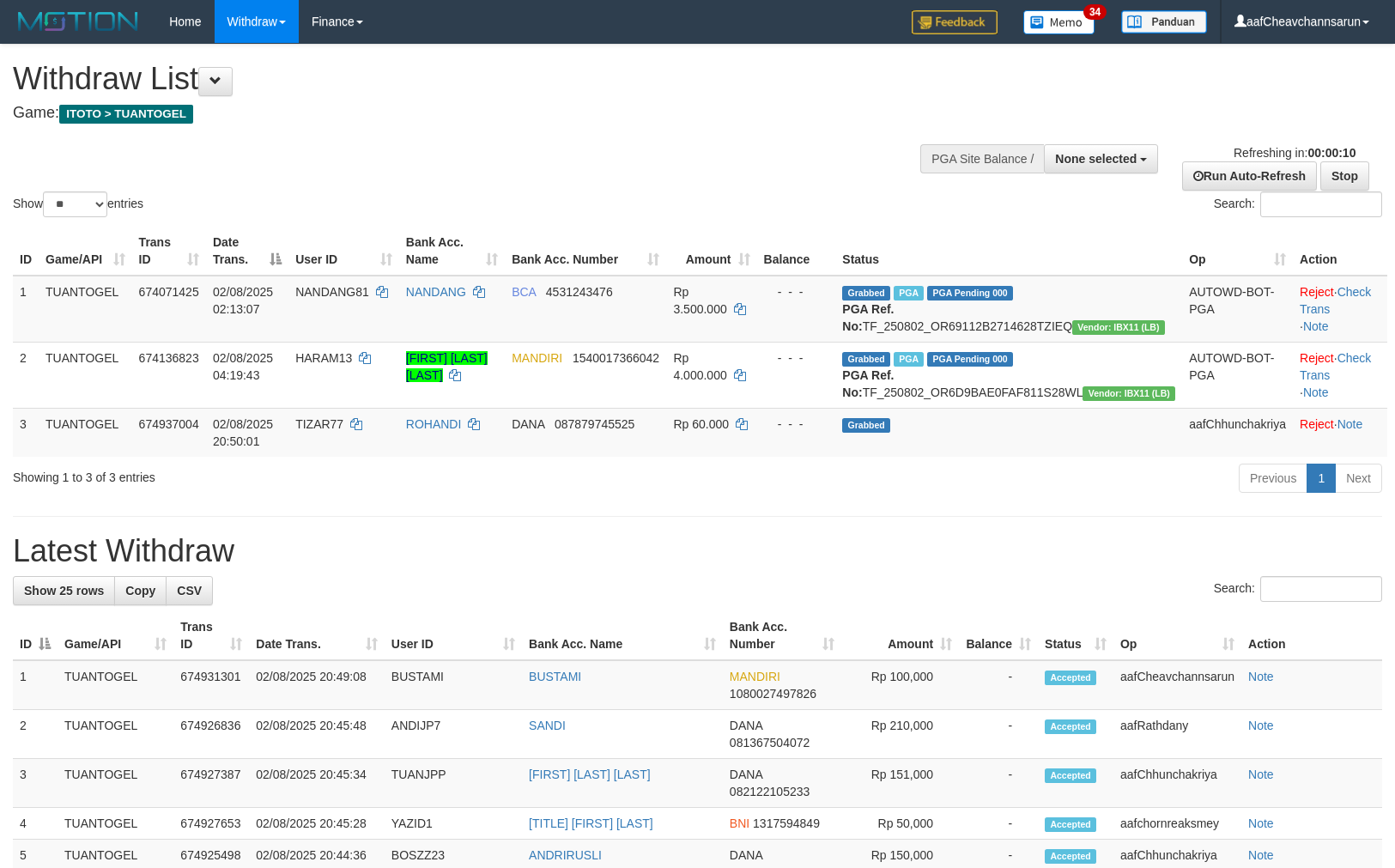 select 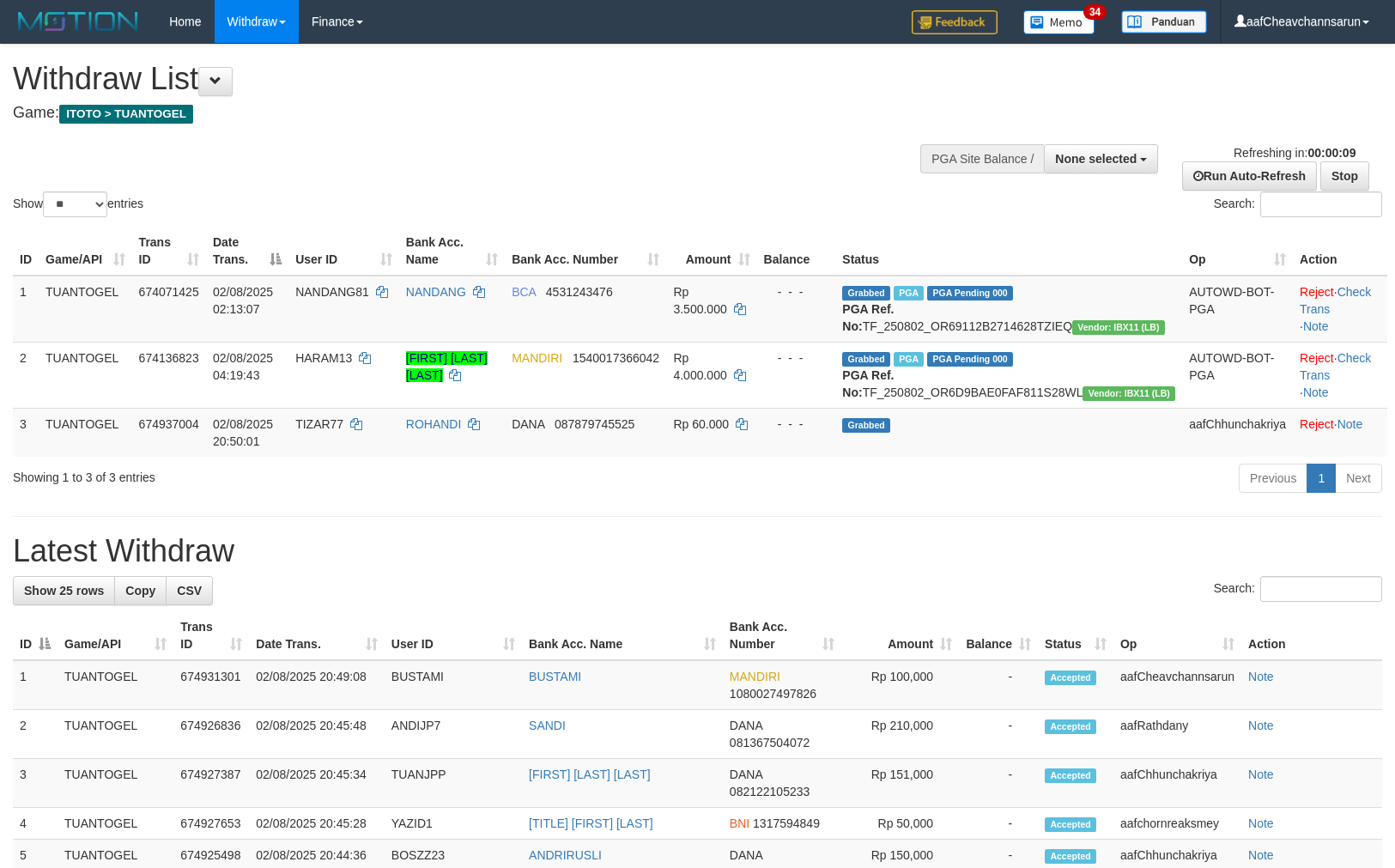 scroll, scrollTop: 0, scrollLeft: 0, axis: both 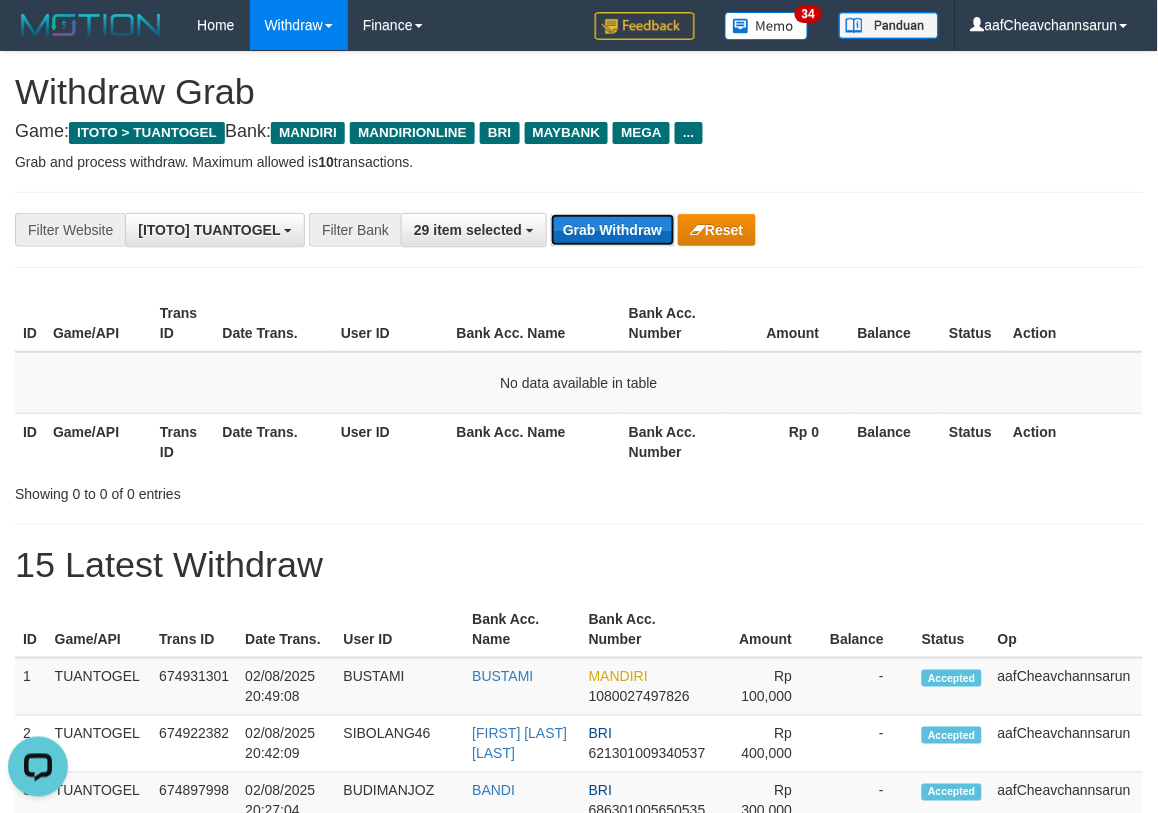click on "Grab Withdraw" at bounding box center (612, 230) 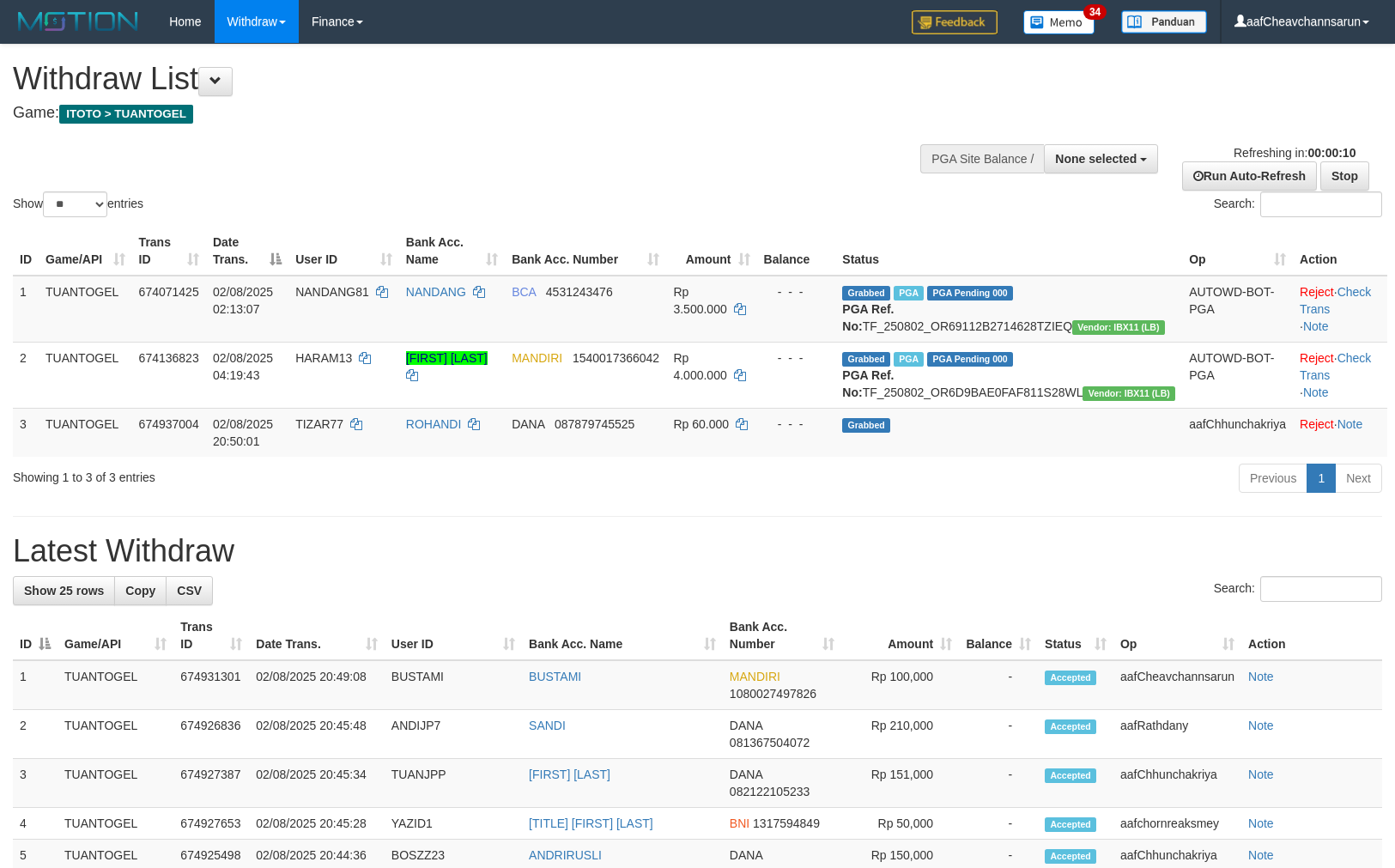 select 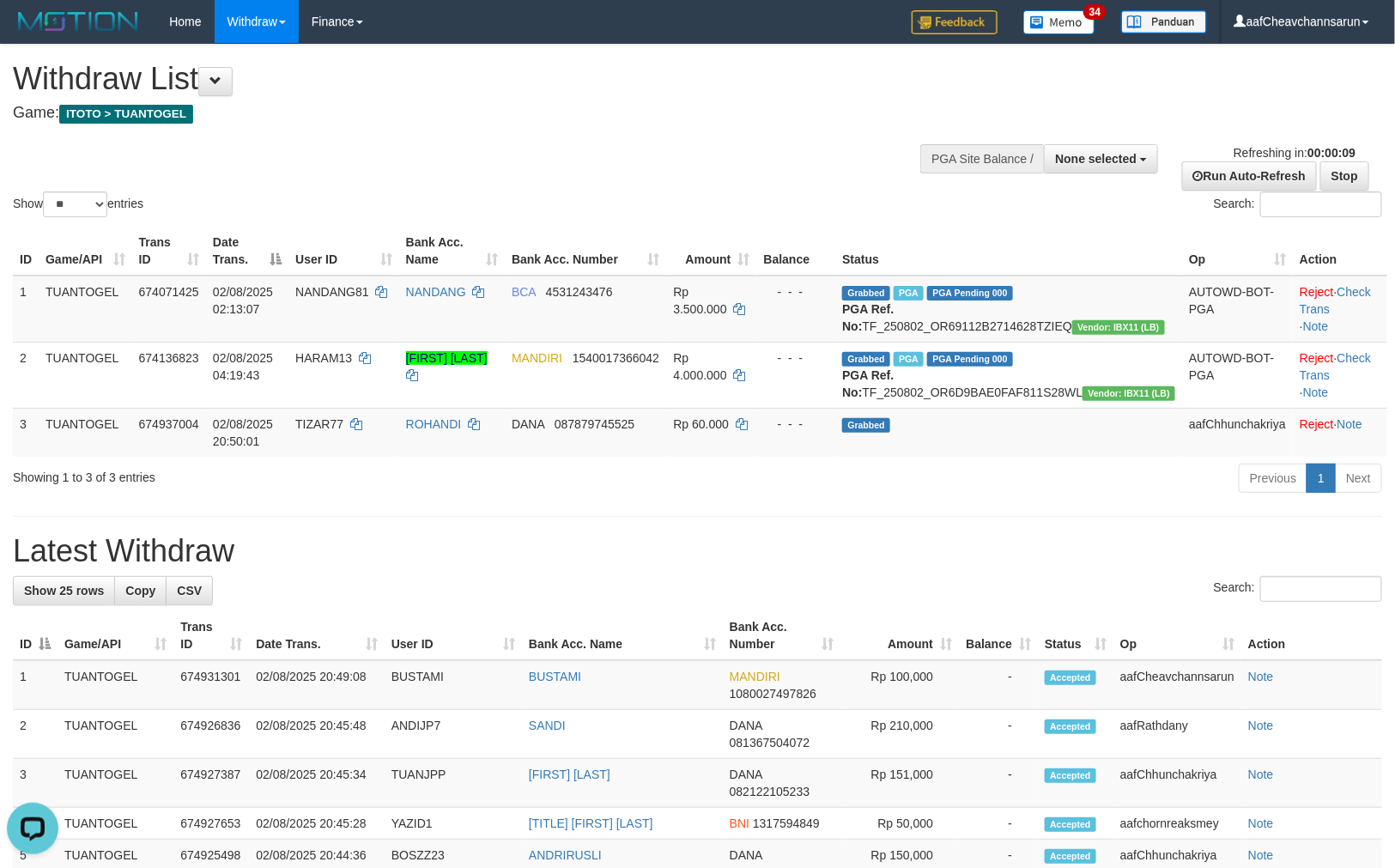 scroll, scrollTop: 0, scrollLeft: 0, axis: both 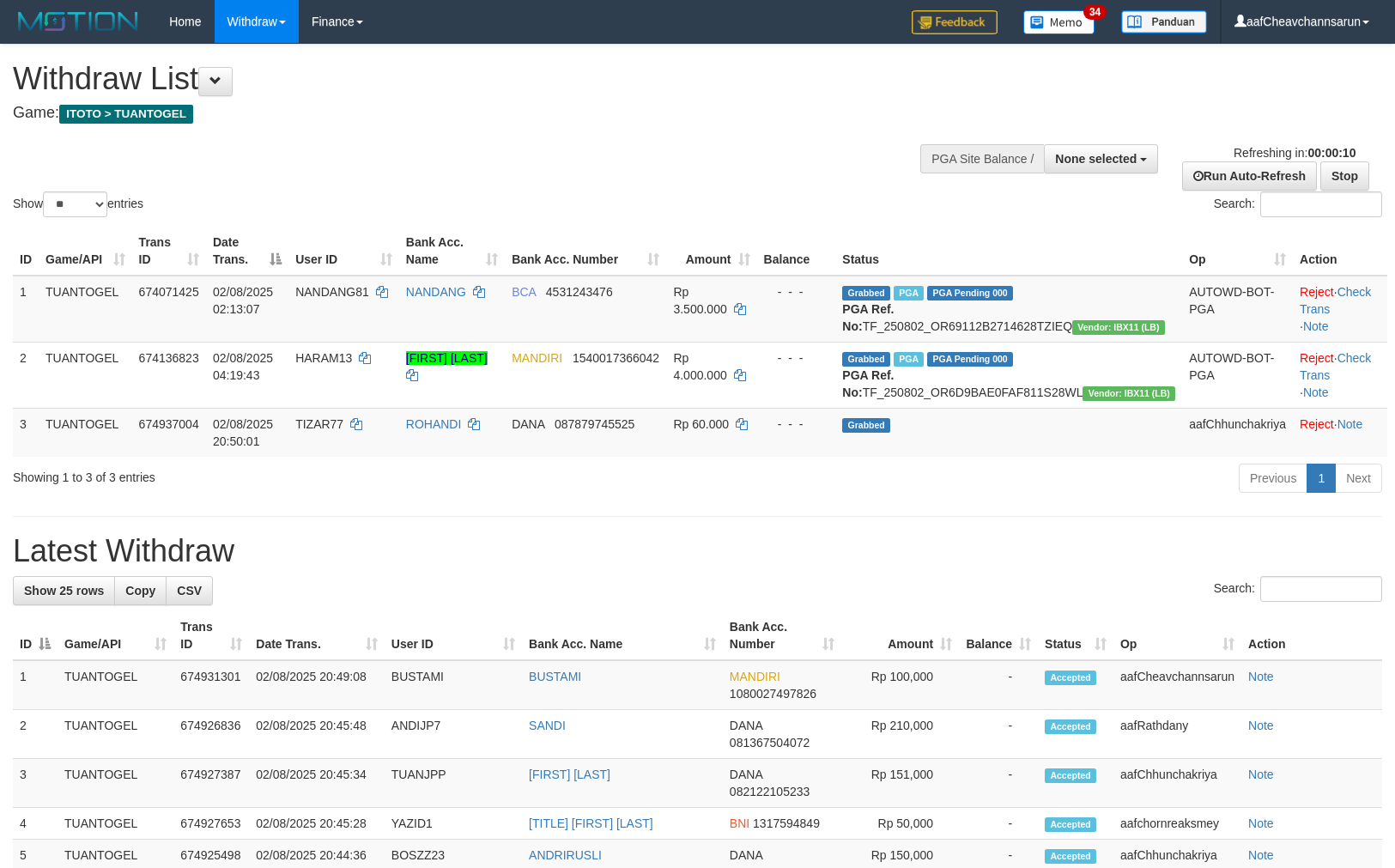 select 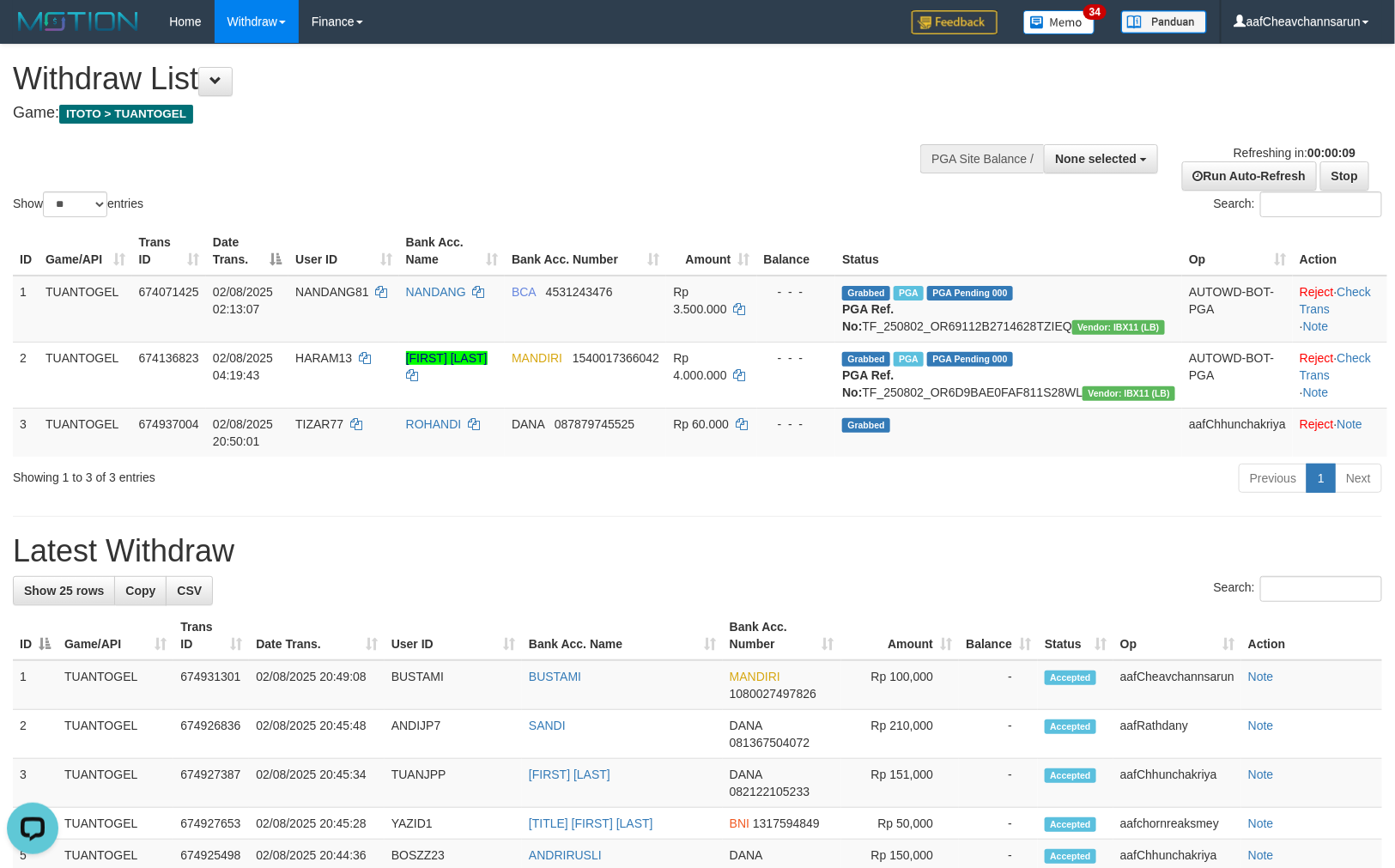 scroll, scrollTop: 0, scrollLeft: 0, axis: both 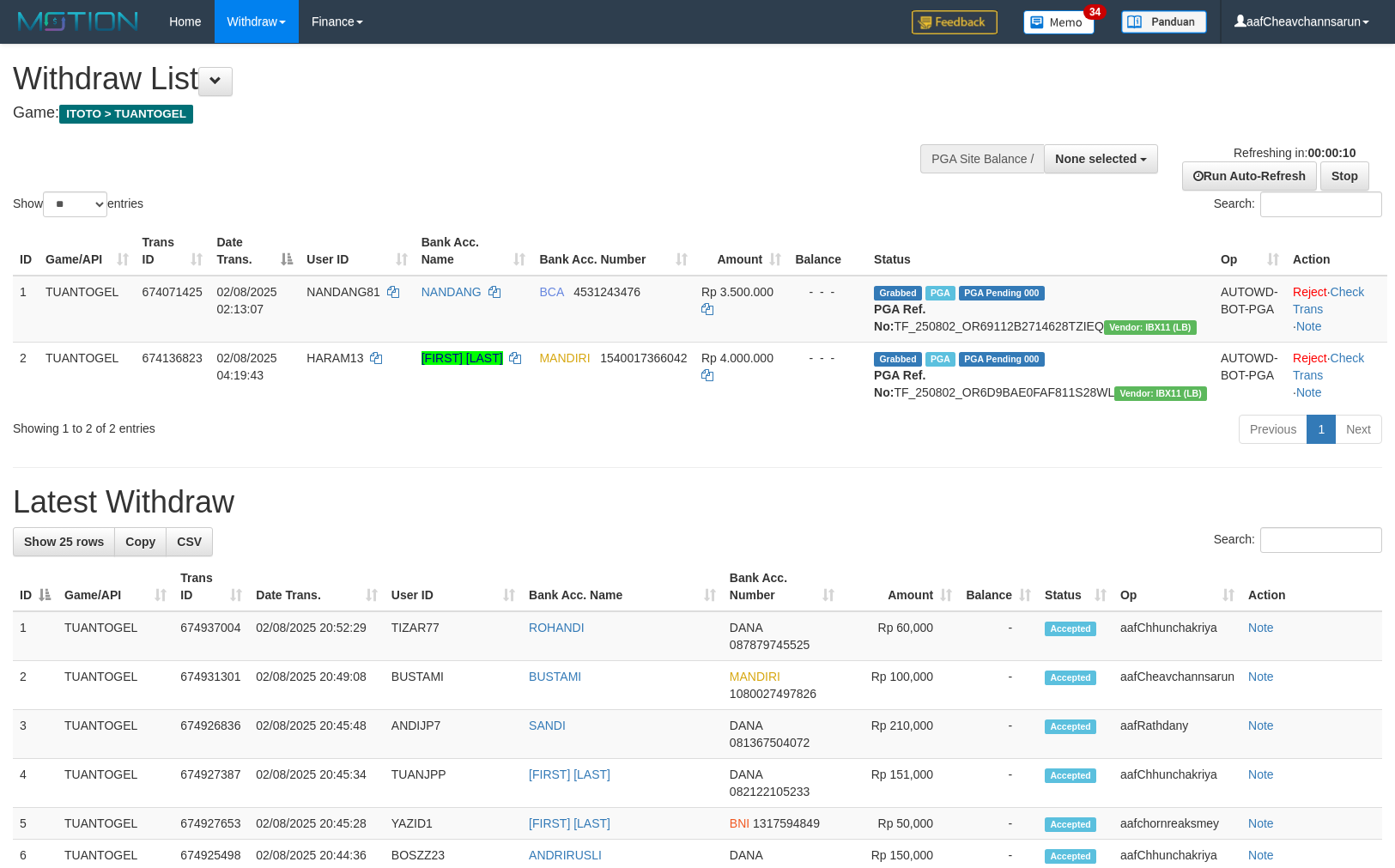 select 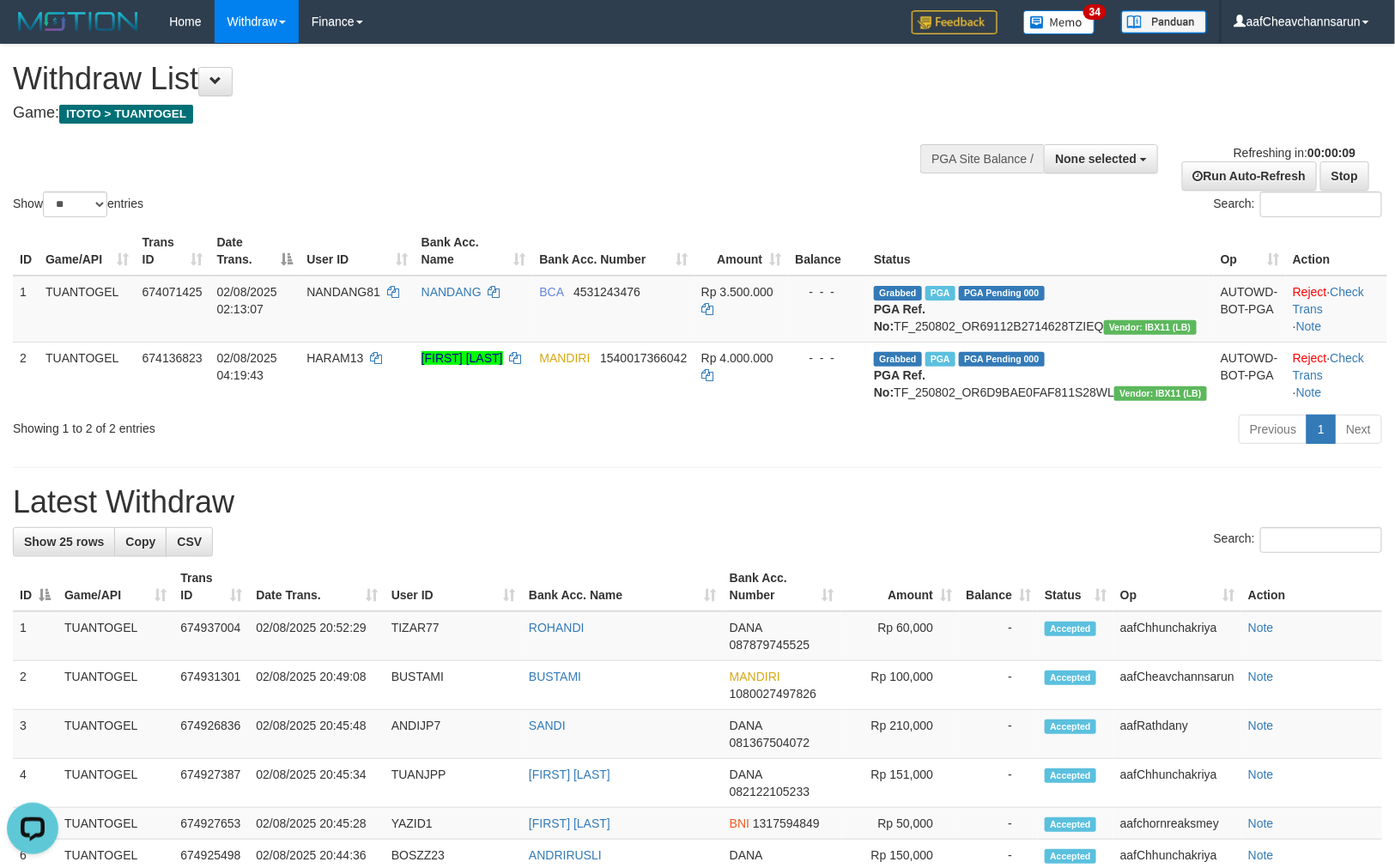 scroll, scrollTop: 0, scrollLeft: 0, axis: both 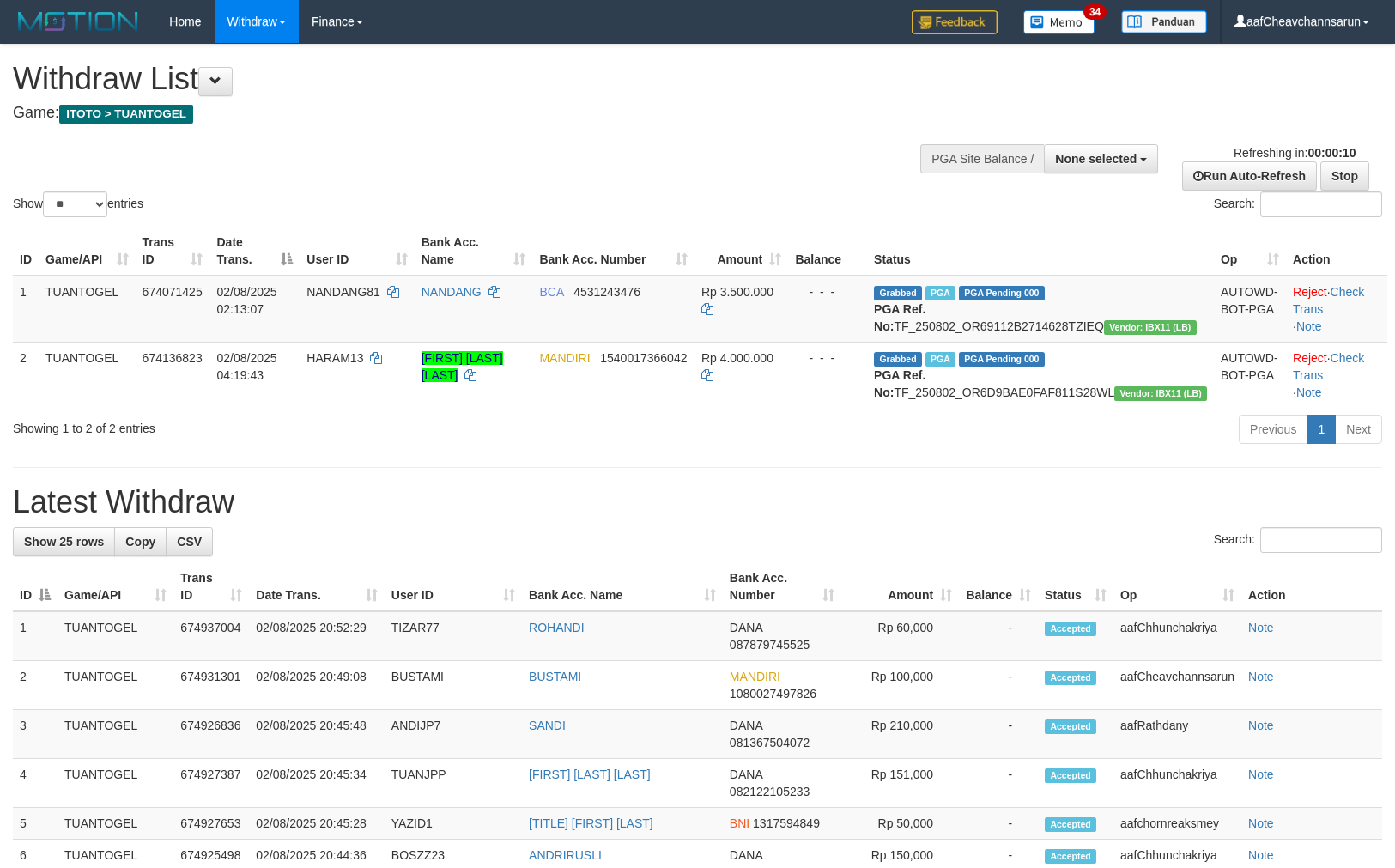select 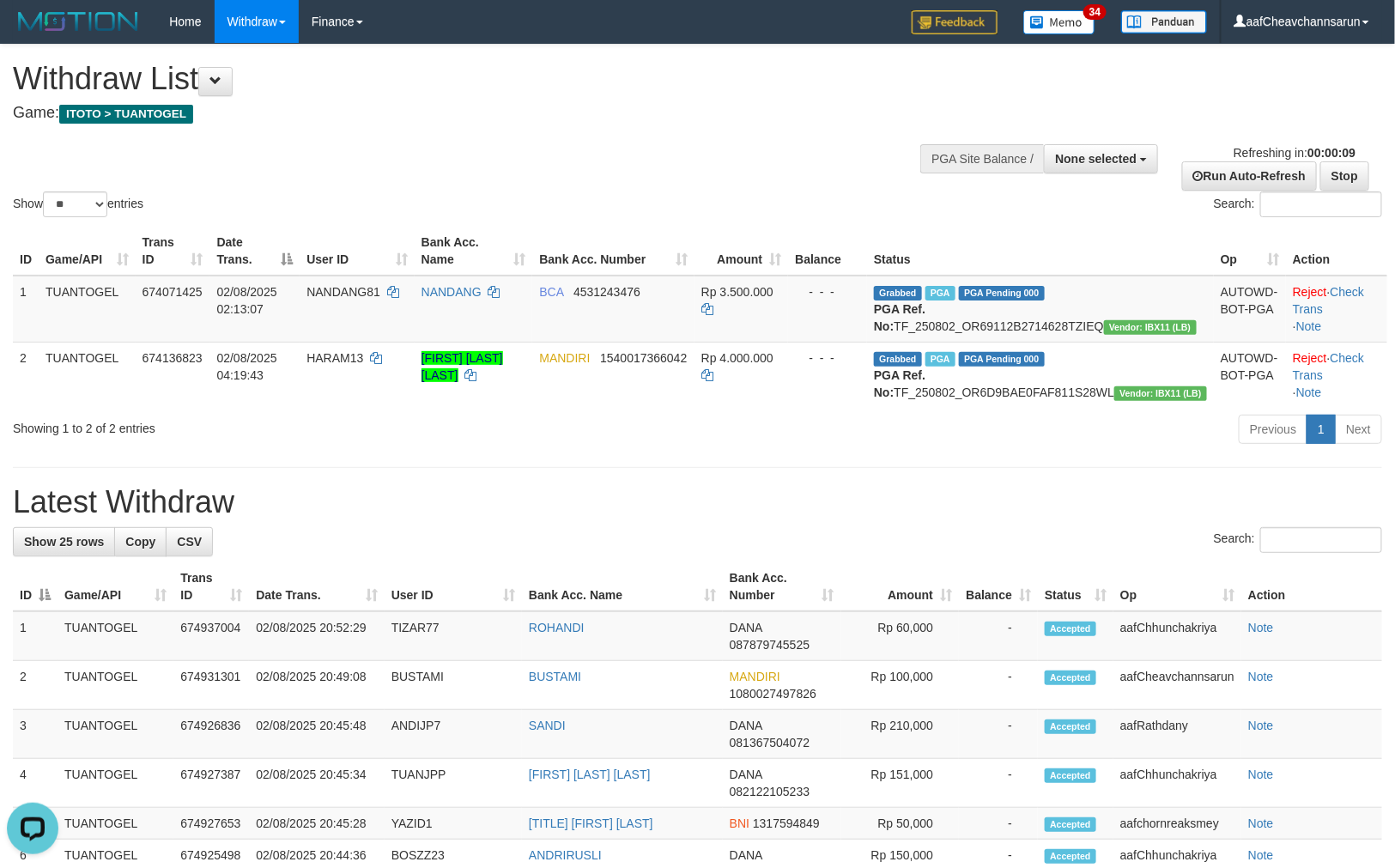scroll, scrollTop: 0, scrollLeft: 0, axis: both 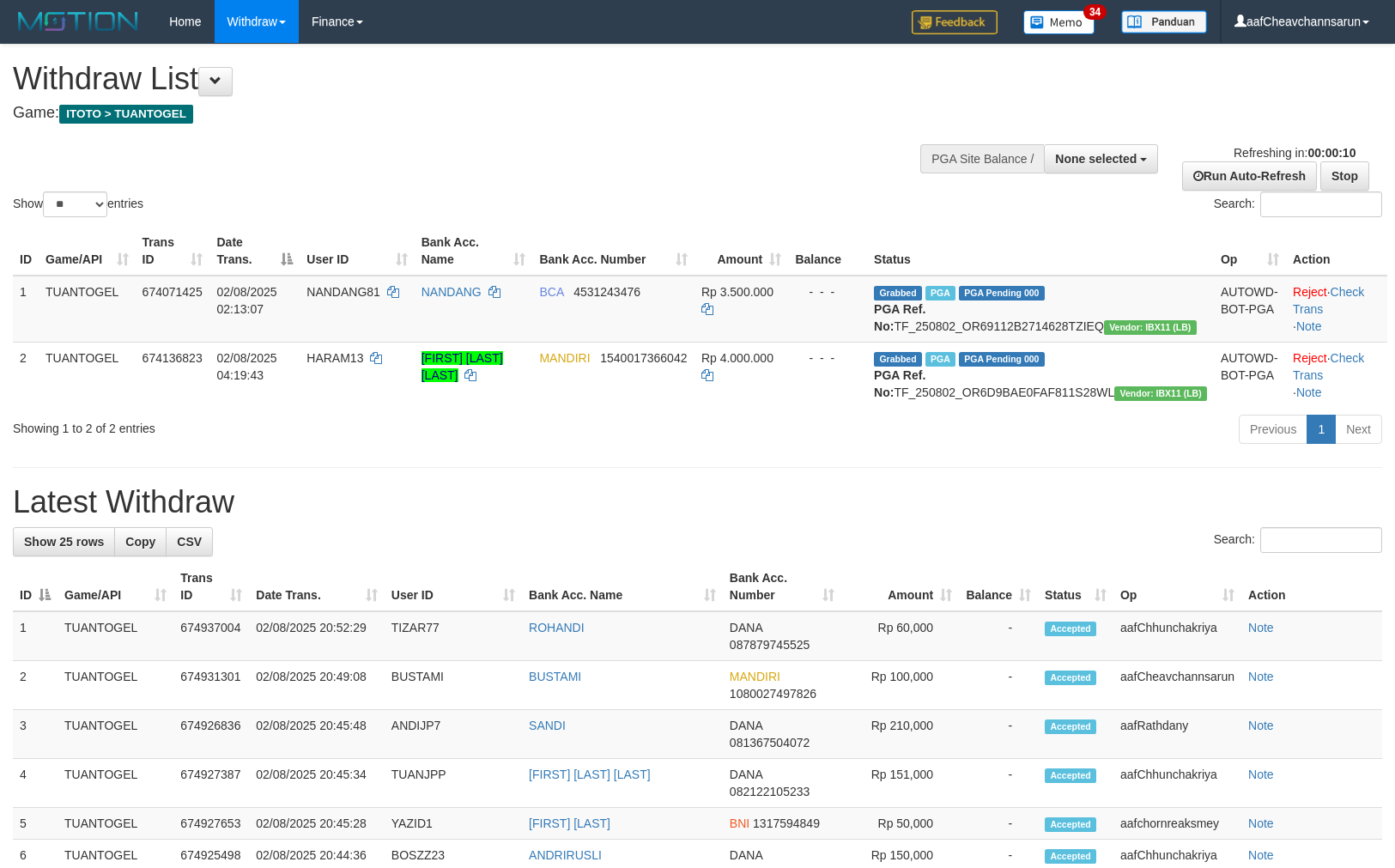 select 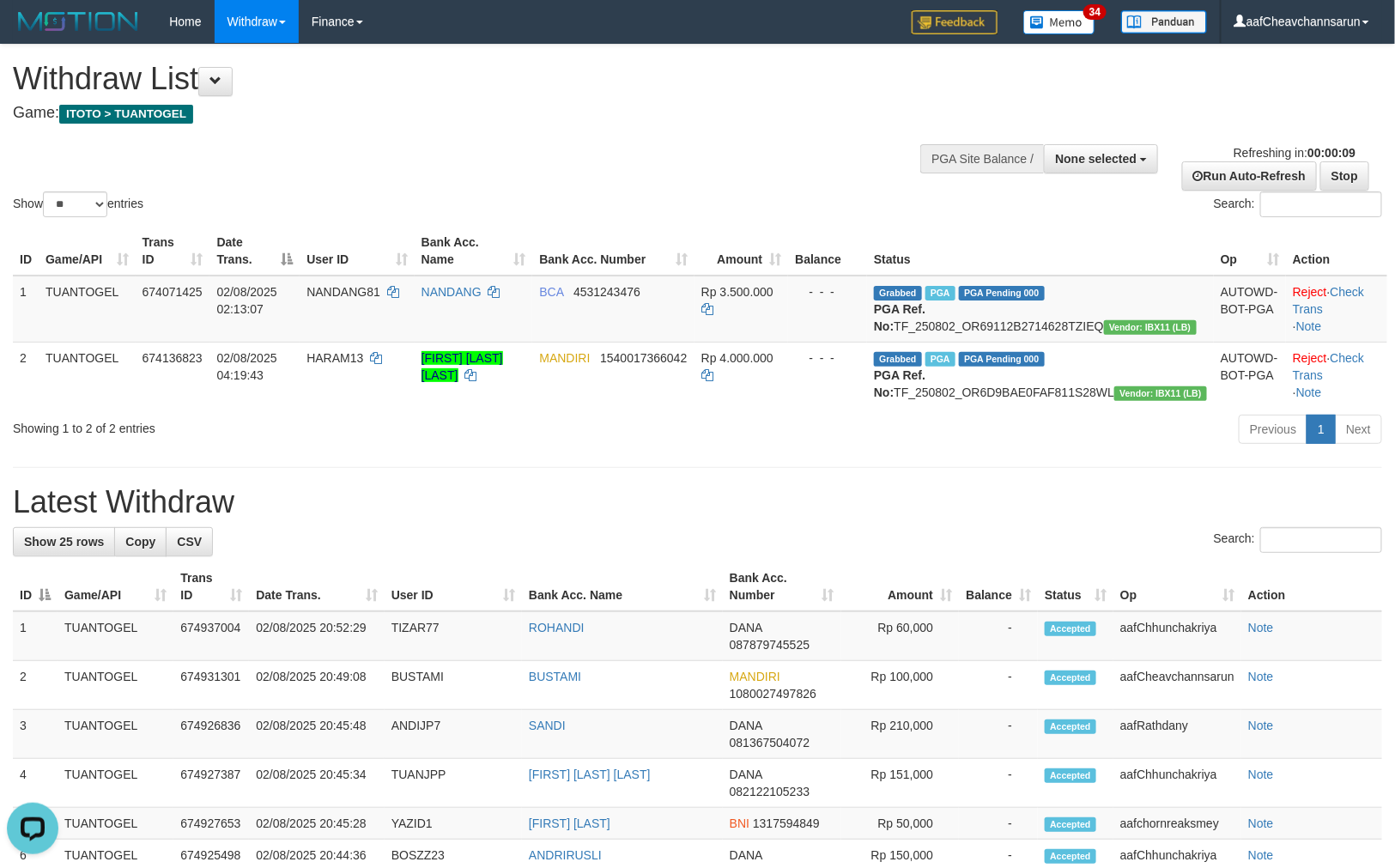 scroll, scrollTop: 0, scrollLeft: 0, axis: both 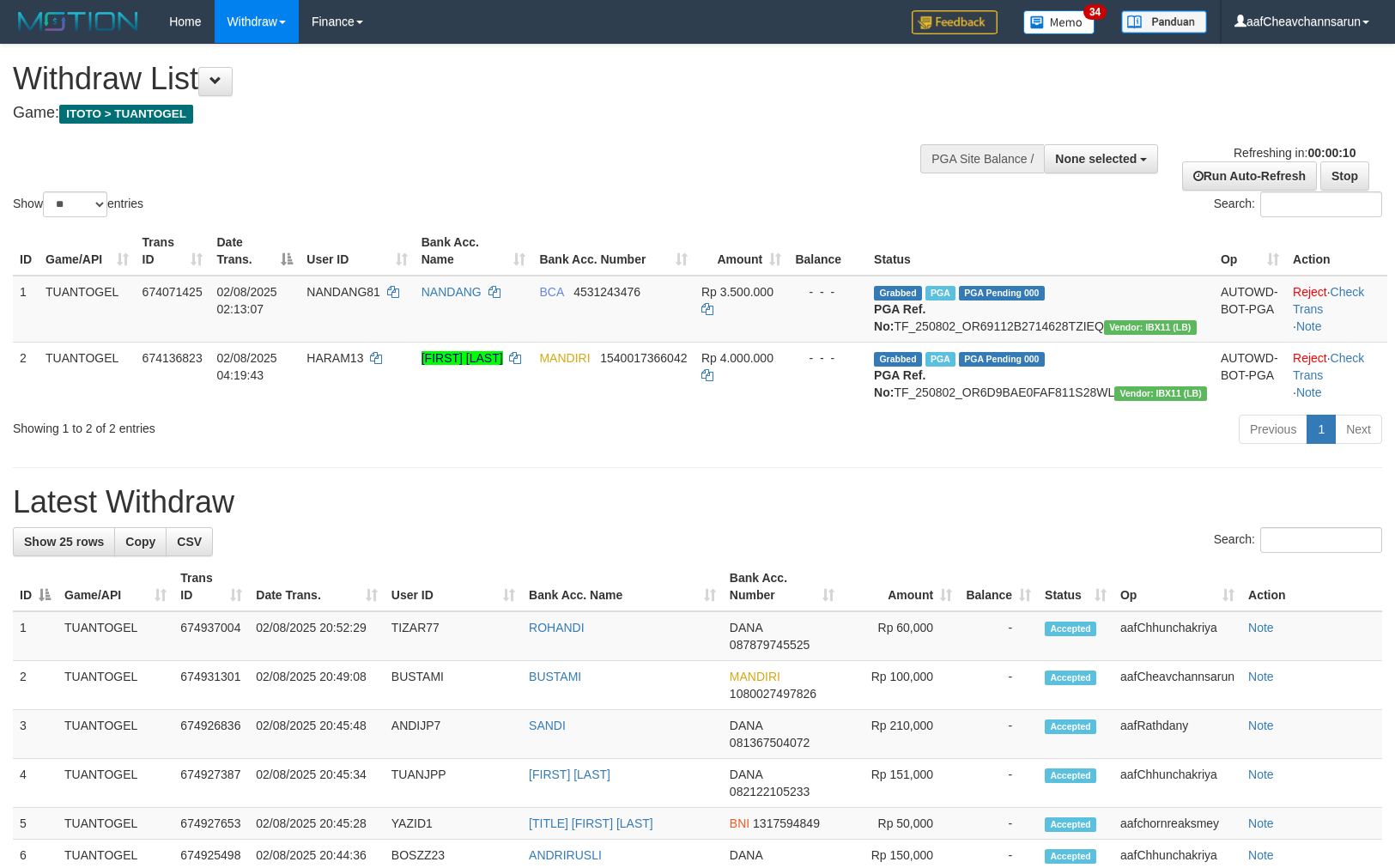 select 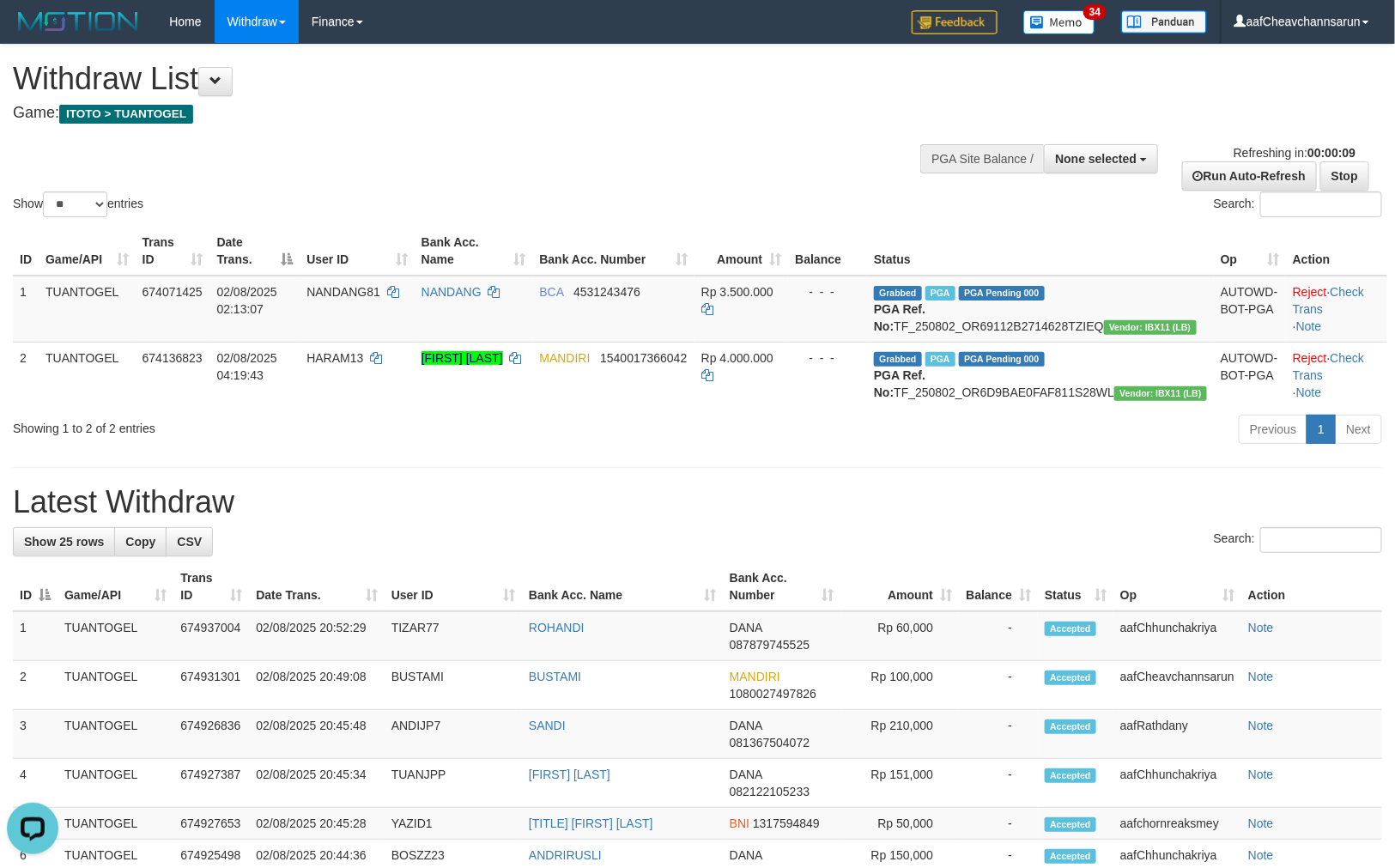 scroll, scrollTop: 0, scrollLeft: 0, axis: both 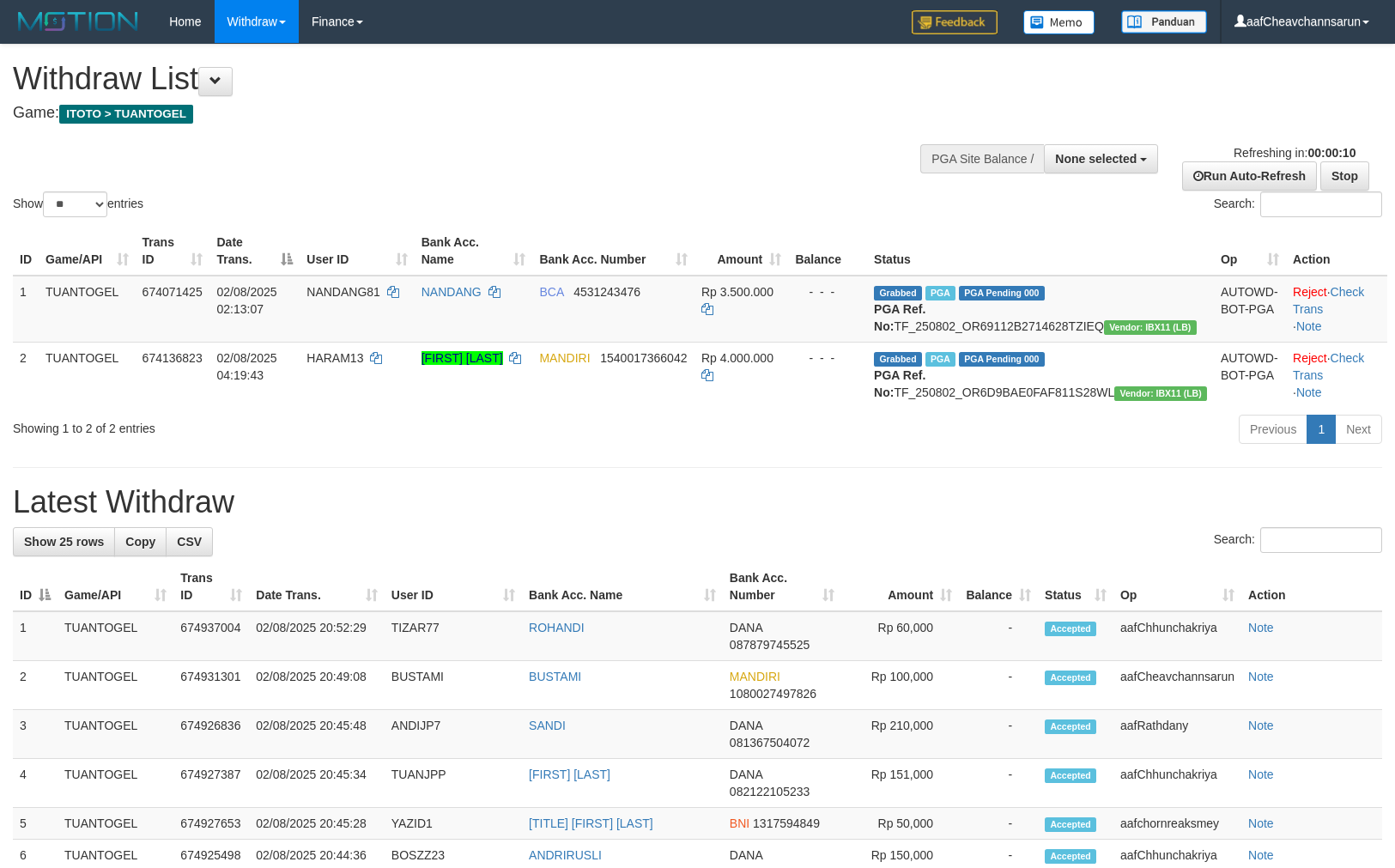select 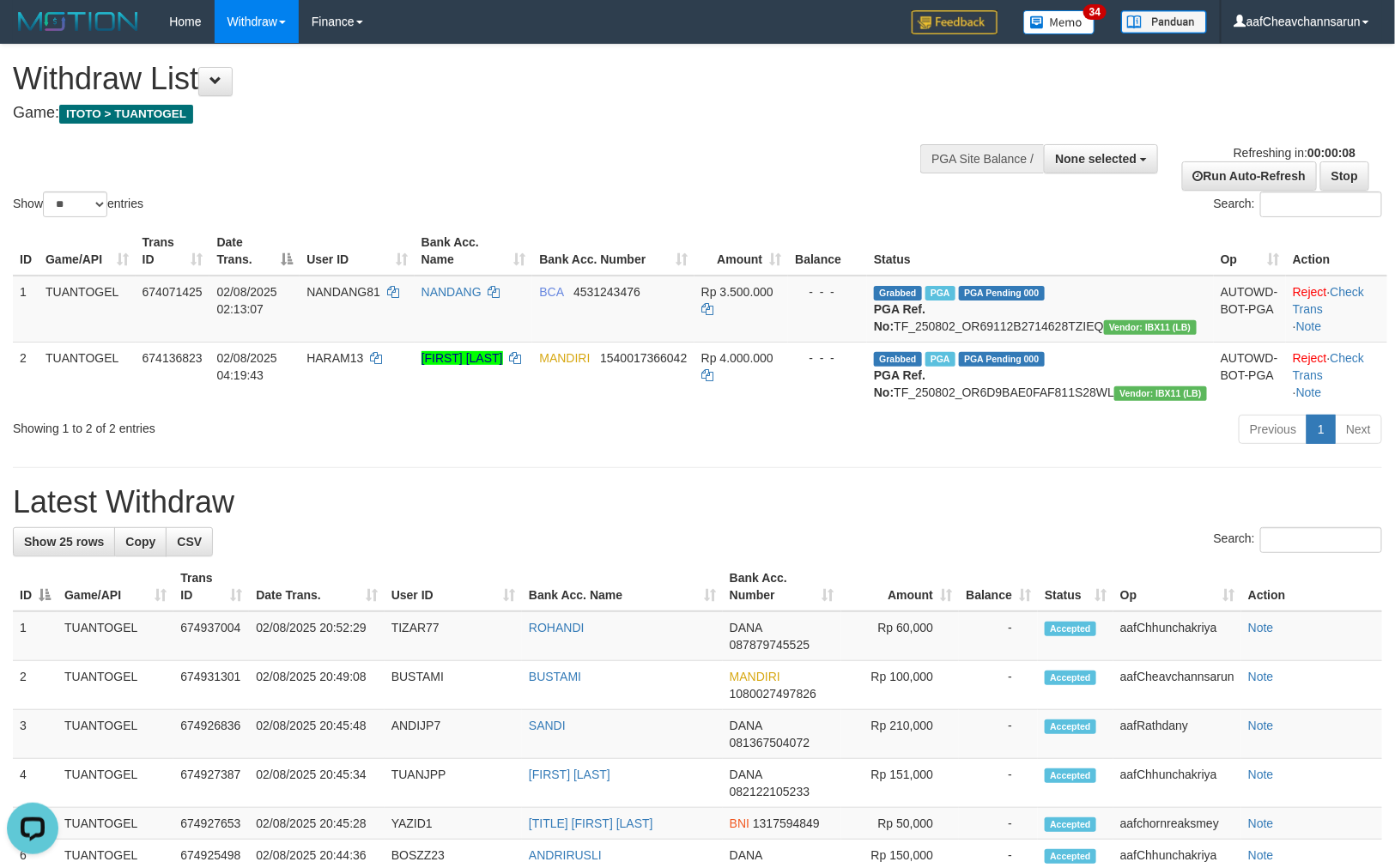 scroll, scrollTop: 0, scrollLeft: 0, axis: both 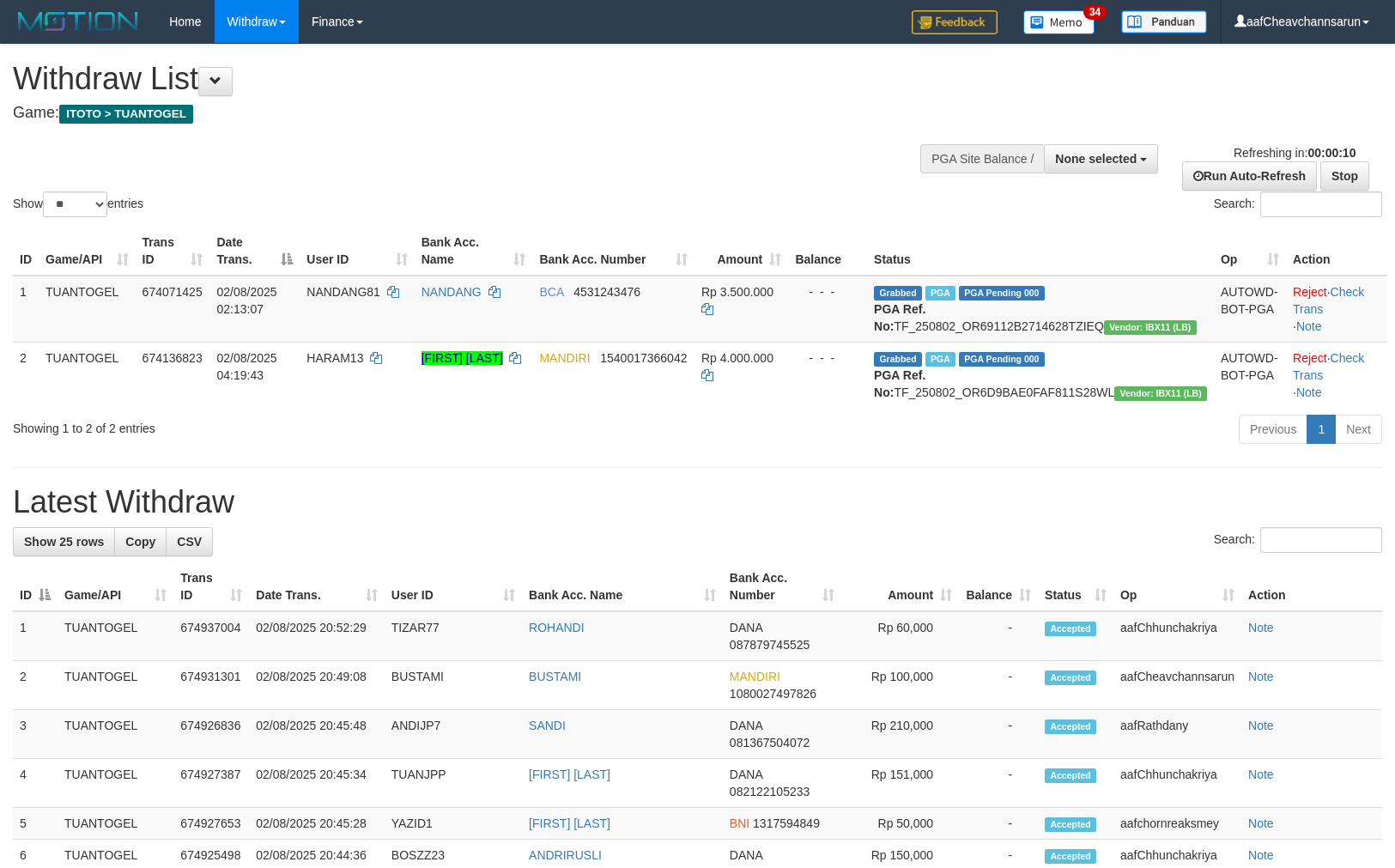 select 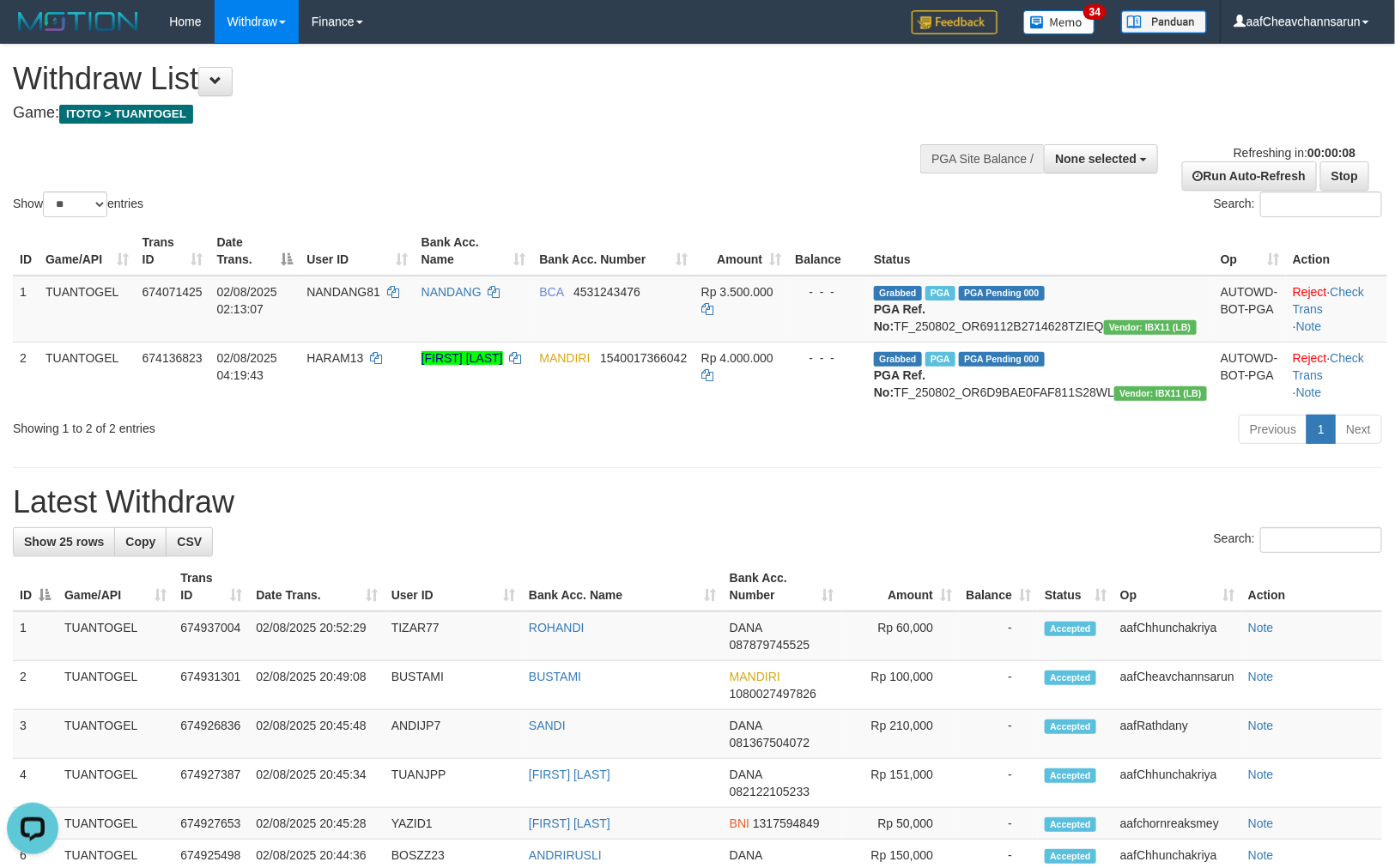 scroll, scrollTop: 0, scrollLeft: 0, axis: both 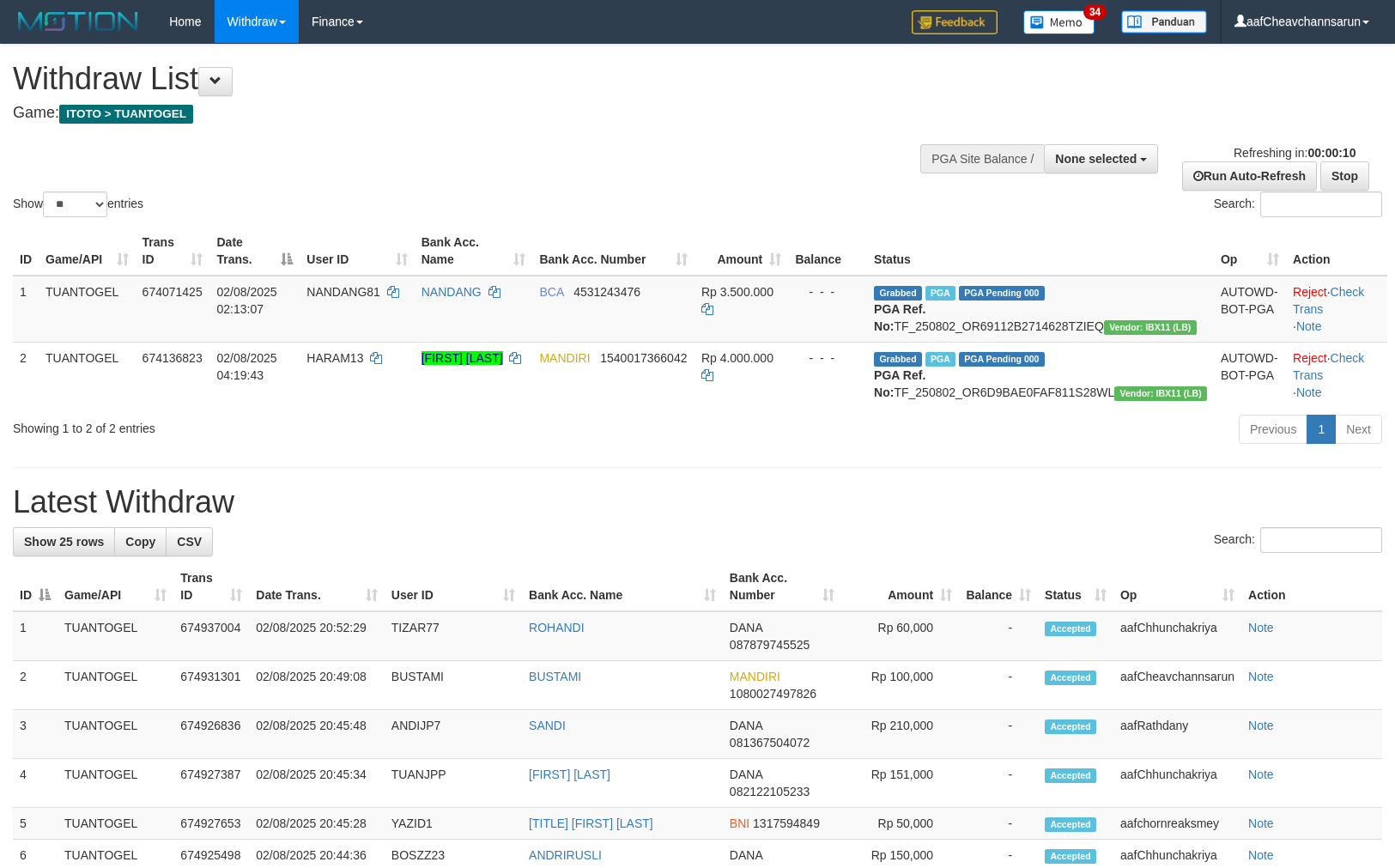 select 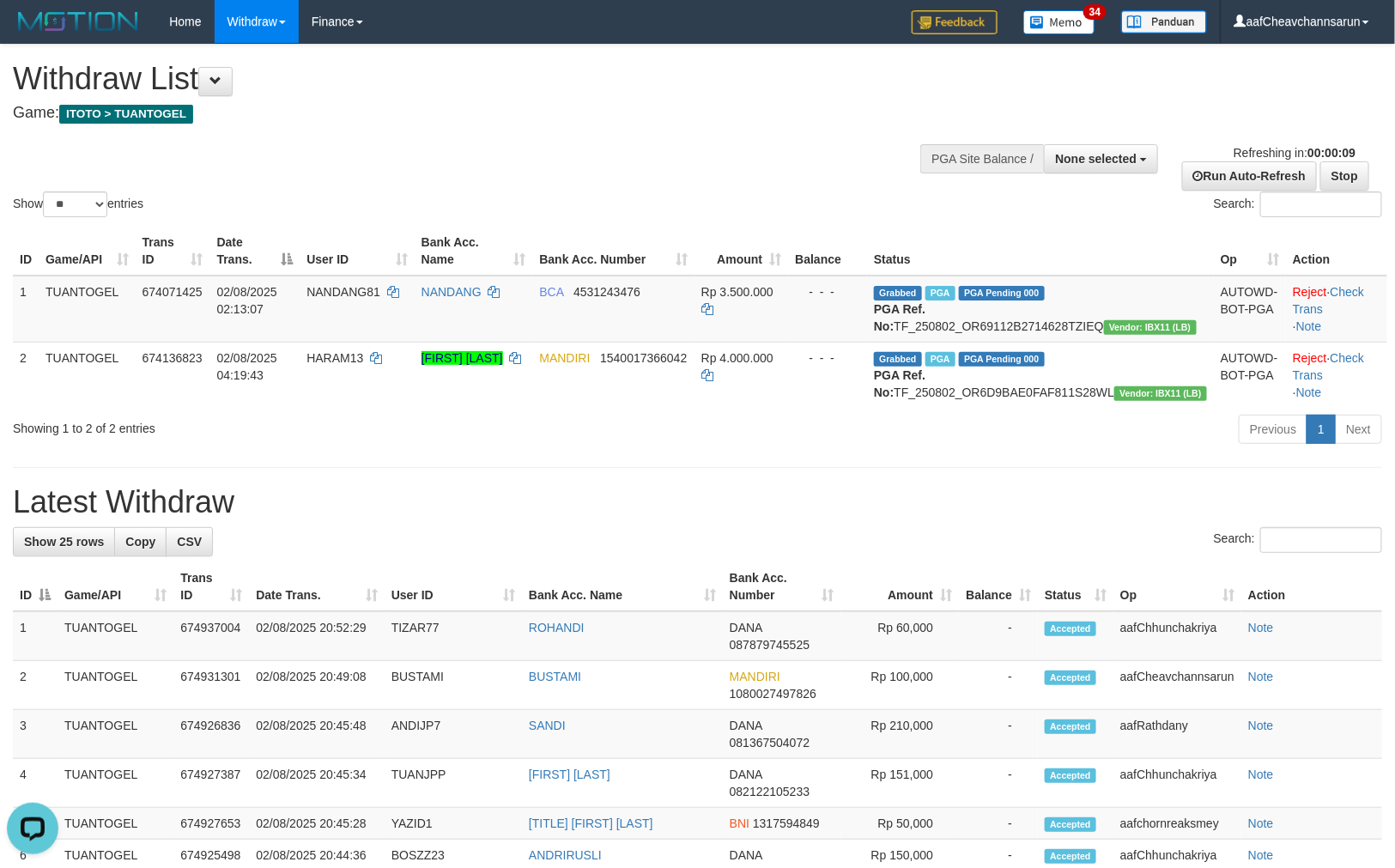 scroll, scrollTop: 0, scrollLeft: 0, axis: both 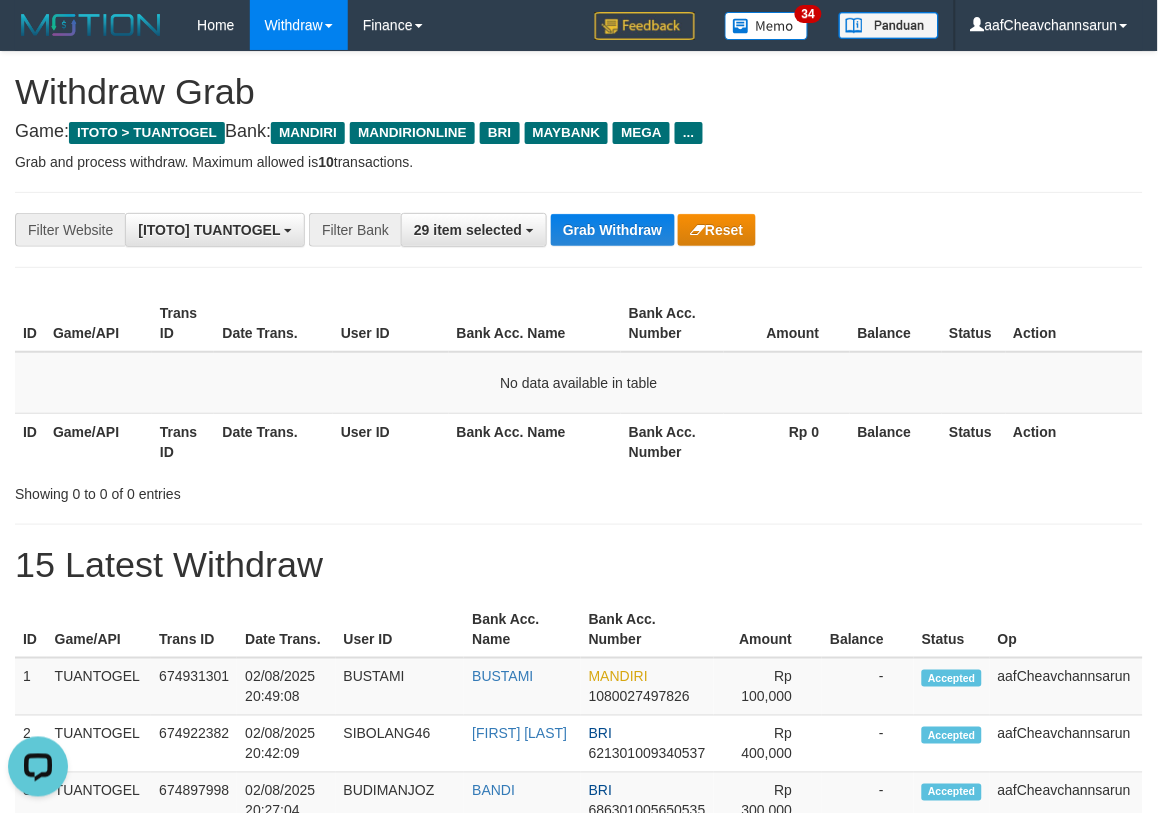 click on "**********" at bounding box center [579, 230] 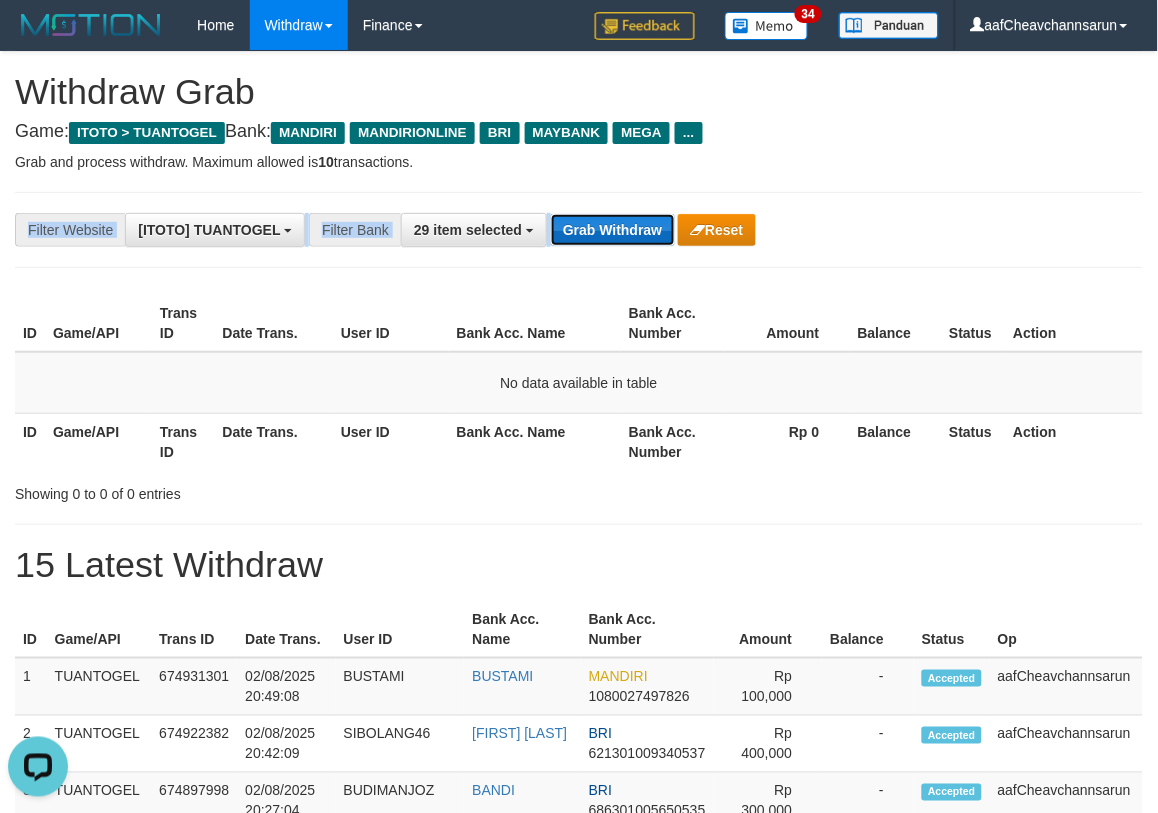 click on "Grab Withdraw" at bounding box center (612, 230) 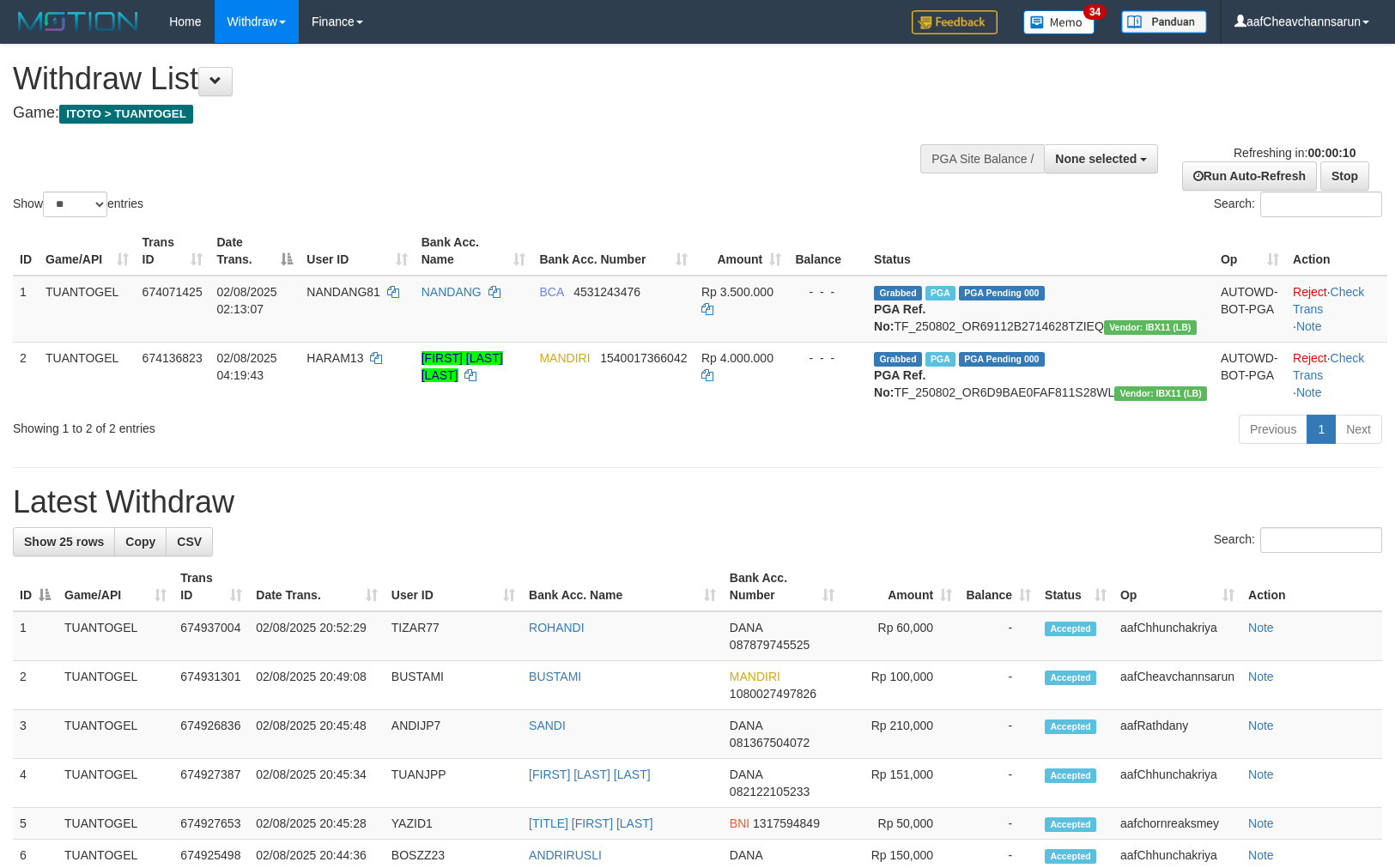 select 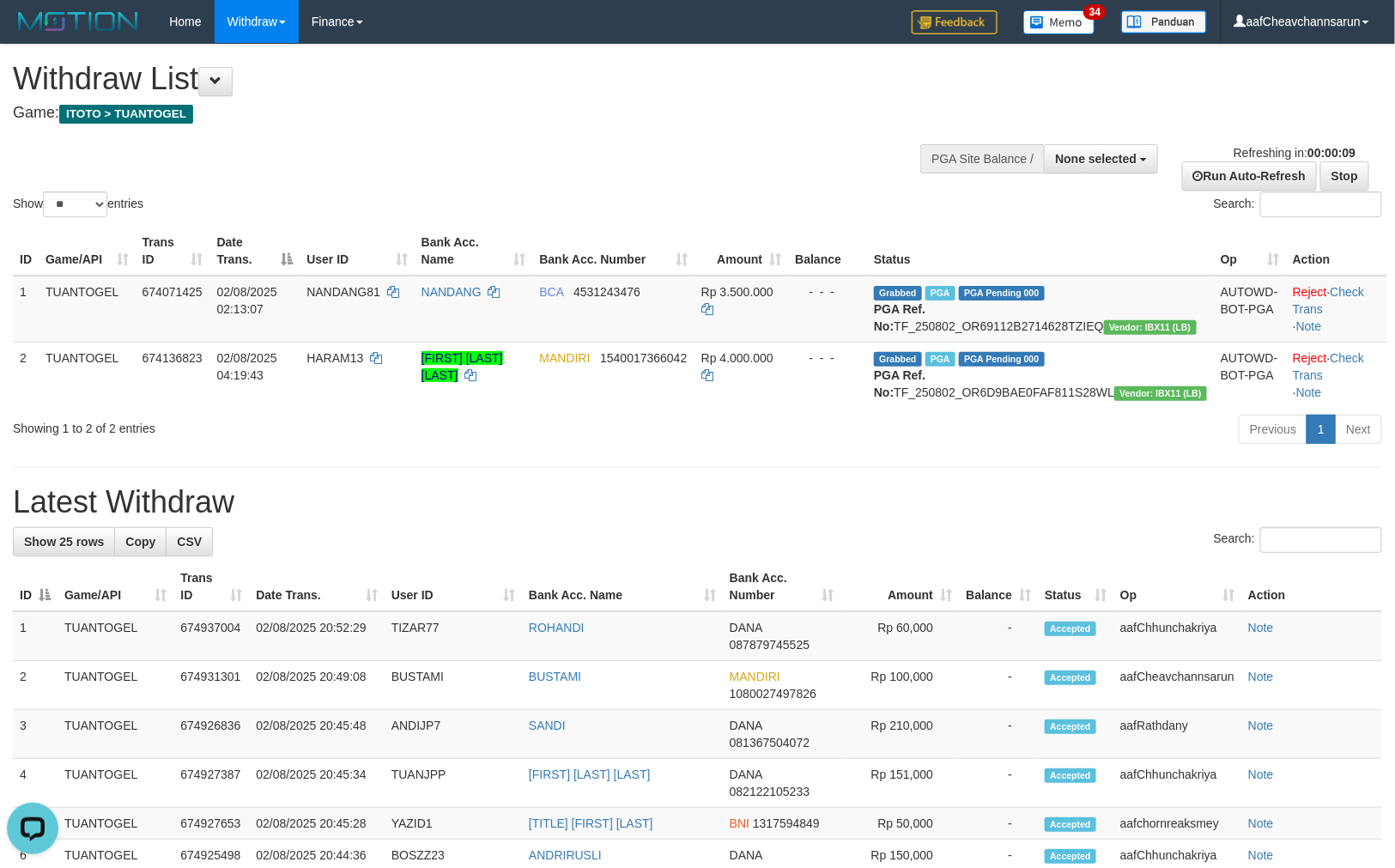 scroll, scrollTop: 0, scrollLeft: 0, axis: both 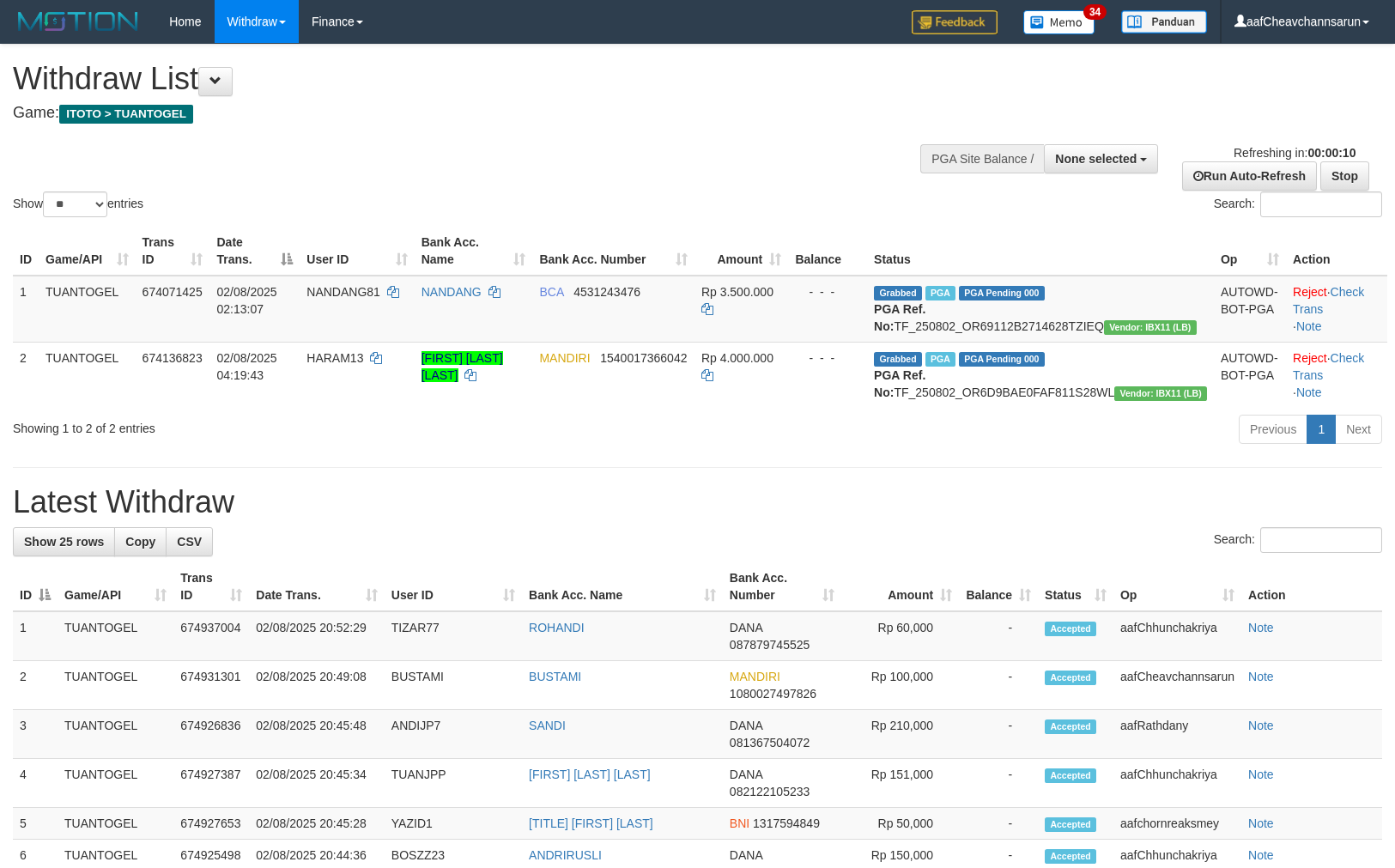 select 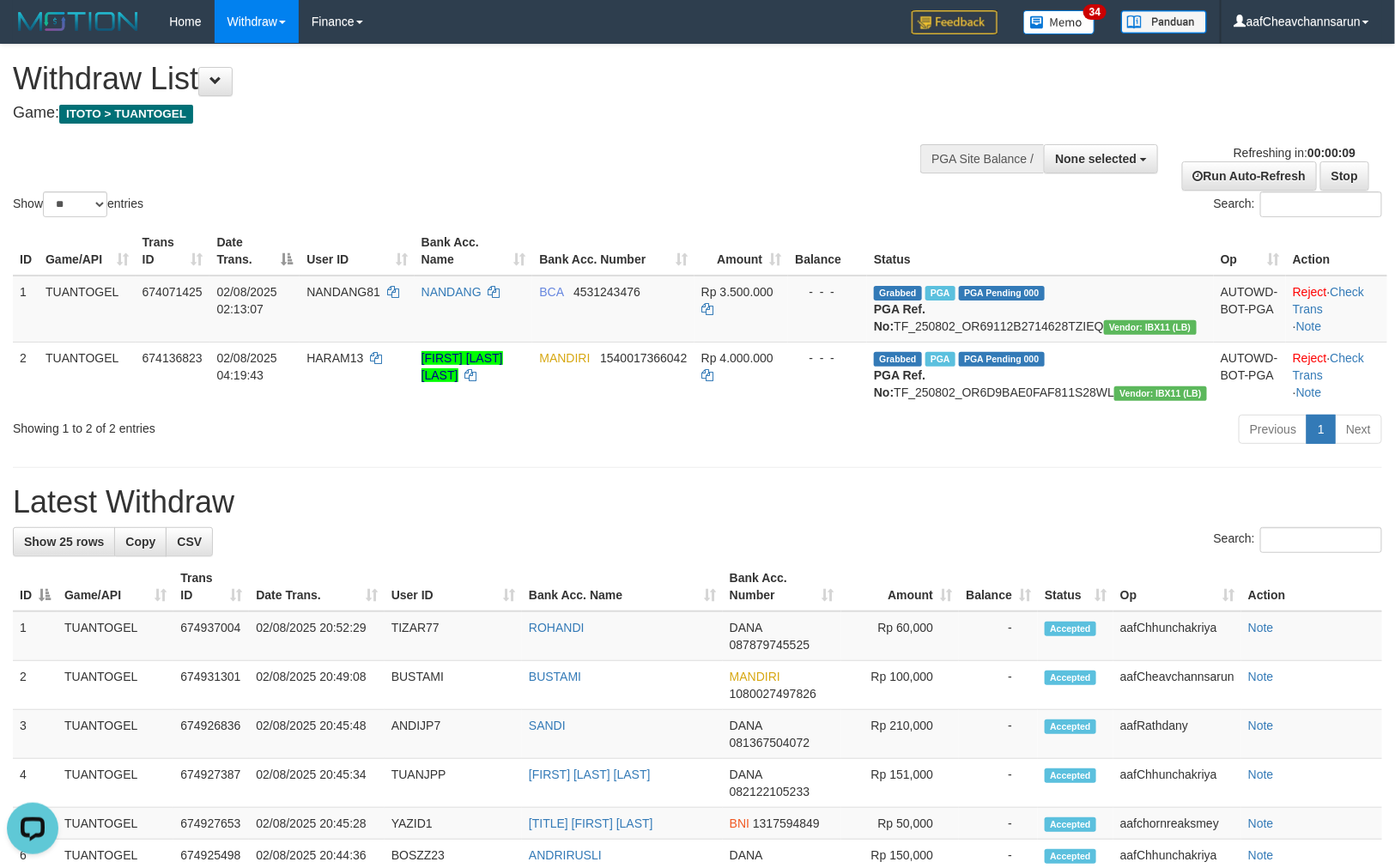 scroll, scrollTop: 0, scrollLeft: 0, axis: both 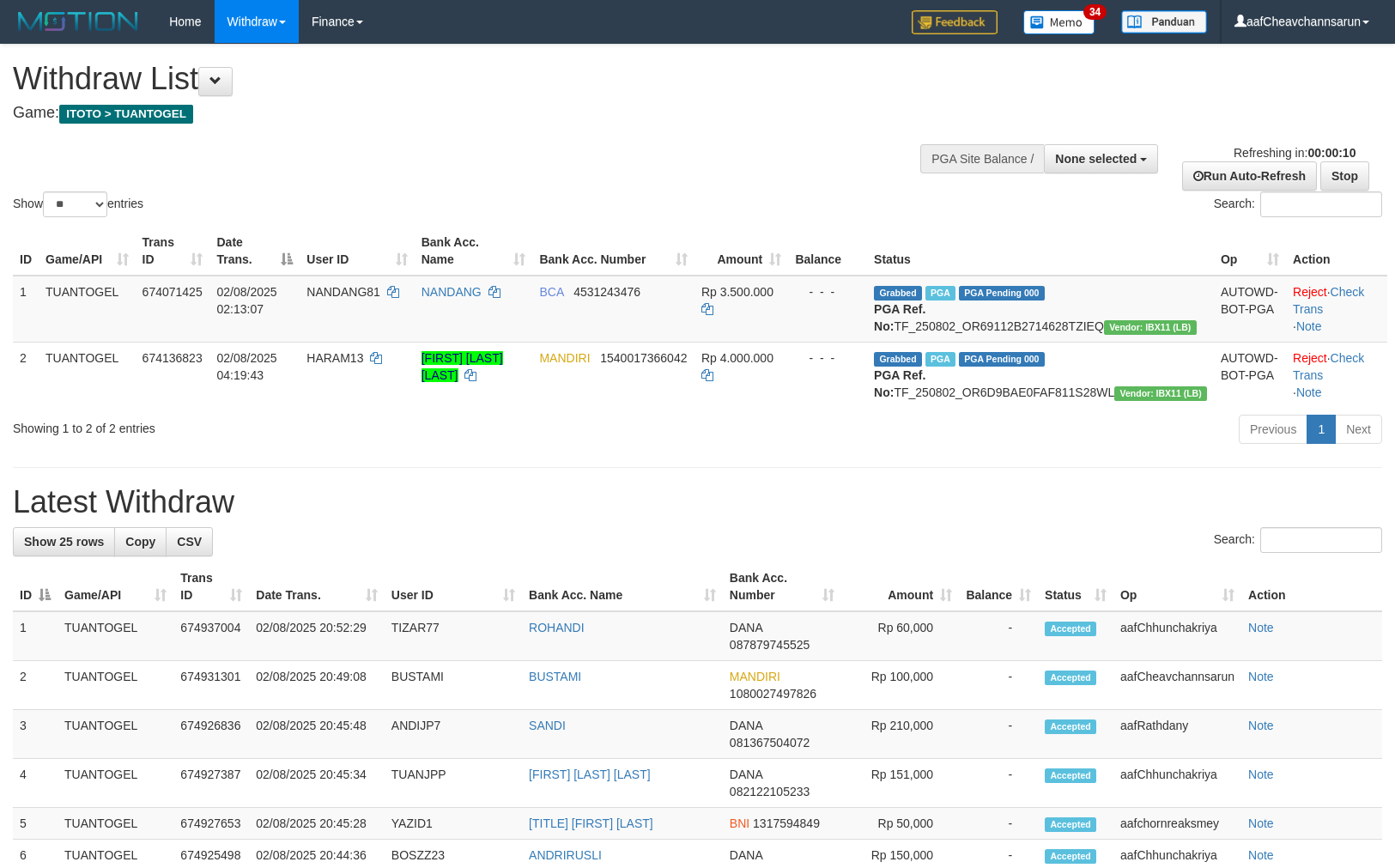 select 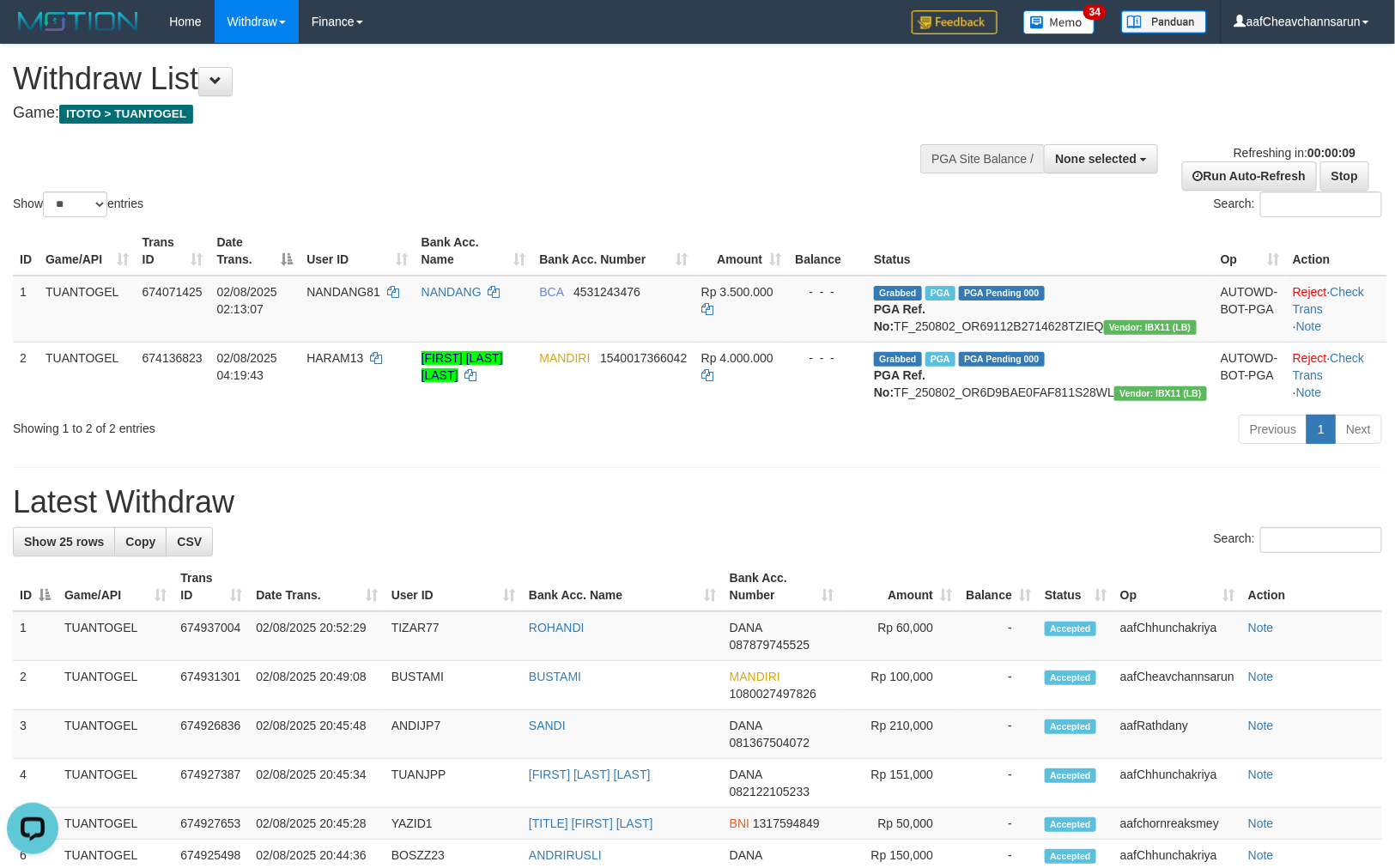 scroll, scrollTop: 0, scrollLeft: 0, axis: both 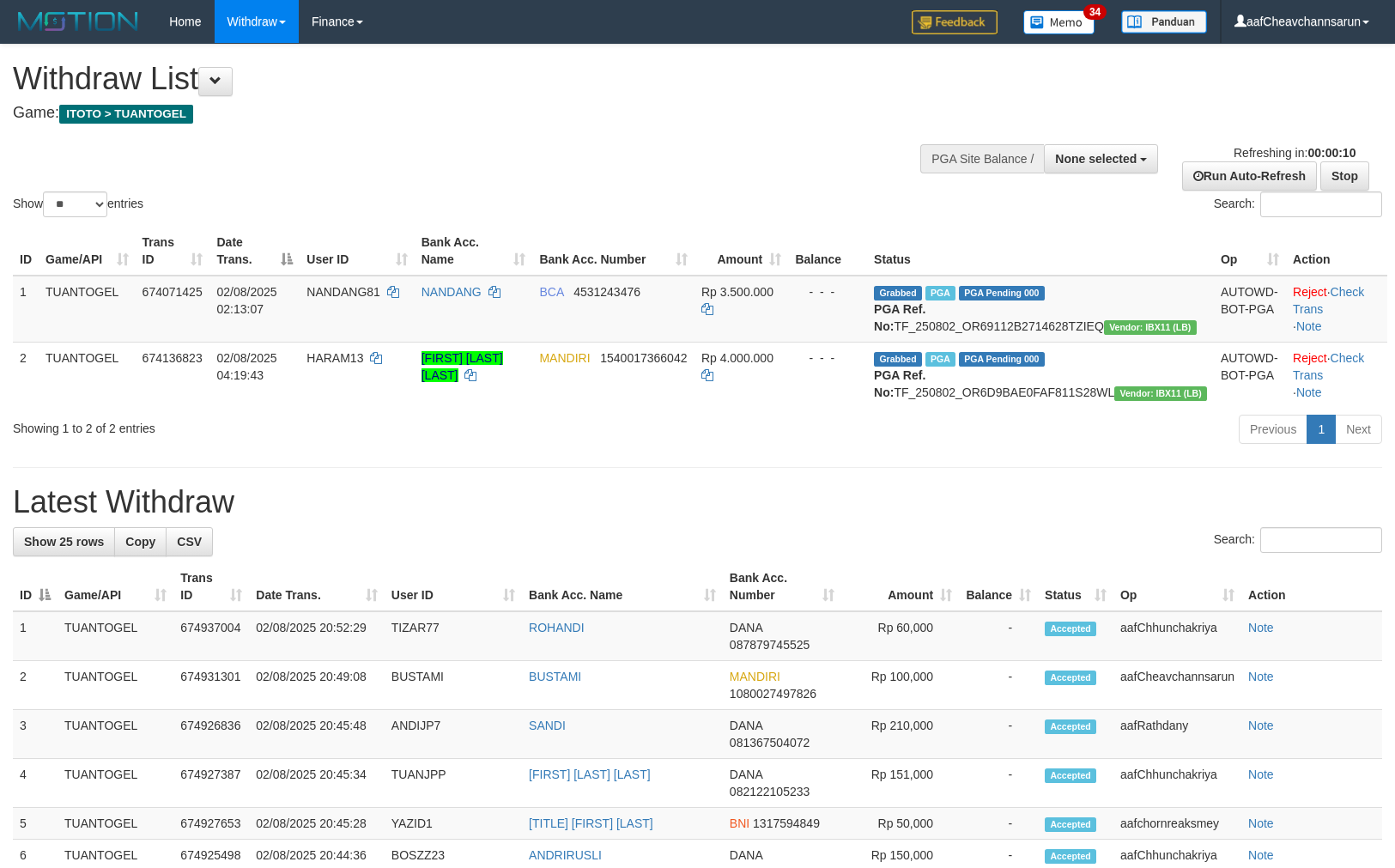 select 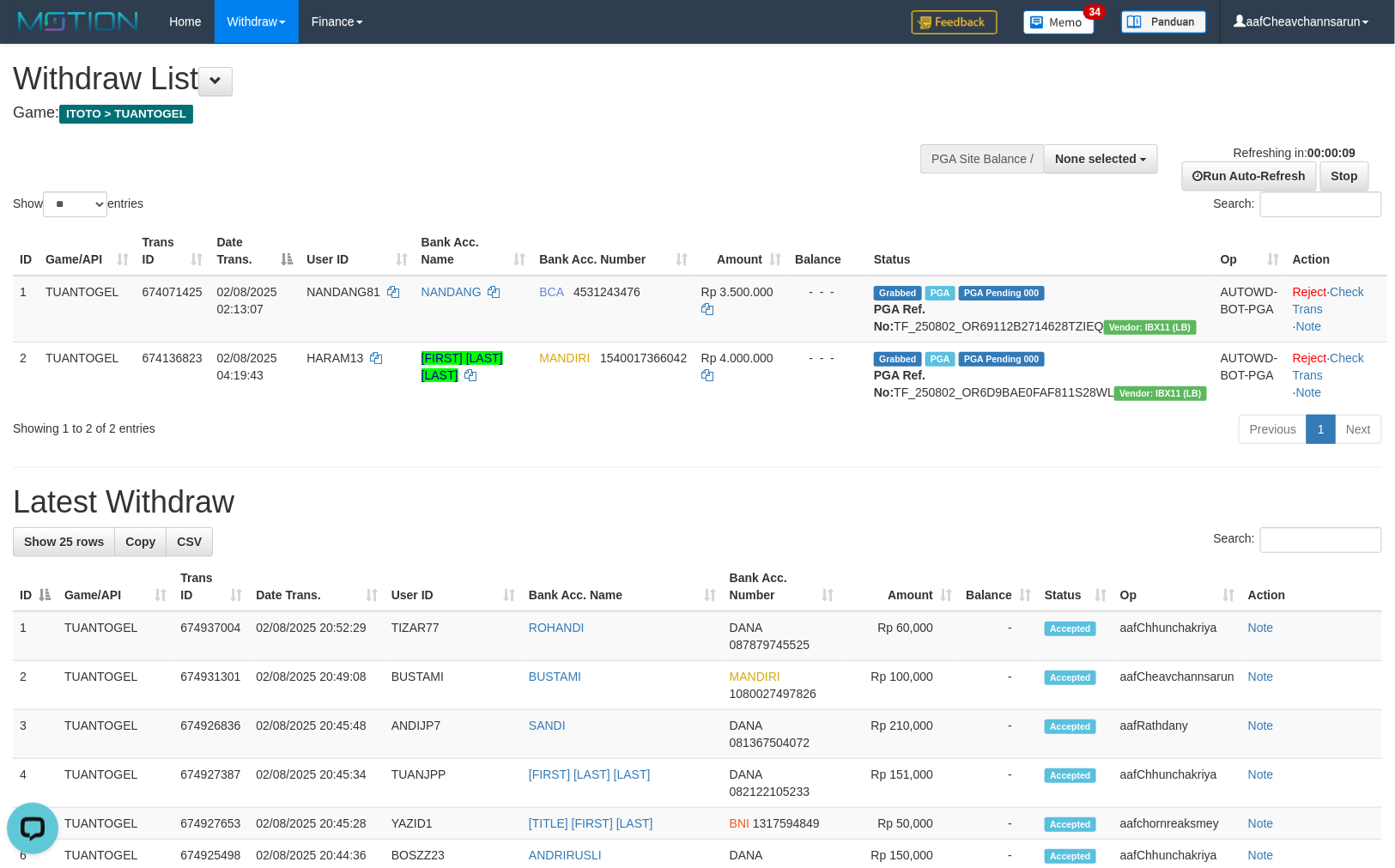 scroll, scrollTop: 0, scrollLeft: 0, axis: both 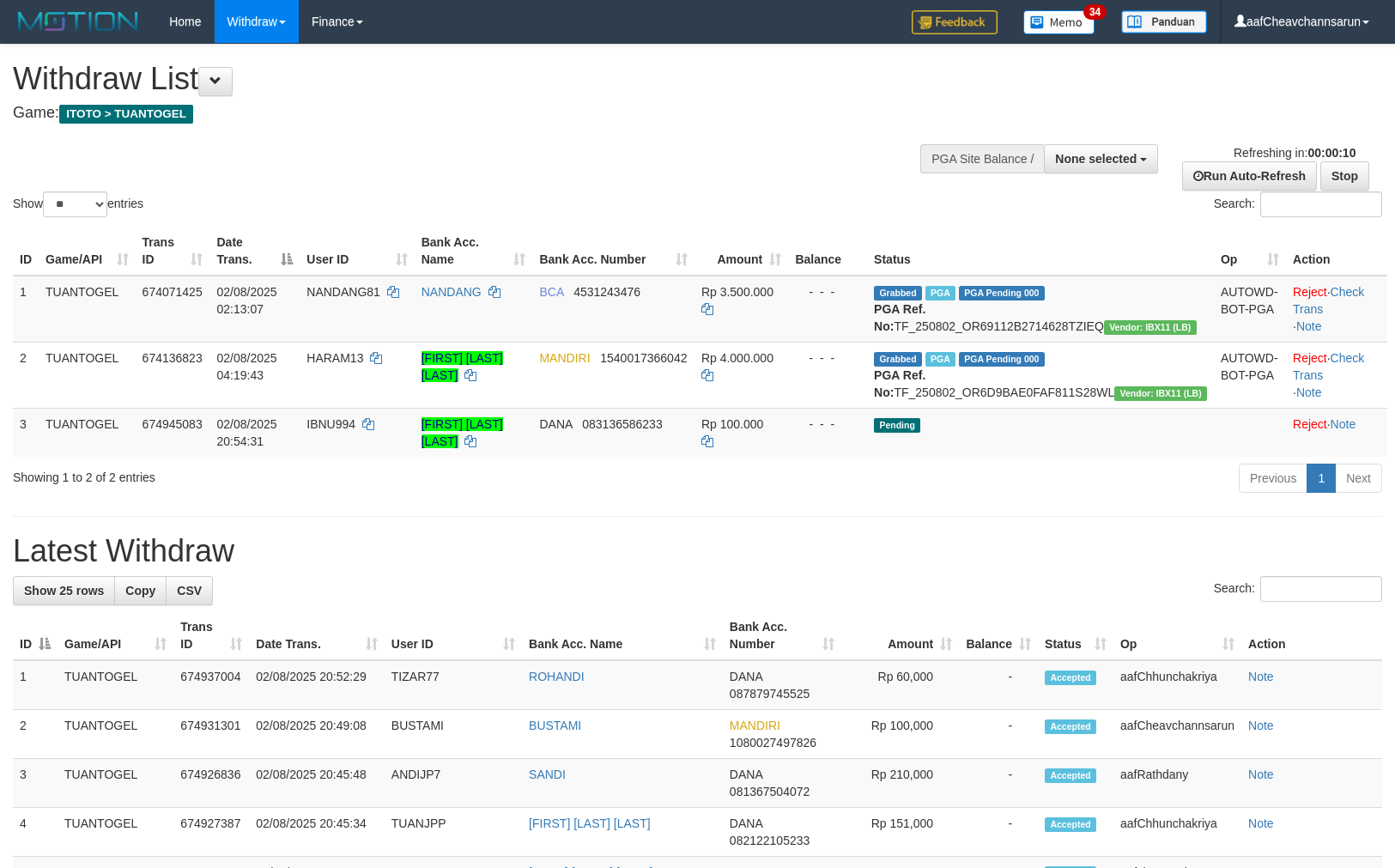 select 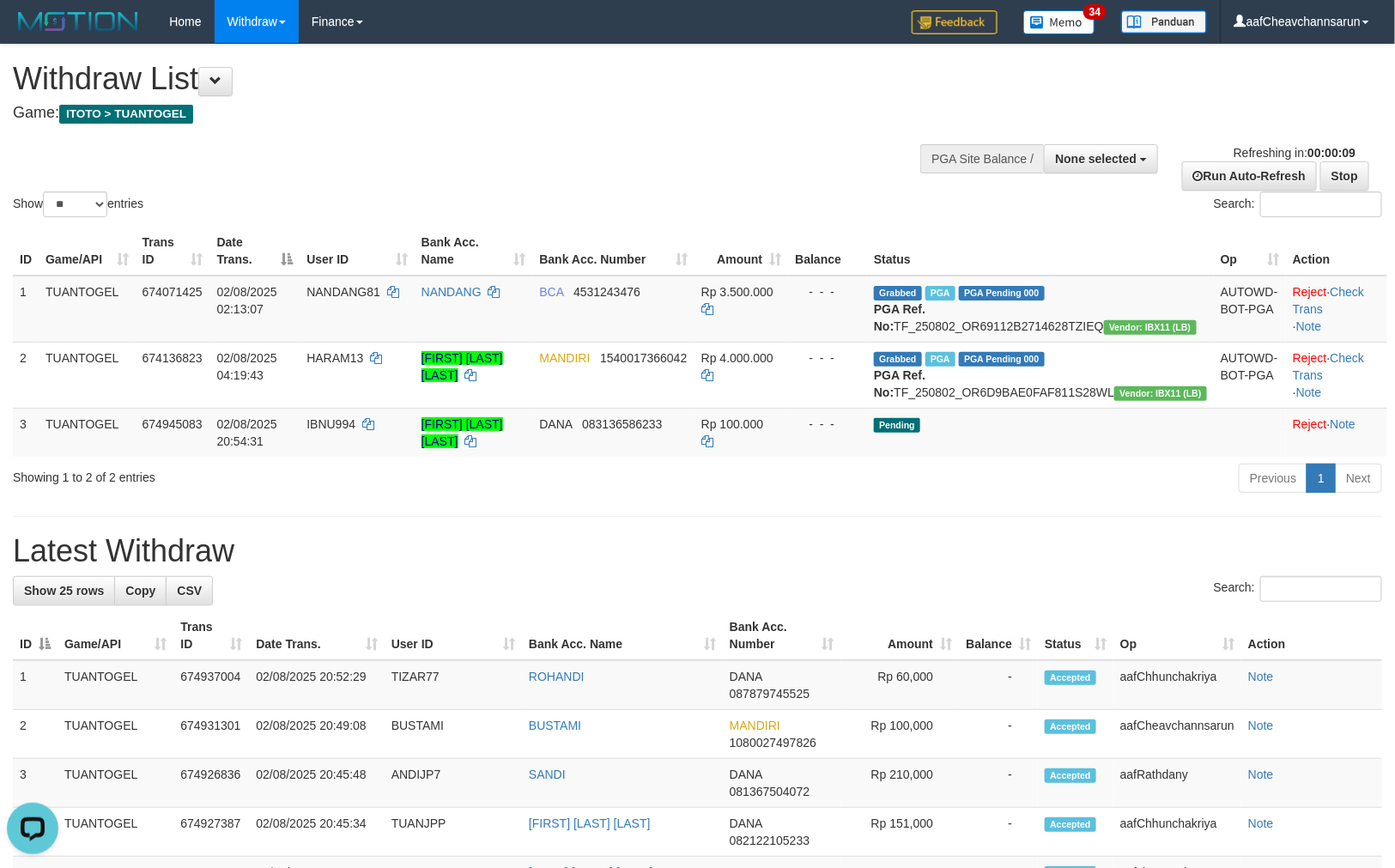 scroll, scrollTop: 0, scrollLeft: 0, axis: both 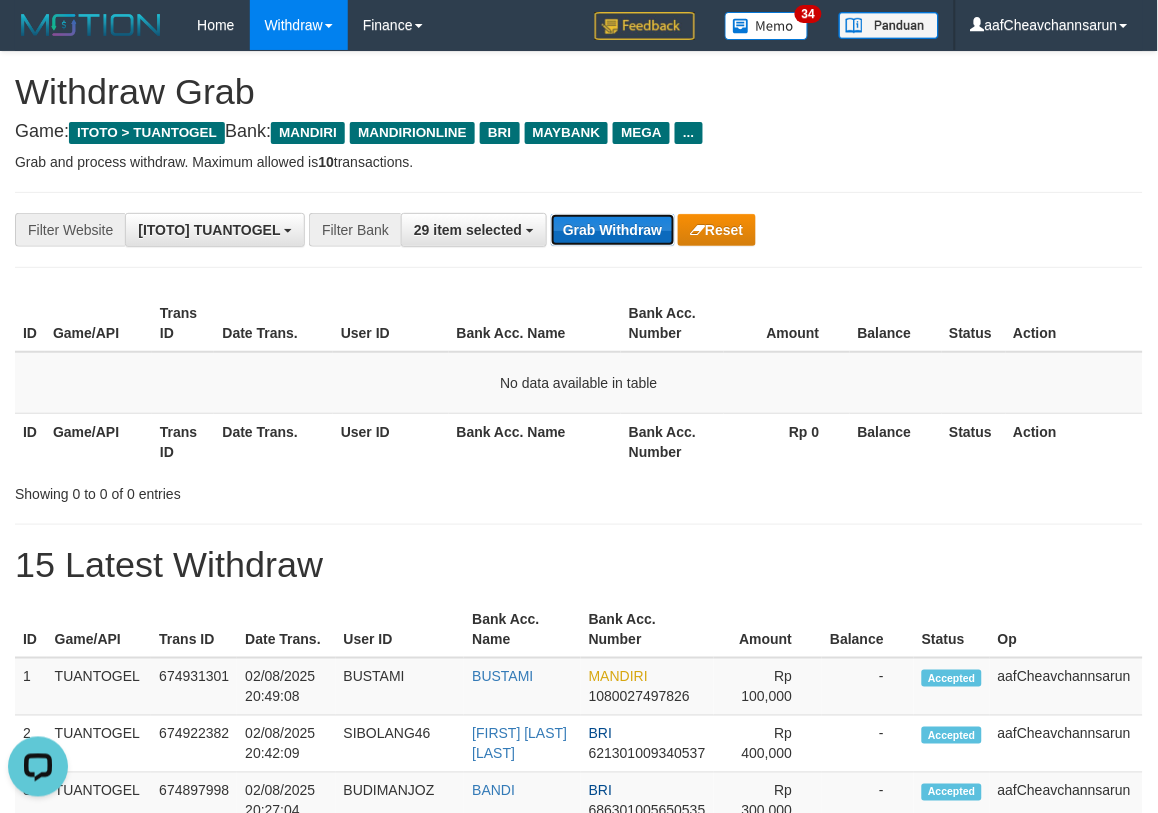 click on "Grab Withdraw" at bounding box center [612, 230] 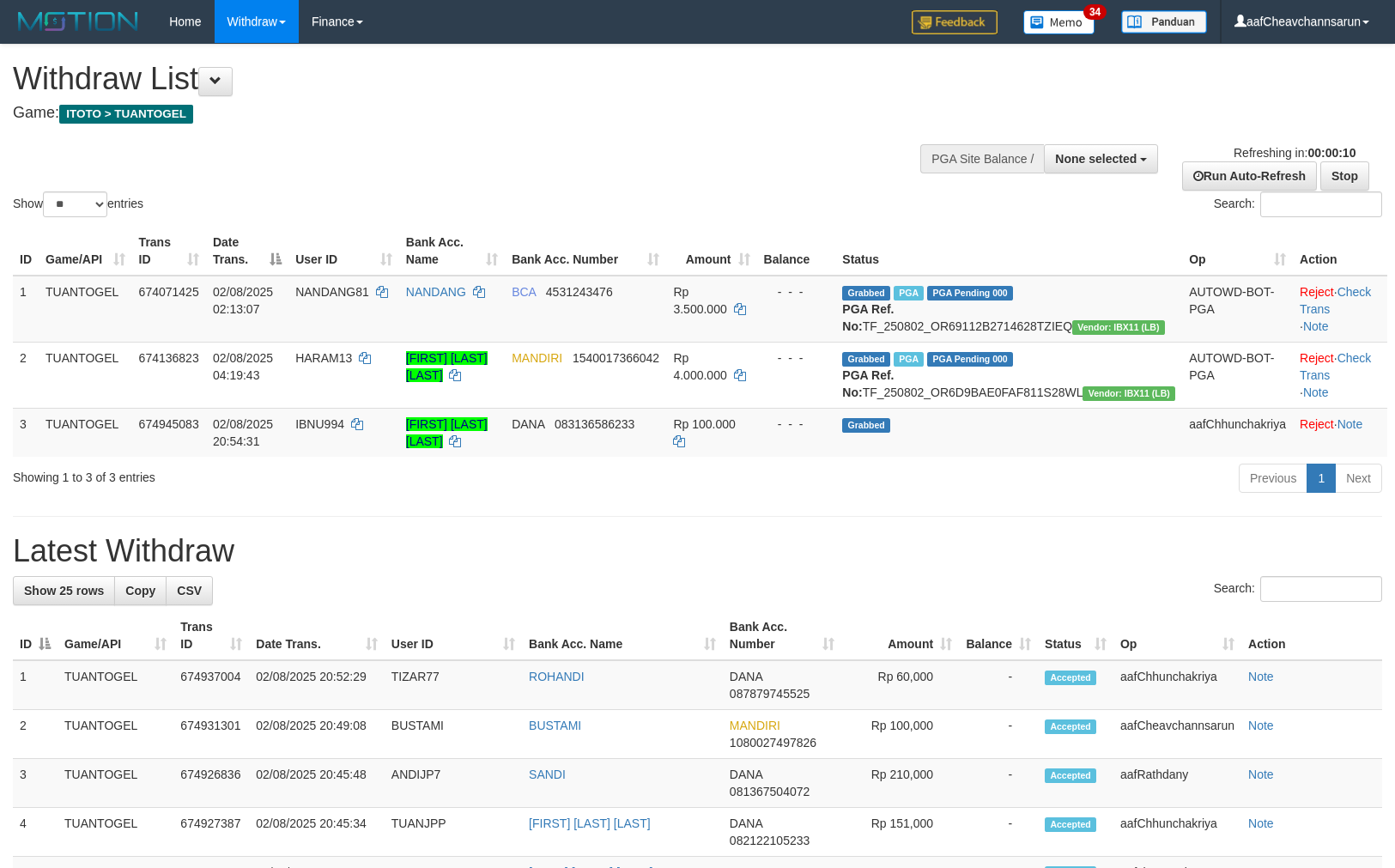 select 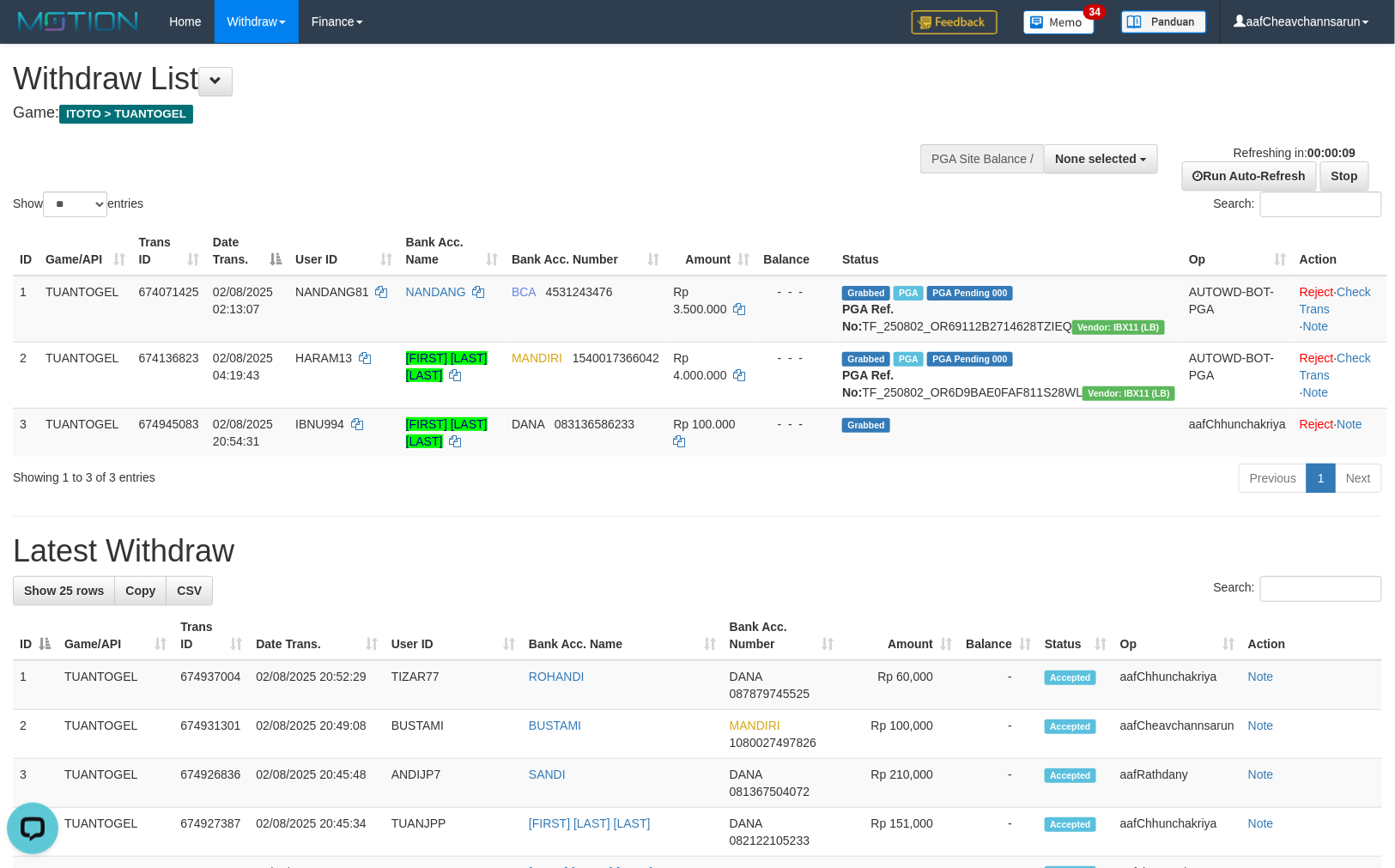 scroll, scrollTop: 0, scrollLeft: 0, axis: both 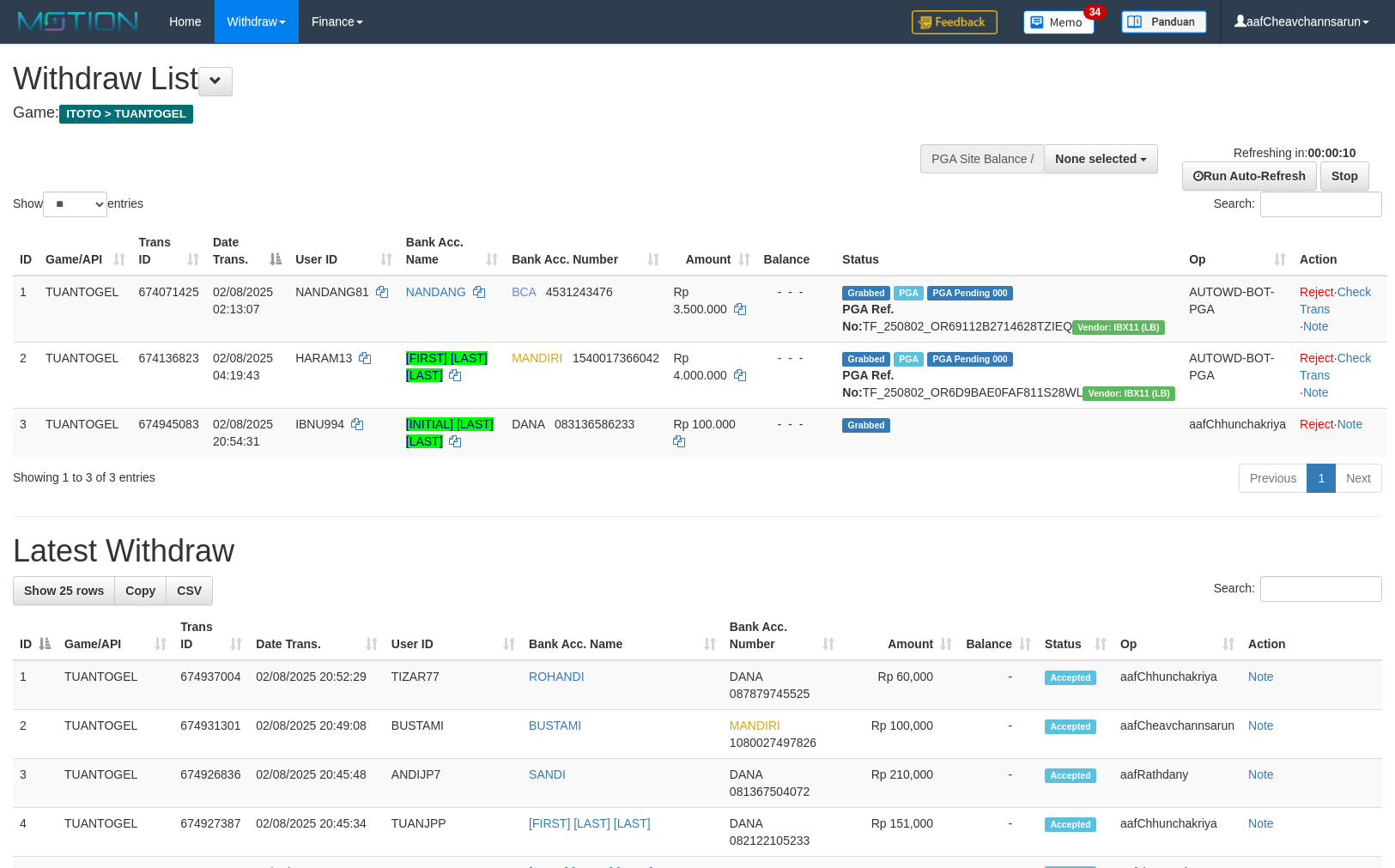 select 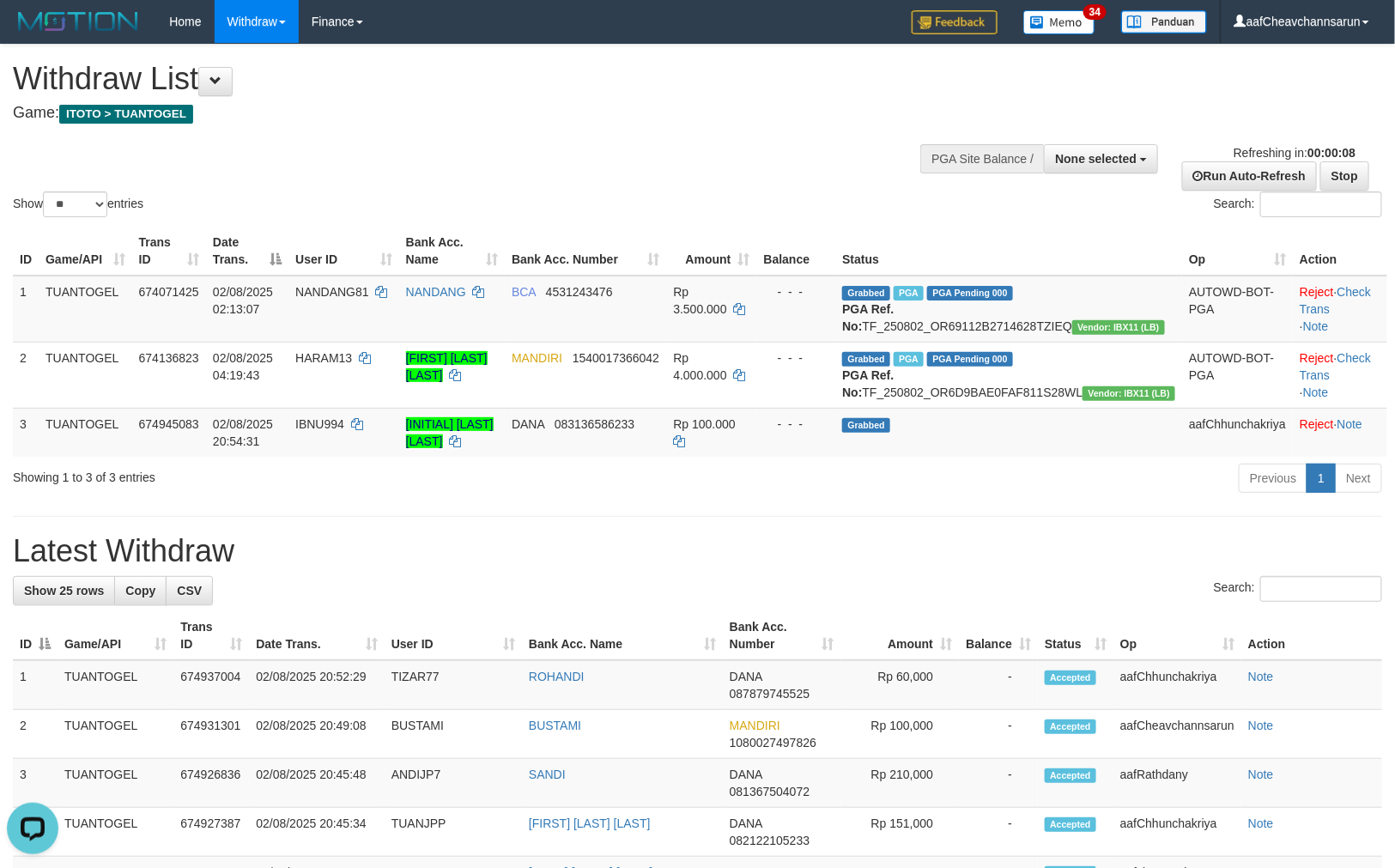scroll, scrollTop: 0, scrollLeft: 0, axis: both 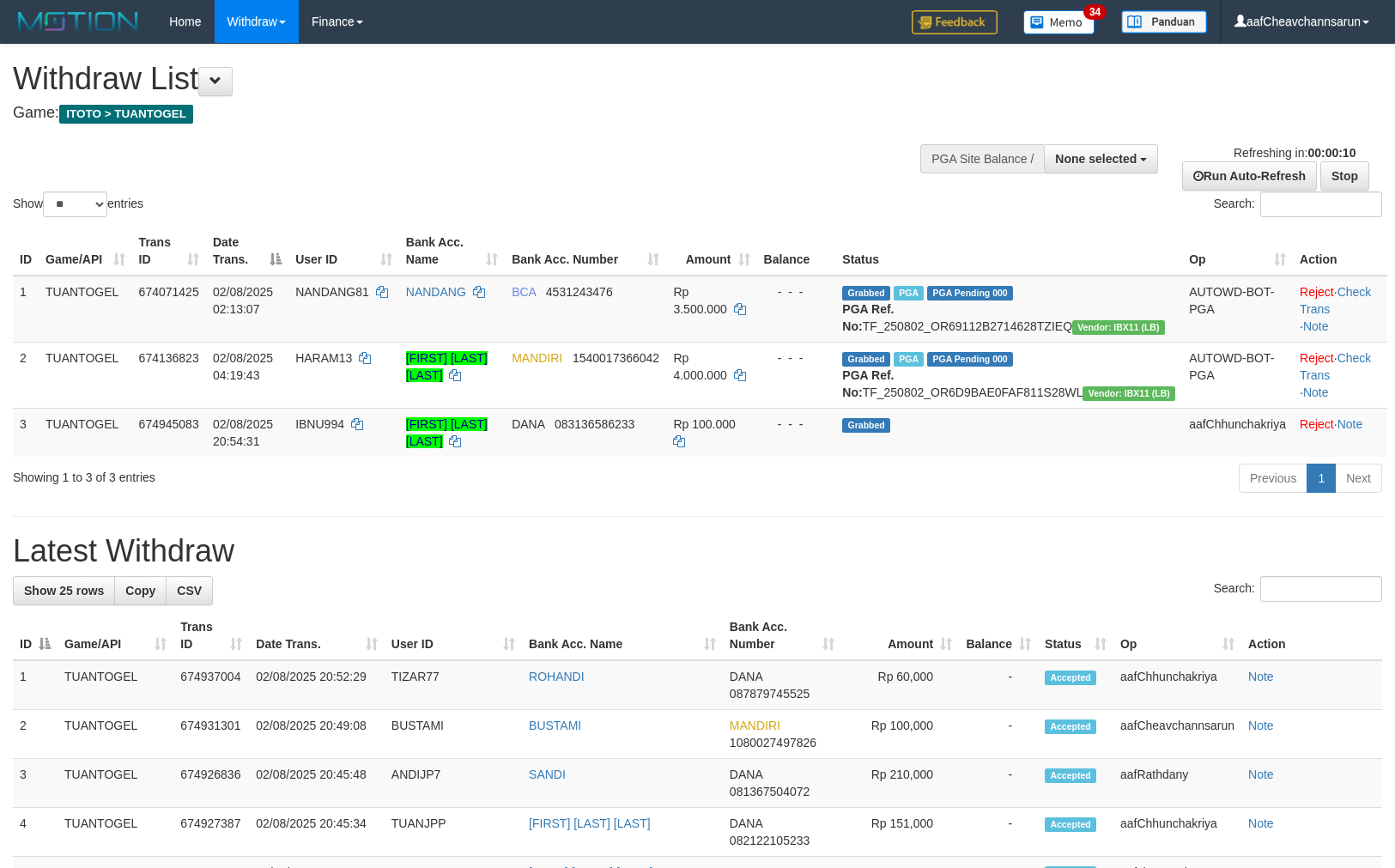 select 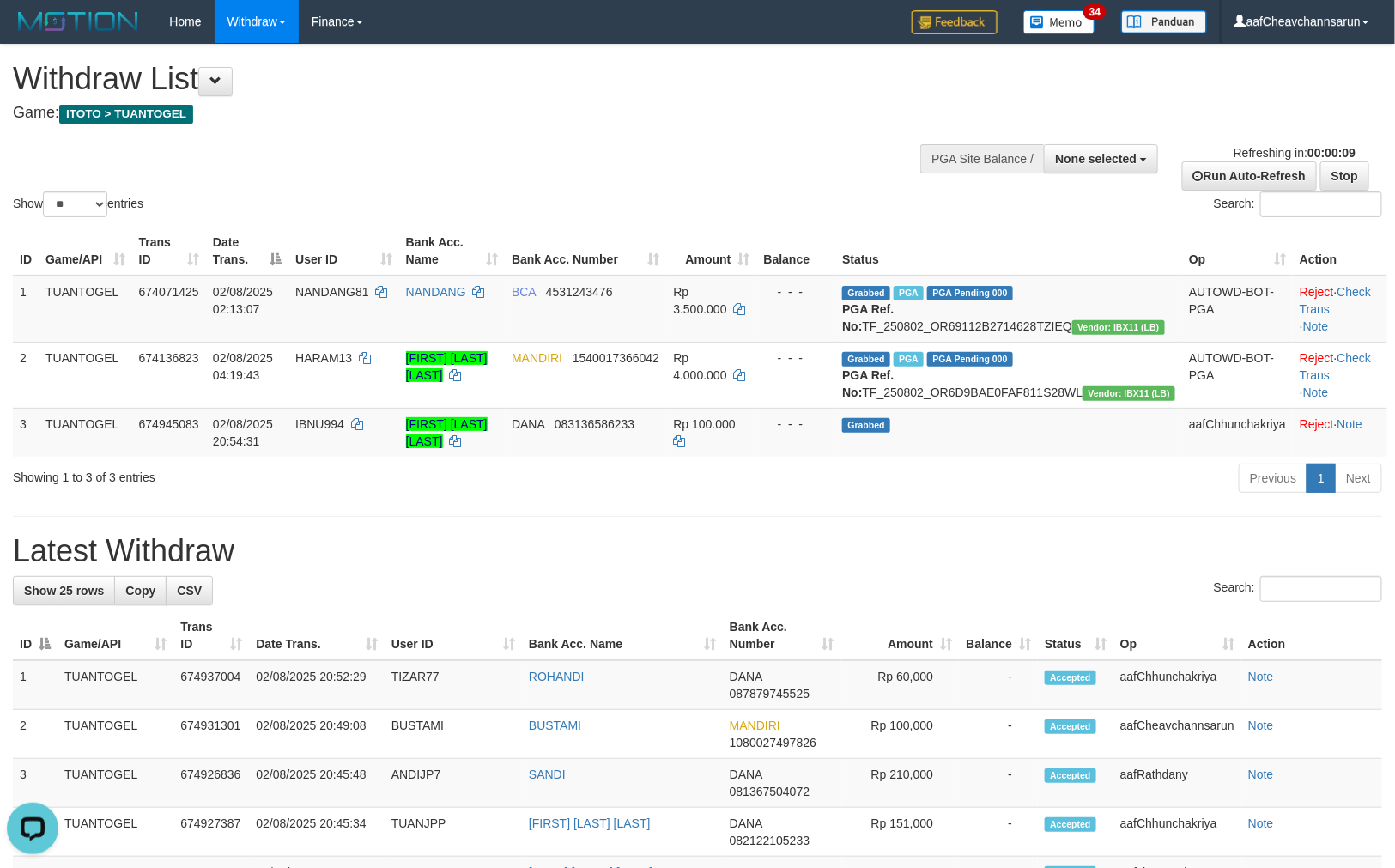 scroll, scrollTop: 0, scrollLeft: 0, axis: both 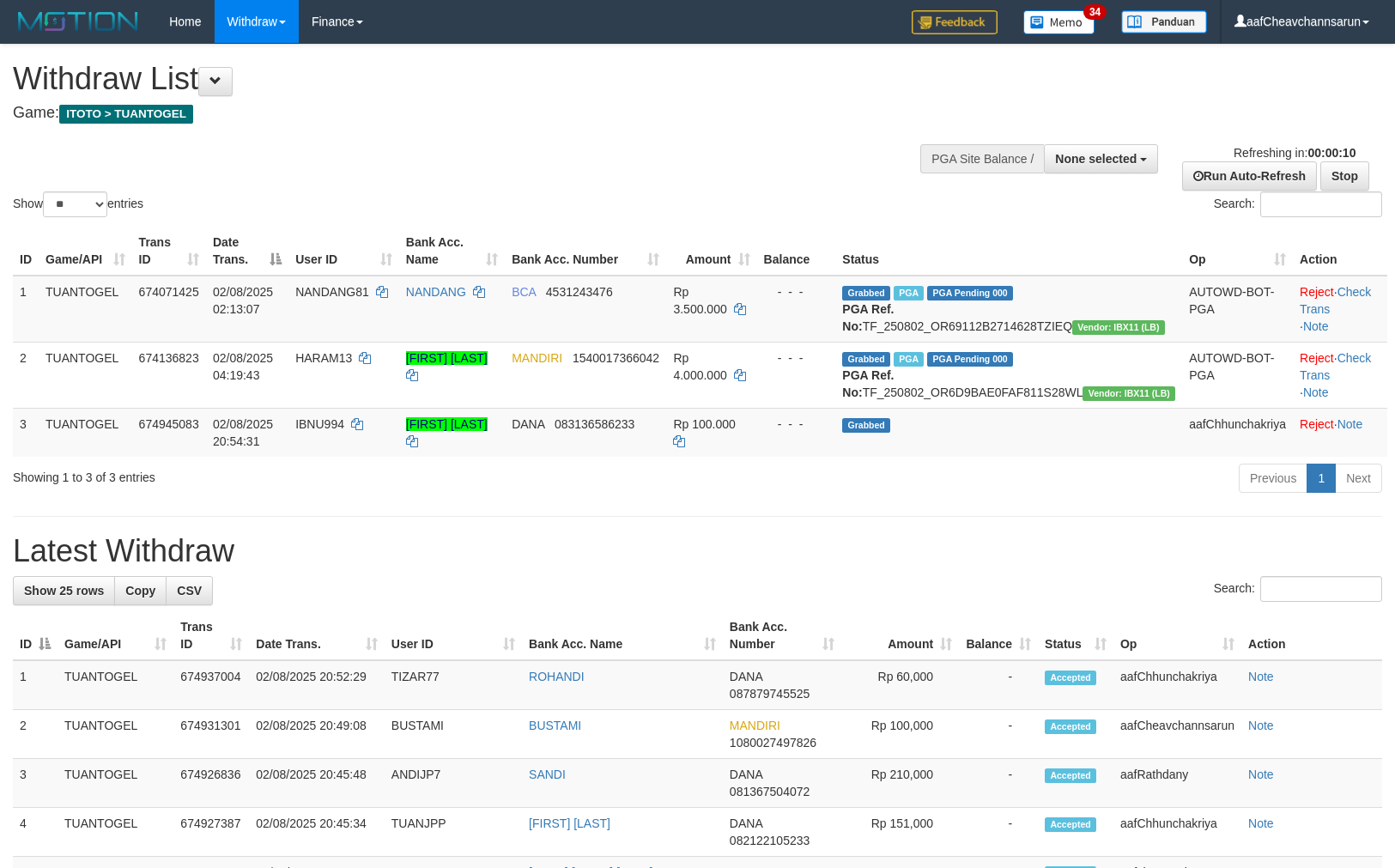 select 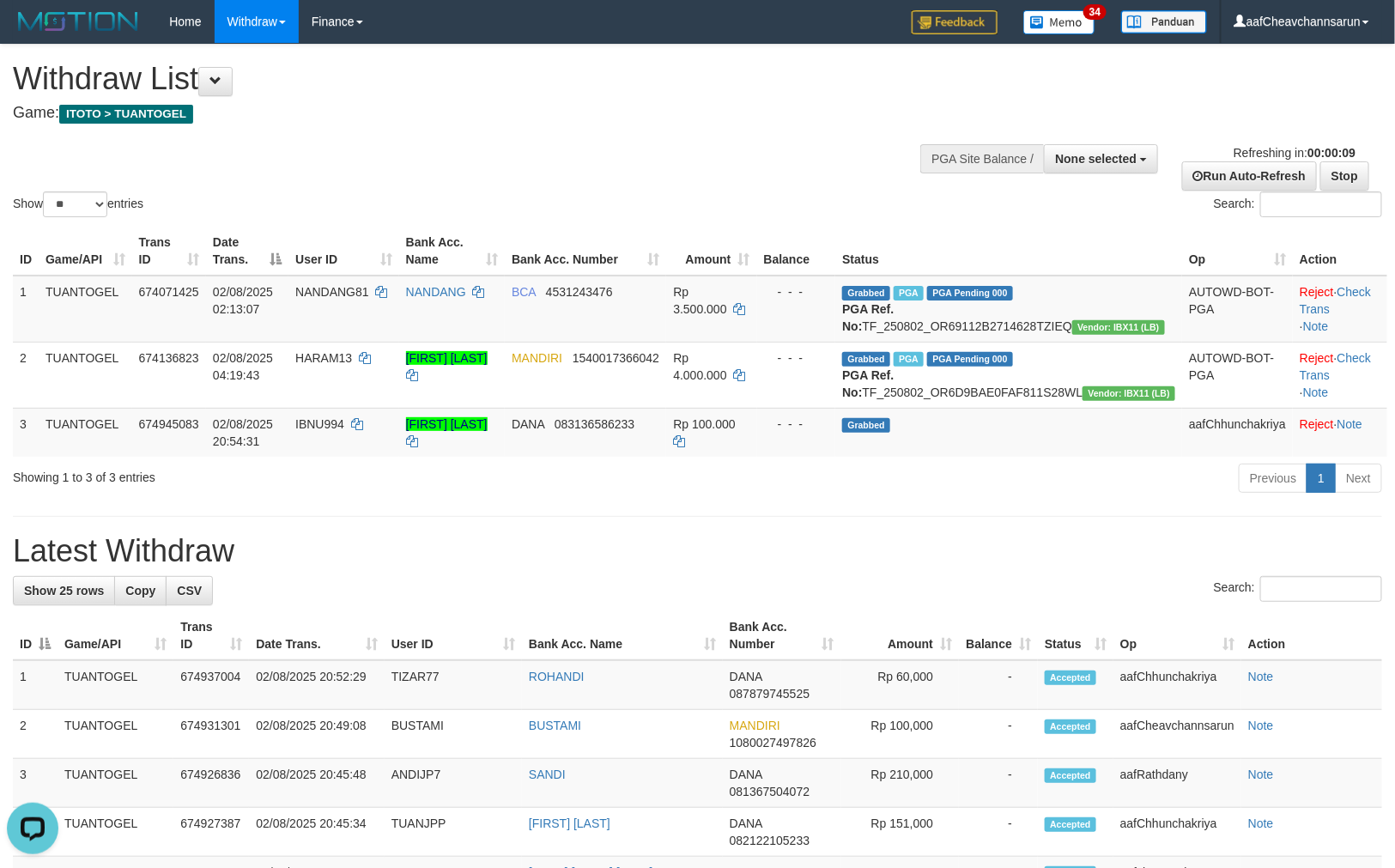 scroll, scrollTop: 0, scrollLeft: 0, axis: both 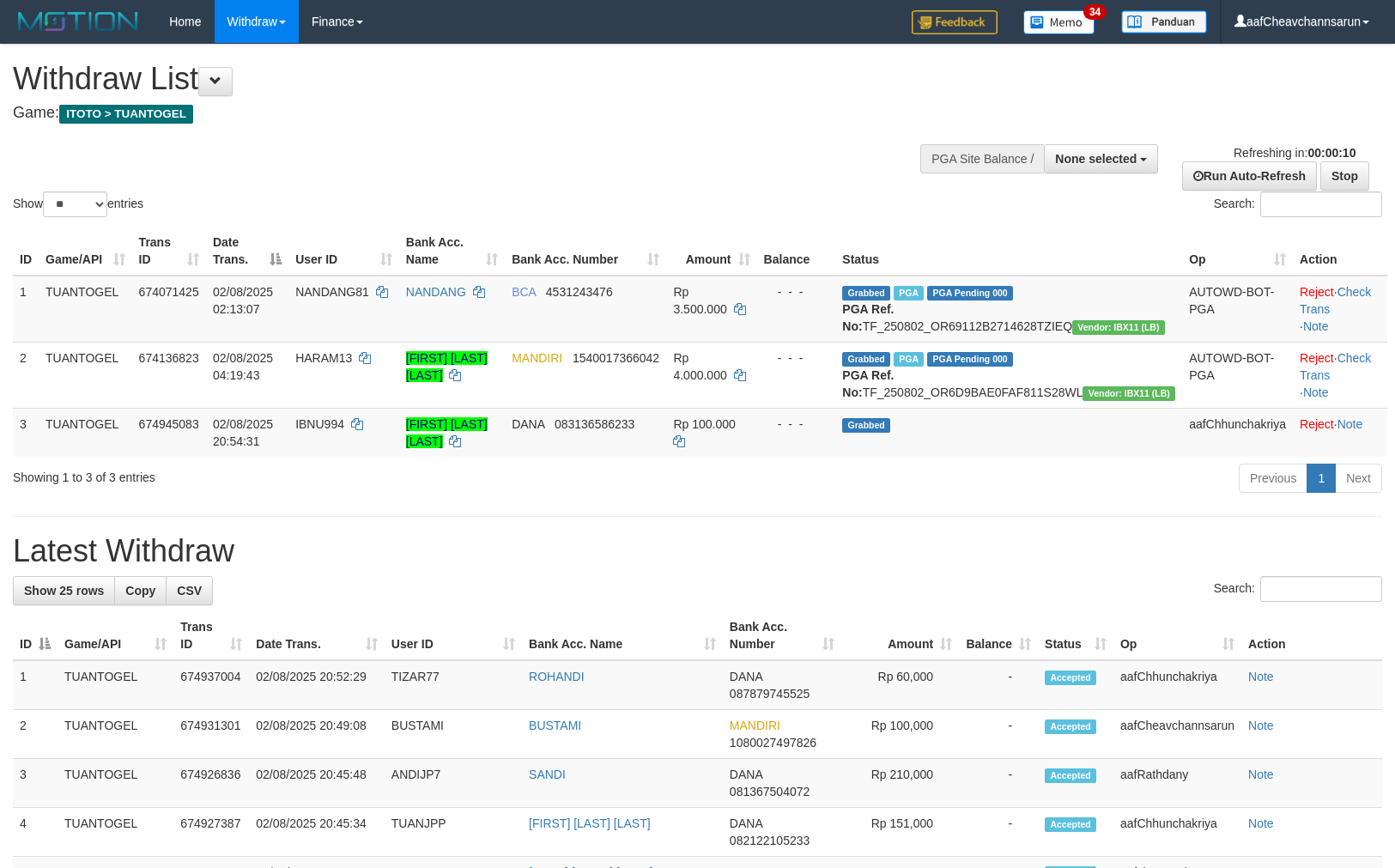 select 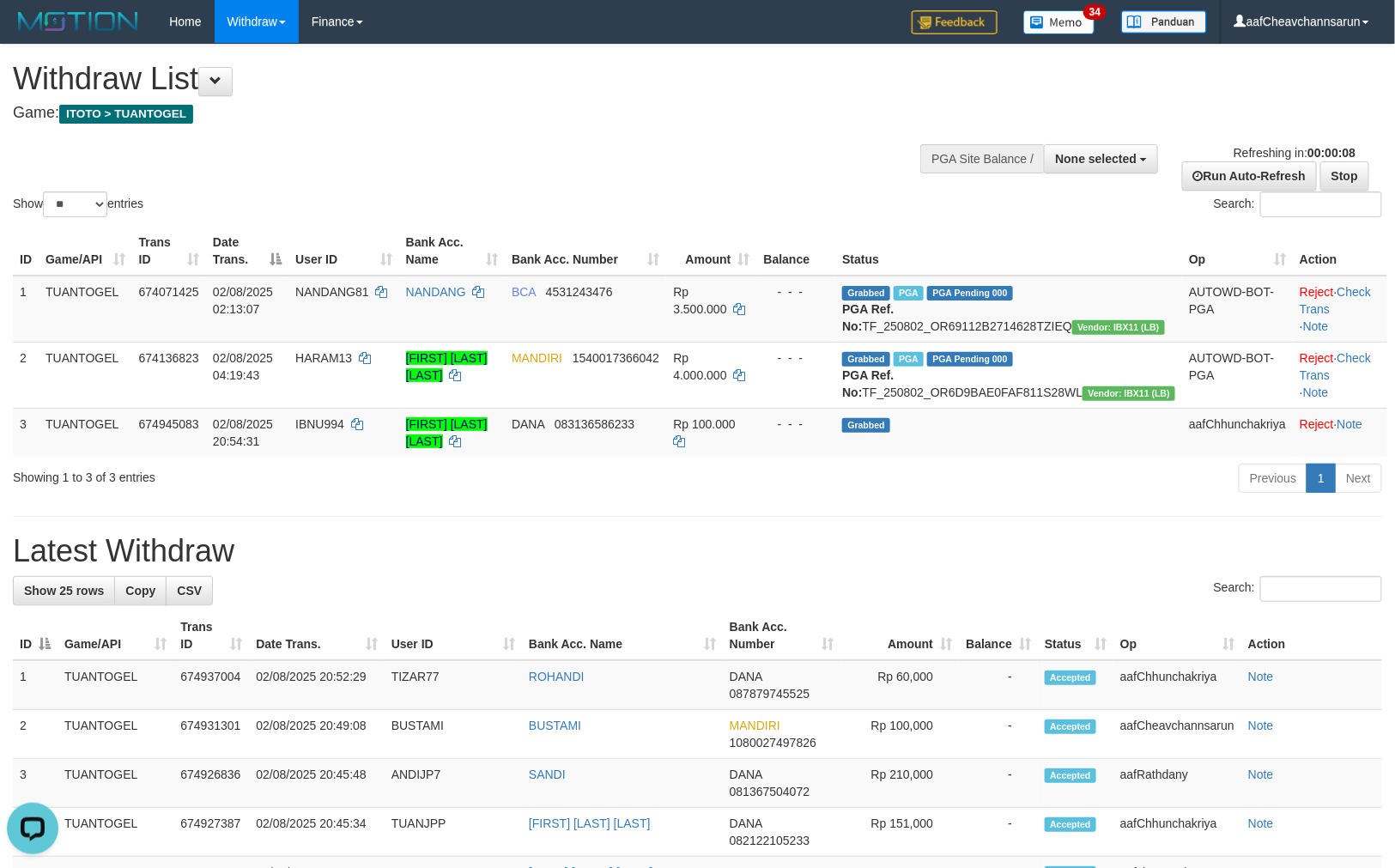 scroll, scrollTop: 0, scrollLeft: 0, axis: both 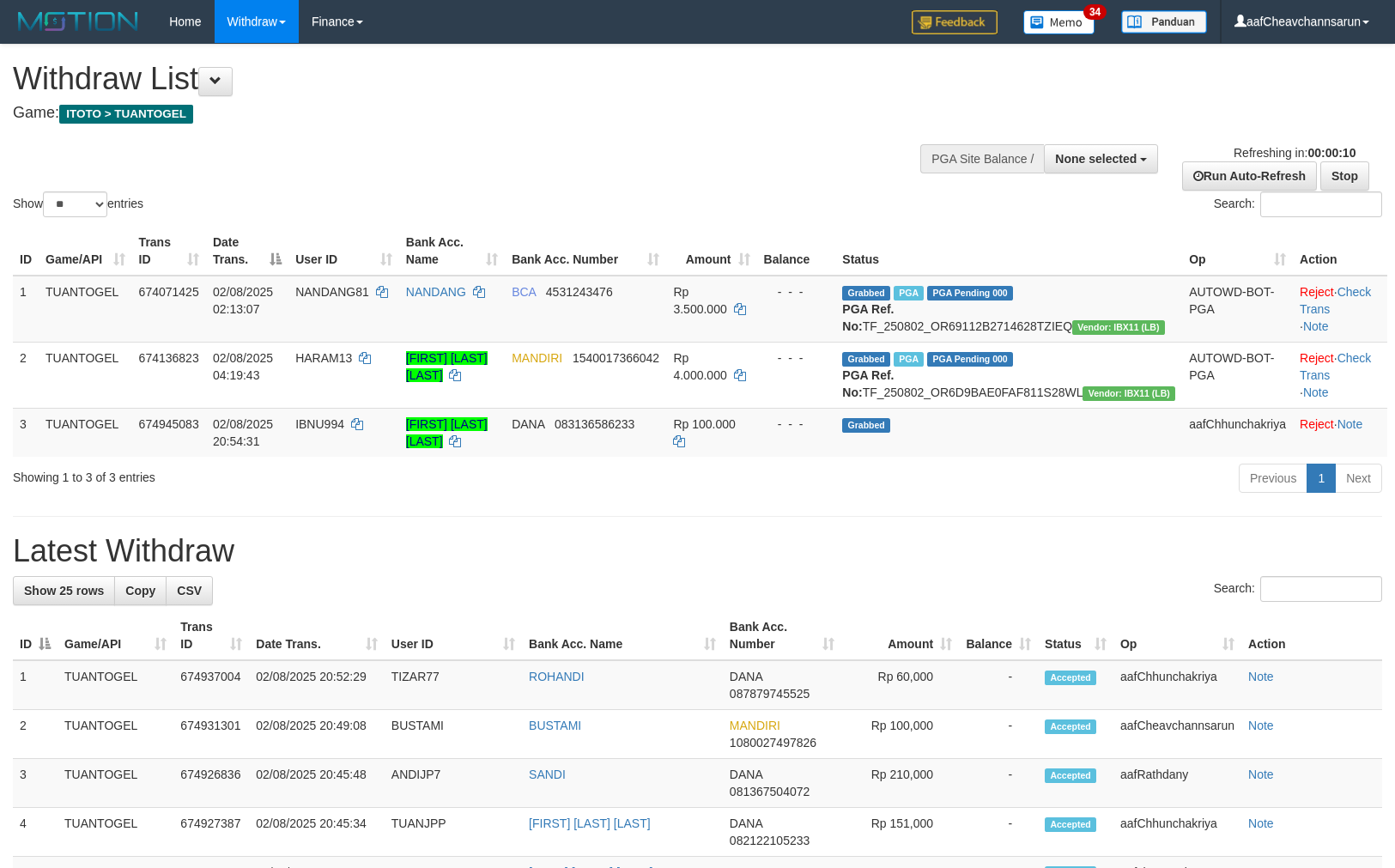 select 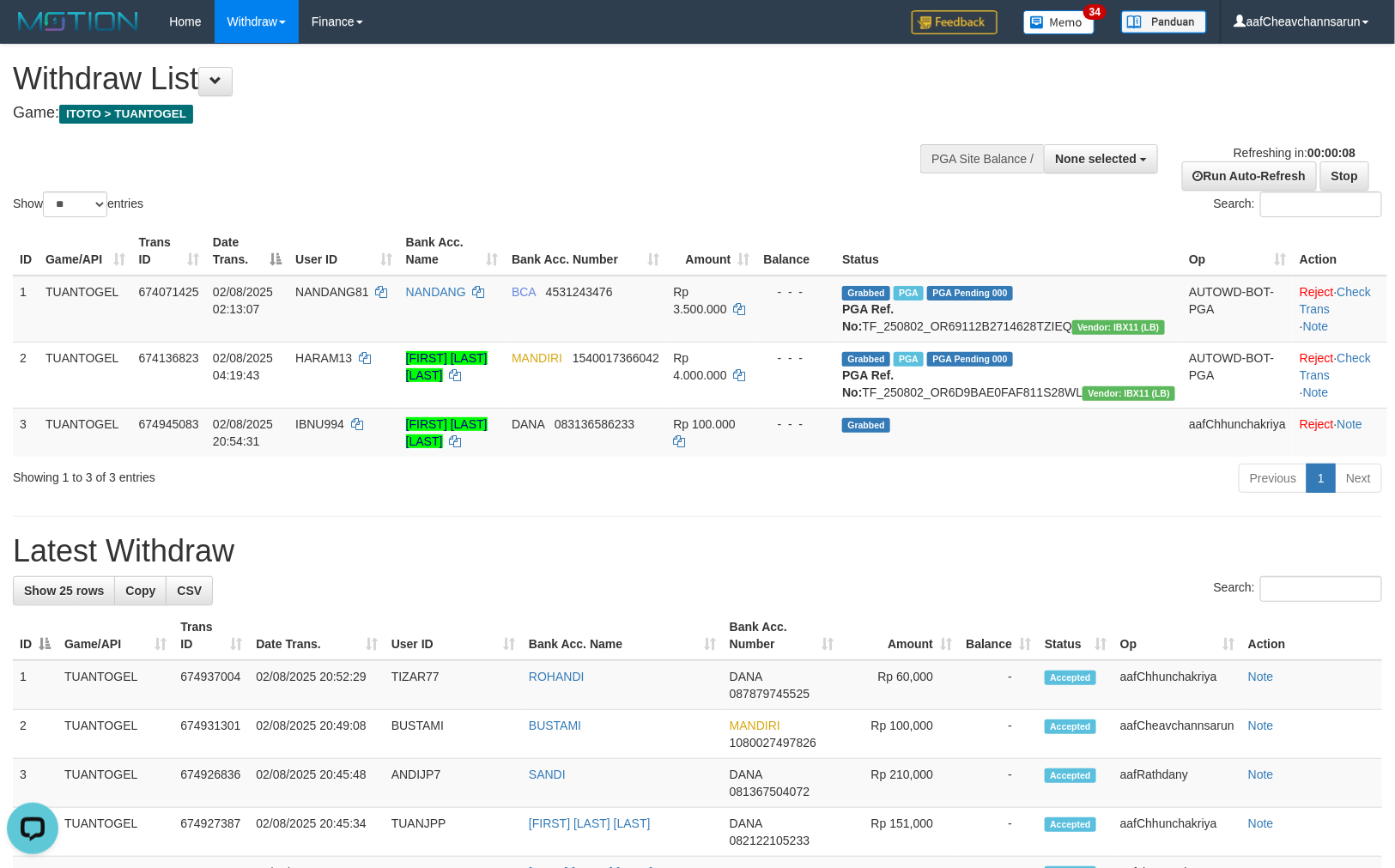 scroll, scrollTop: 0, scrollLeft: 0, axis: both 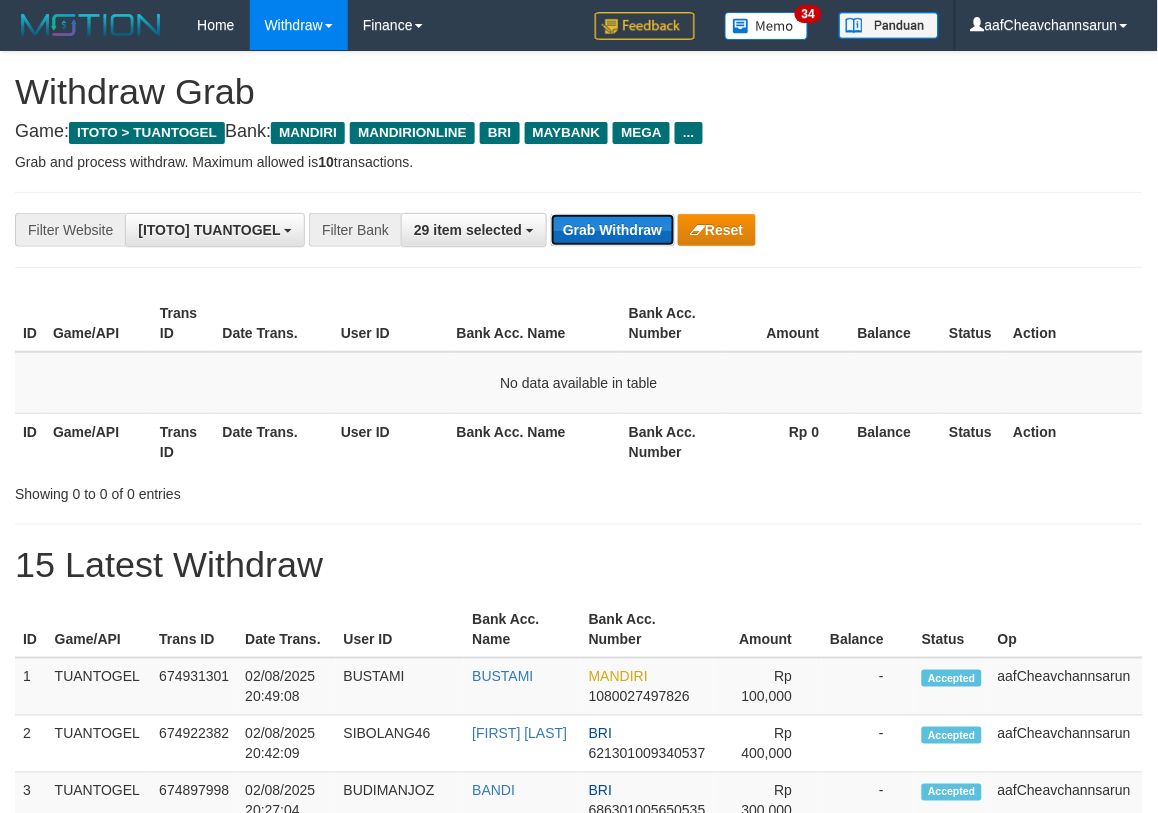 click on "Grab Withdraw" at bounding box center [612, 230] 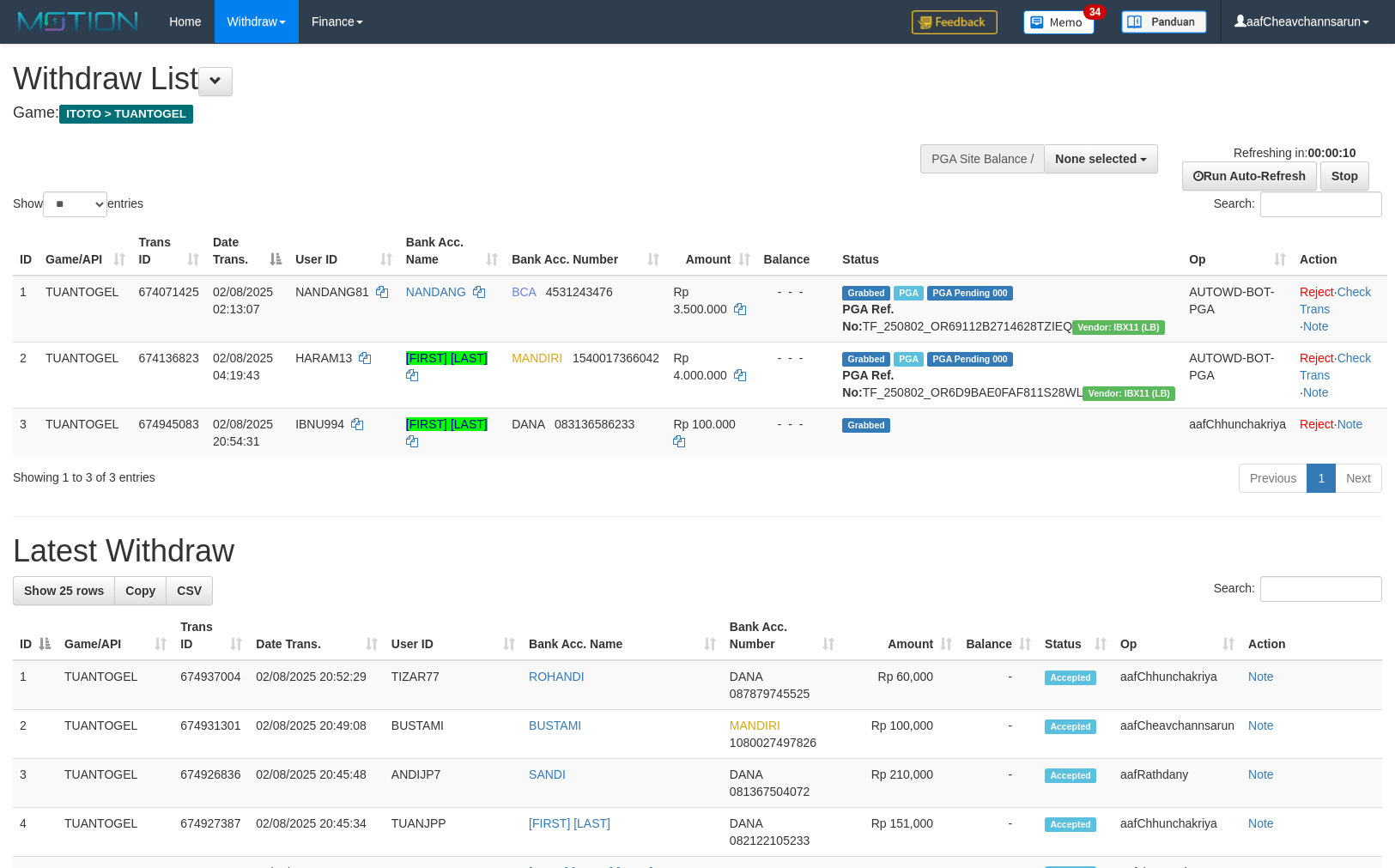 select 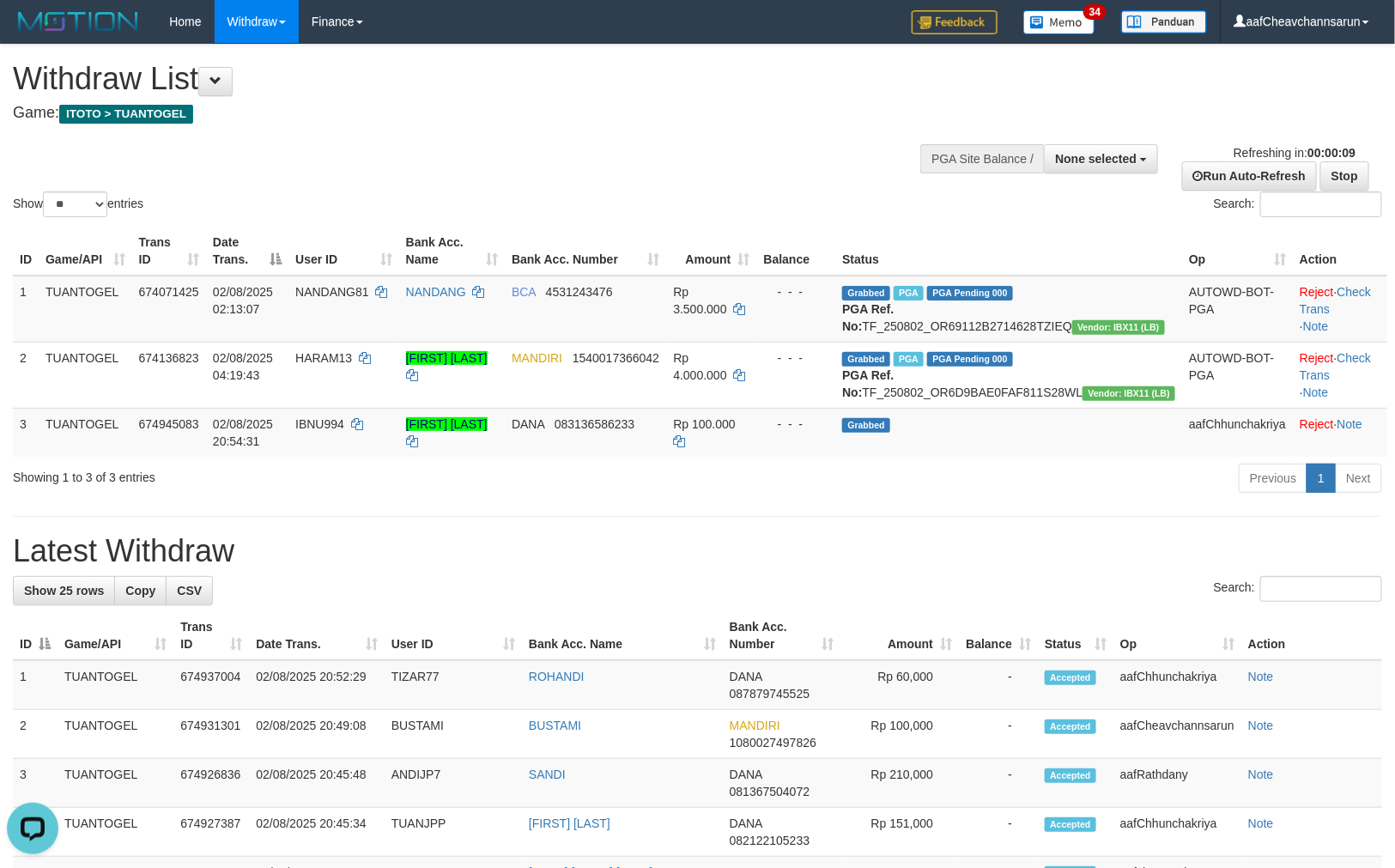 scroll, scrollTop: 0, scrollLeft: 0, axis: both 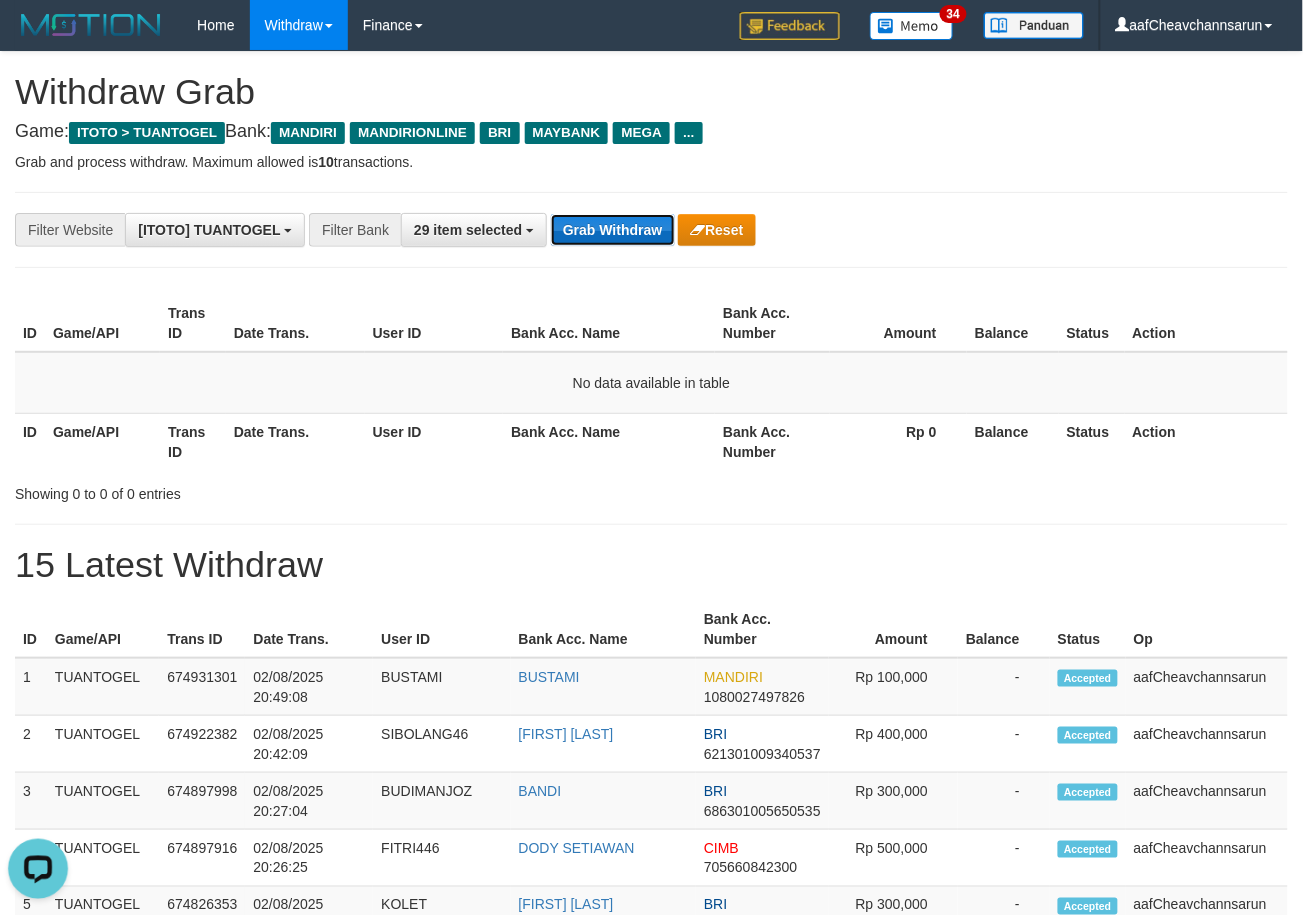 click on "Grab Withdraw" at bounding box center (612, 230) 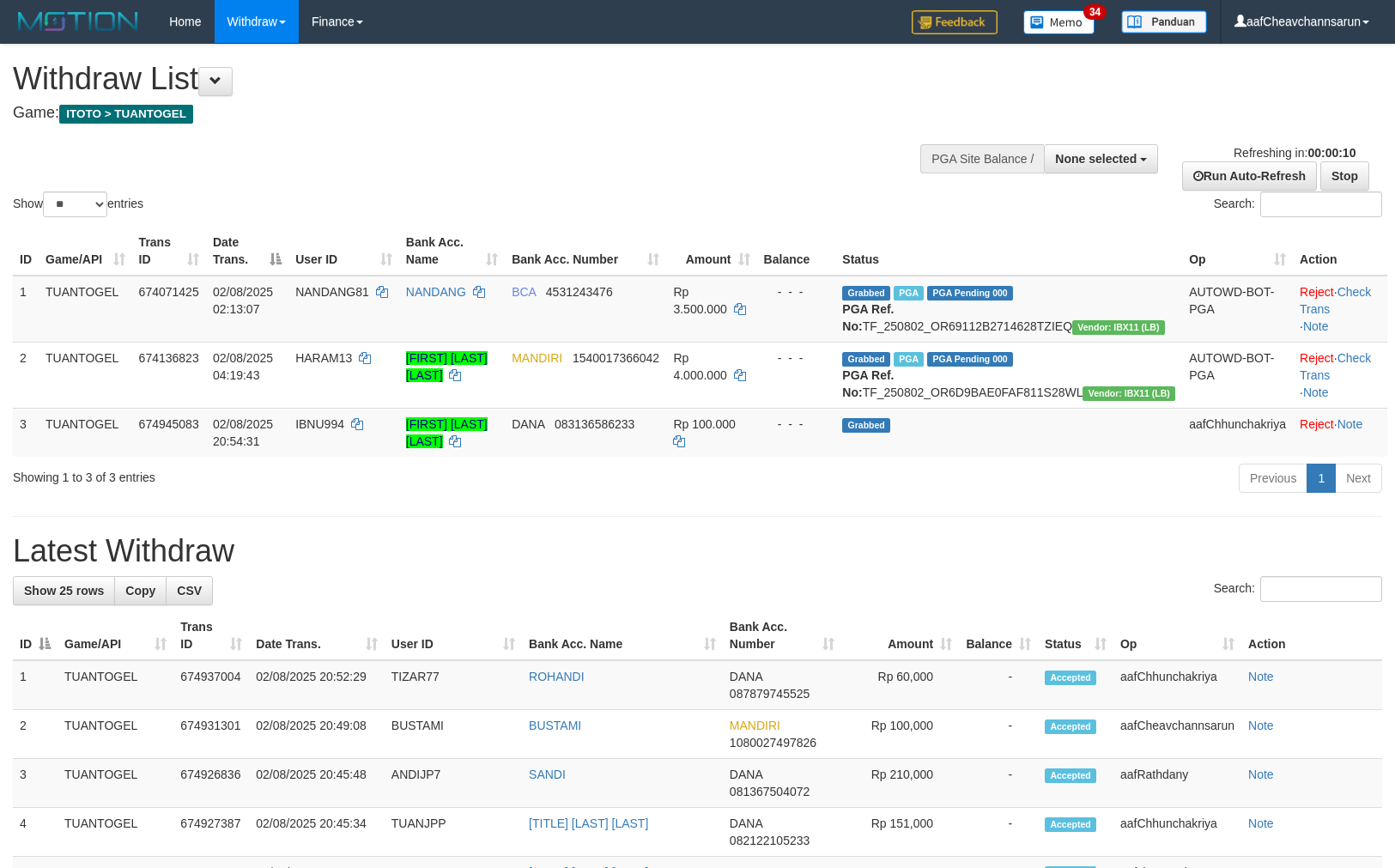 select 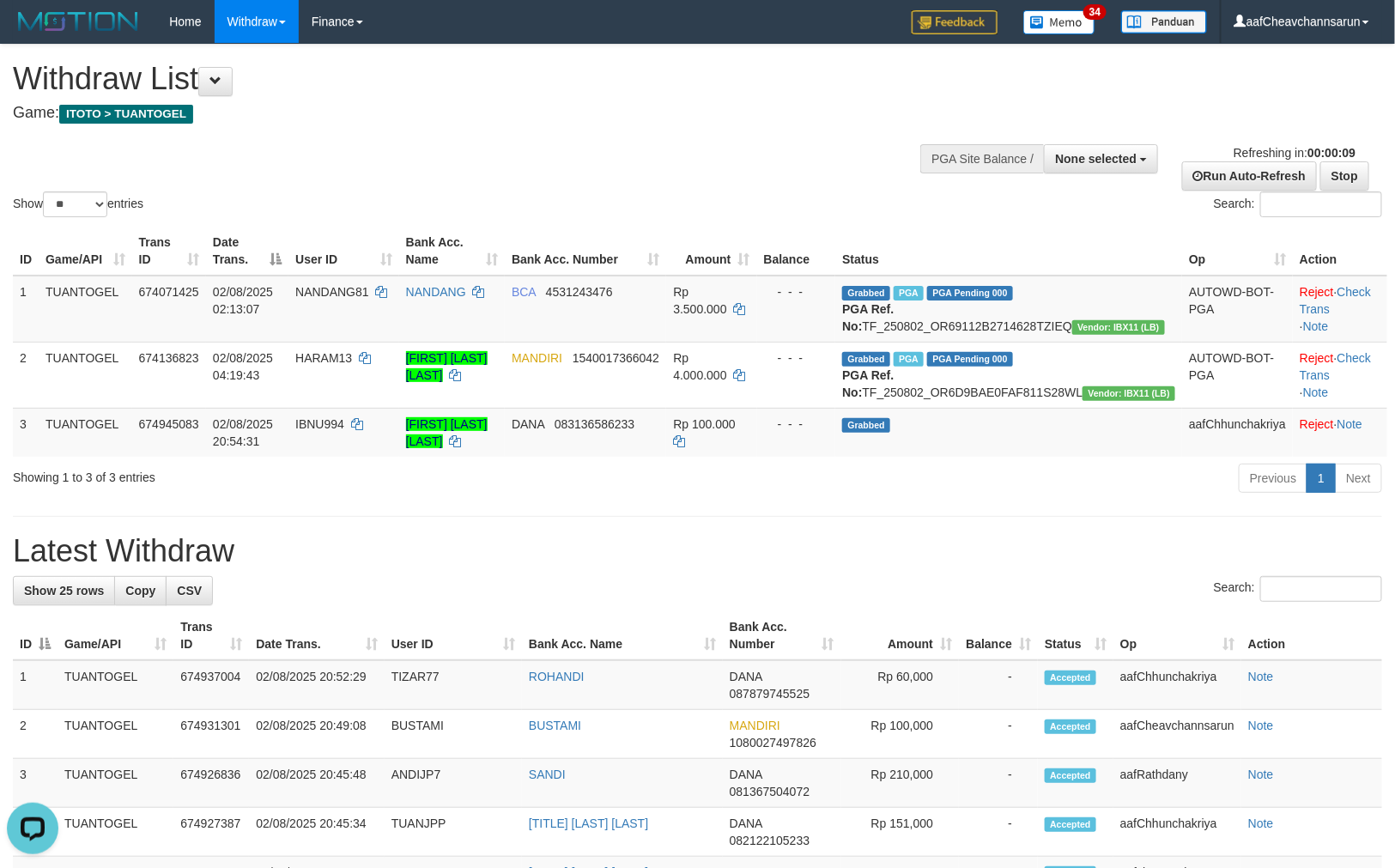 scroll, scrollTop: 0, scrollLeft: 0, axis: both 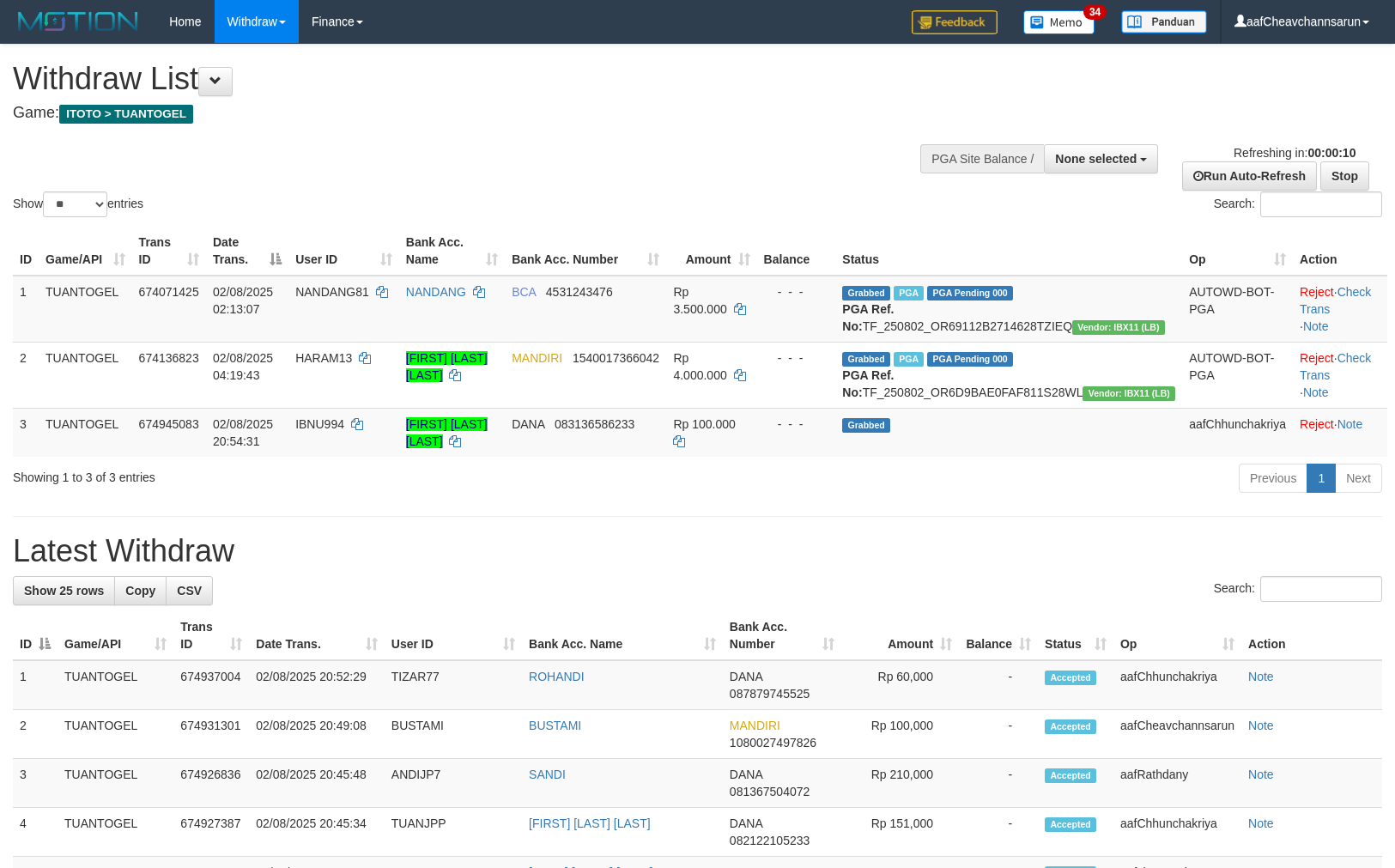 select 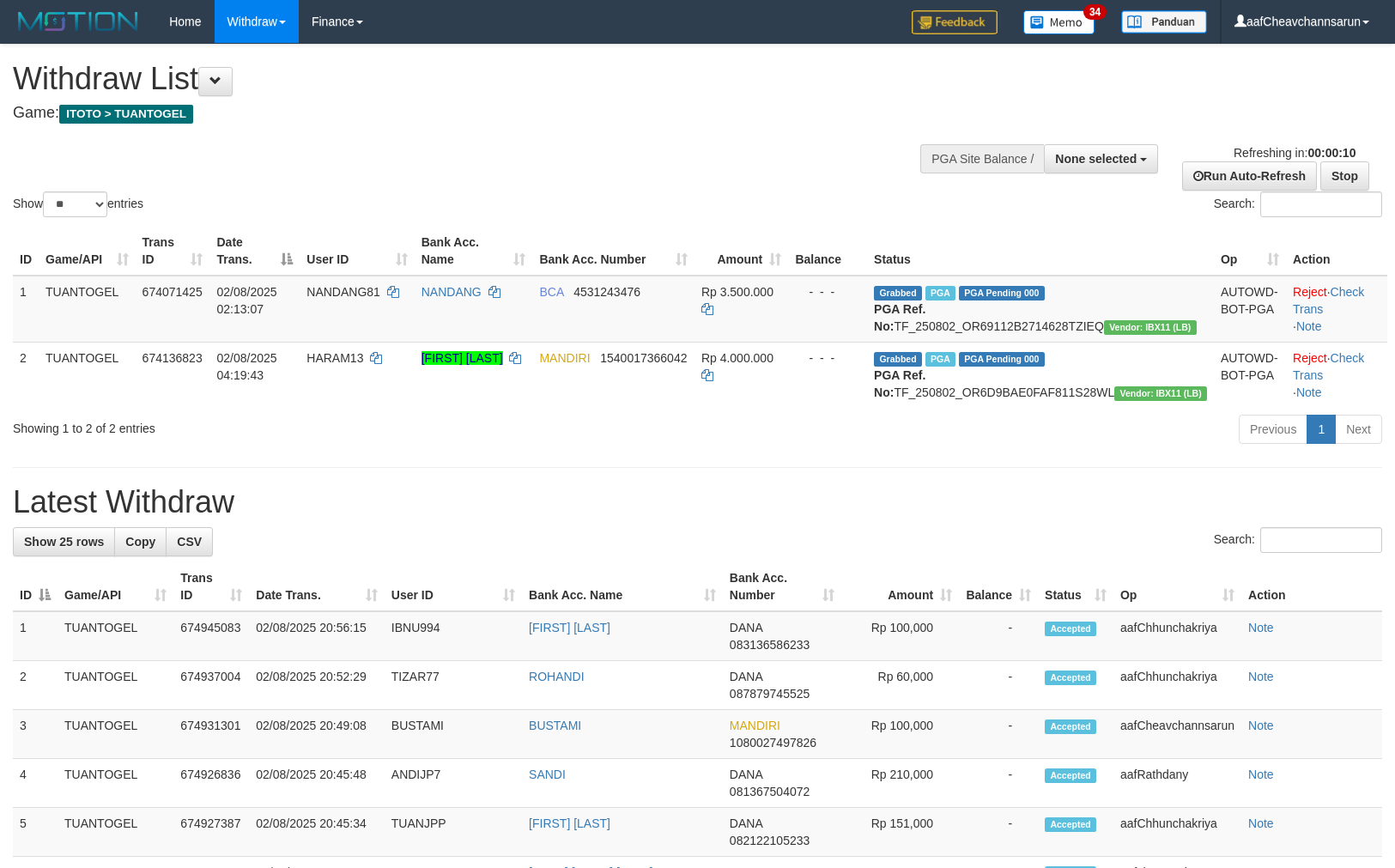 select 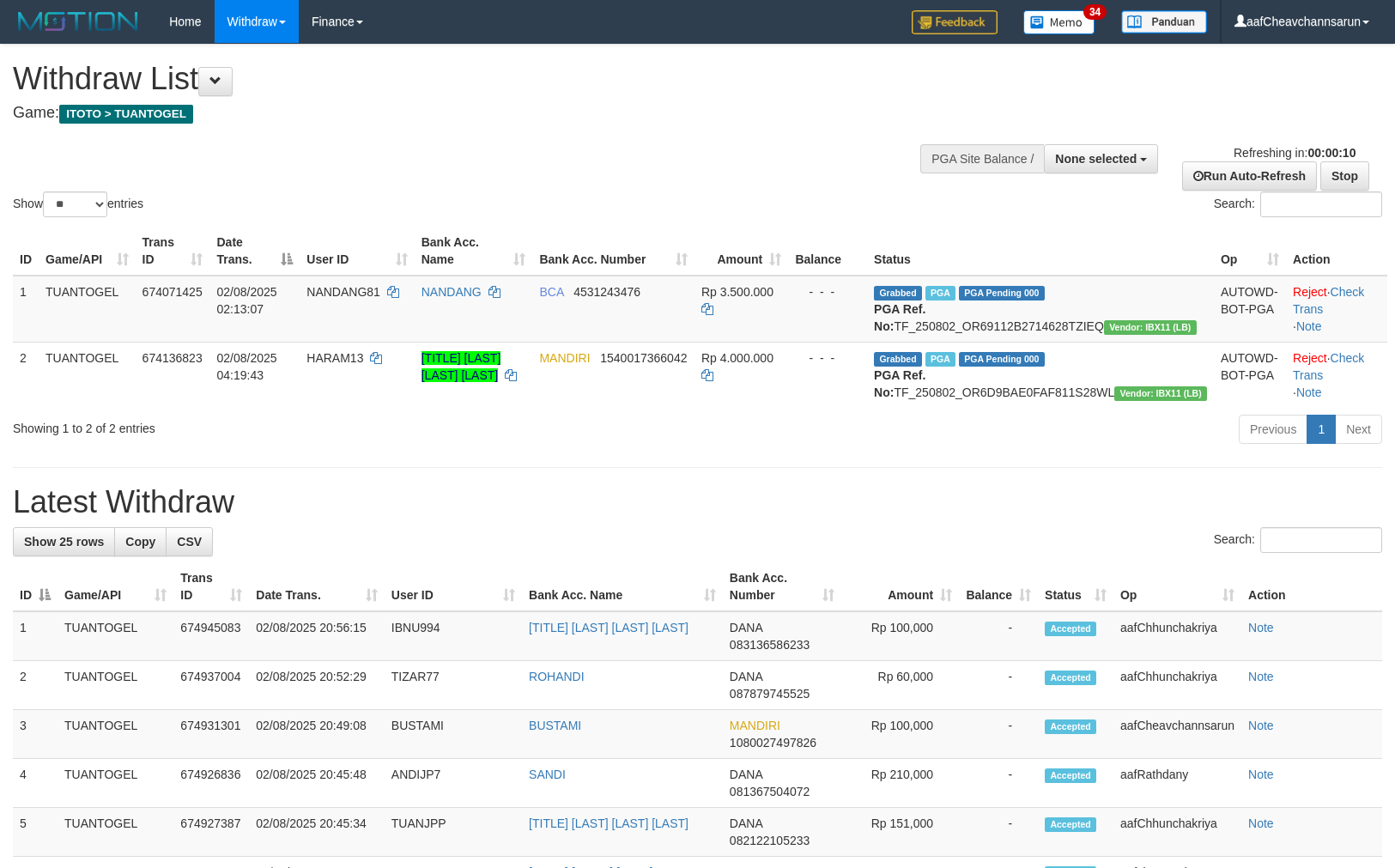 select 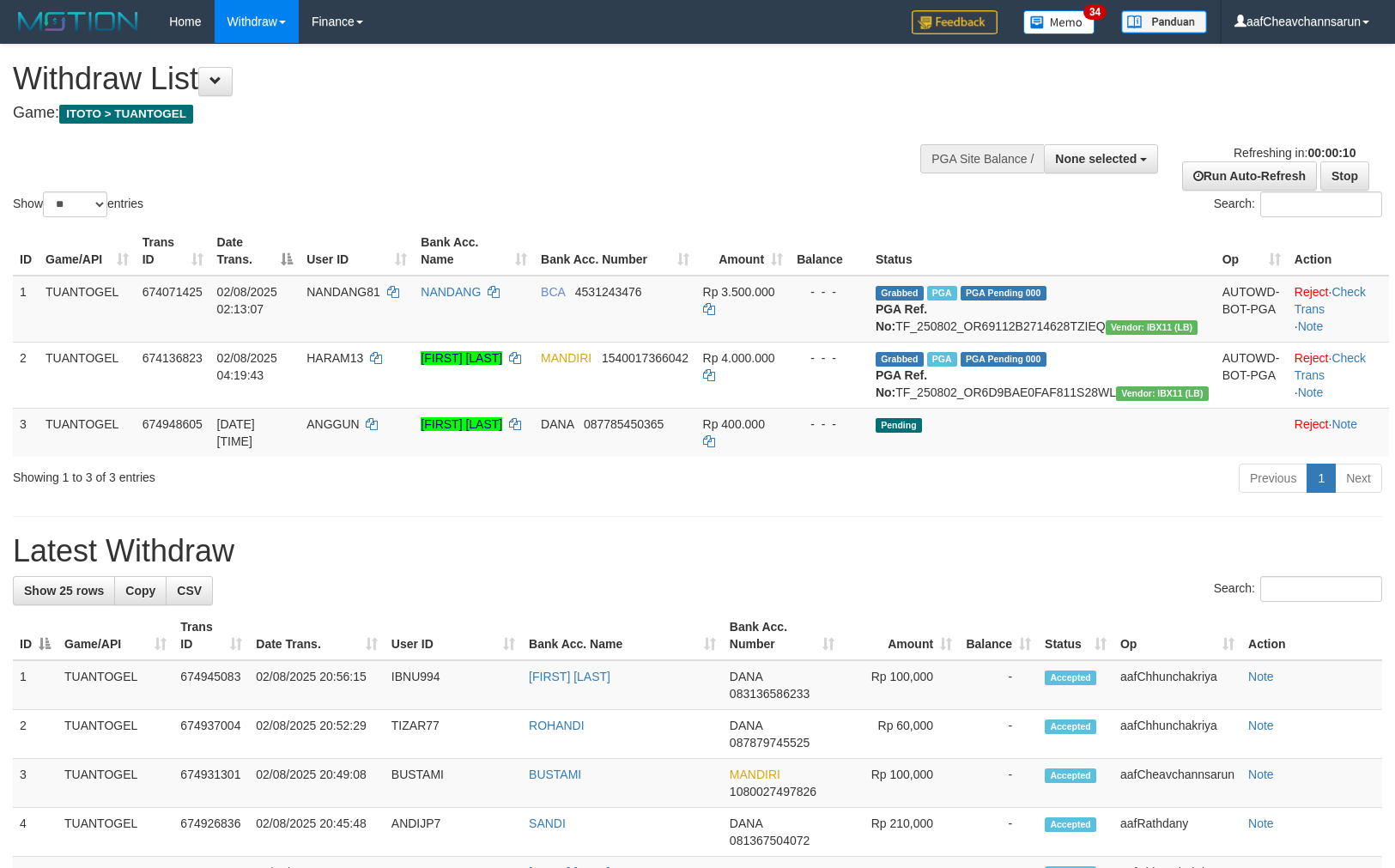 select 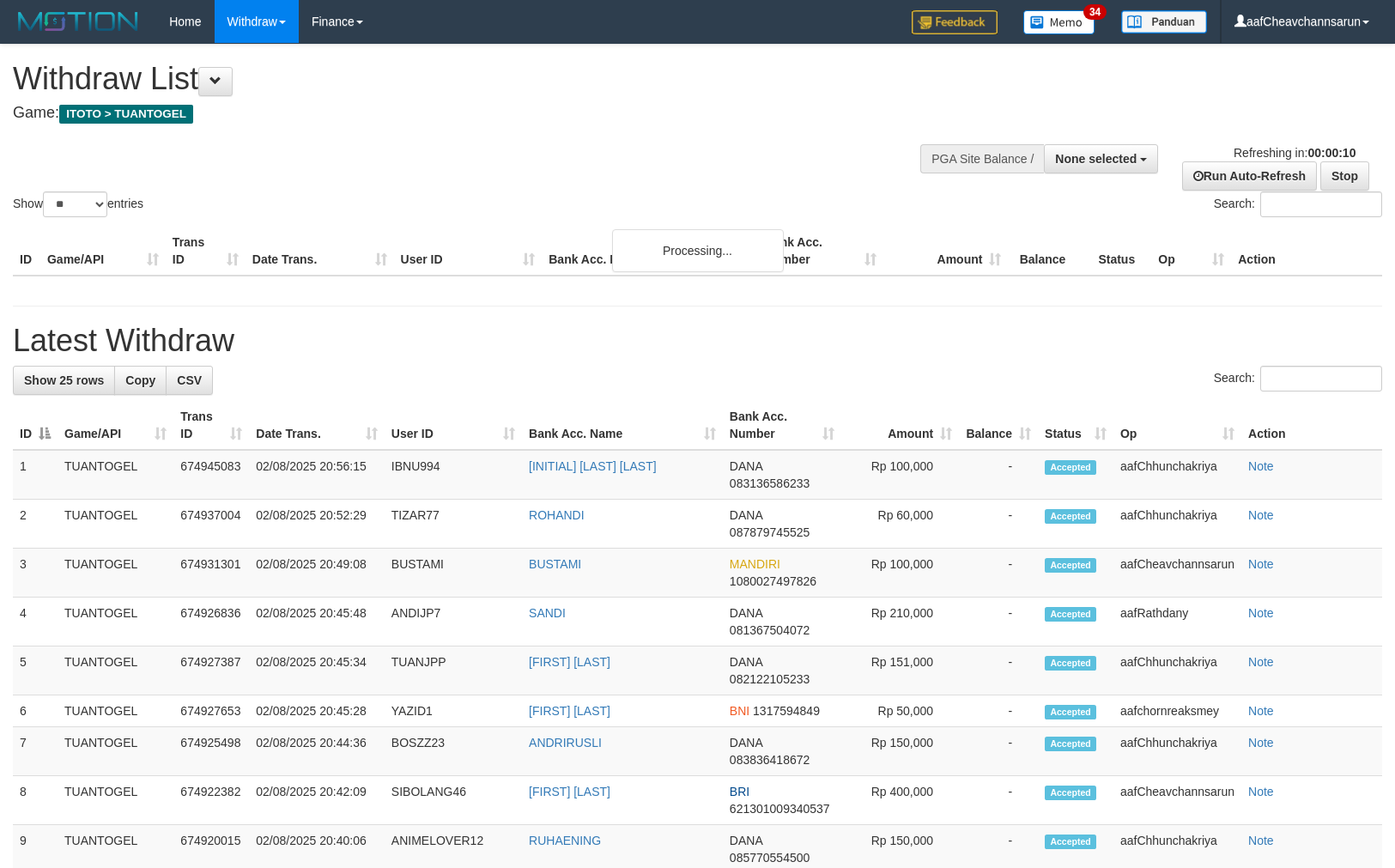 select 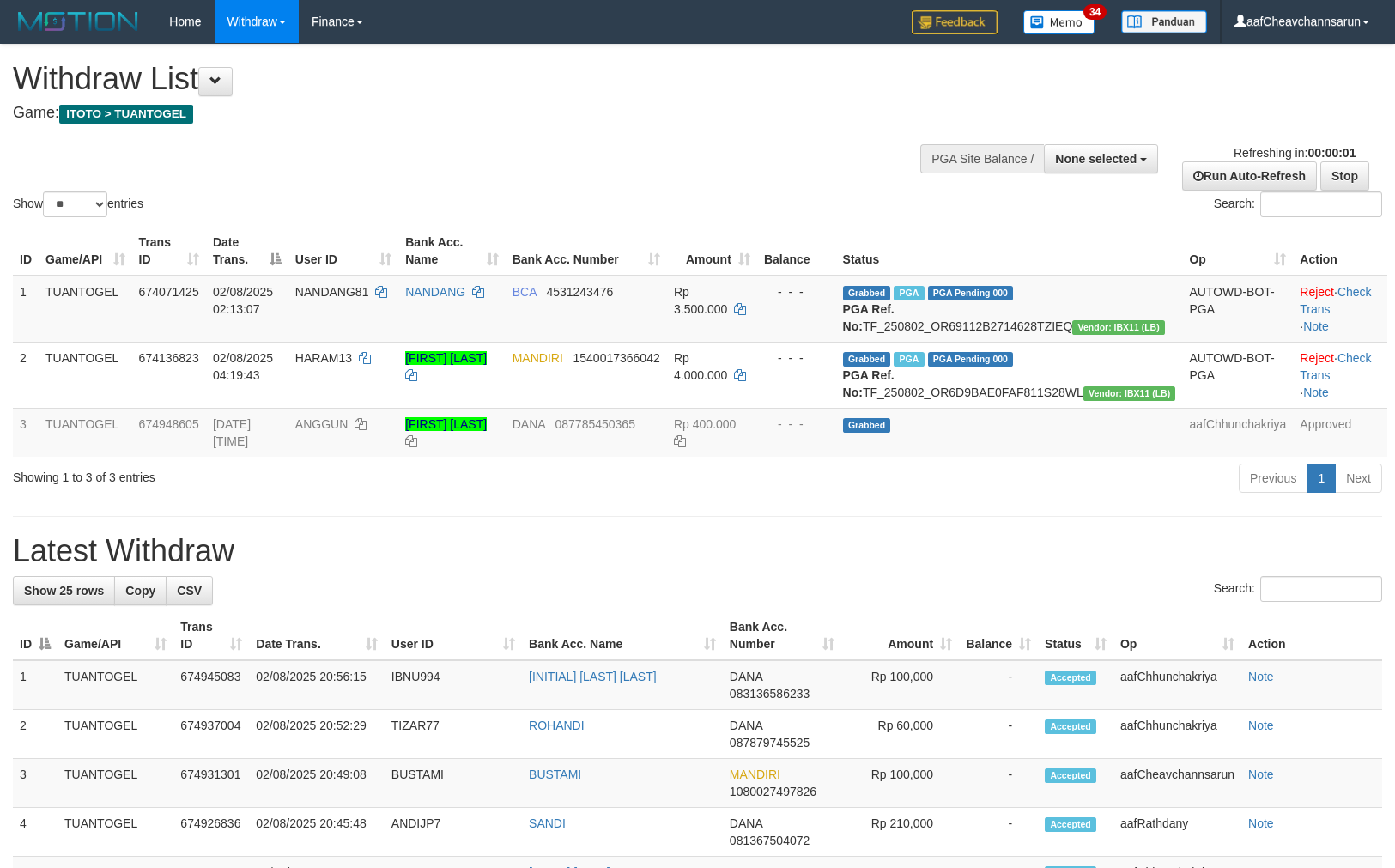 scroll, scrollTop: 0, scrollLeft: 0, axis: both 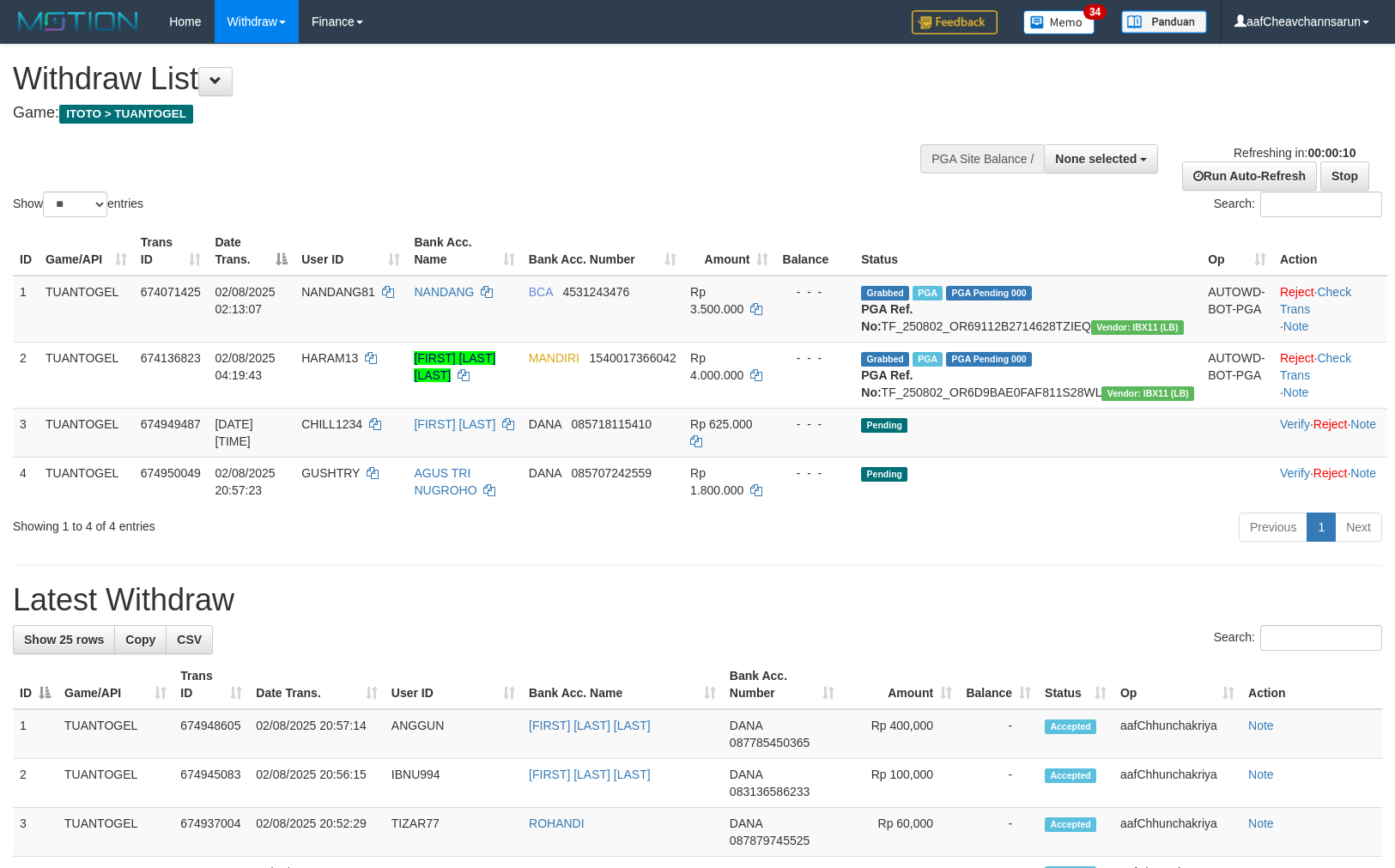 select 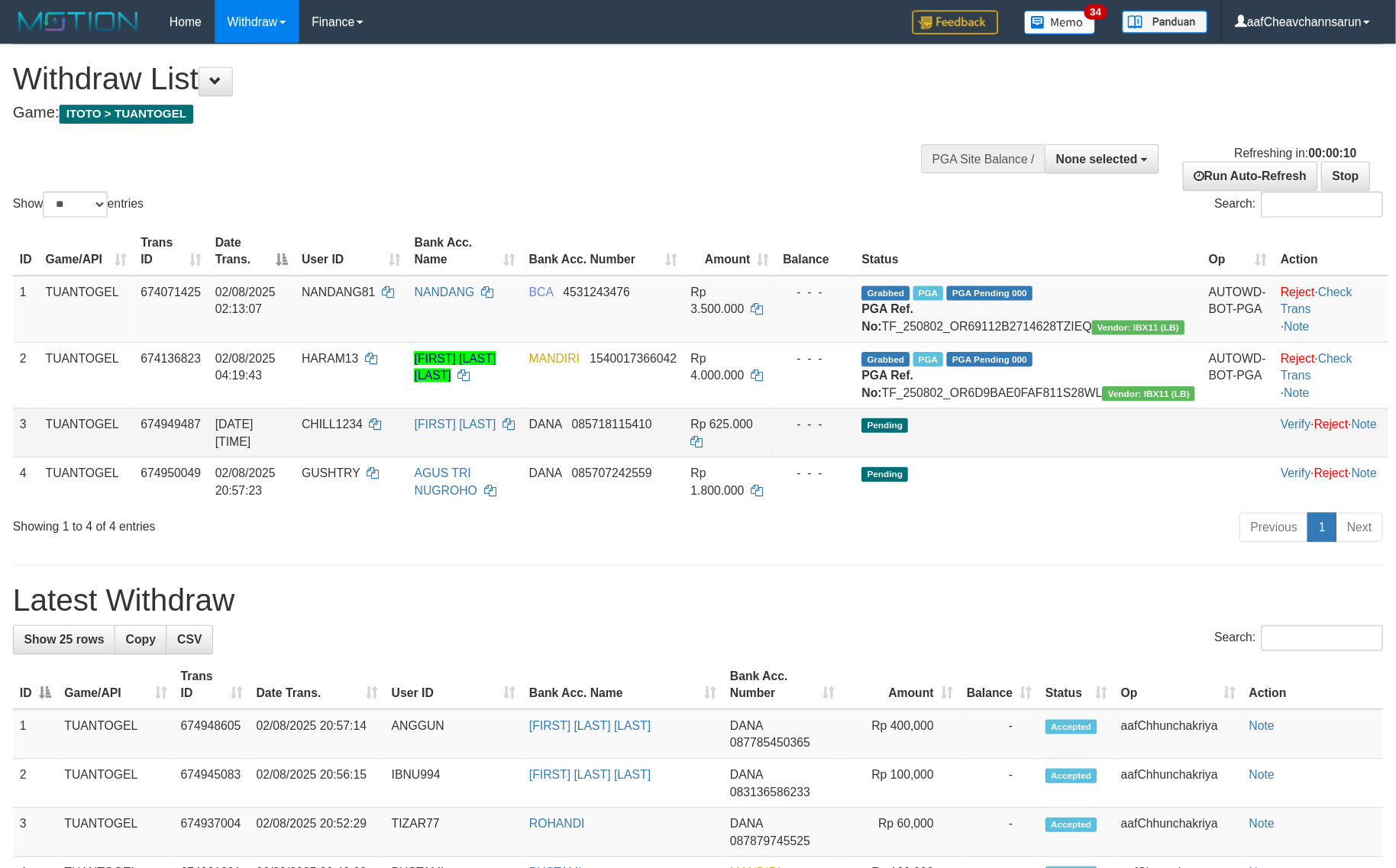 scroll, scrollTop: 0, scrollLeft: 0, axis: both 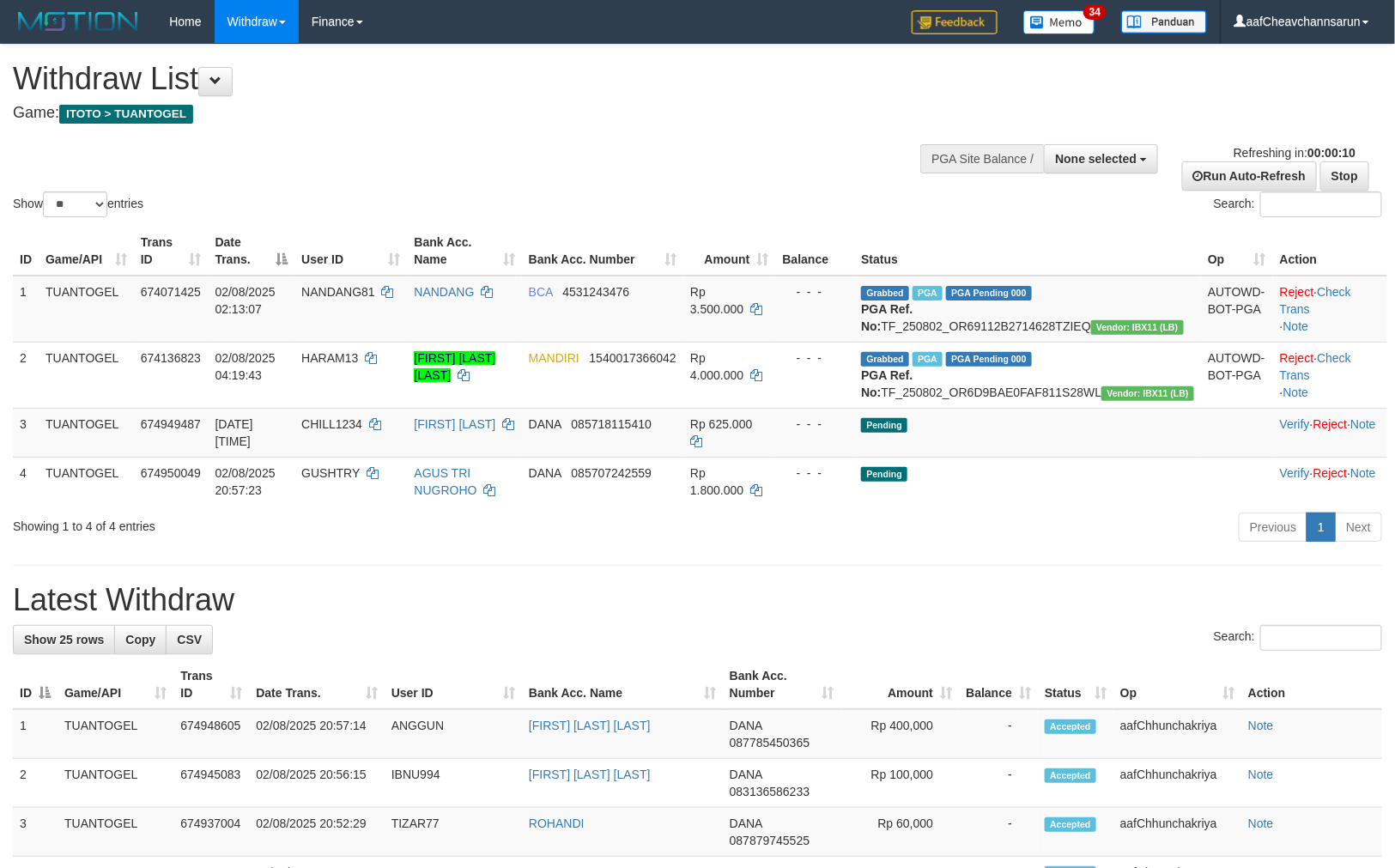 click on "**********" at bounding box center (697, 986) 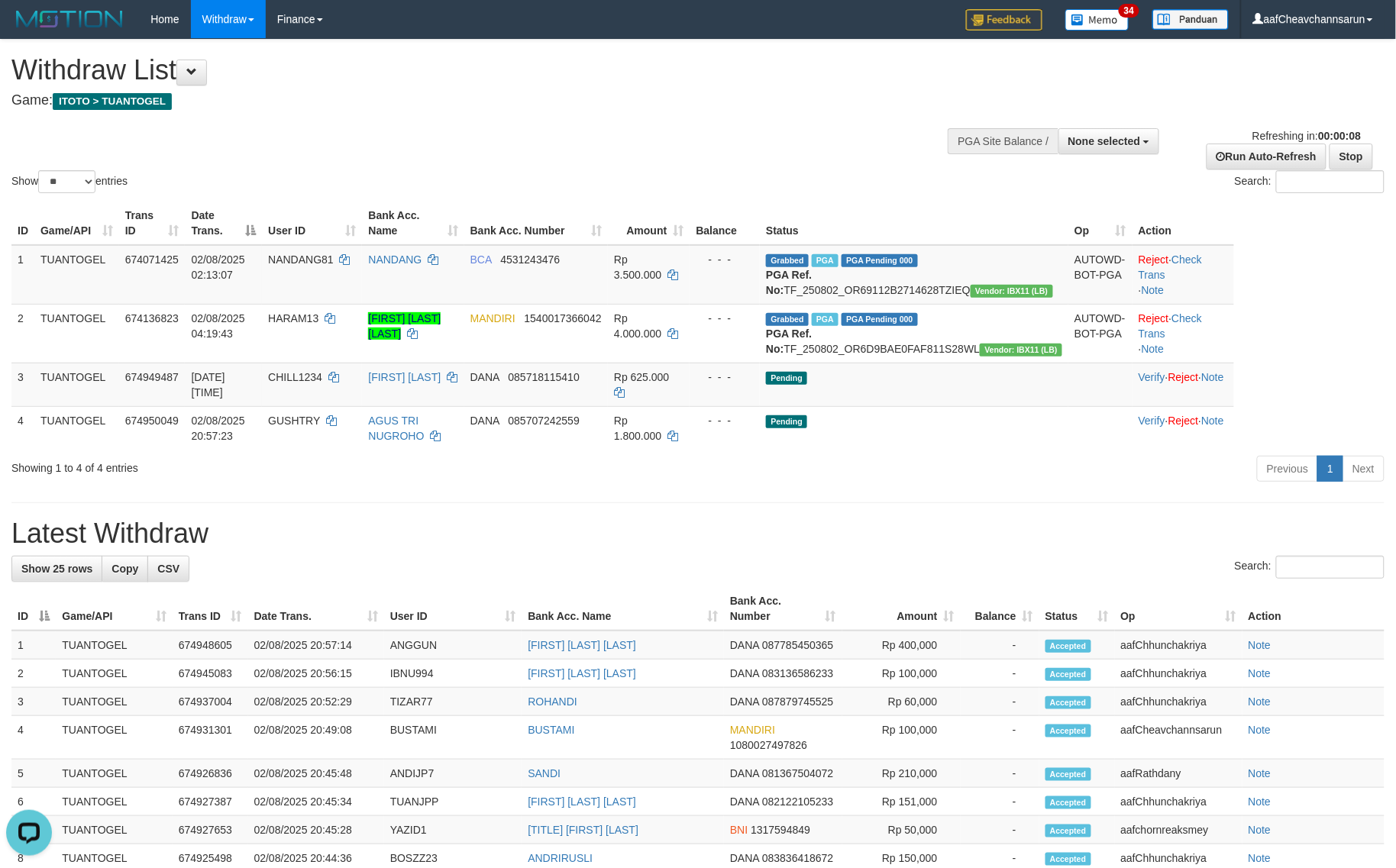 scroll, scrollTop: 0, scrollLeft: 0, axis: both 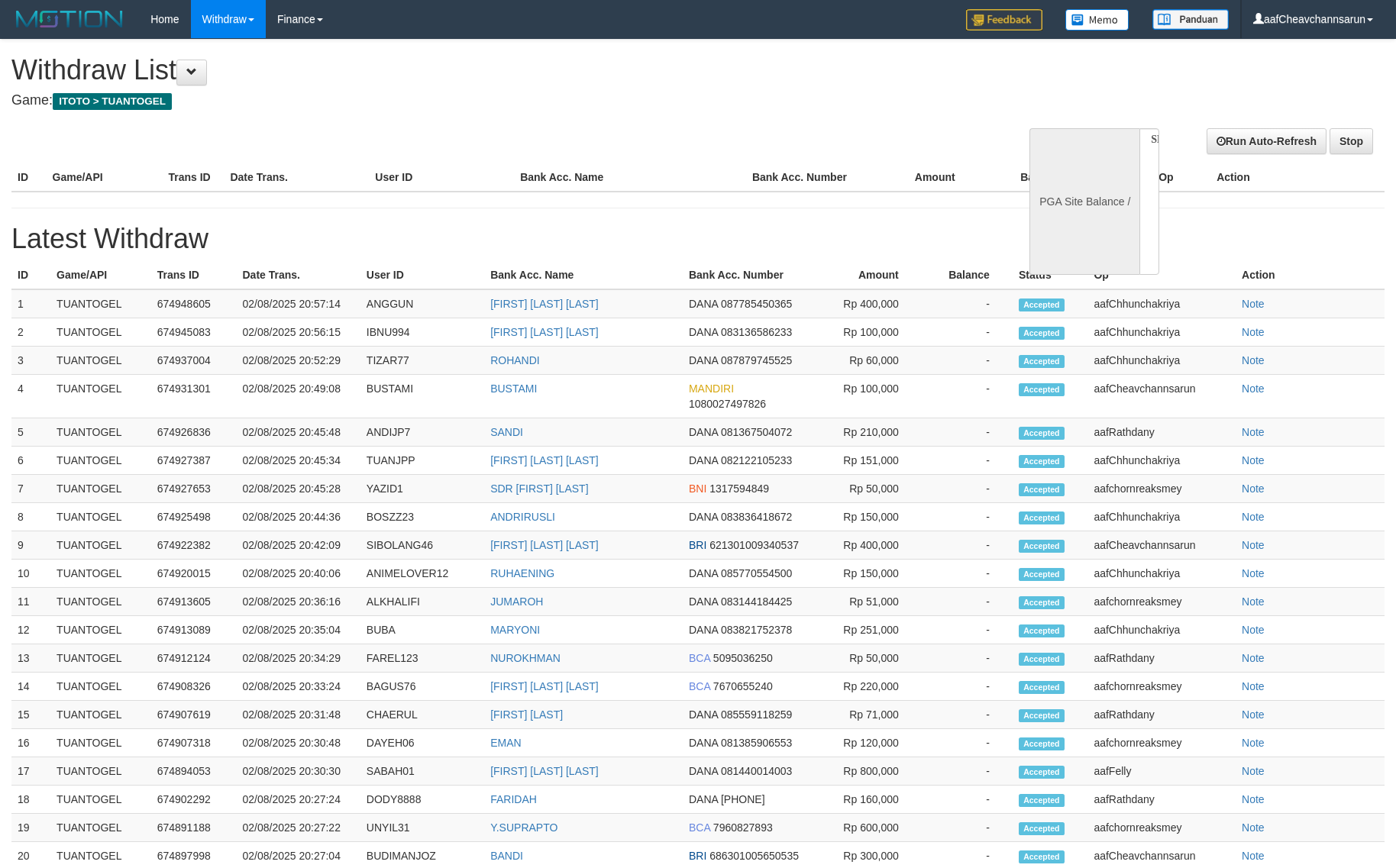 select 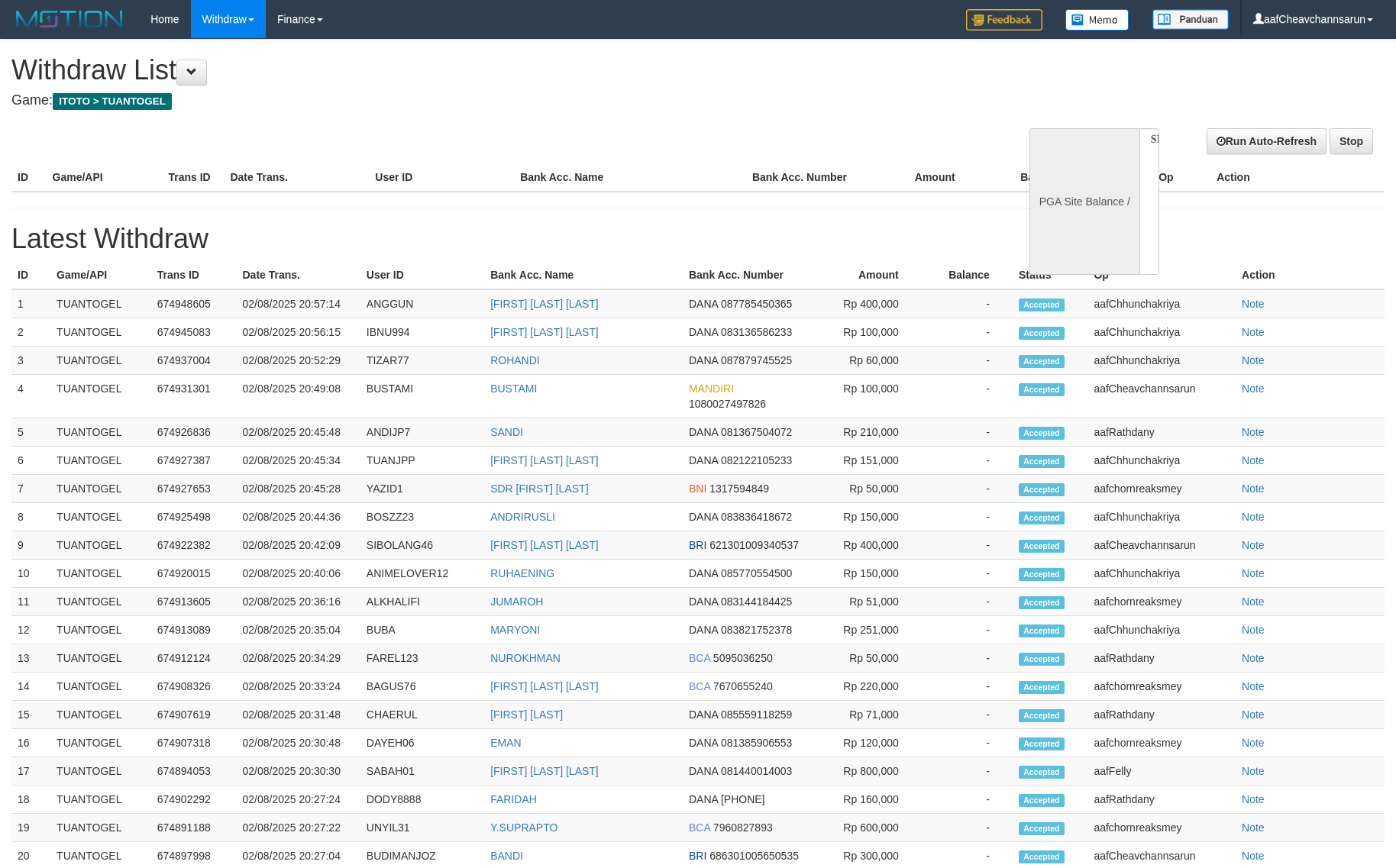 scroll, scrollTop: 0, scrollLeft: 0, axis: both 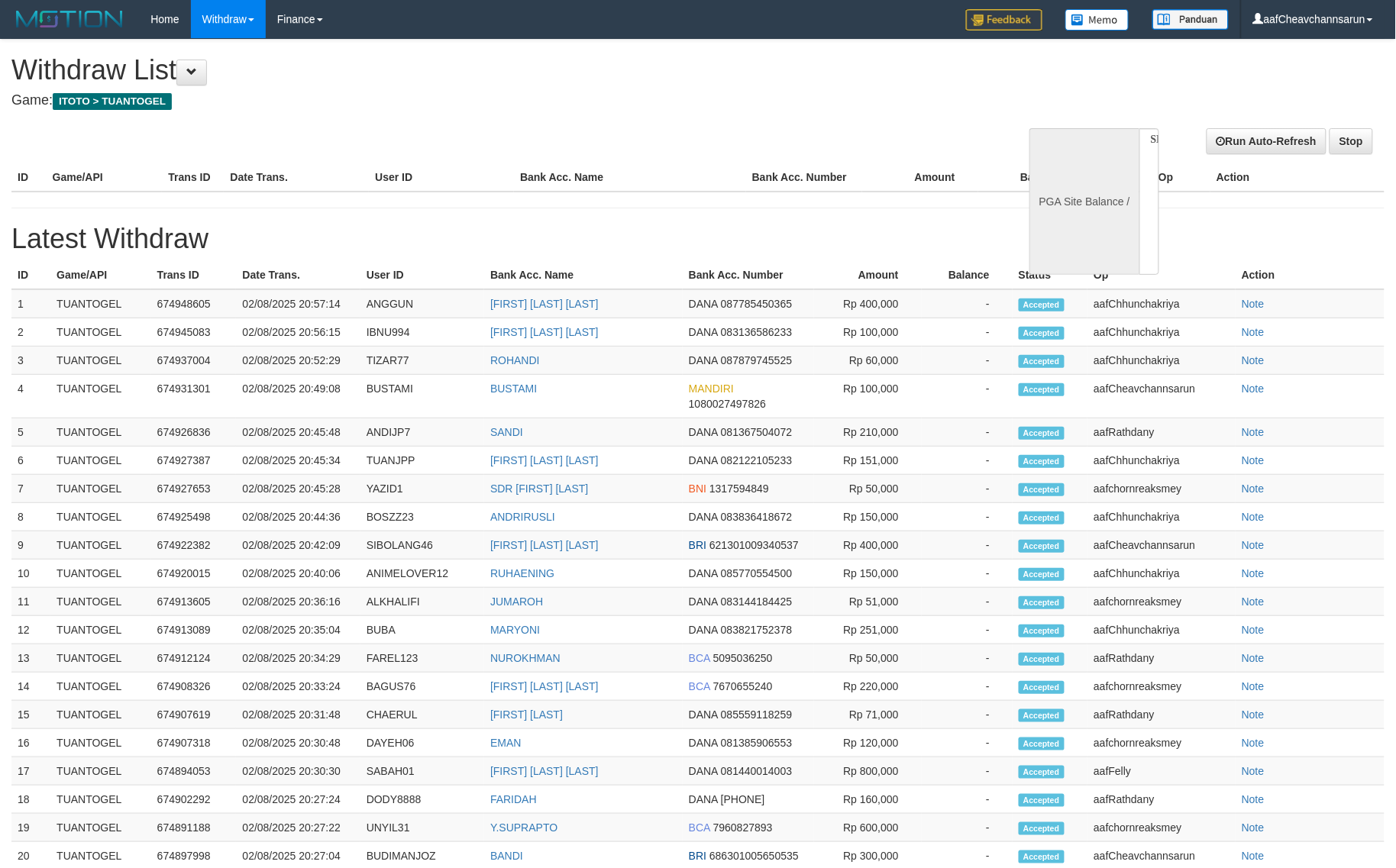 select on "**" 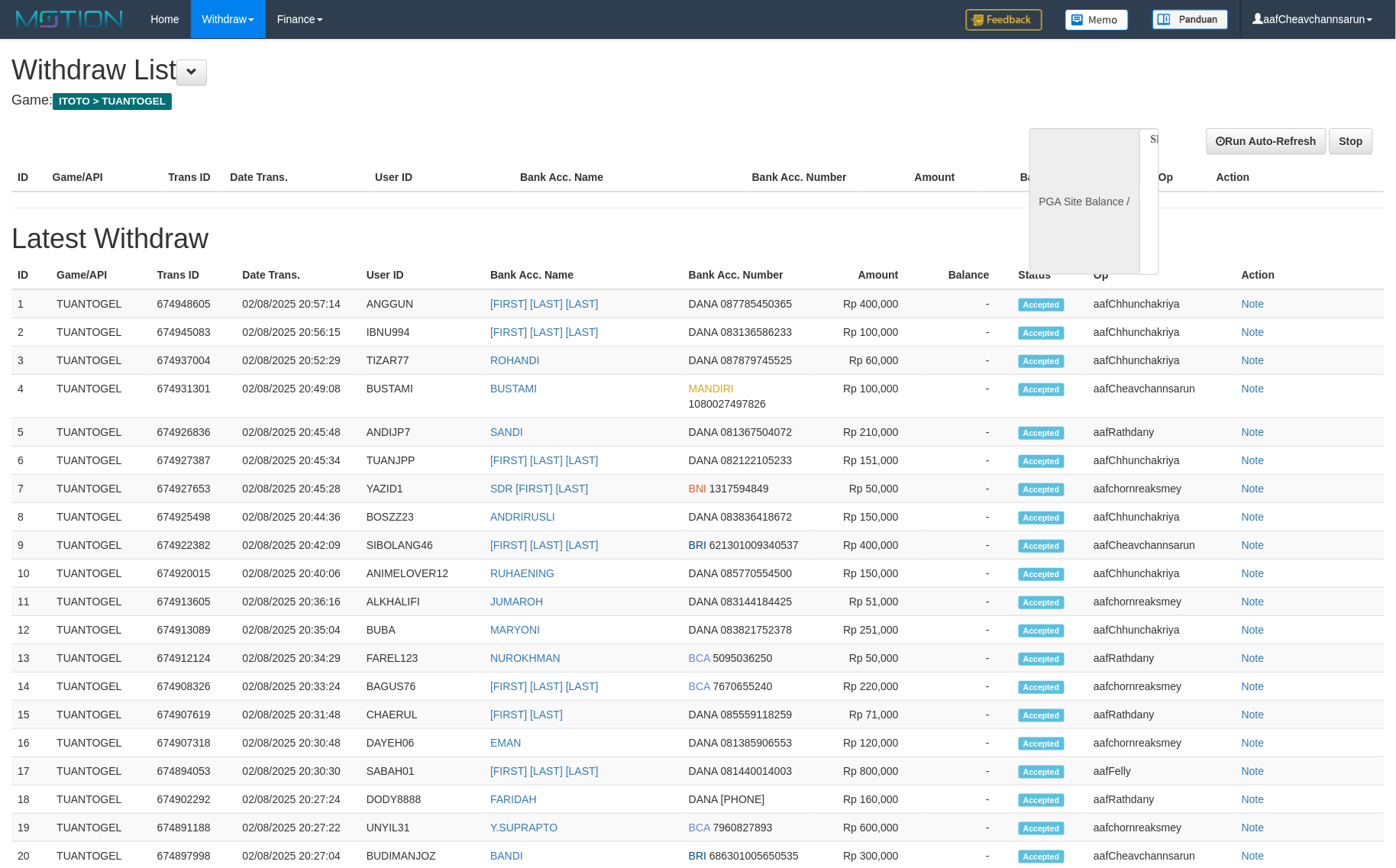 select 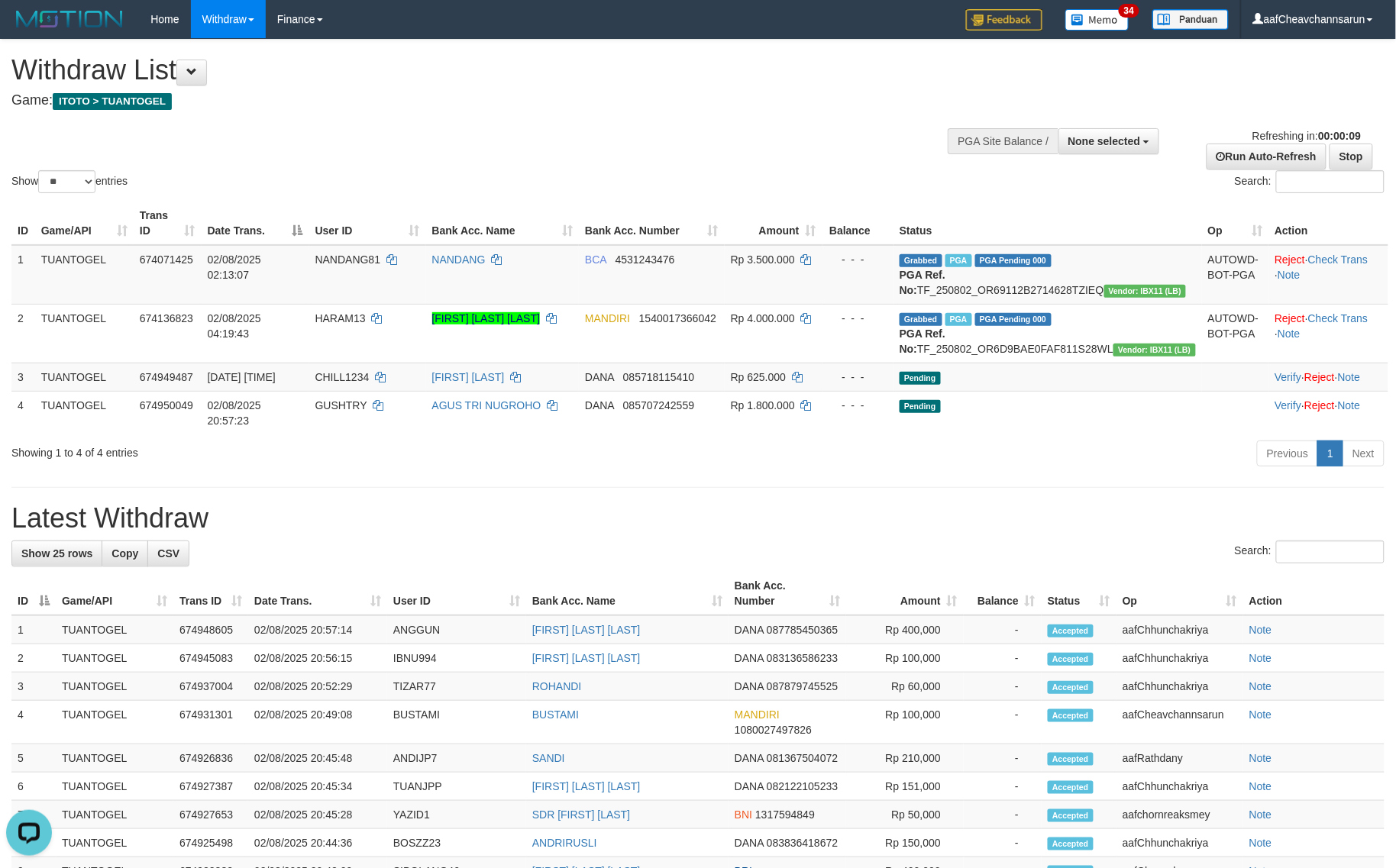 scroll, scrollTop: 0, scrollLeft: 0, axis: both 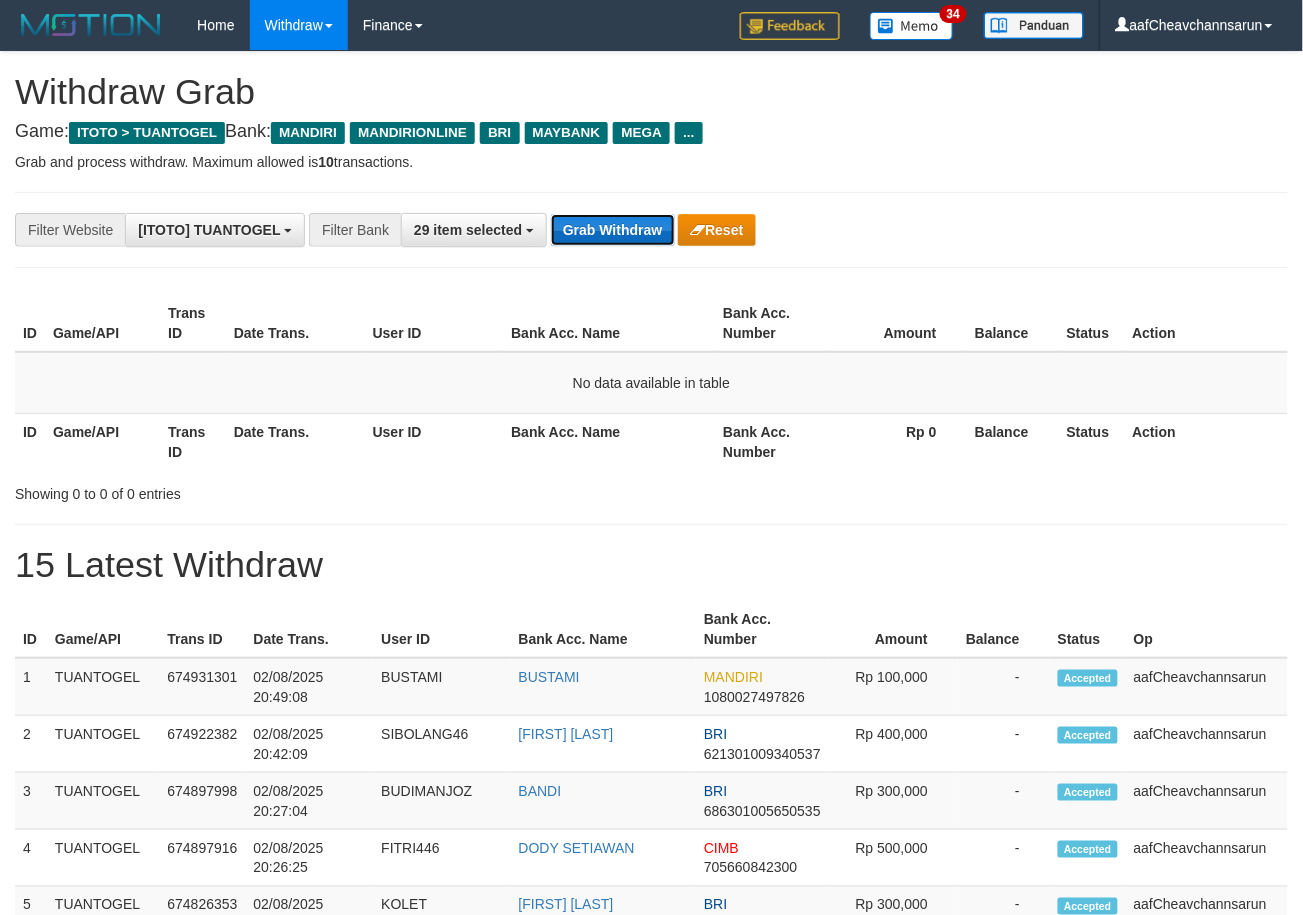 click on "Grab Withdraw" at bounding box center [612, 230] 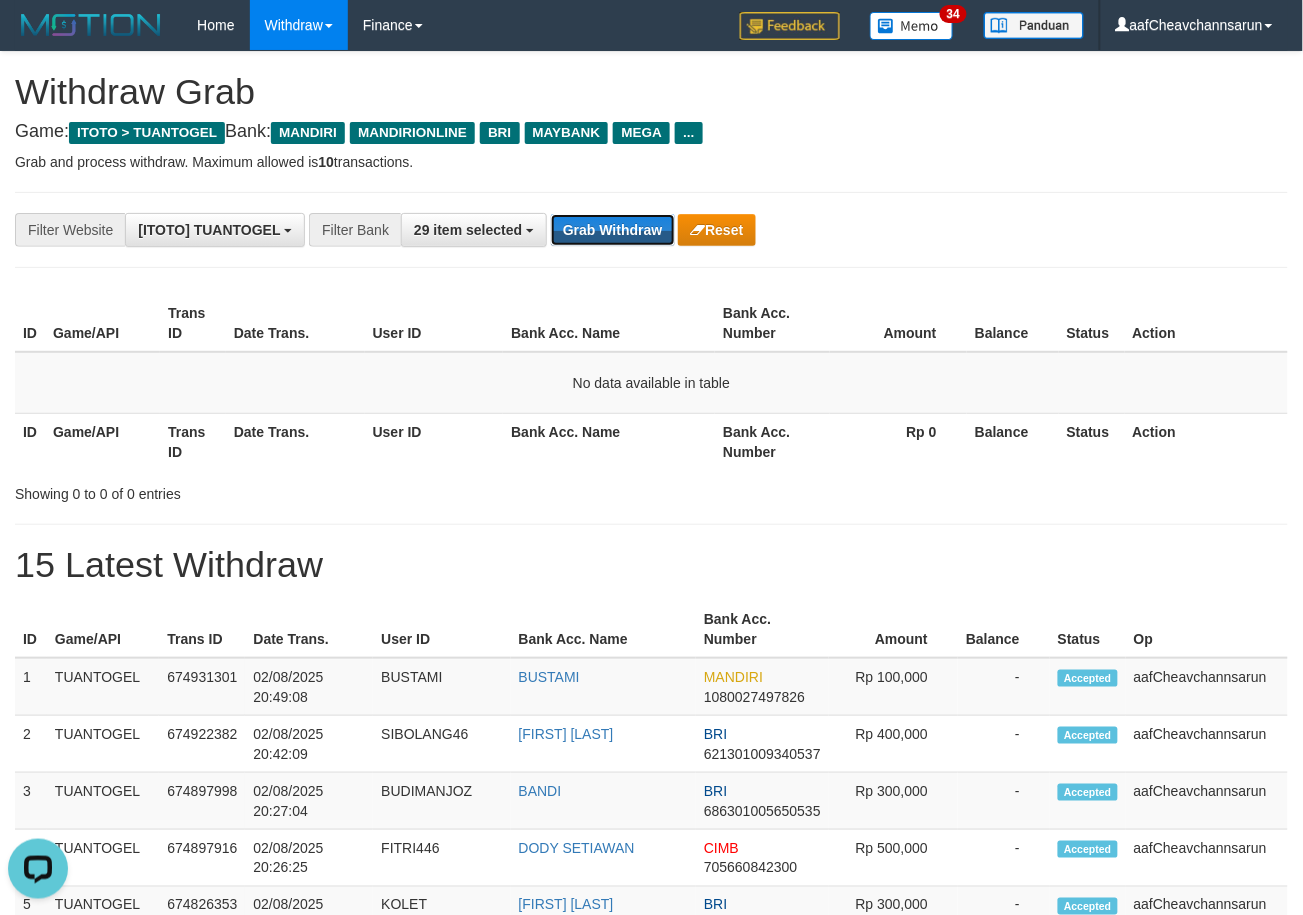scroll, scrollTop: 0, scrollLeft: 0, axis: both 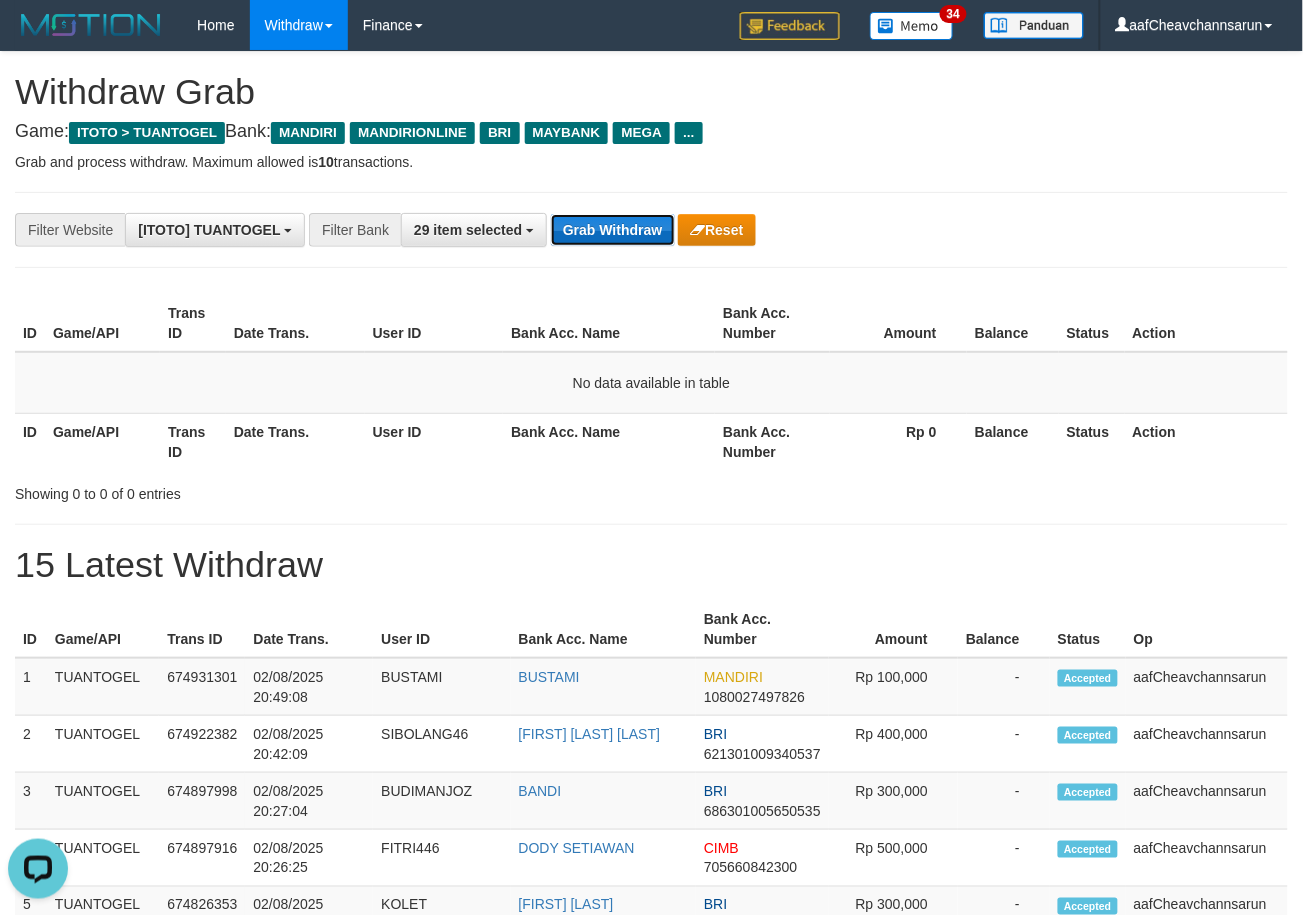 click on "Grab Withdraw" at bounding box center (612, 230) 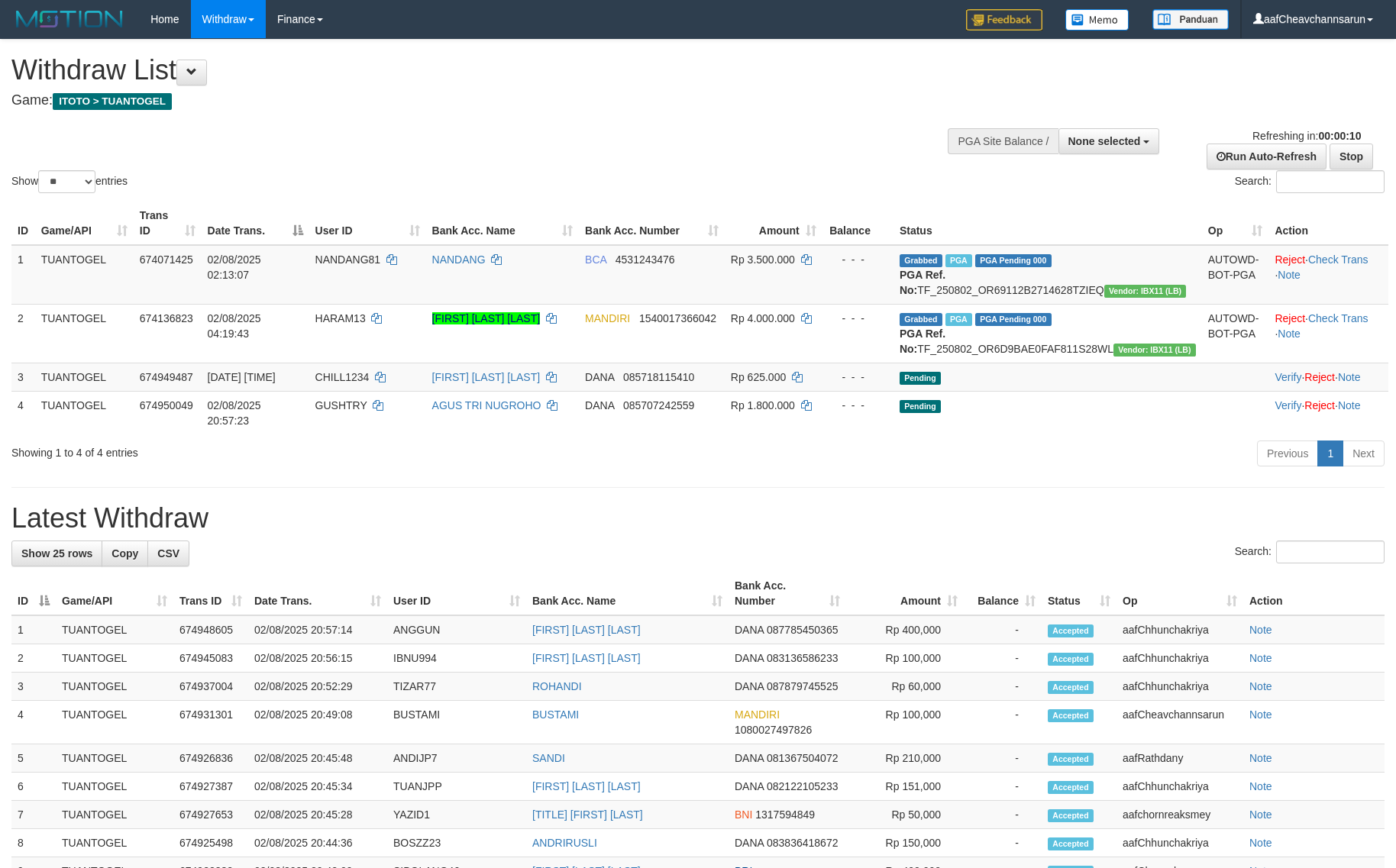 select 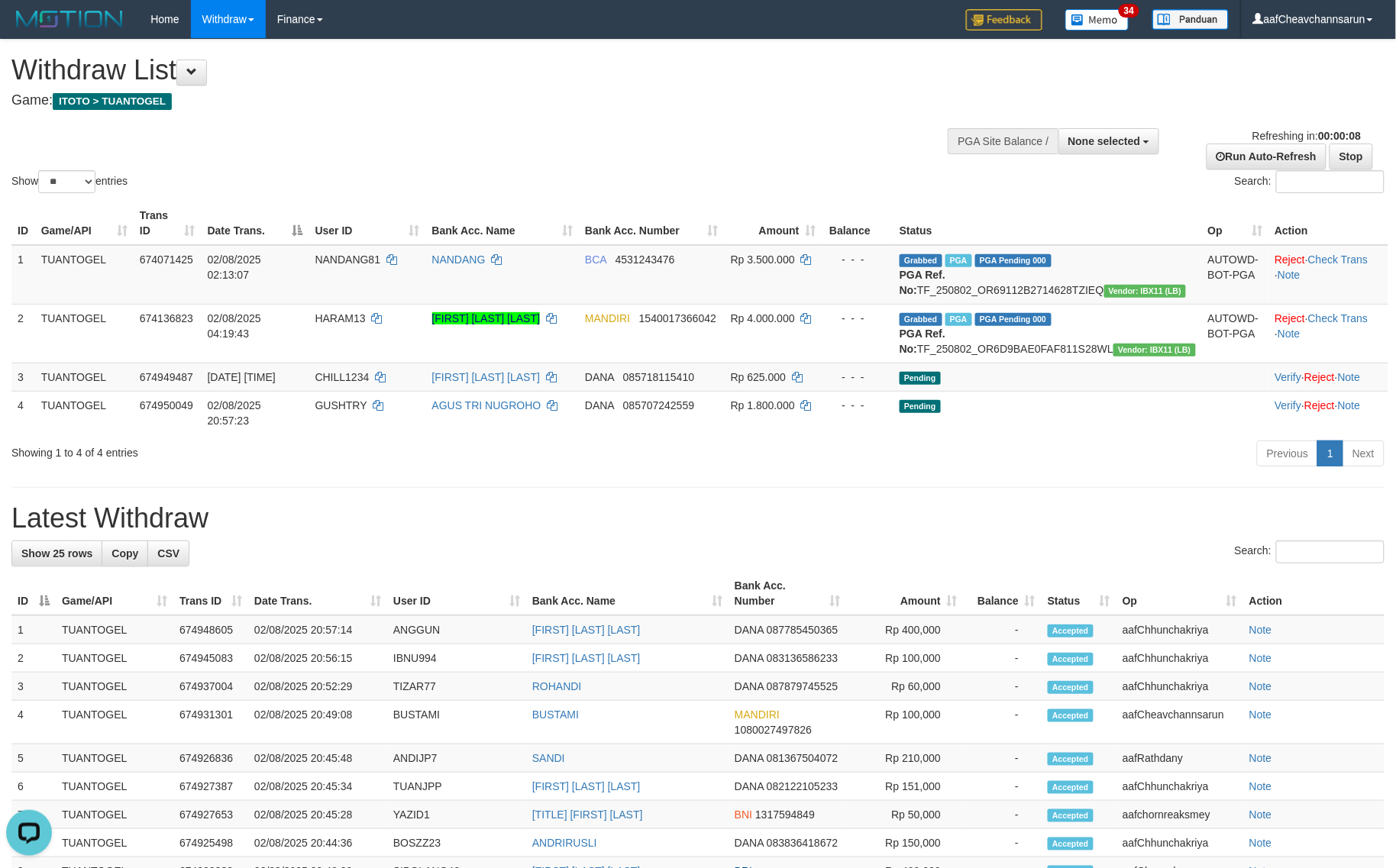 scroll, scrollTop: 0, scrollLeft: 0, axis: both 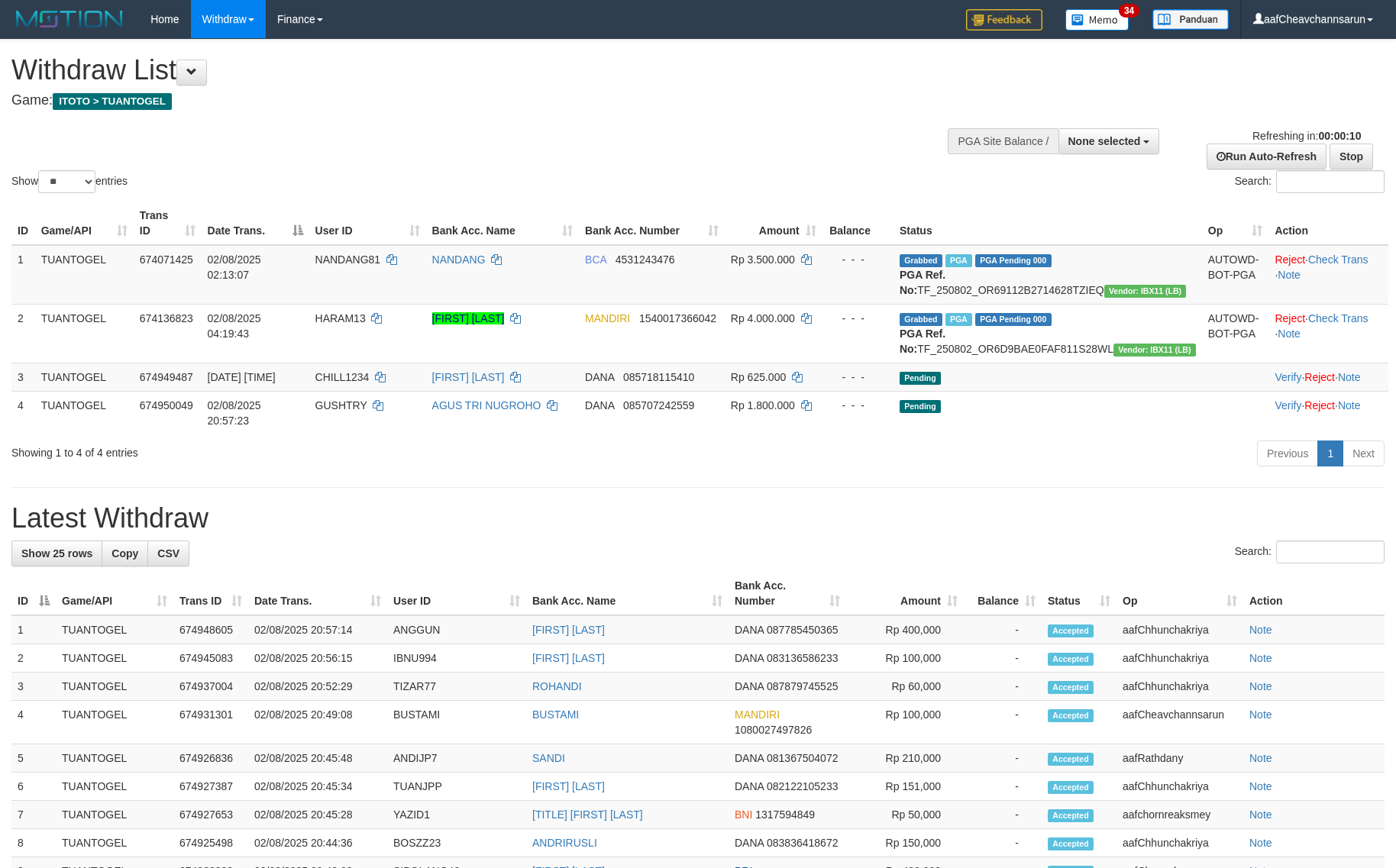 select 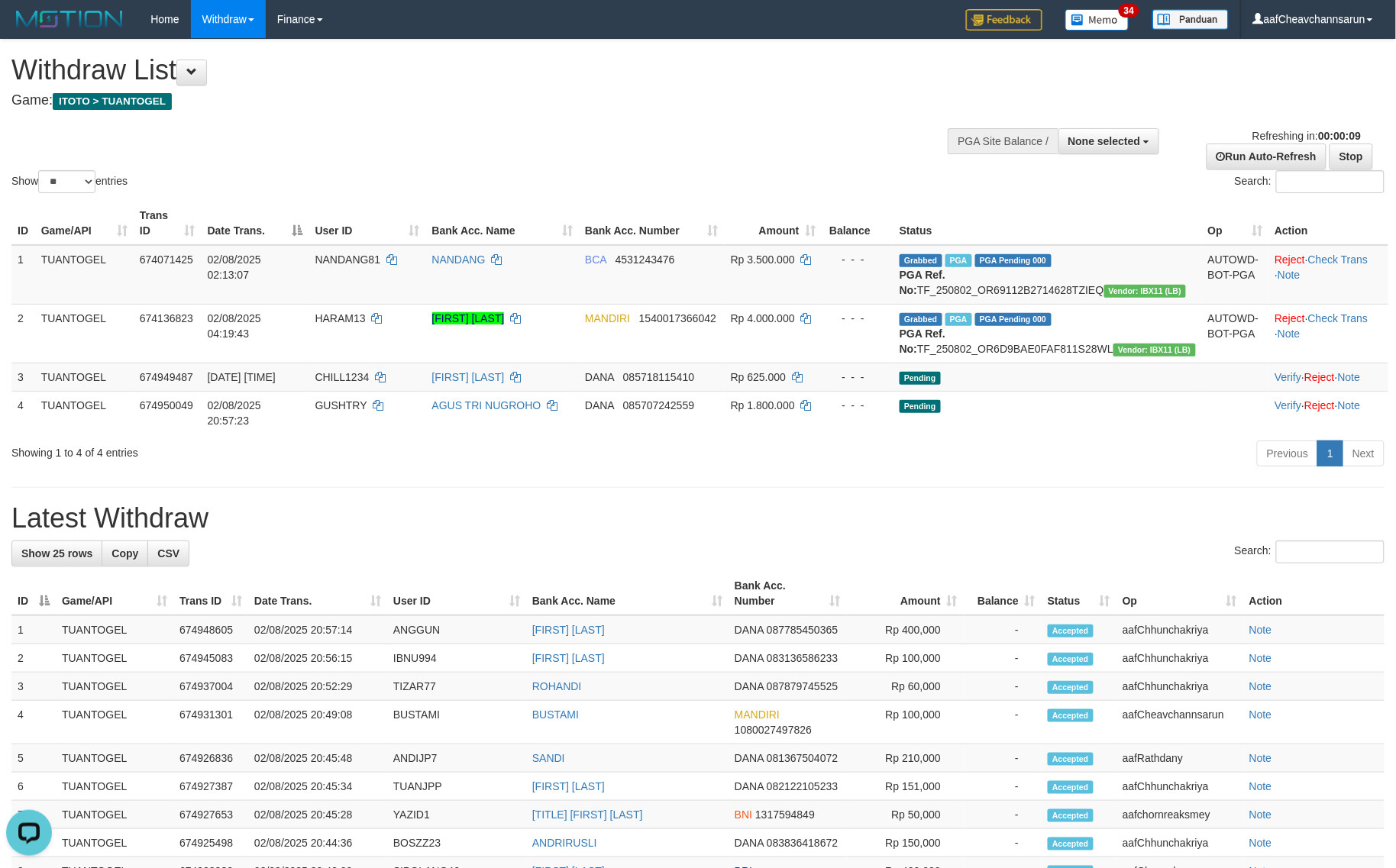 scroll, scrollTop: 0, scrollLeft: 0, axis: both 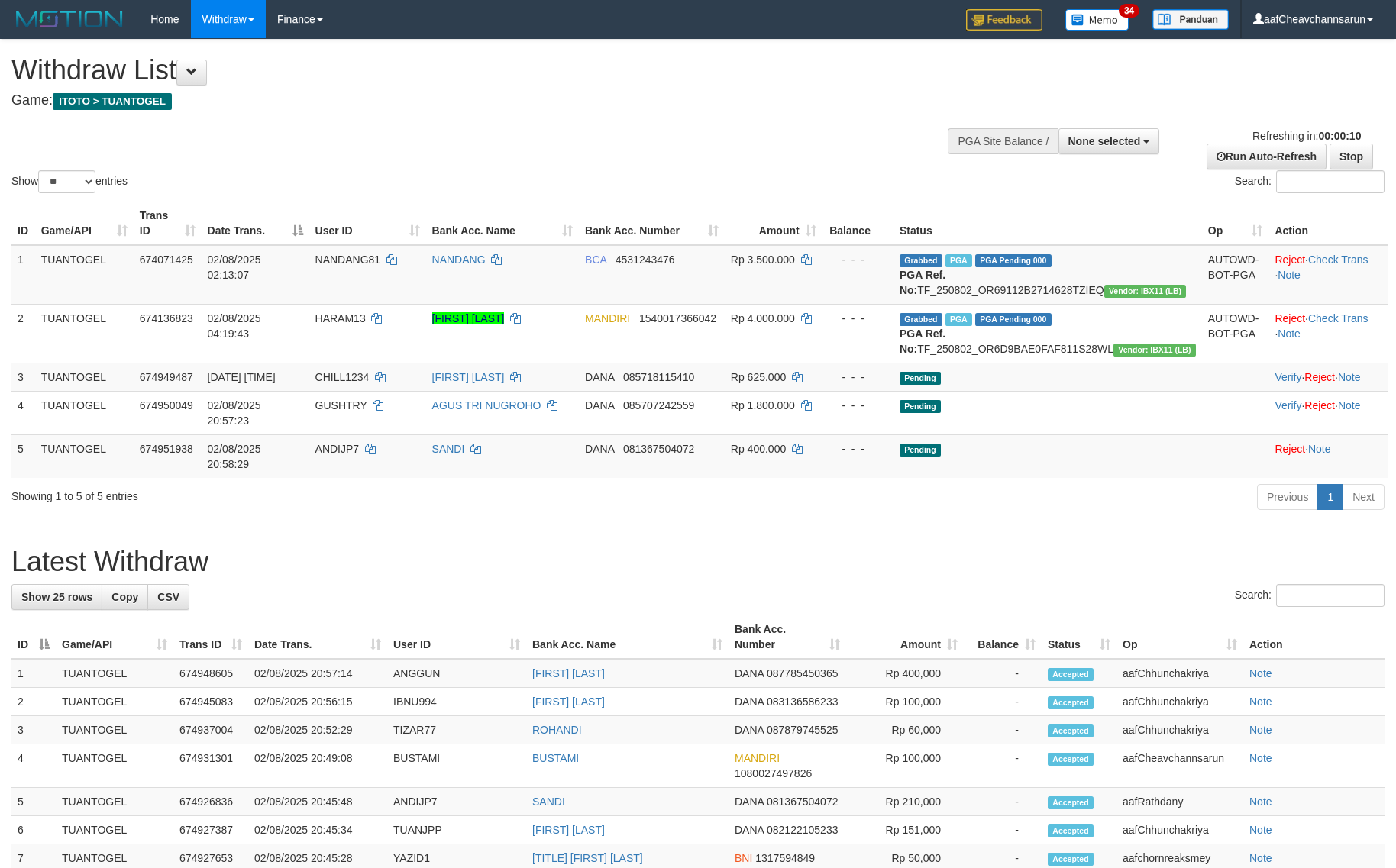 select 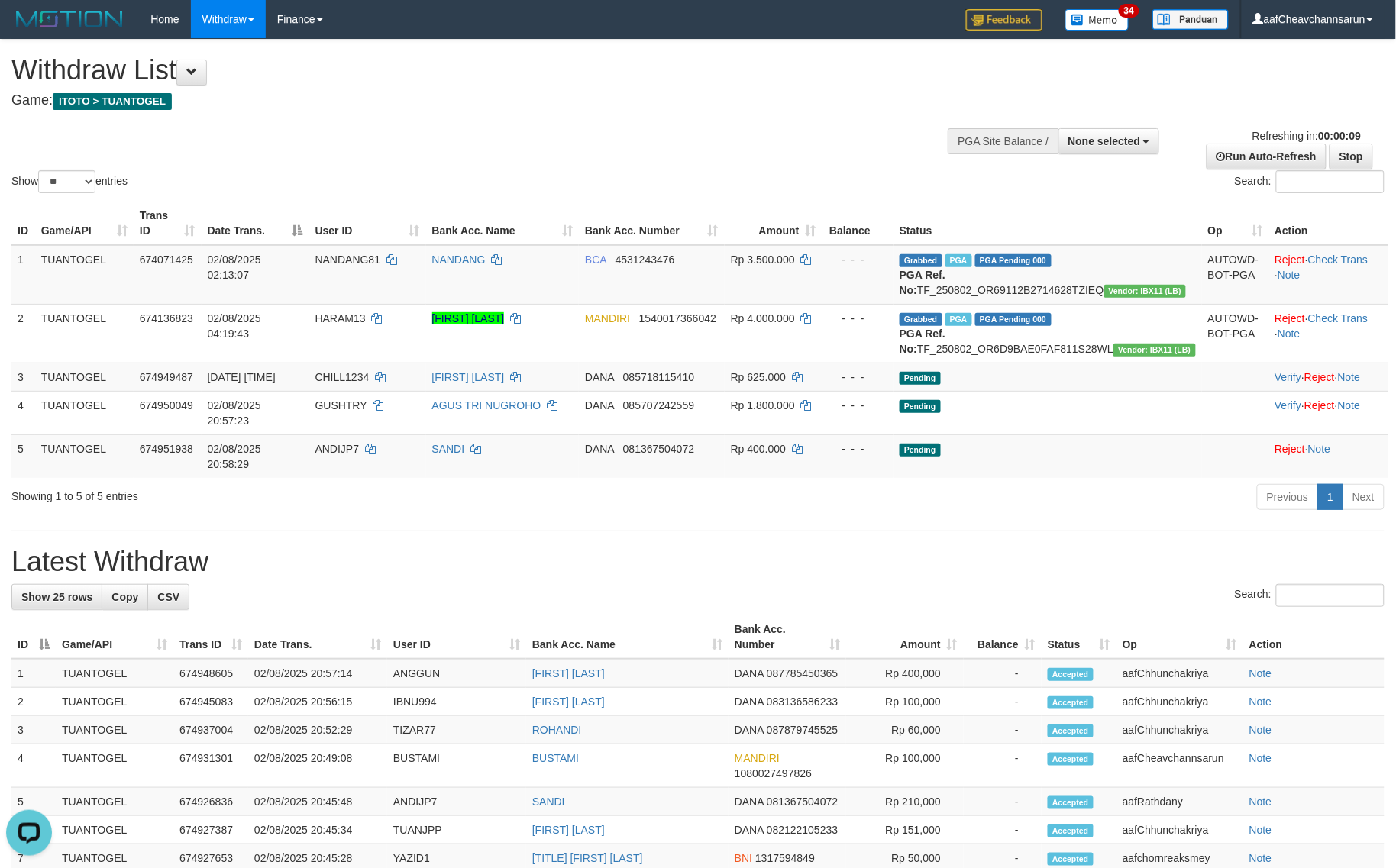 scroll, scrollTop: 0, scrollLeft: 0, axis: both 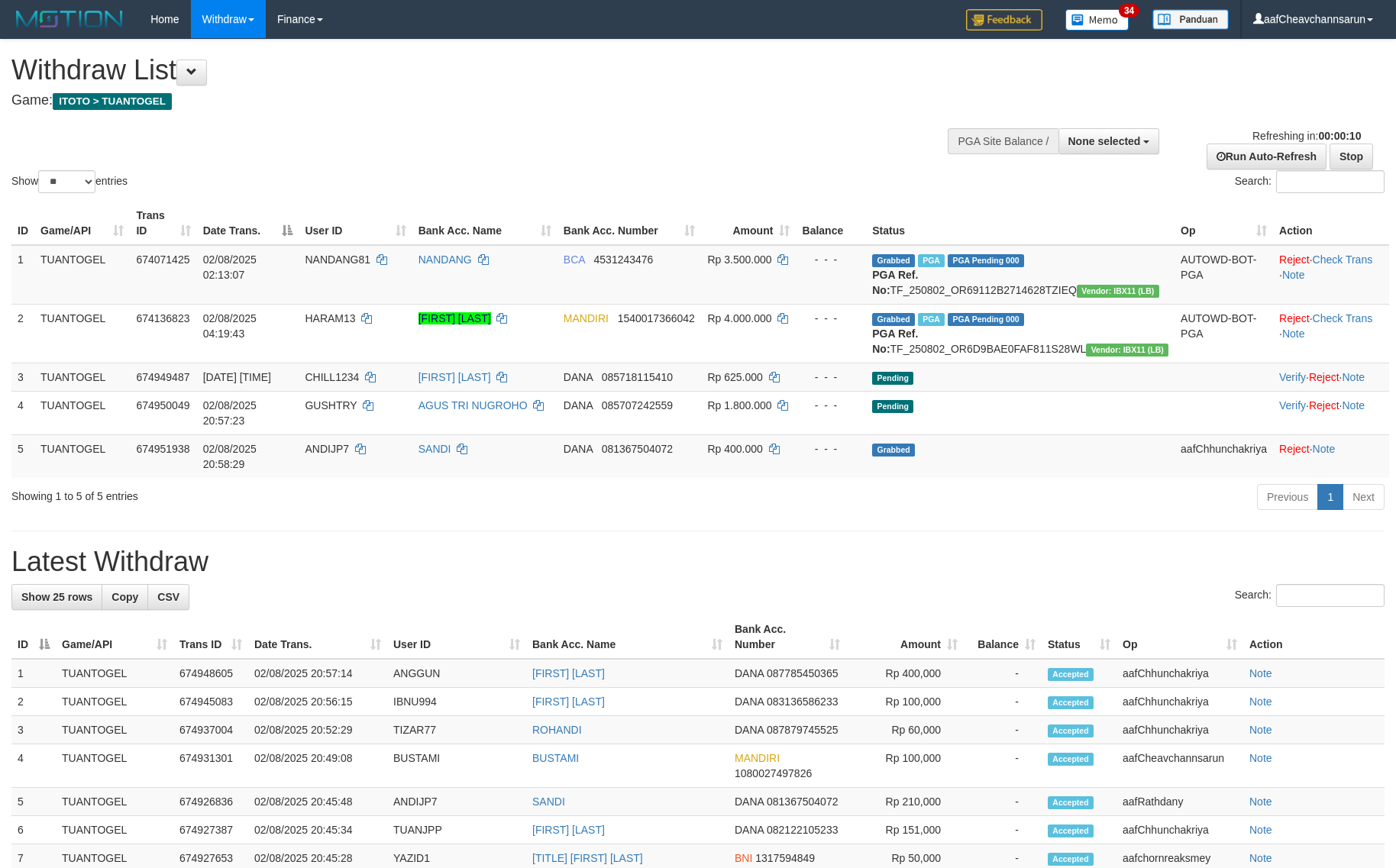select 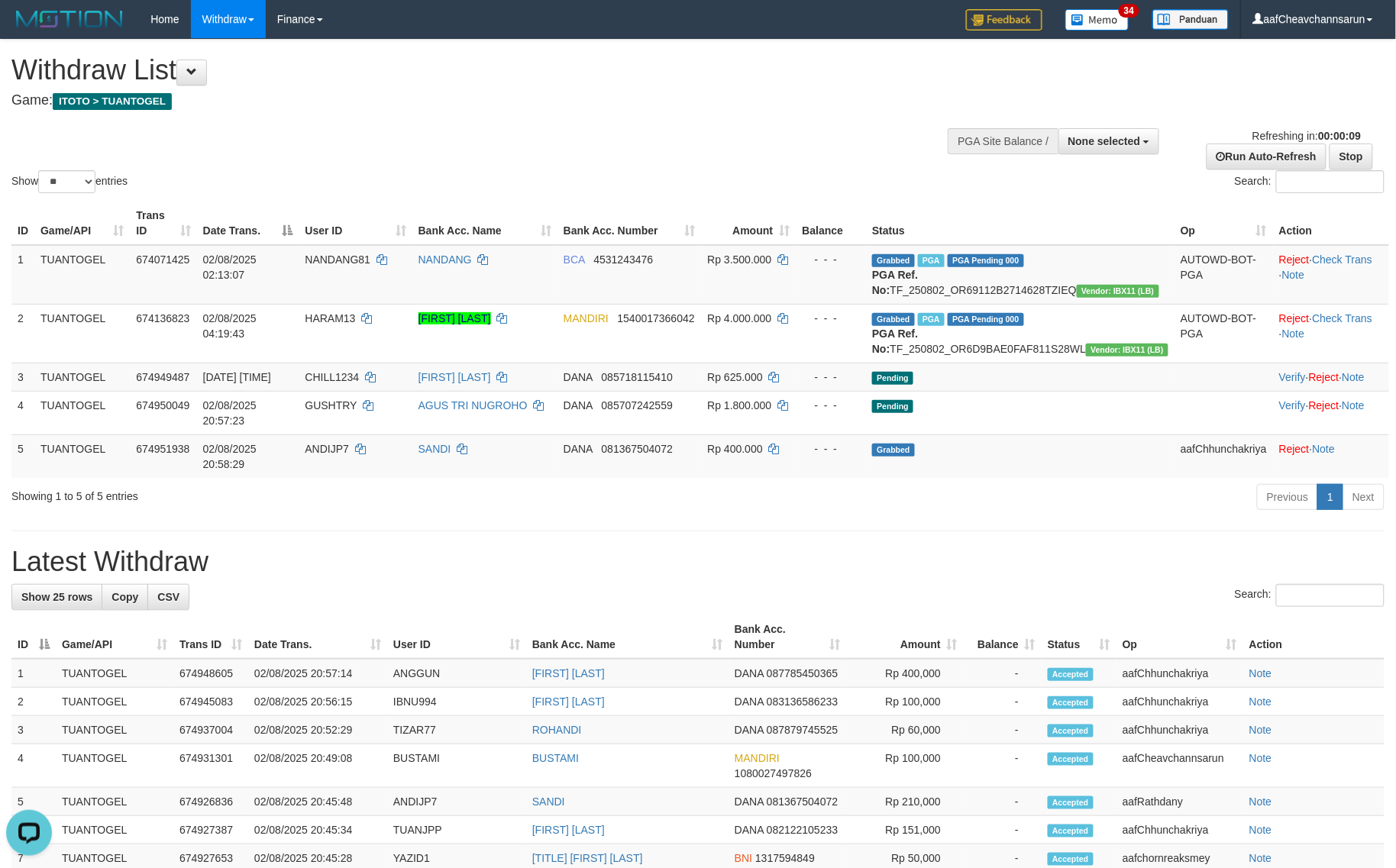 scroll, scrollTop: 0, scrollLeft: 0, axis: both 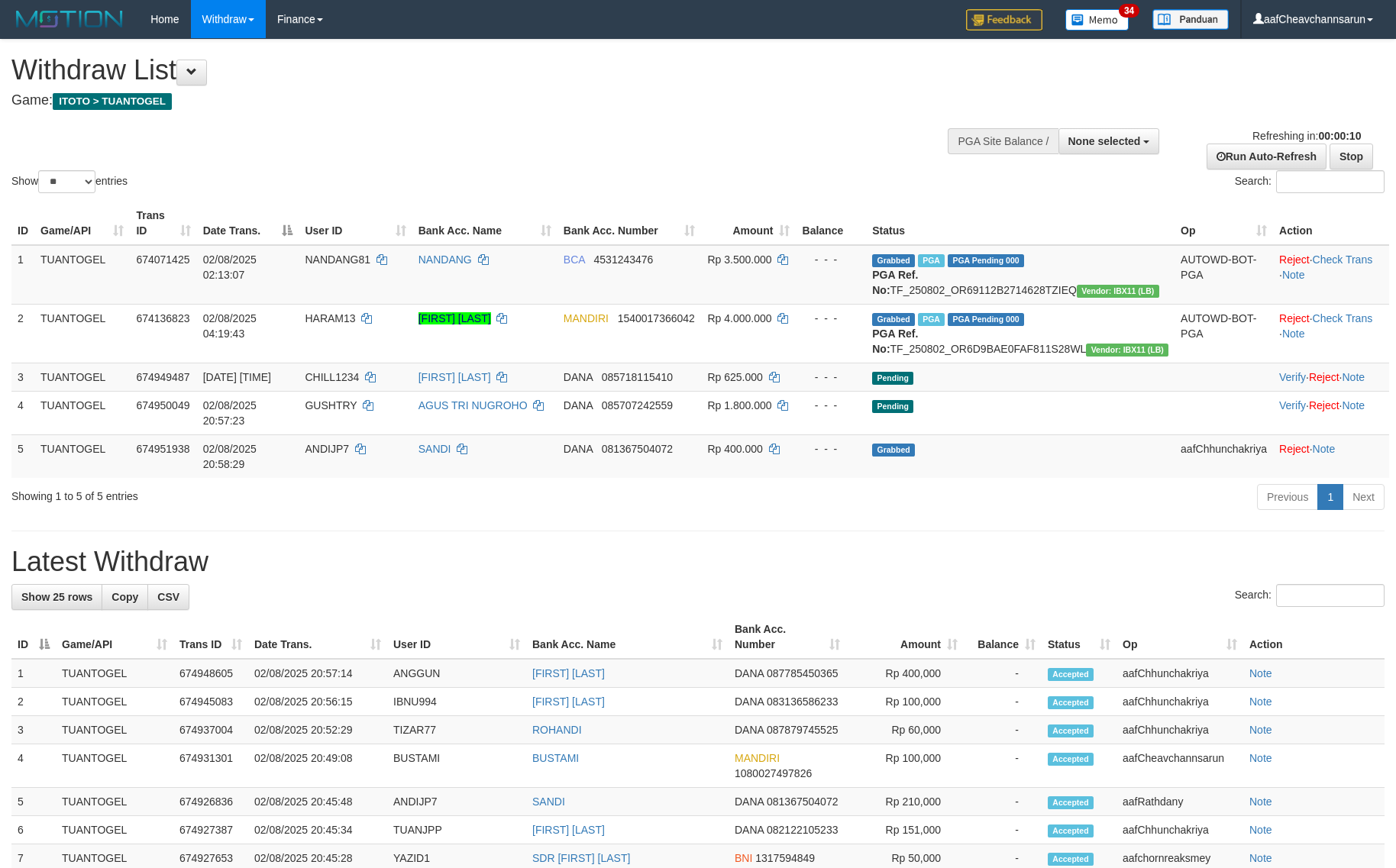 select 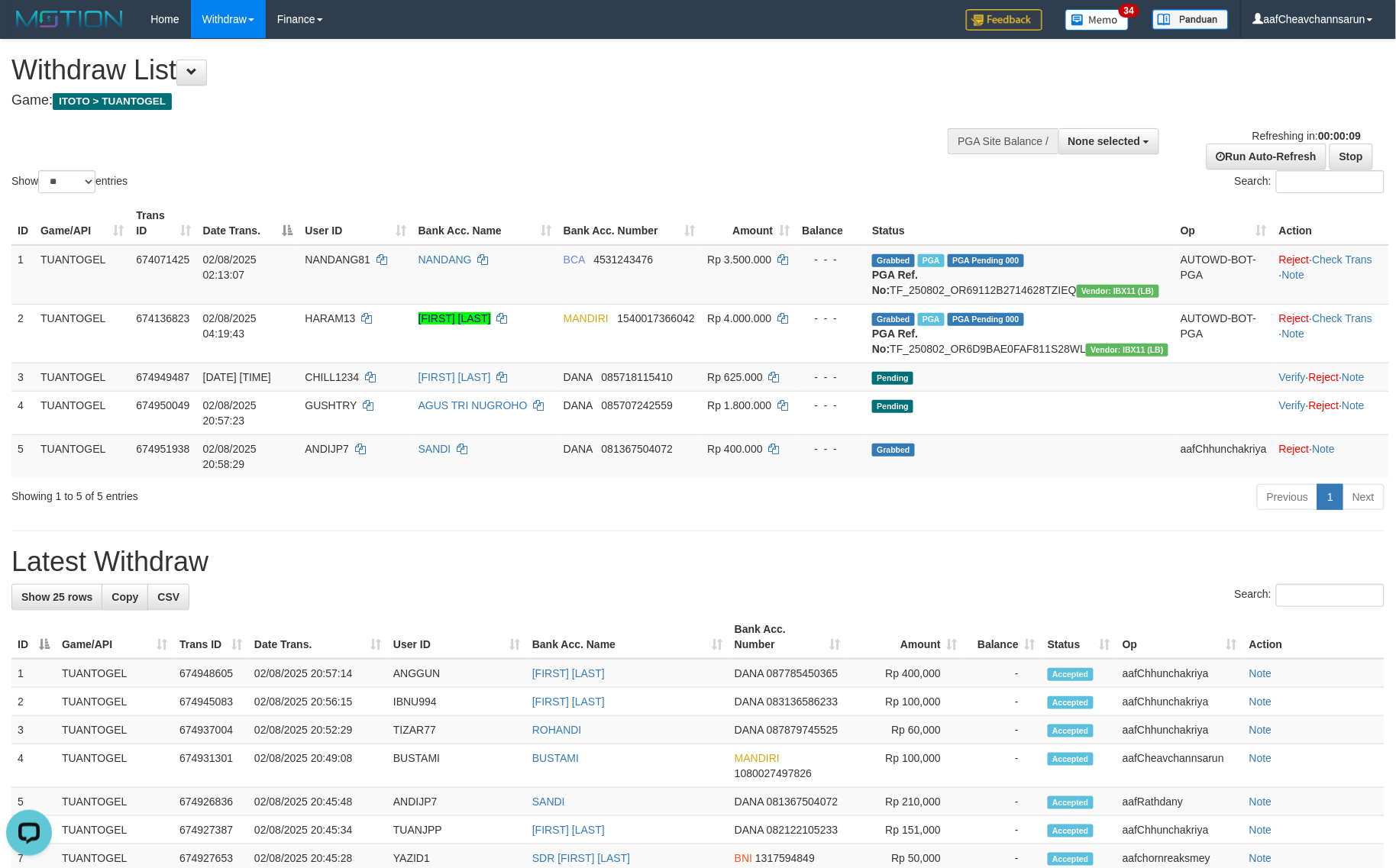 scroll, scrollTop: 0, scrollLeft: 0, axis: both 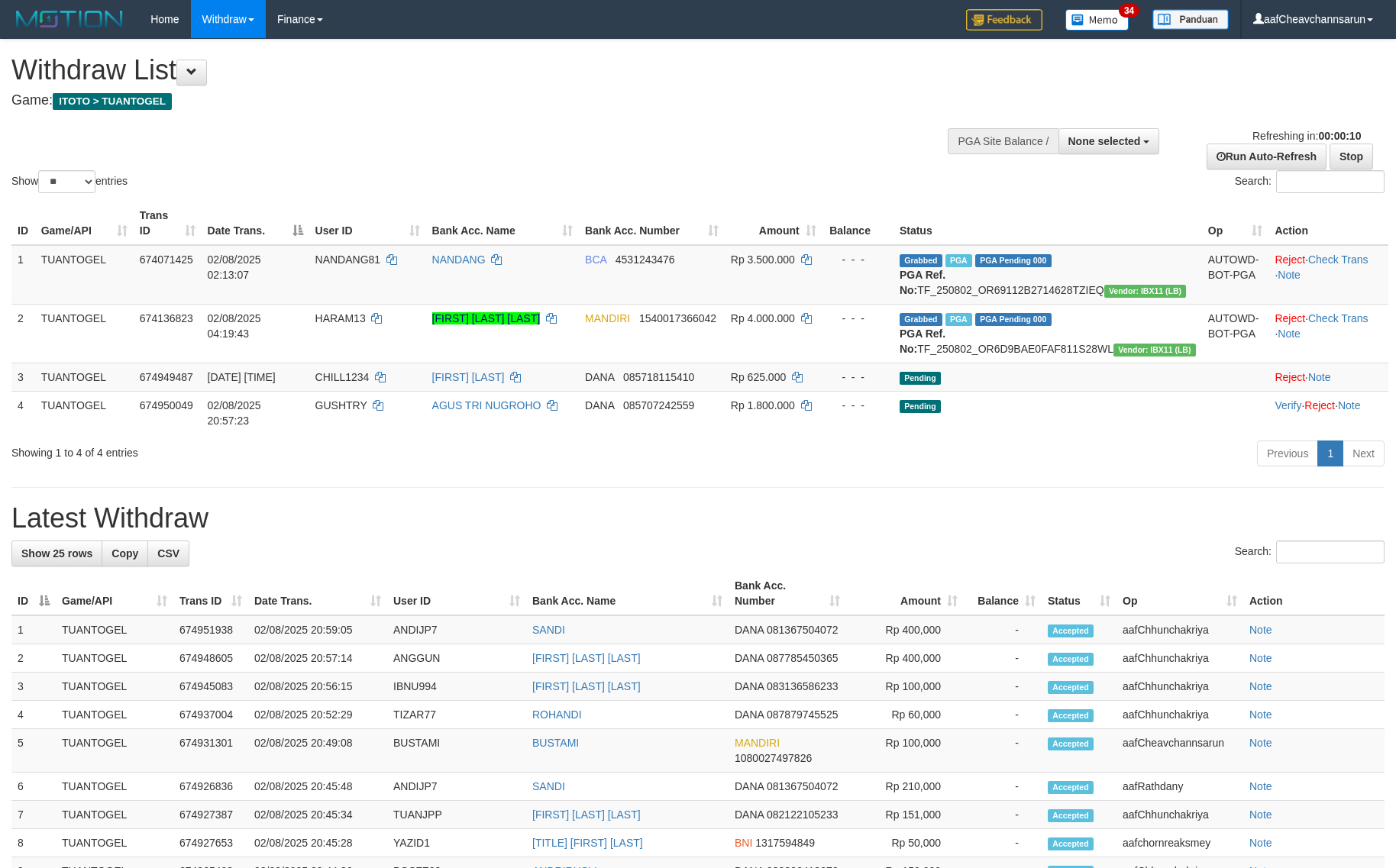 select 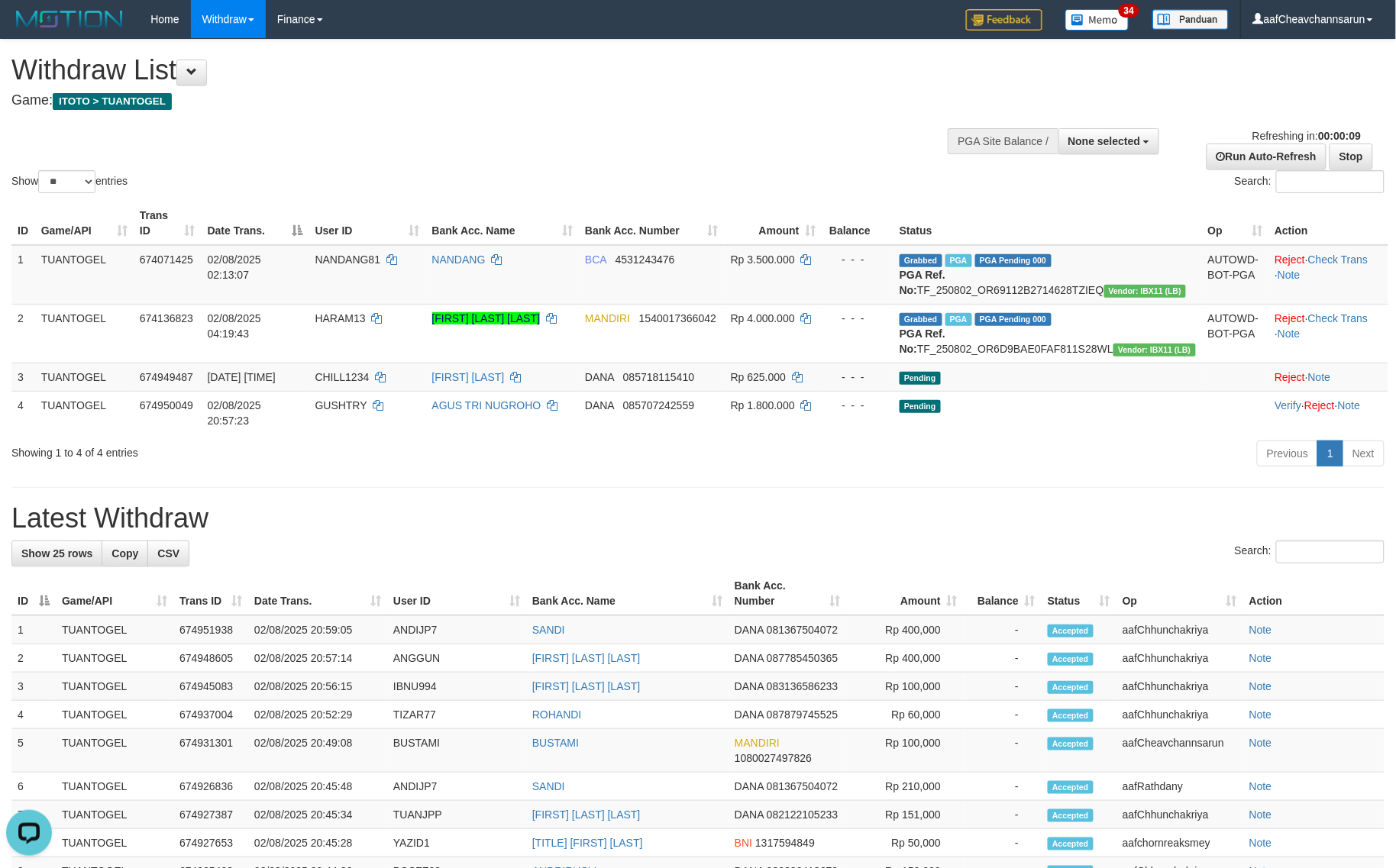 scroll, scrollTop: 0, scrollLeft: 0, axis: both 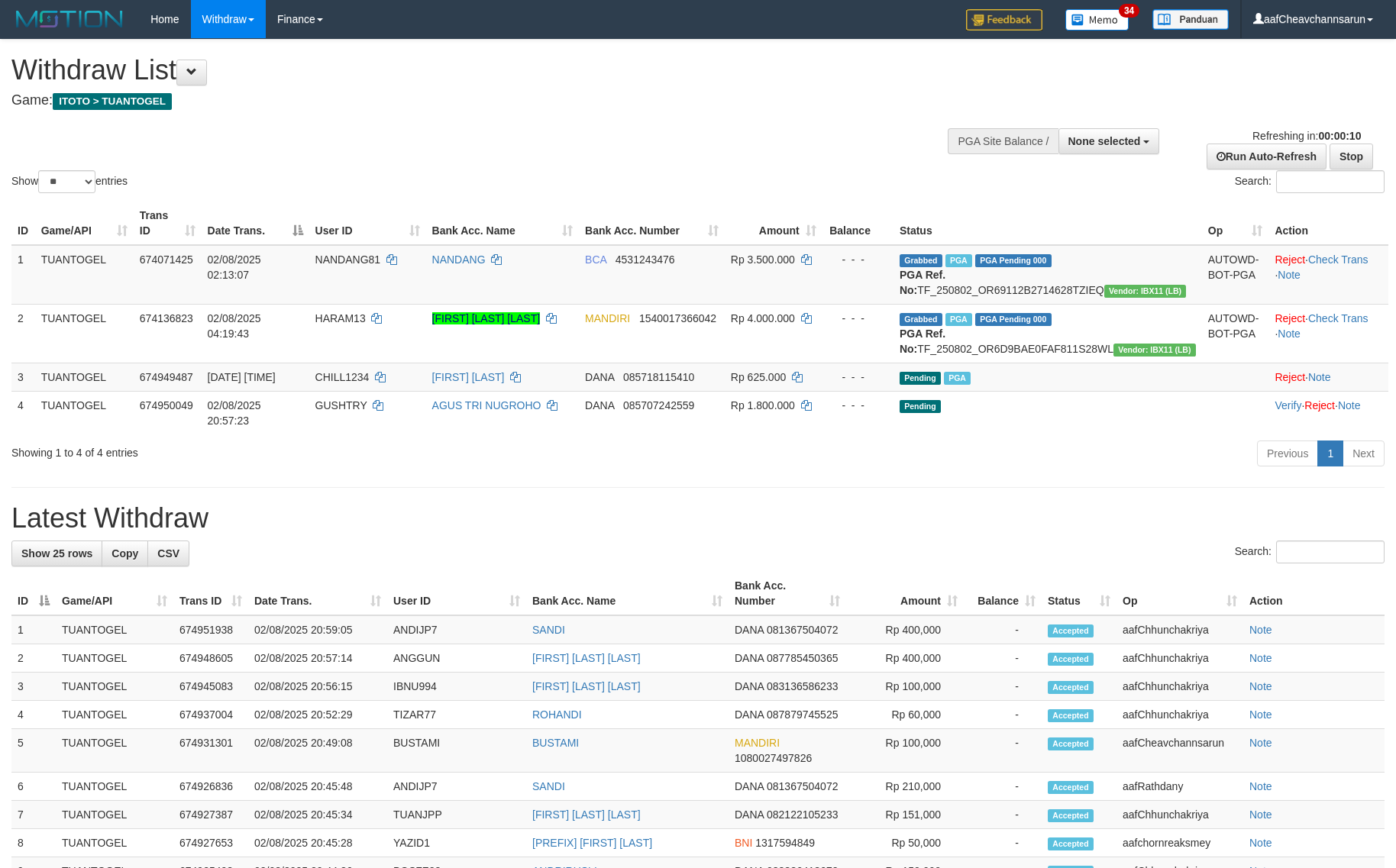 select 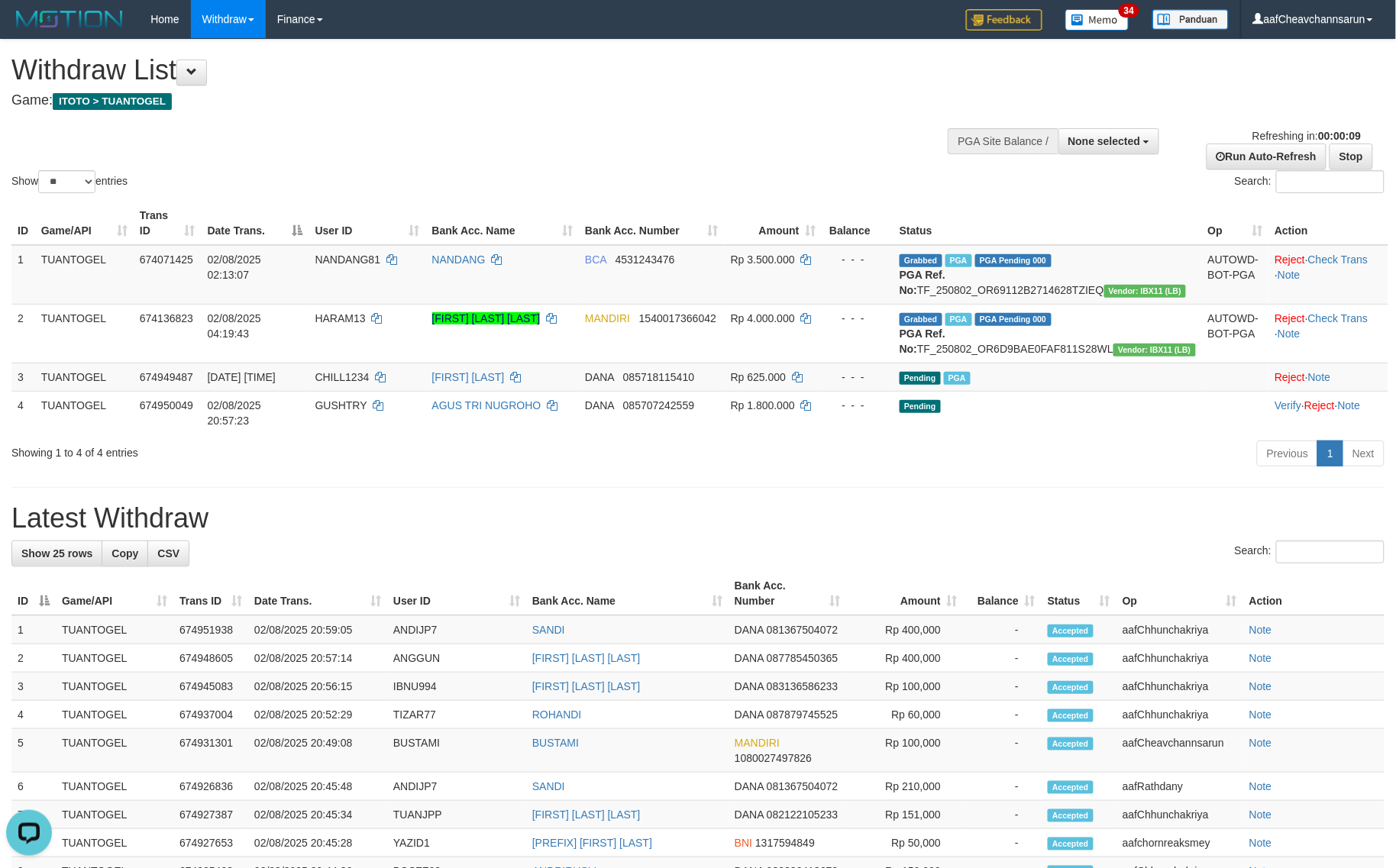 scroll, scrollTop: 0, scrollLeft: 0, axis: both 